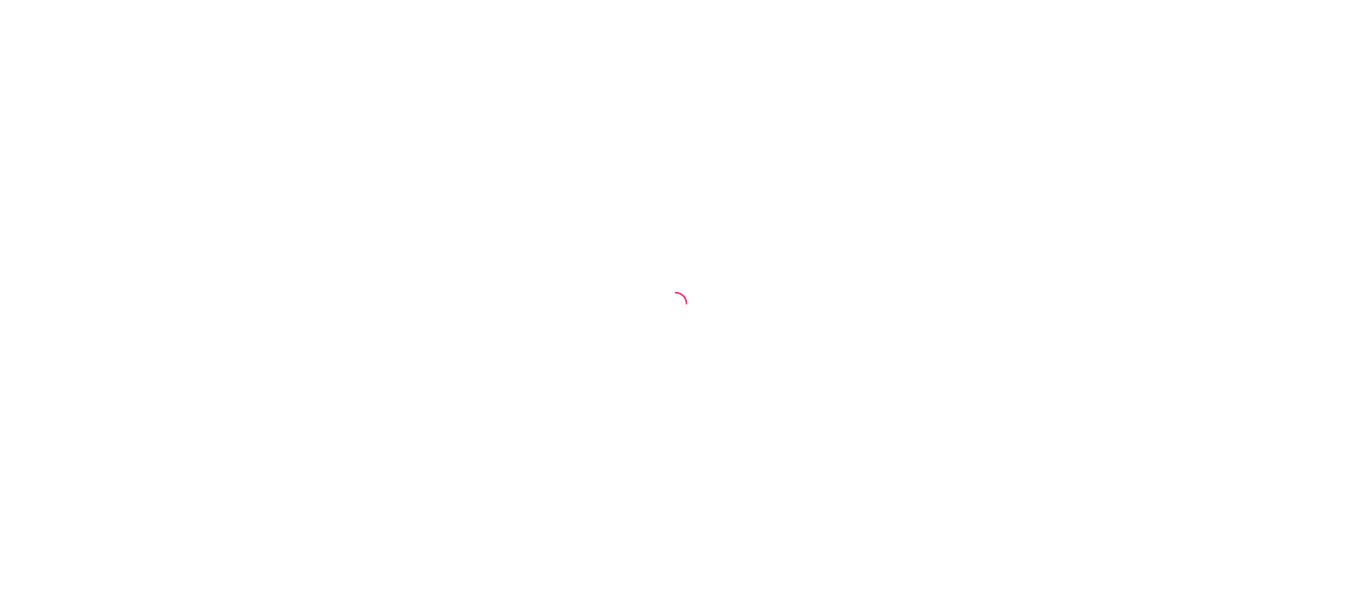 scroll, scrollTop: 0, scrollLeft: 0, axis: both 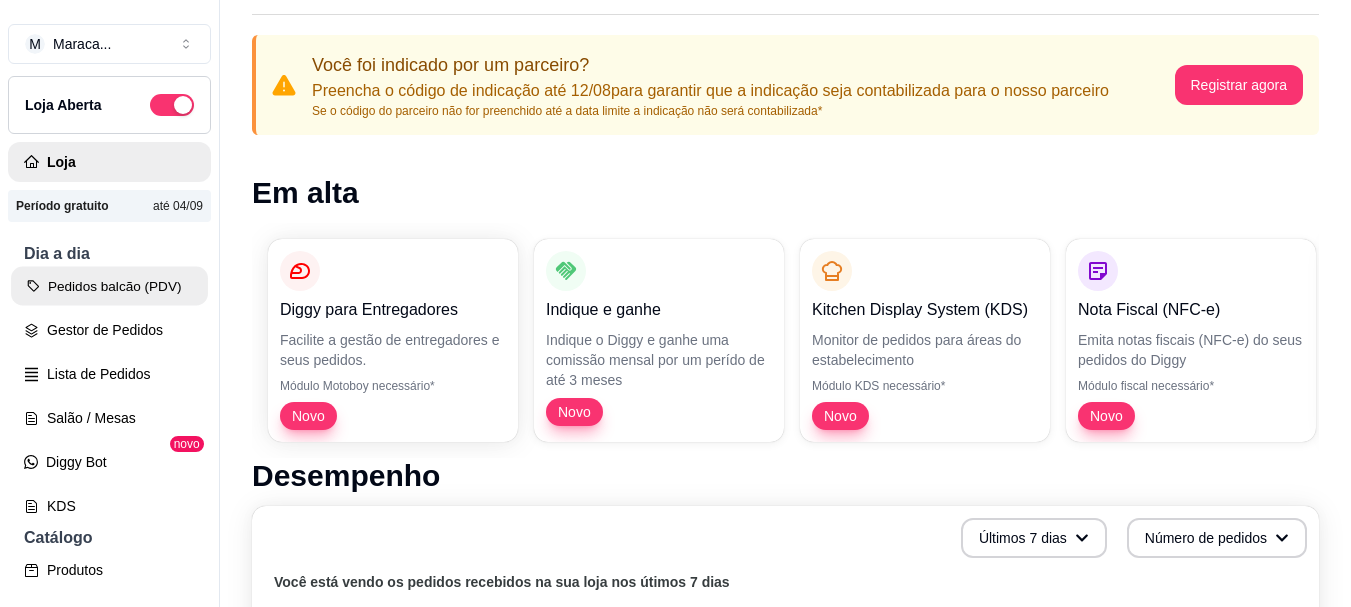 click on "Pedidos balcão (PDV)" at bounding box center [109, 286] 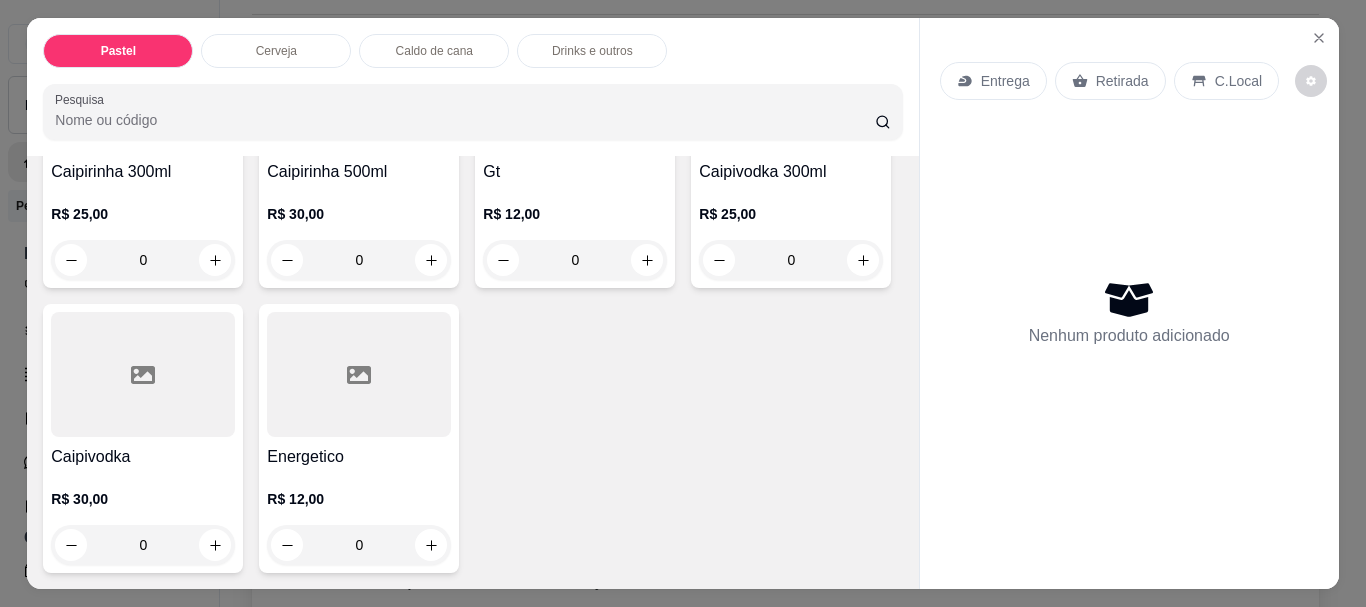 scroll, scrollTop: 1679, scrollLeft: 0, axis: vertical 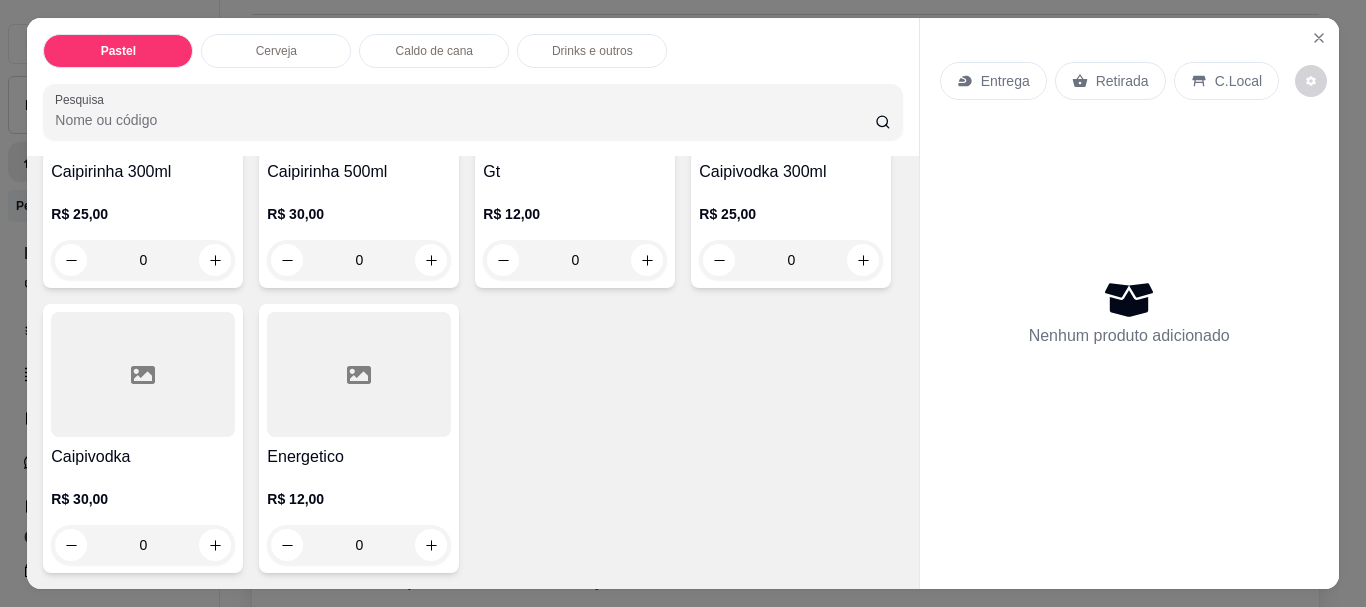 click on "Cerveja" at bounding box center [276, 51] 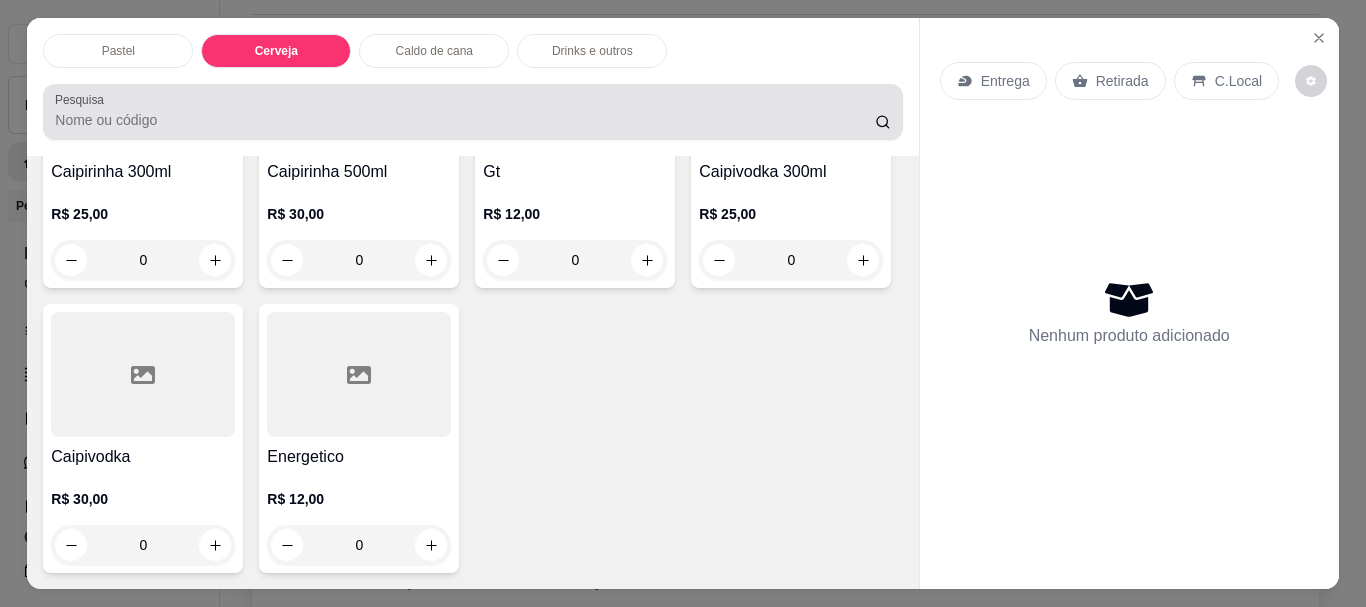scroll, scrollTop: 700, scrollLeft: 0, axis: vertical 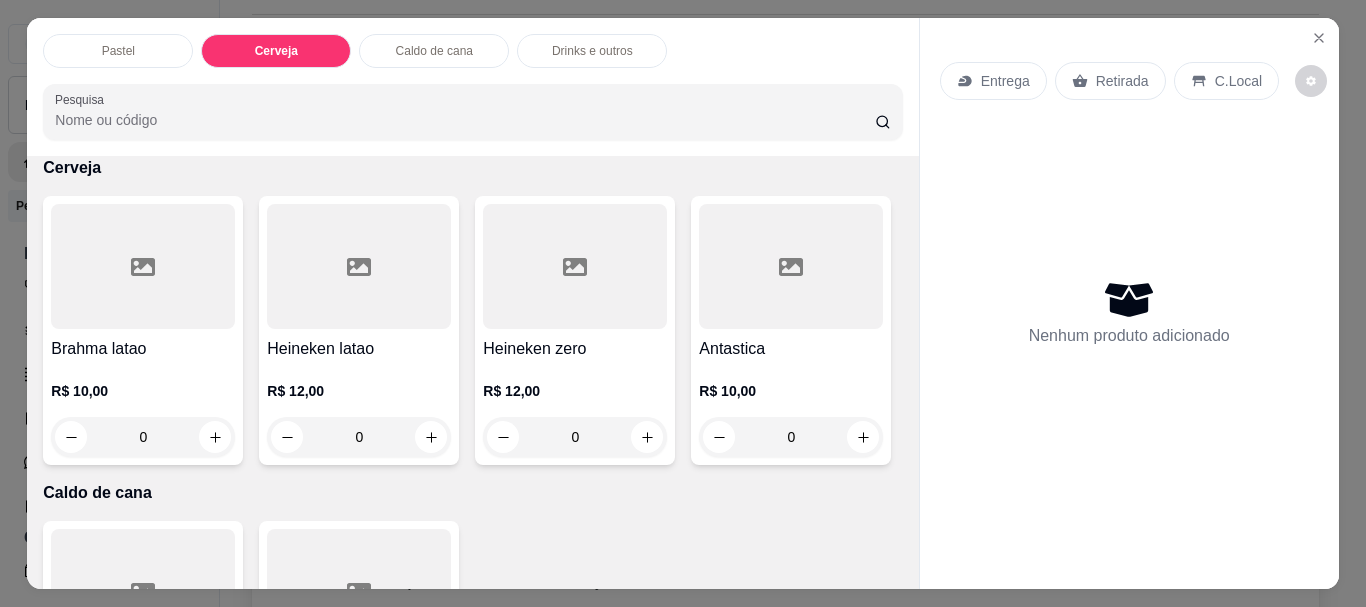 click on "Caldo de cana" at bounding box center [434, 51] 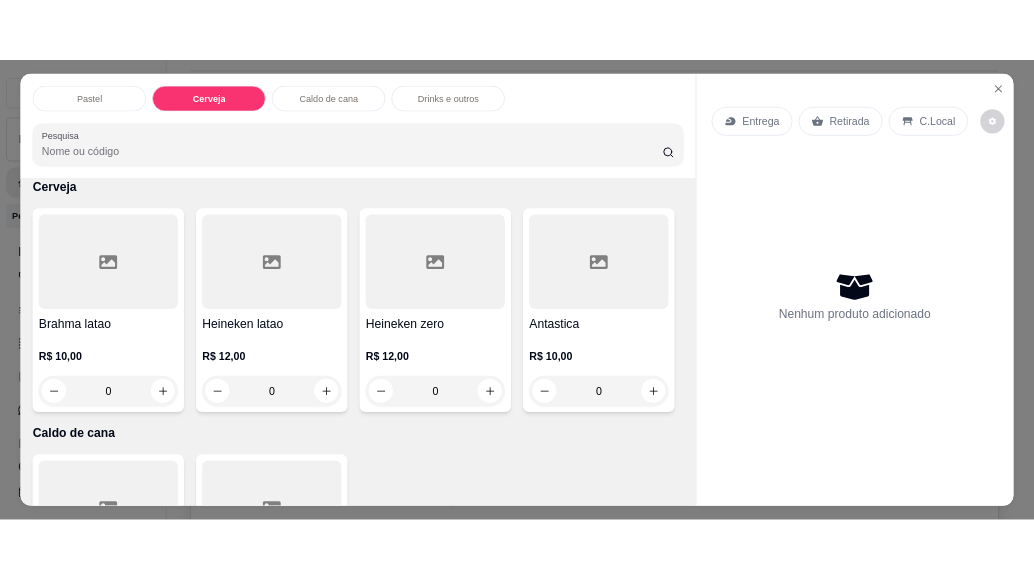 scroll, scrollTop: 53, scrollLeft: 0, axis: vertical 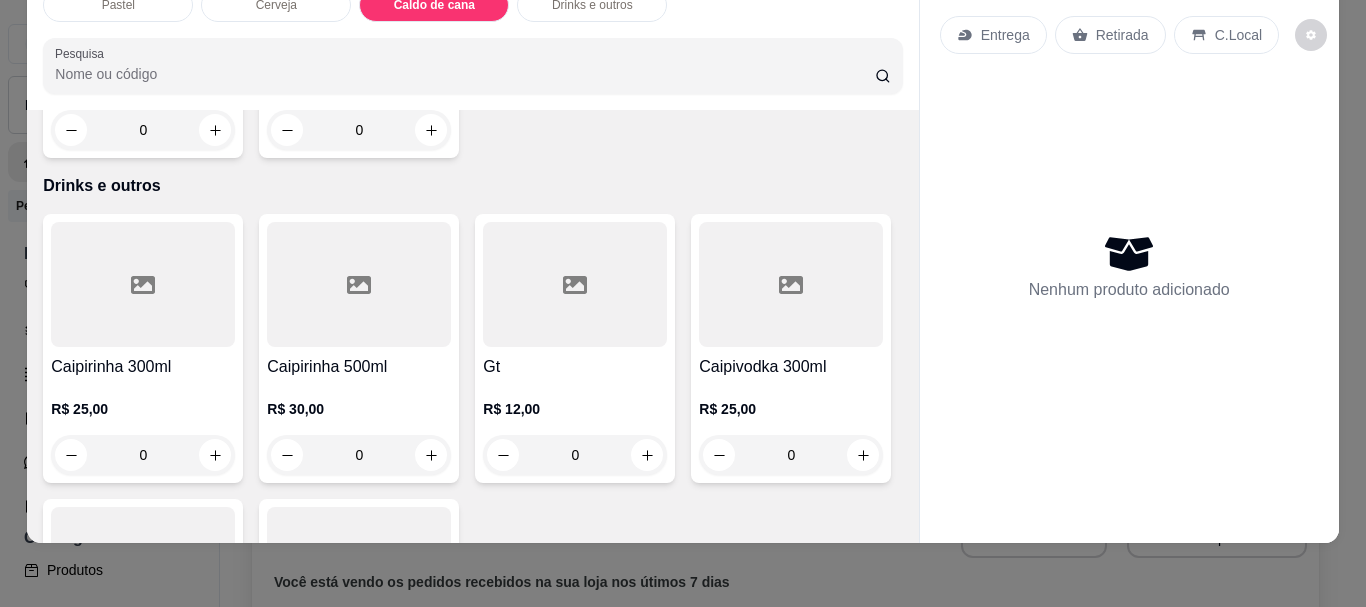 click on "C.Local" at bounding box center [1226, 35] 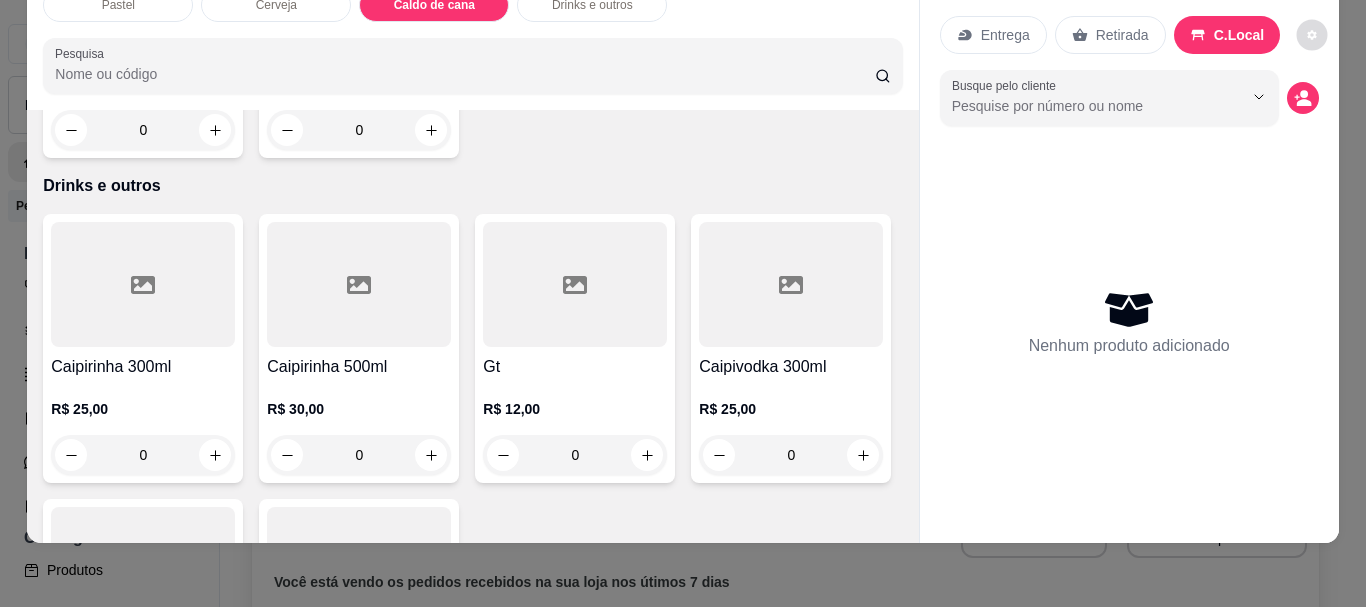 click at bounding box center (1312, 35) 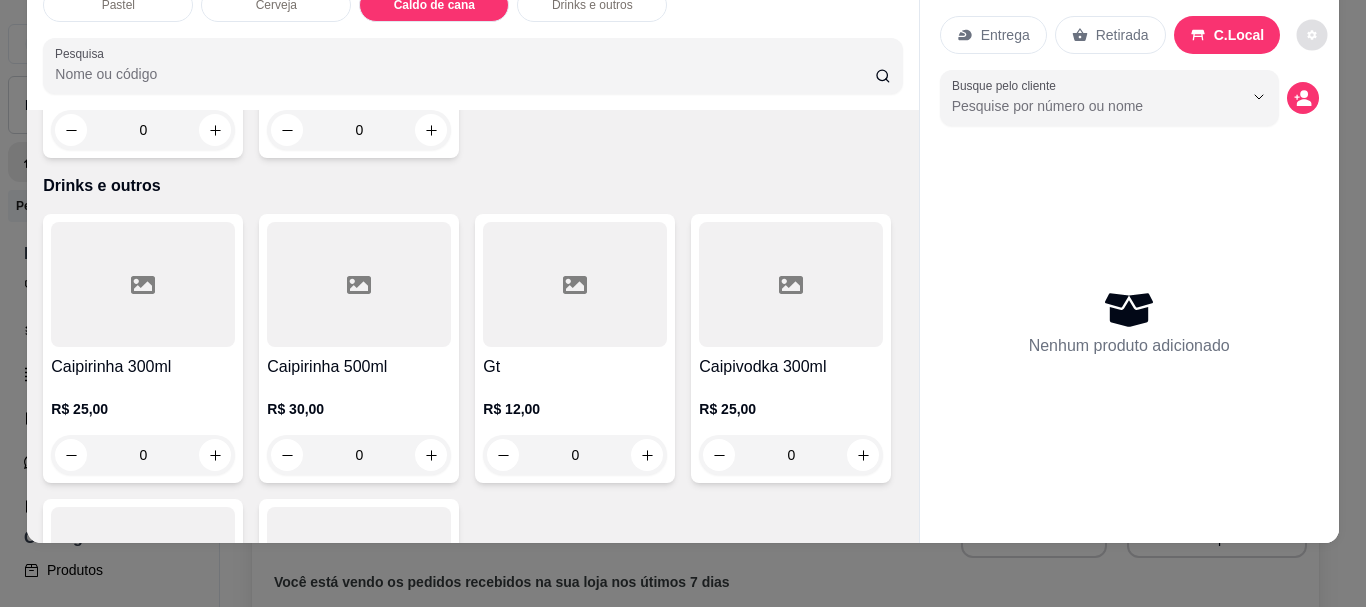 click on "Retirada" at bounding box center (1122, 35) 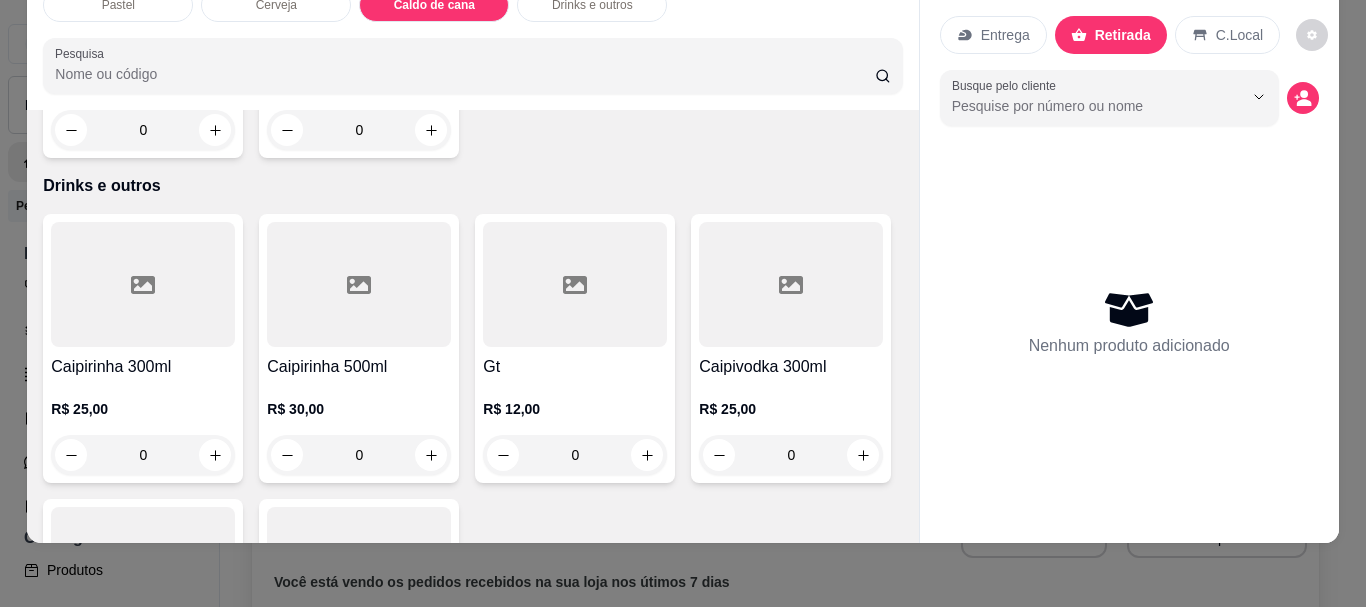 click on "Entrega" at bounding box center [993, 35] 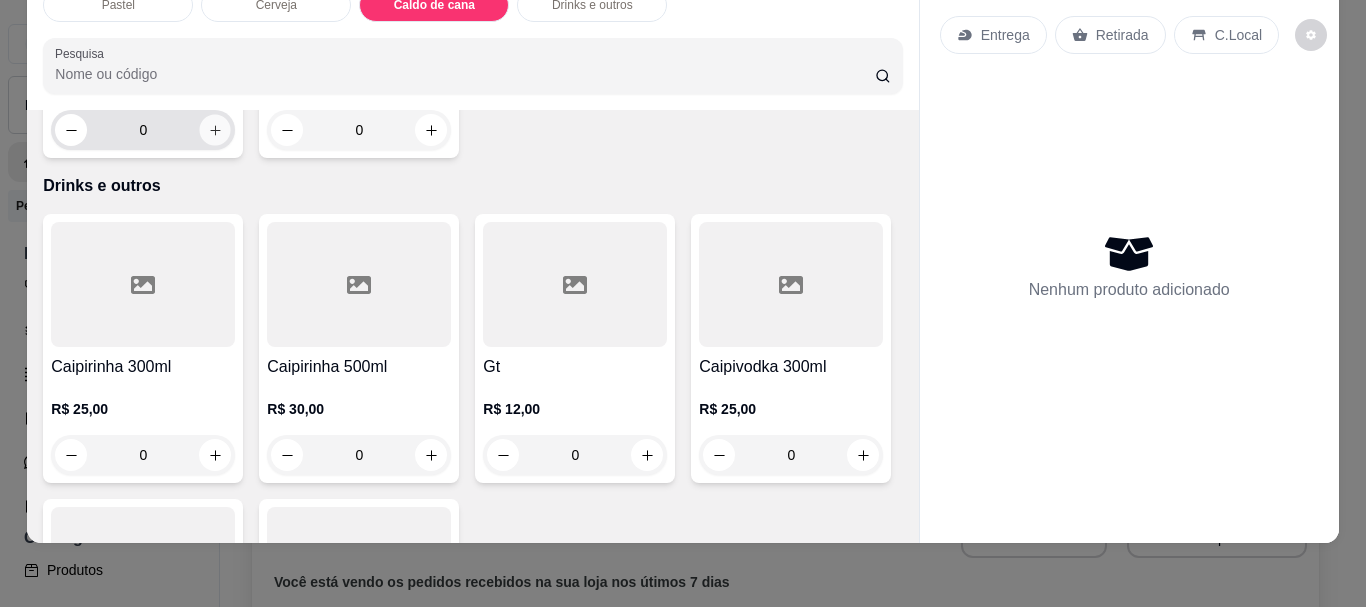 click 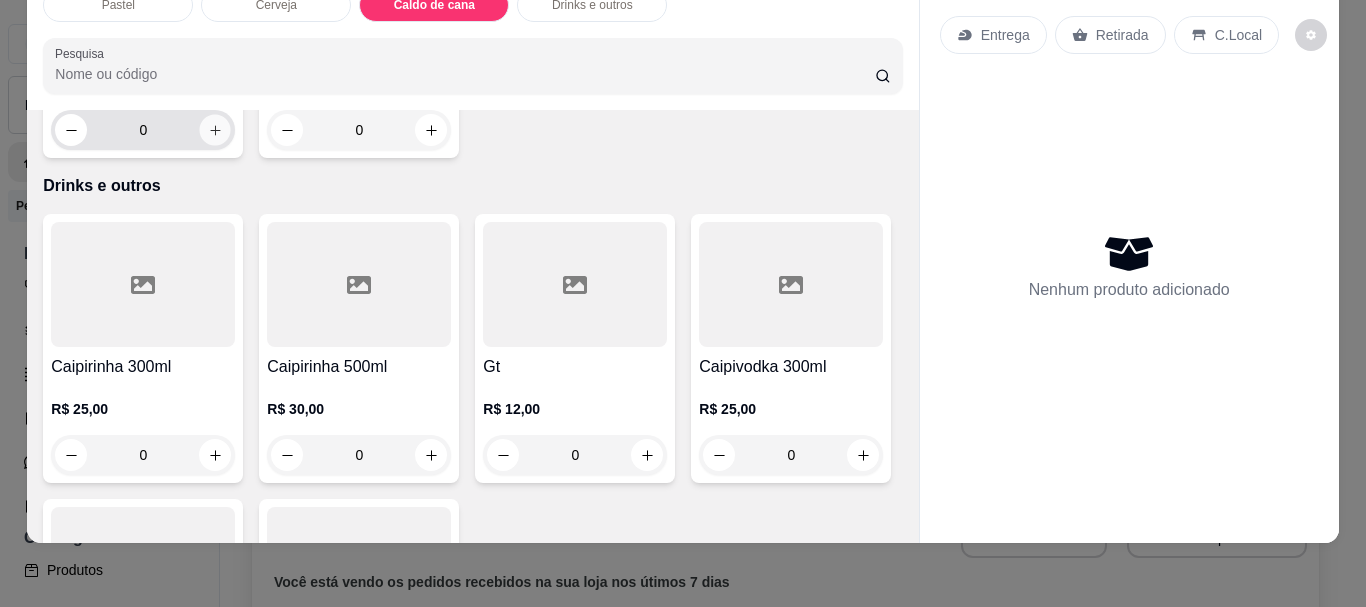 click 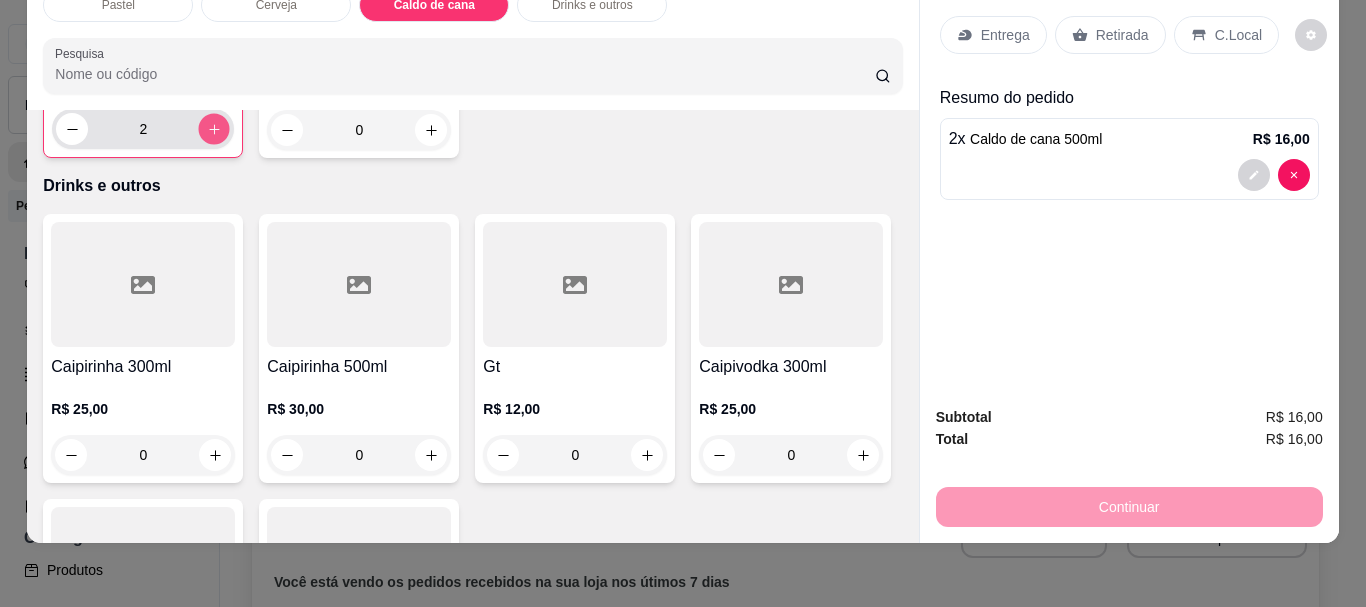 click 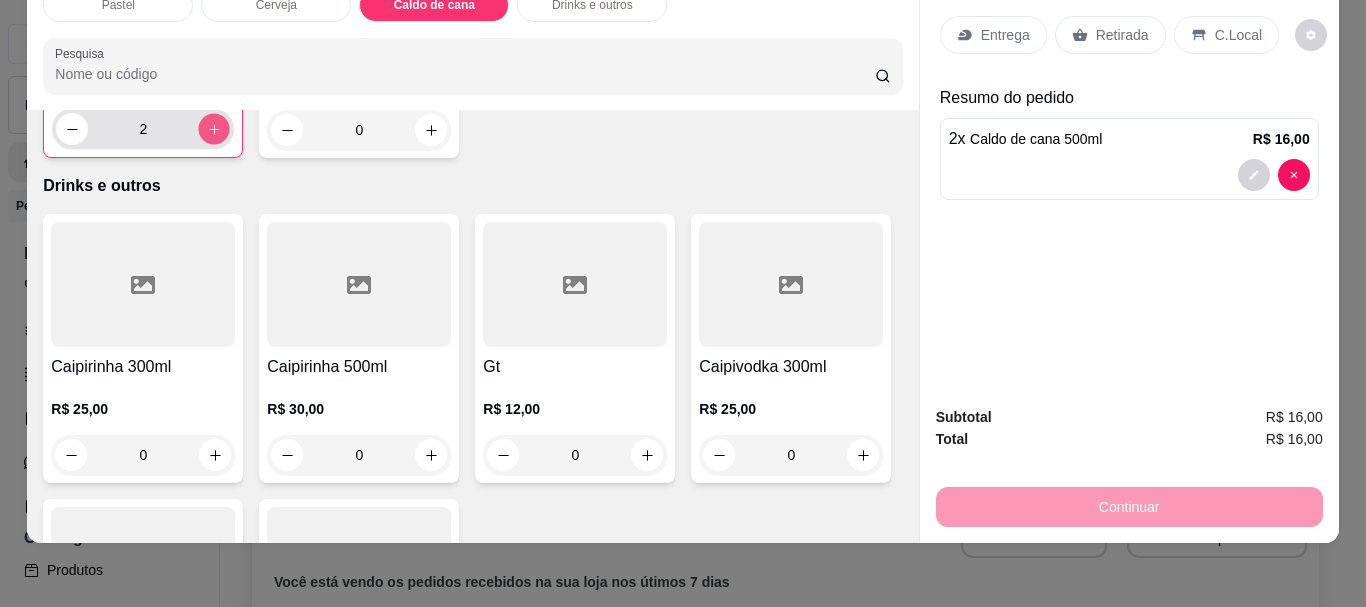 type on "3" 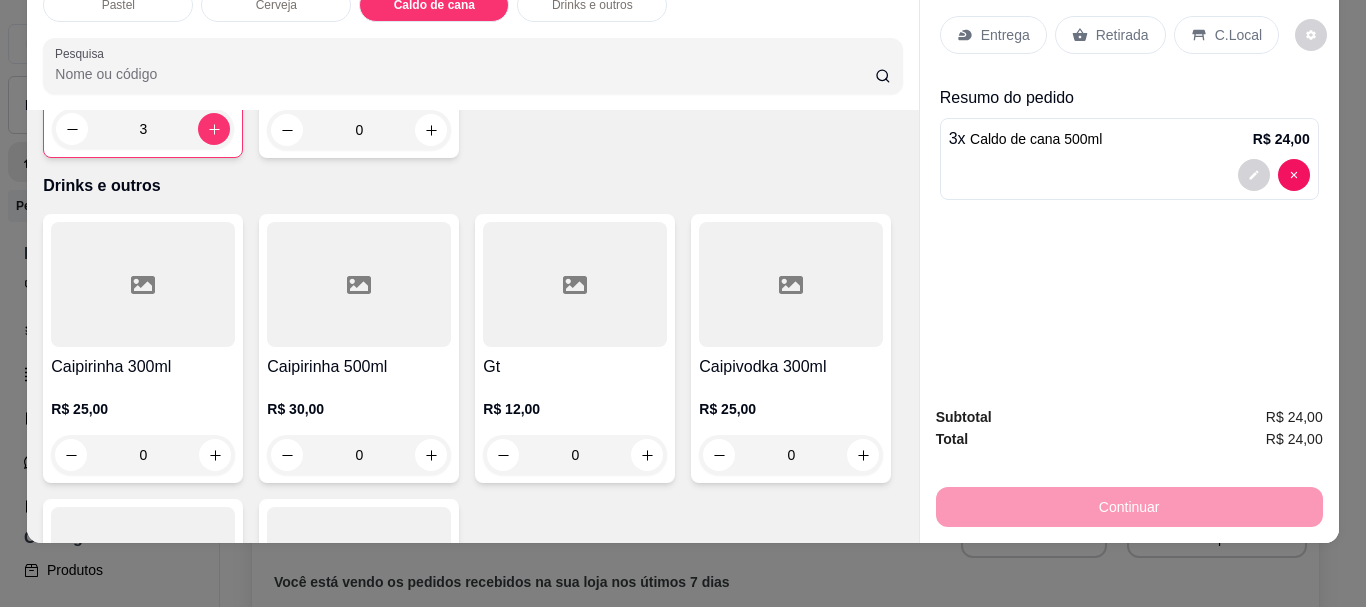 click on "C.Local" at bounding box center (1238, 35) 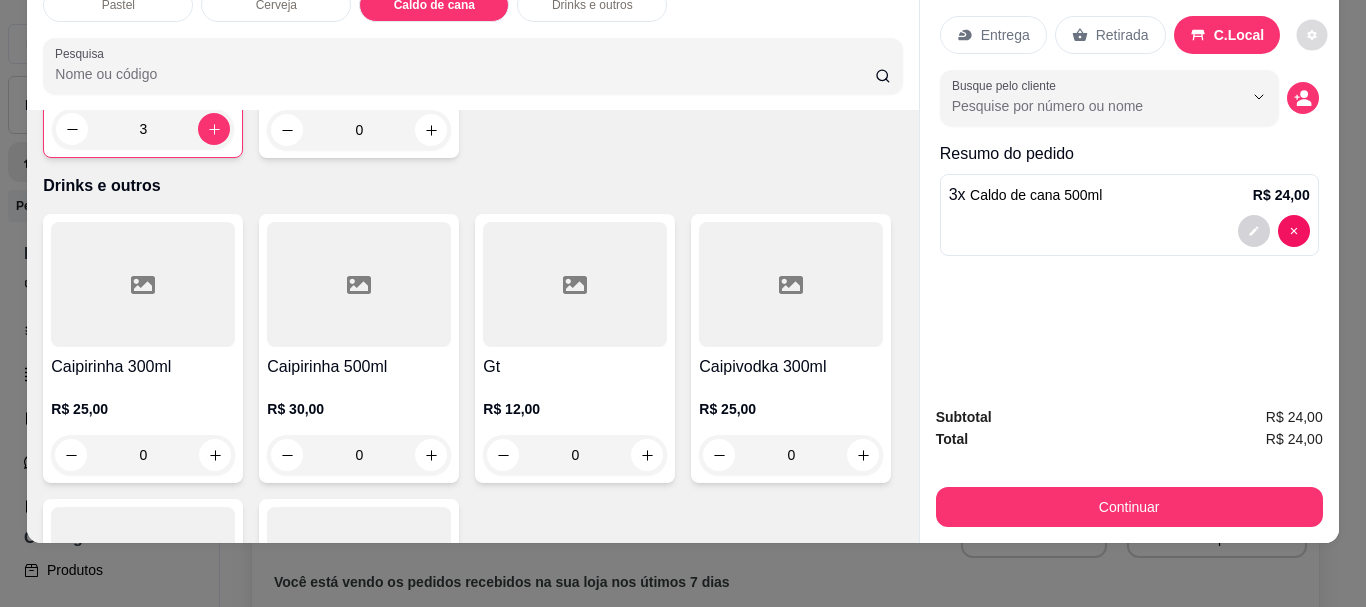 click 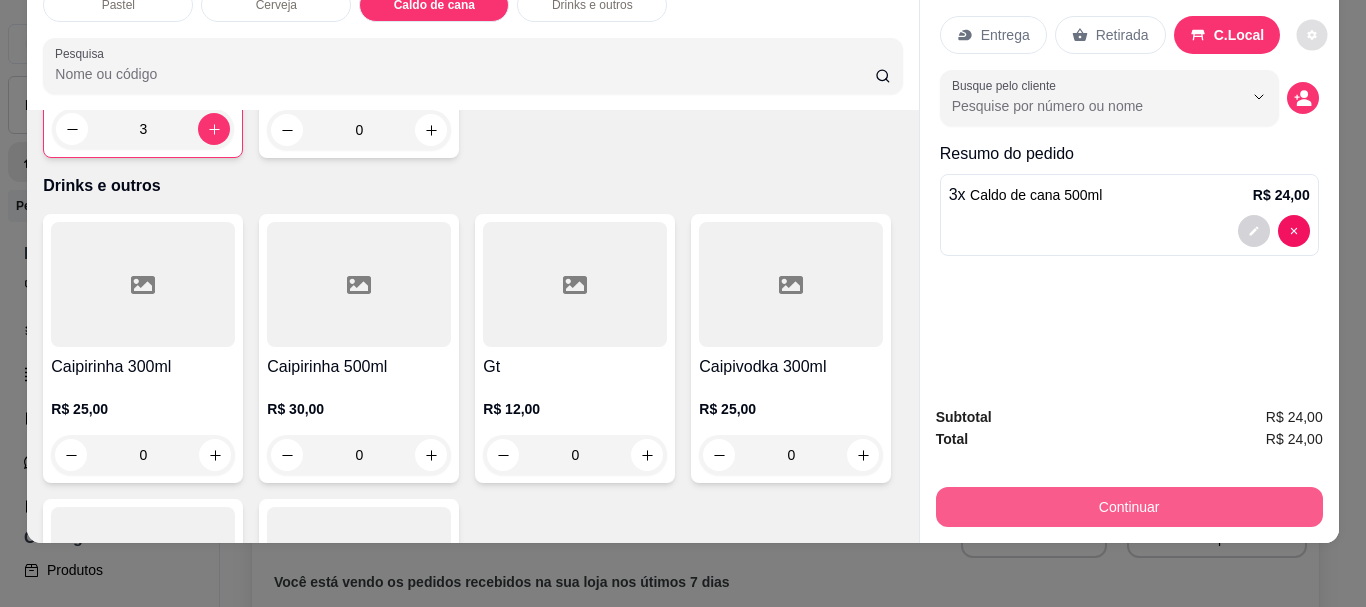 click on "Continuar" at bounding box center [1129, 507] 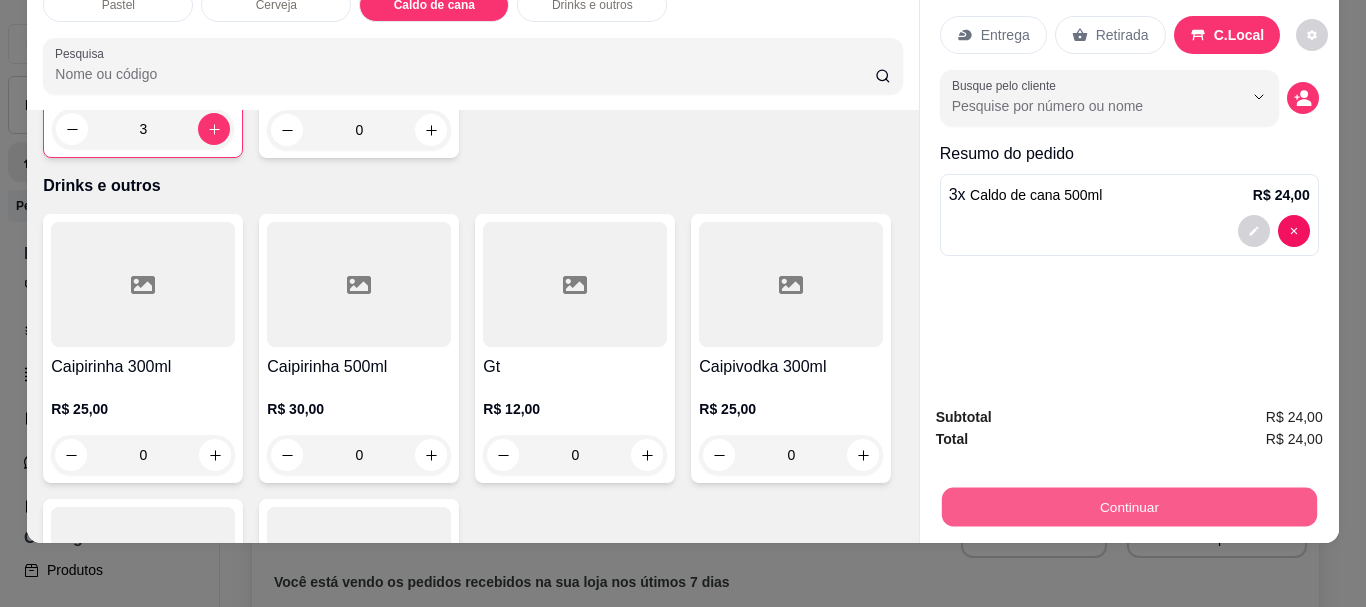 click on "Continuar" at bounding box center [1128, 506] 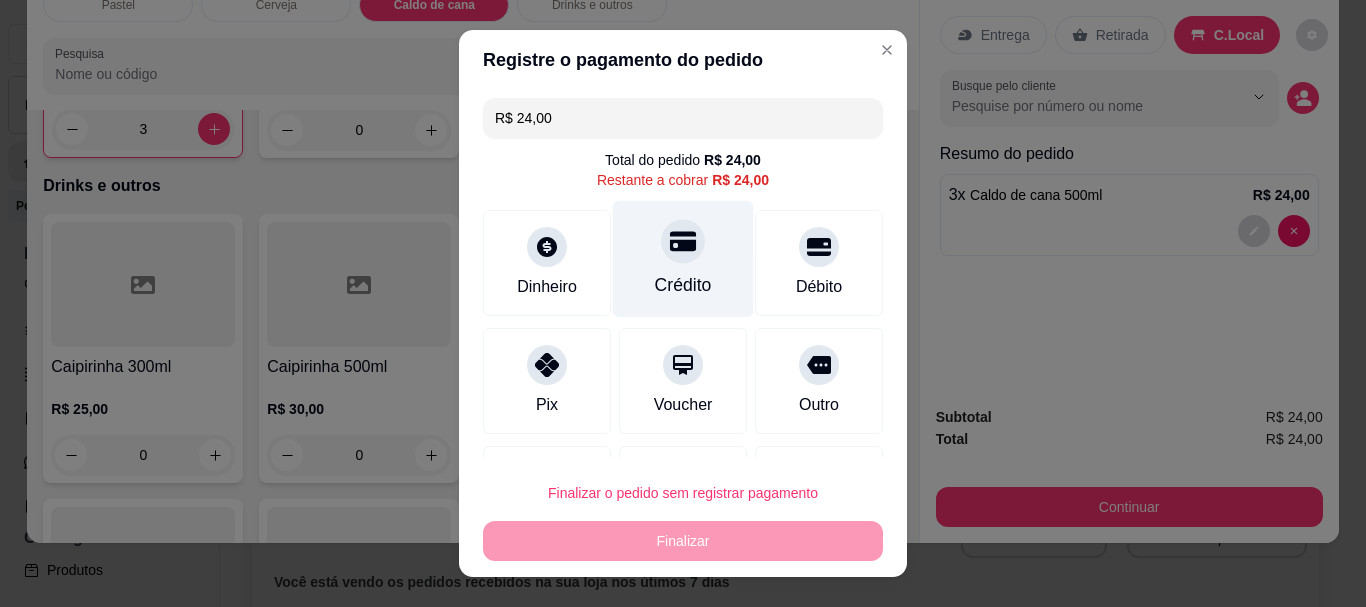 click at bounding box center [683, 242] 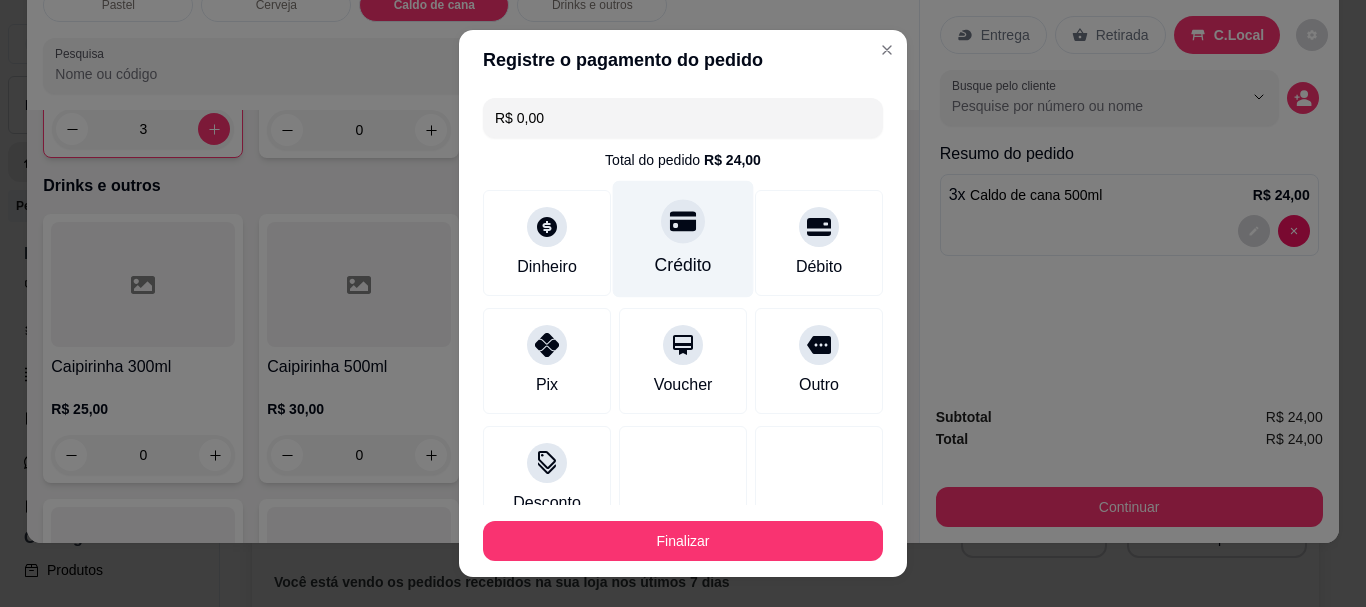 type on "R$ 0,00" 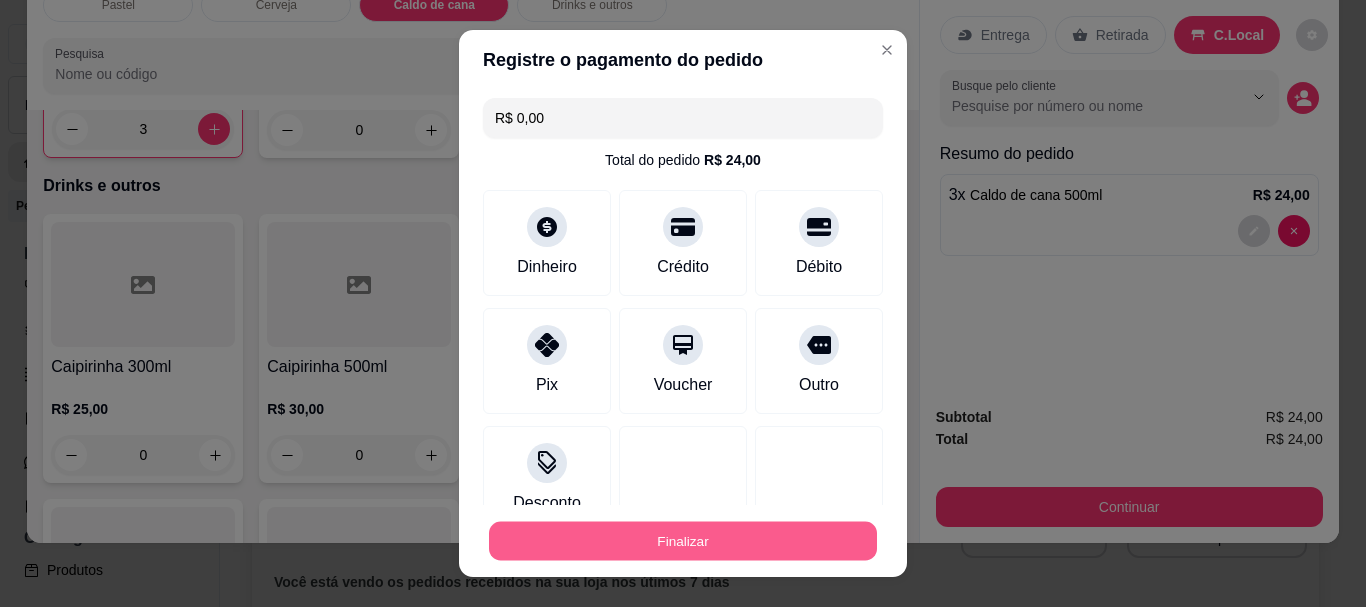 click on "Finalizar" at bounding box center (683, 540) 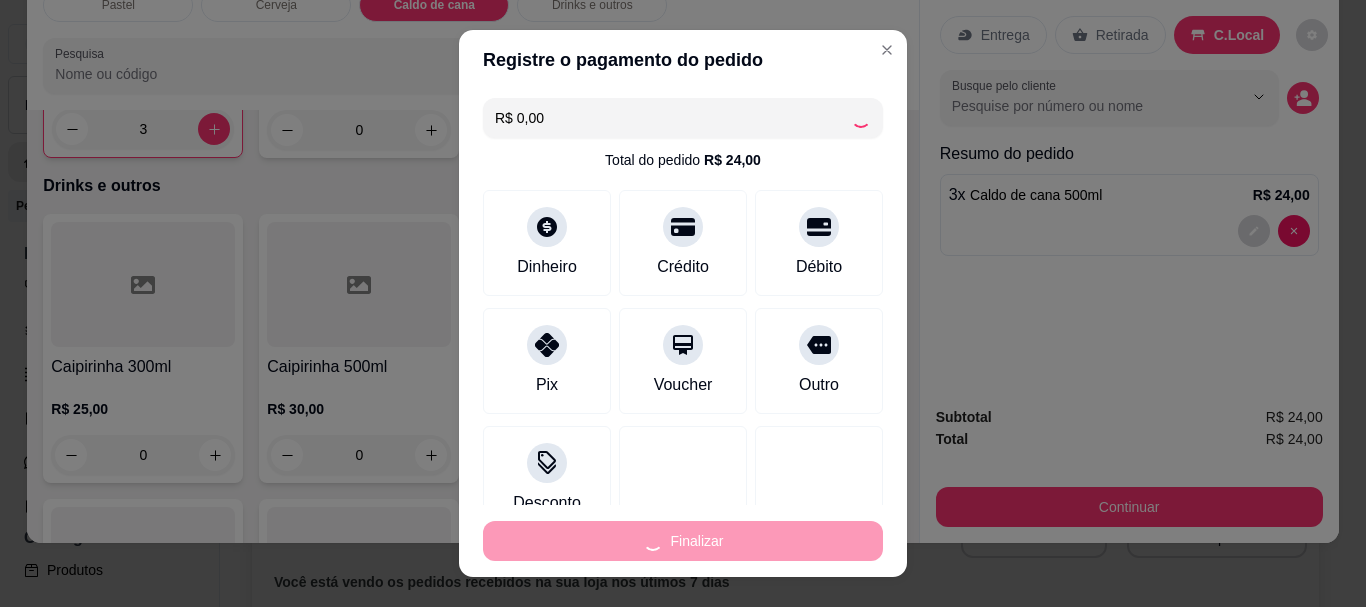type on "0" 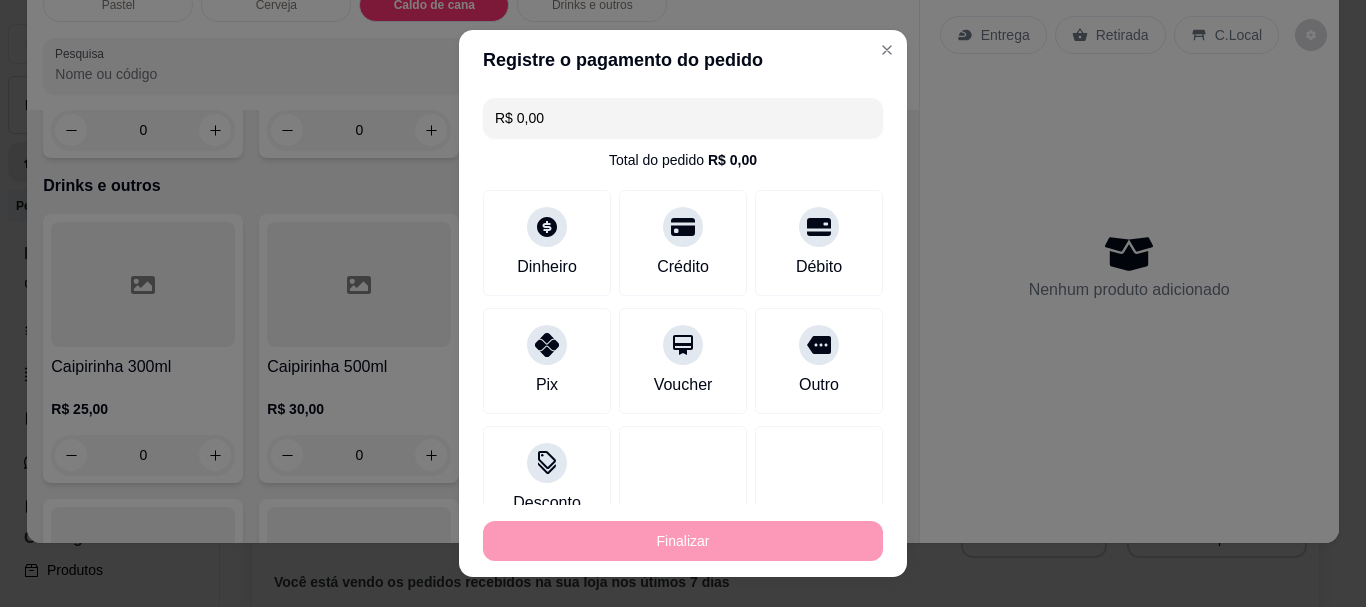 type on "-R$ 24,00" 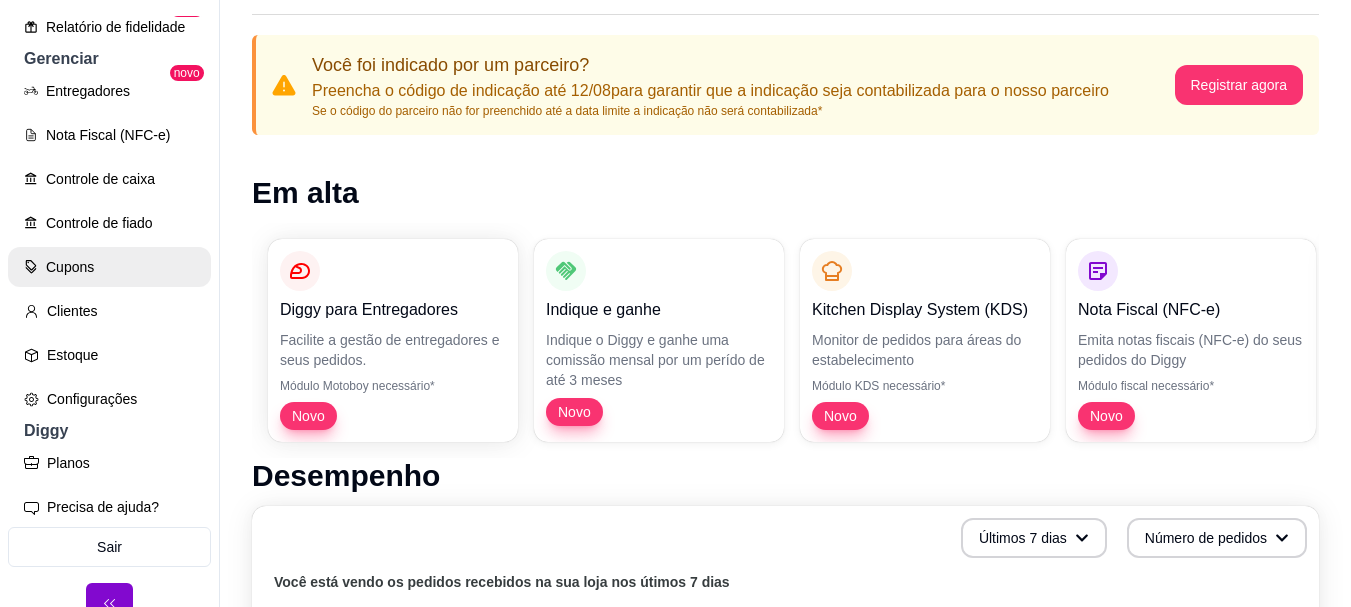 scroll, scrollTop: 807, scrollLeft: 0, axis: vertical 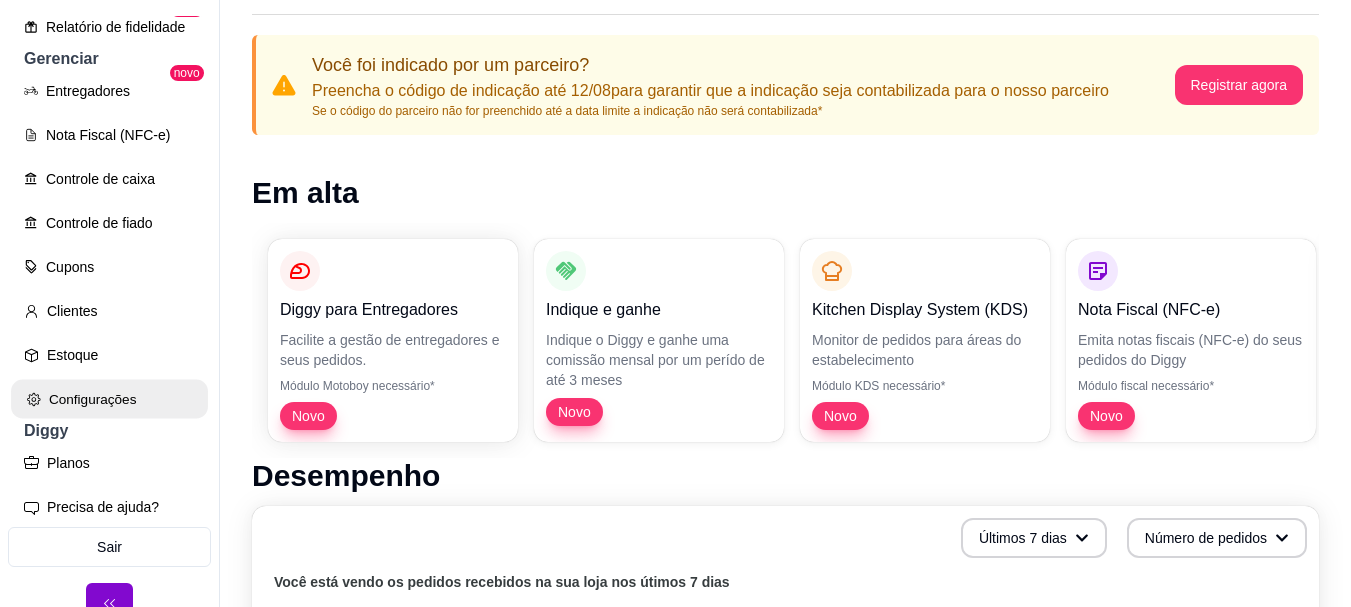 click on "Configurações" at bounding box center (109, 399) 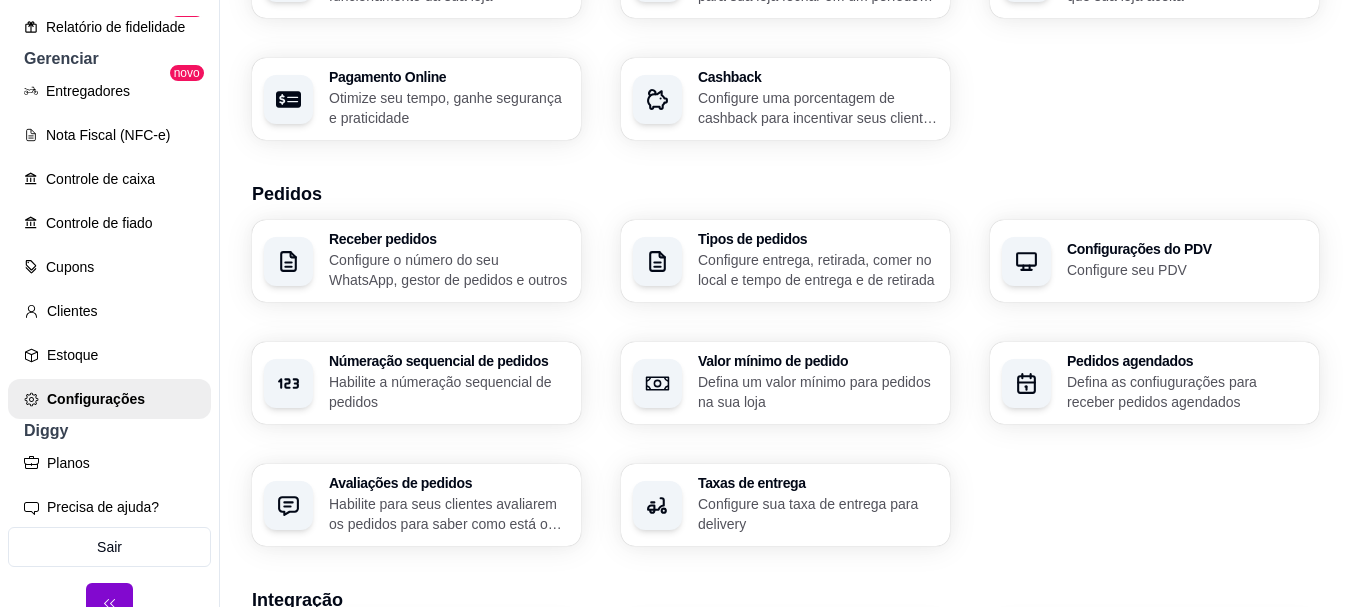scroll, scrollTop: 324, scrollLeft: 0, axis: vertical 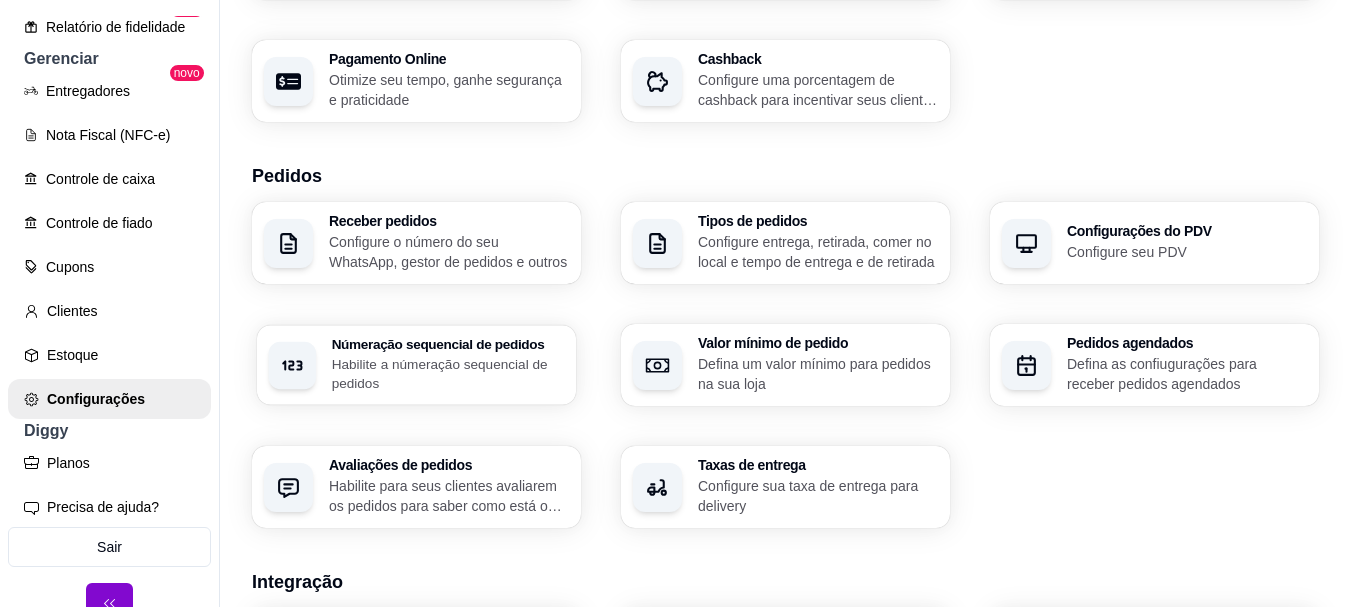 click on "Habilite a númeração sequencial de pedidos" at bounding box center [448, 373] 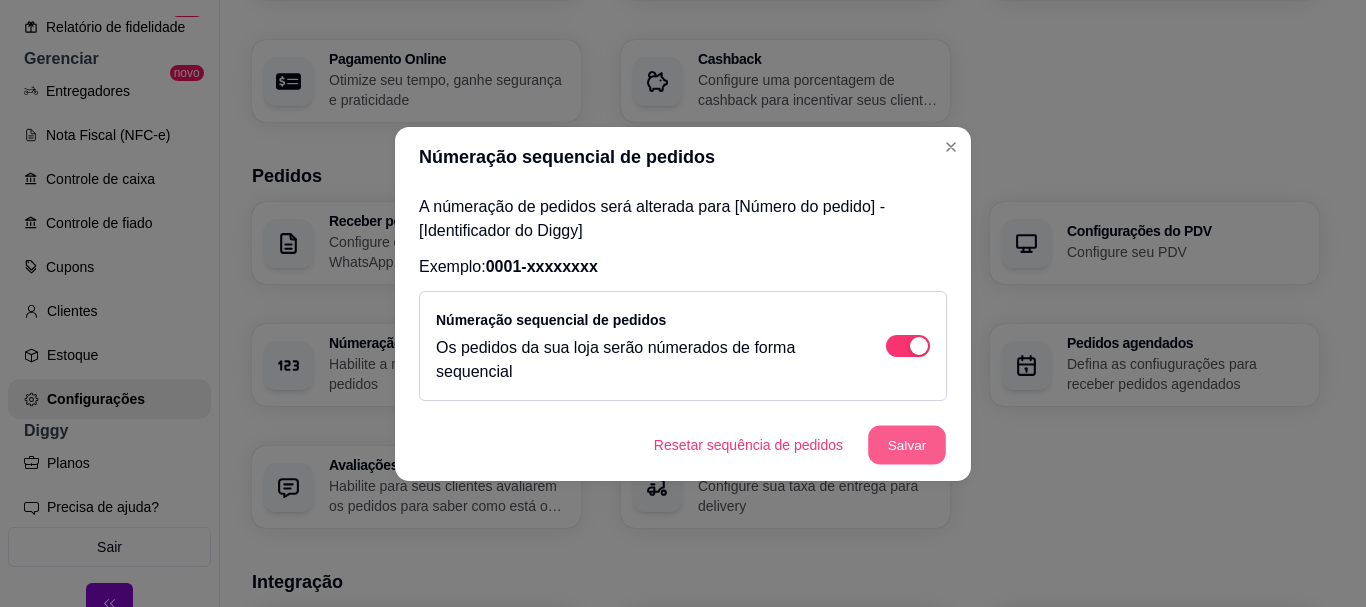 click on "Salvar" at bounding box center [907, 444] 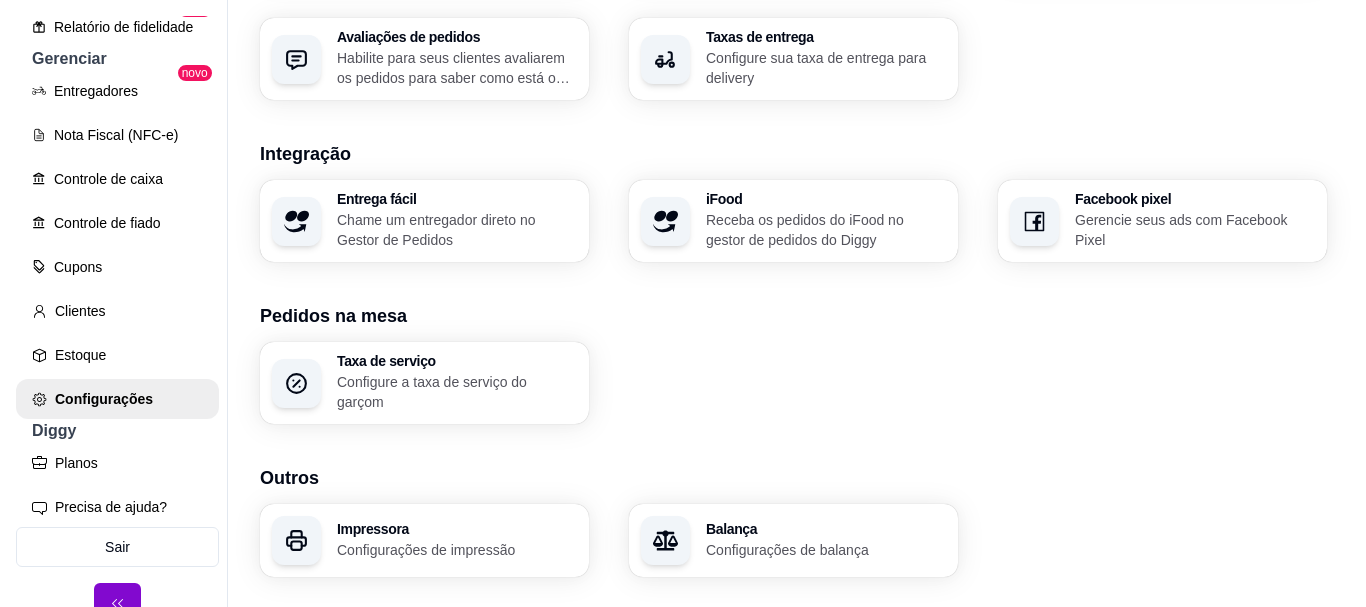 scroll, scrollTop: 817, scrollLeft: 0, axis: vertical 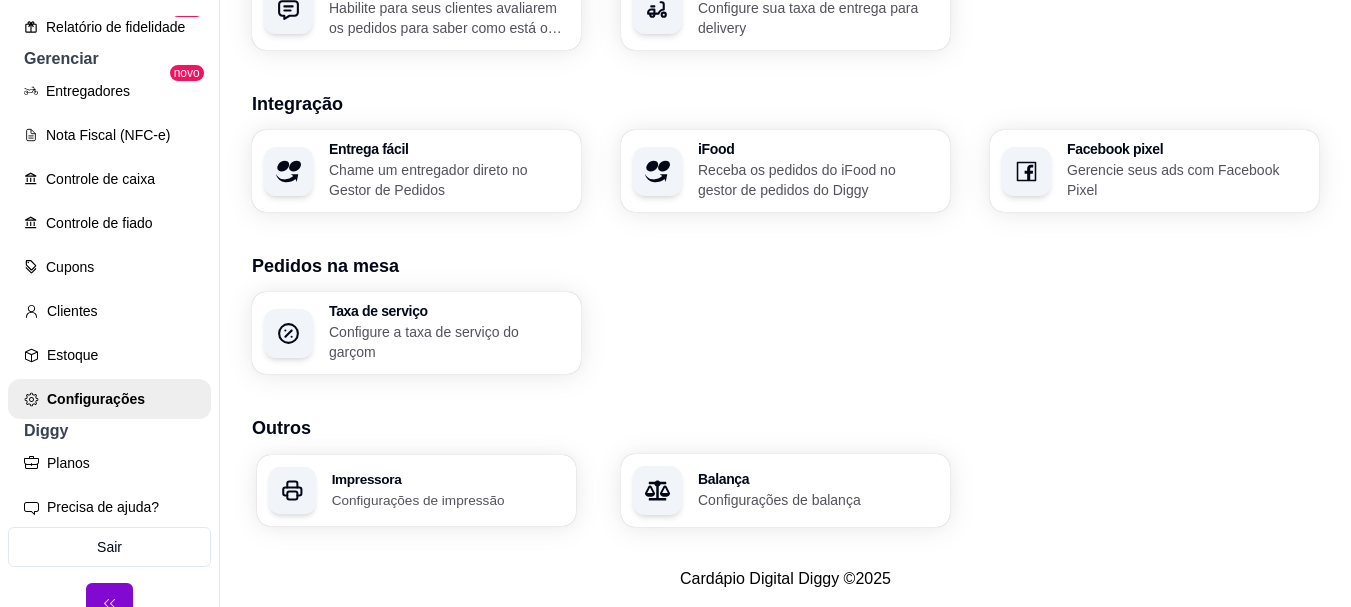 click on "Configurações de impressão" at bounding box center (448, 499) 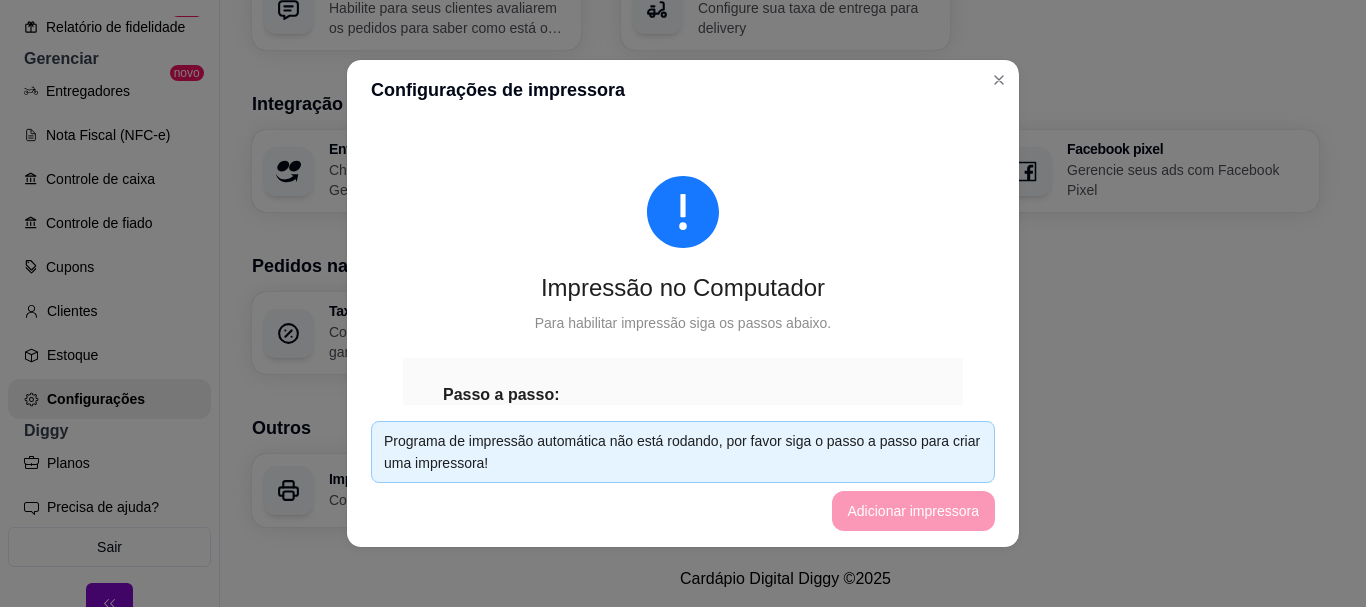click on "Programa de impressão automática não está rodando, por favor siga o passo a passo para criar uma impressora! Adicionar impressora" at bounding box center (683, 476) 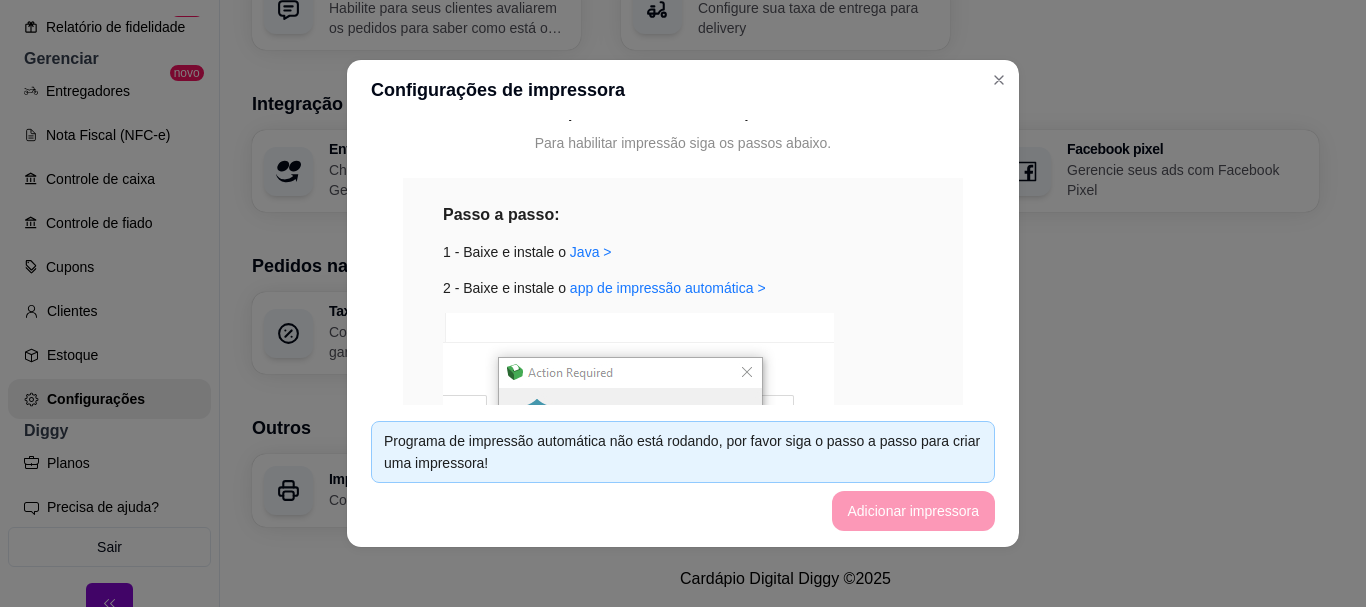 scroll, scrollTop: 200, scrollLeft: 0, axis: vertical 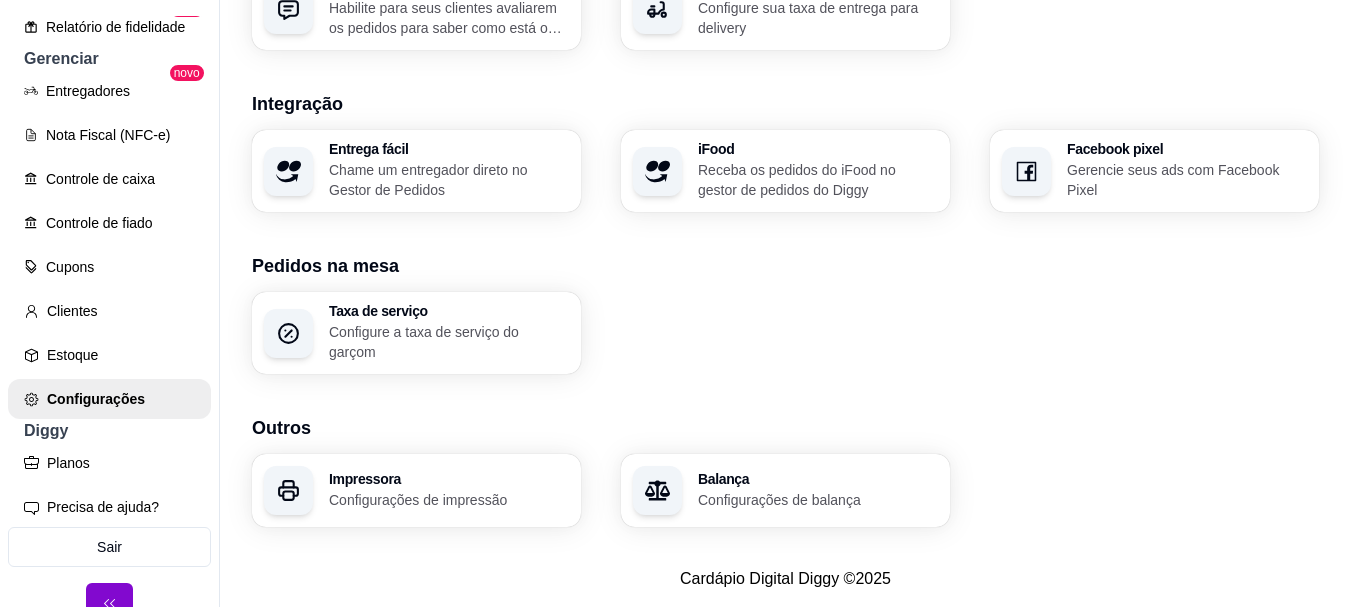 type 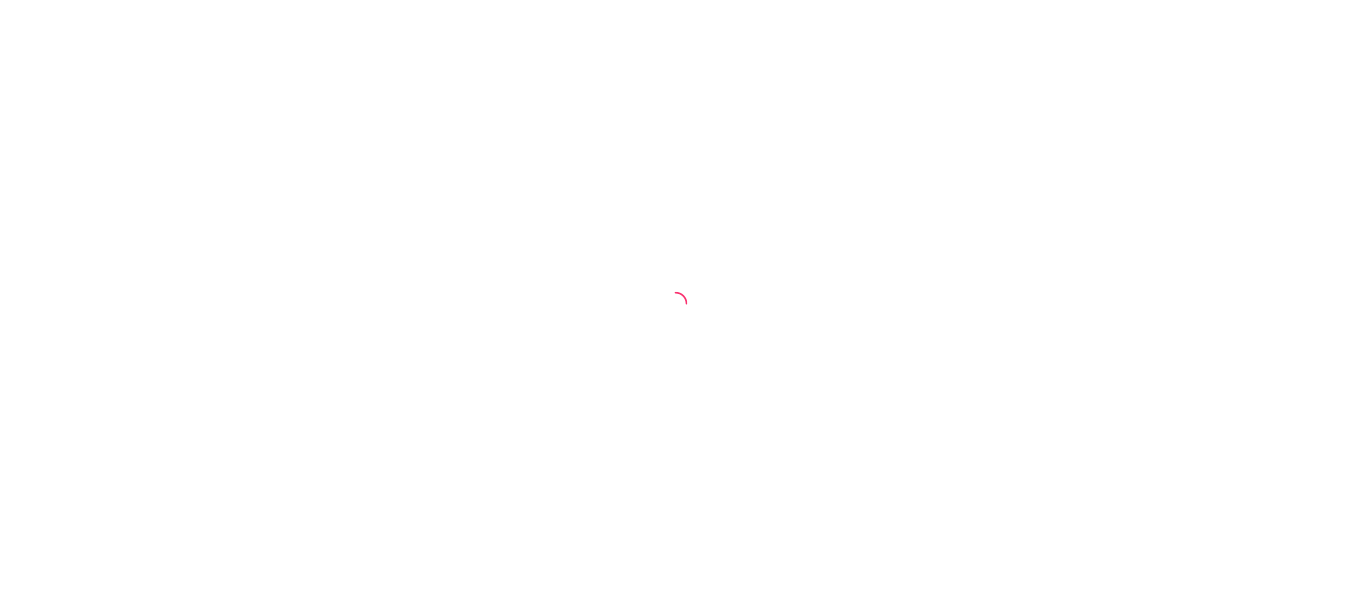 scroll, scrollTop: 0, scrollLeft: 0, axis: both 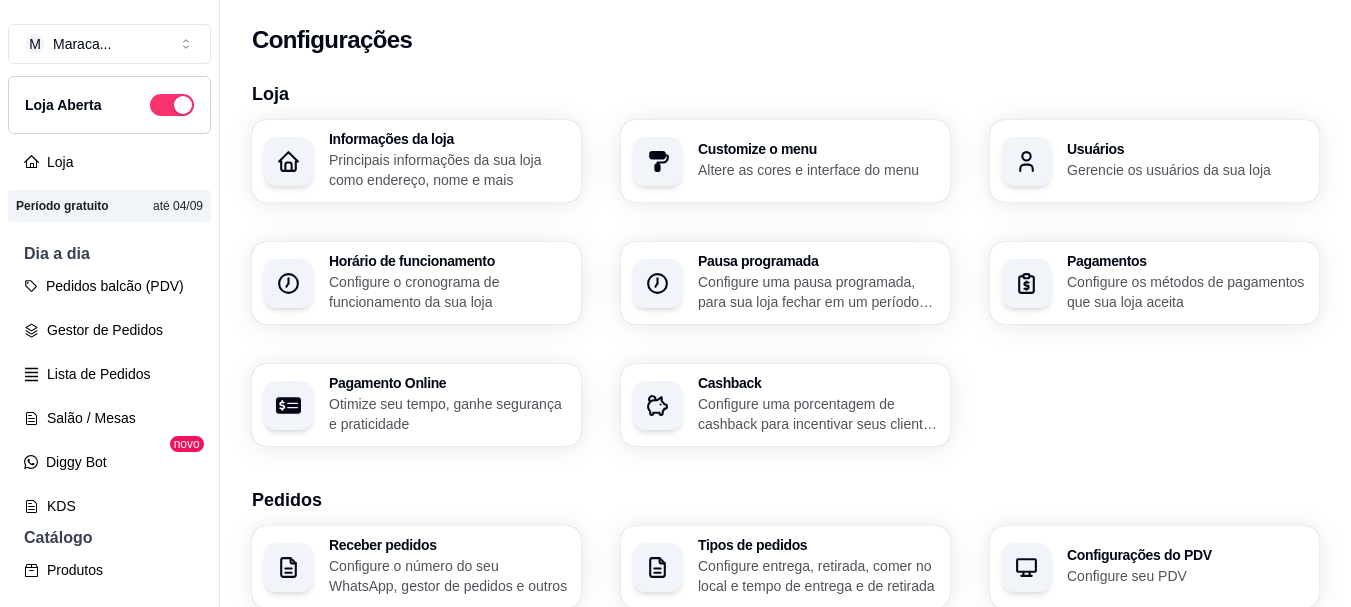 click on "Informações da loja Principais informações da sua loja como endereço, nome e mais Customize o menu Altere as cores e interface do menu Usuários Gerencie os usuários da sua loja Horário de funcionamento Configure o cronograma de funcionamento da sua loja Pausa programada Configure uma pausa programada, para sua loja fechar em um período específico Pagamentos Configure os métodos de pagamentos que sua loja aceita Pagamento Online Otimize seu tempo, ganhe segurança e praticidade Cashback Configure uma porcentagem de cashback para incentivar seus clientes a comprarem em sua loja" at bounding box center (785, 283) 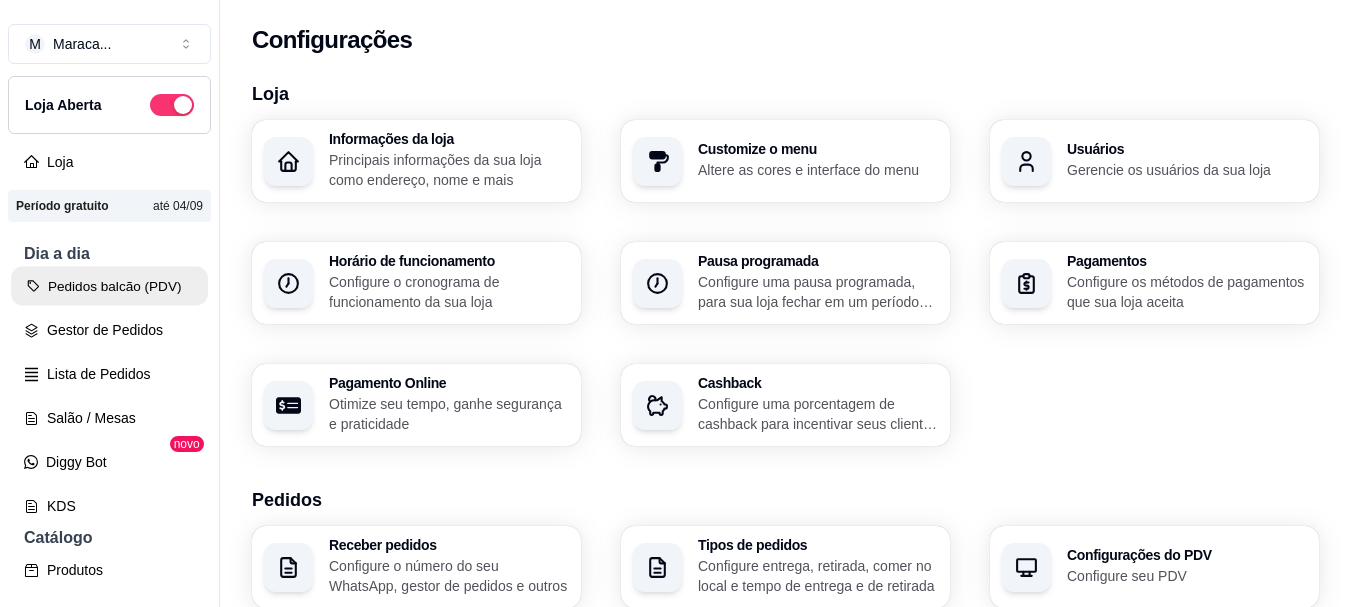click on "Pedidos balcão (PDV)" at bounding box center [109, 286] 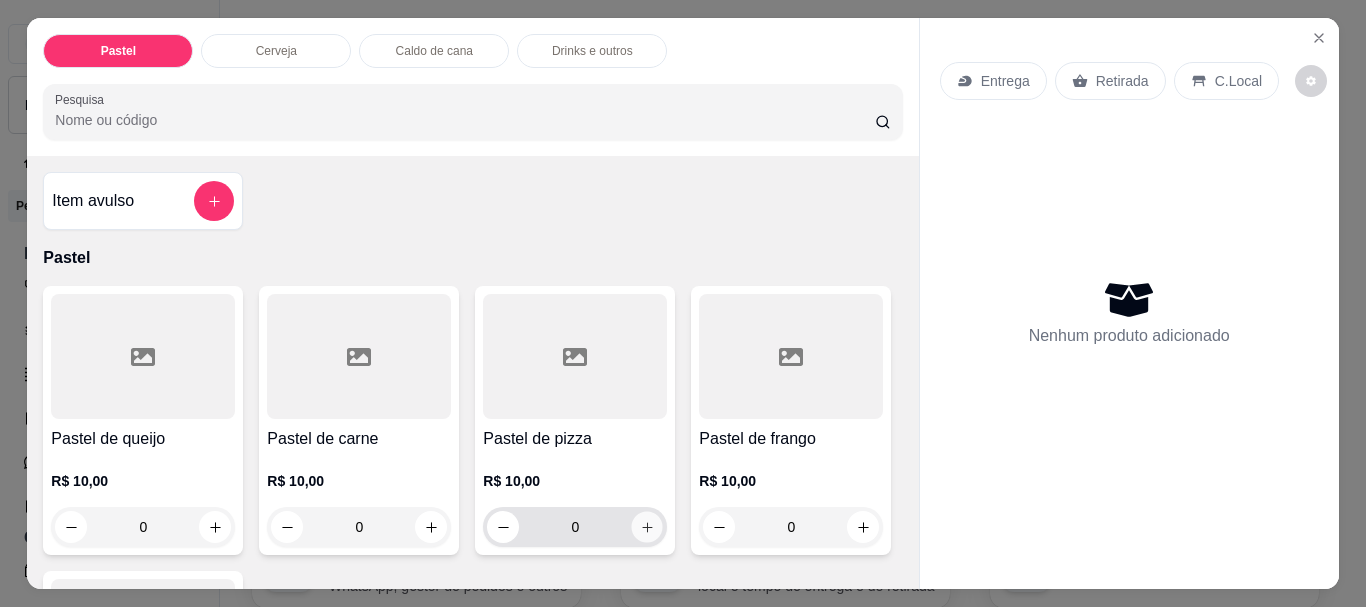 click 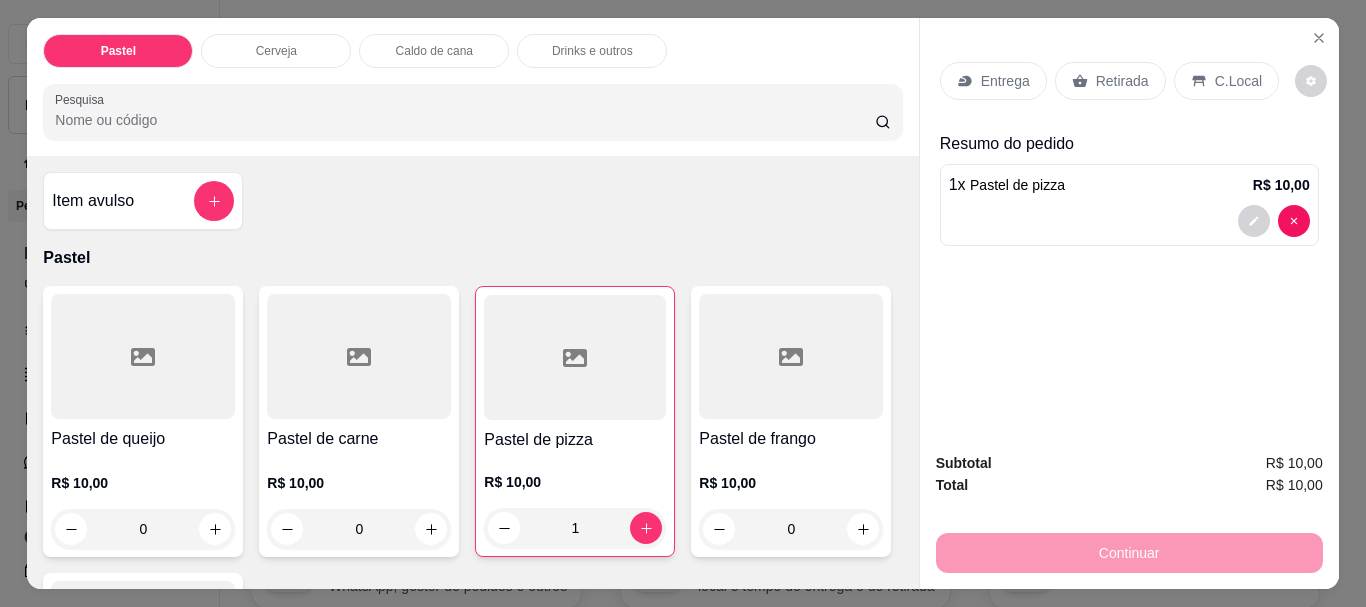 click on "C.Local" at bounding box center [1226, 81] 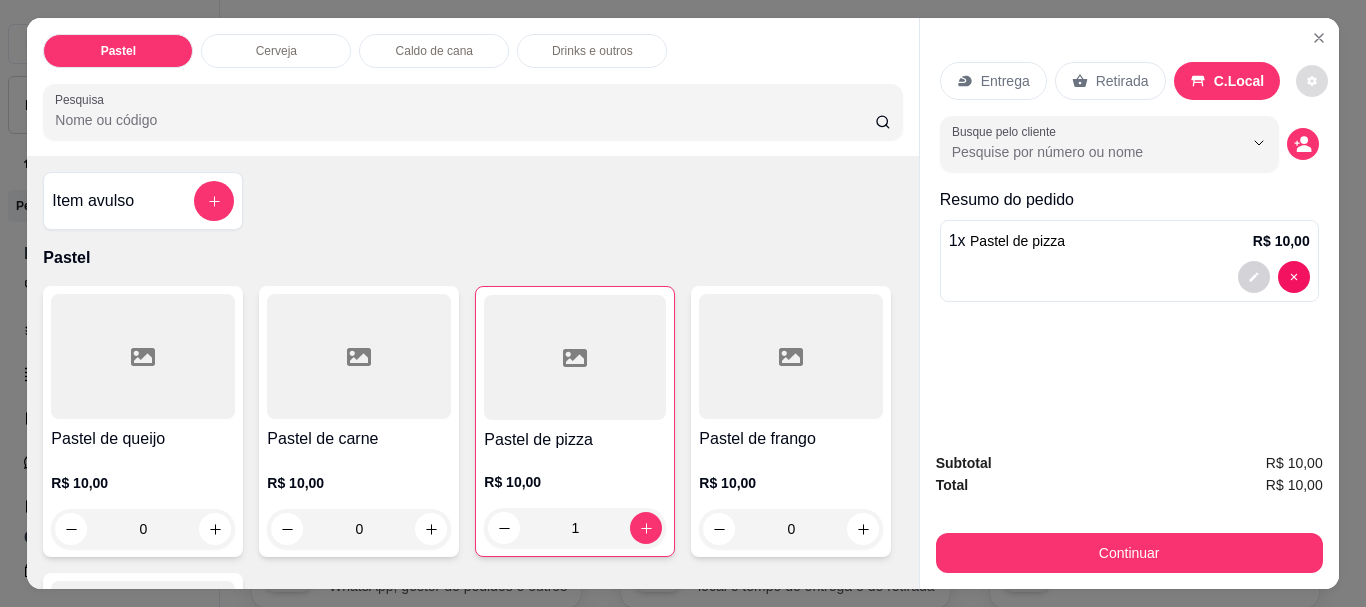click 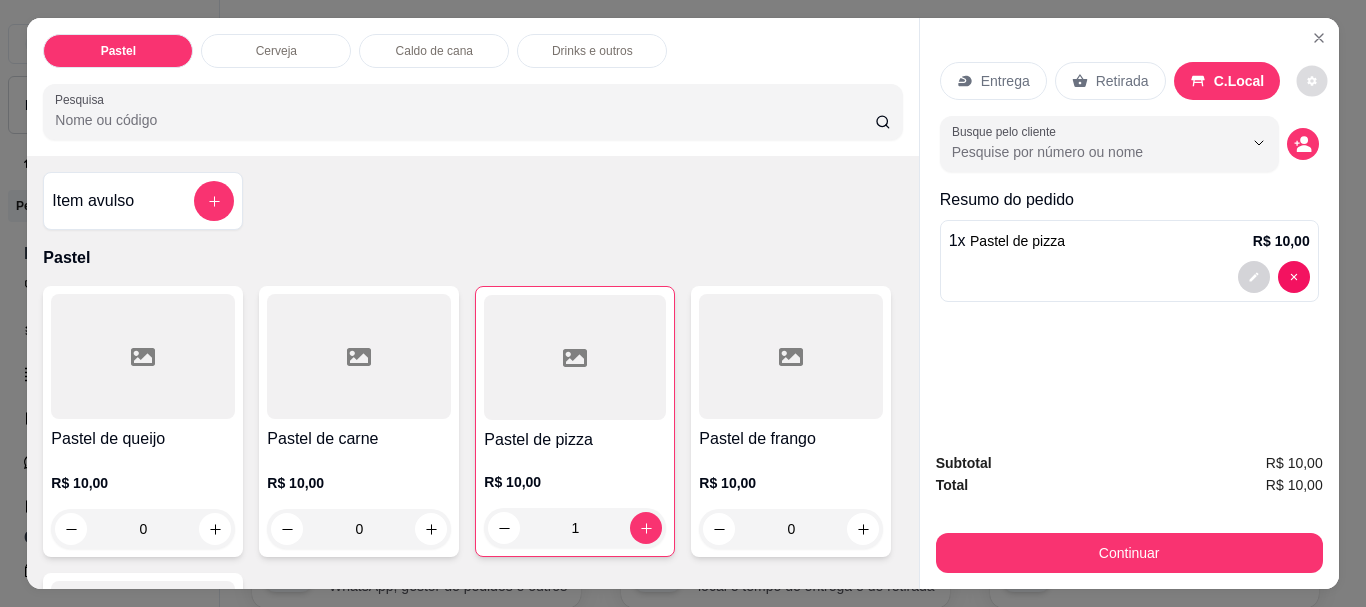 click 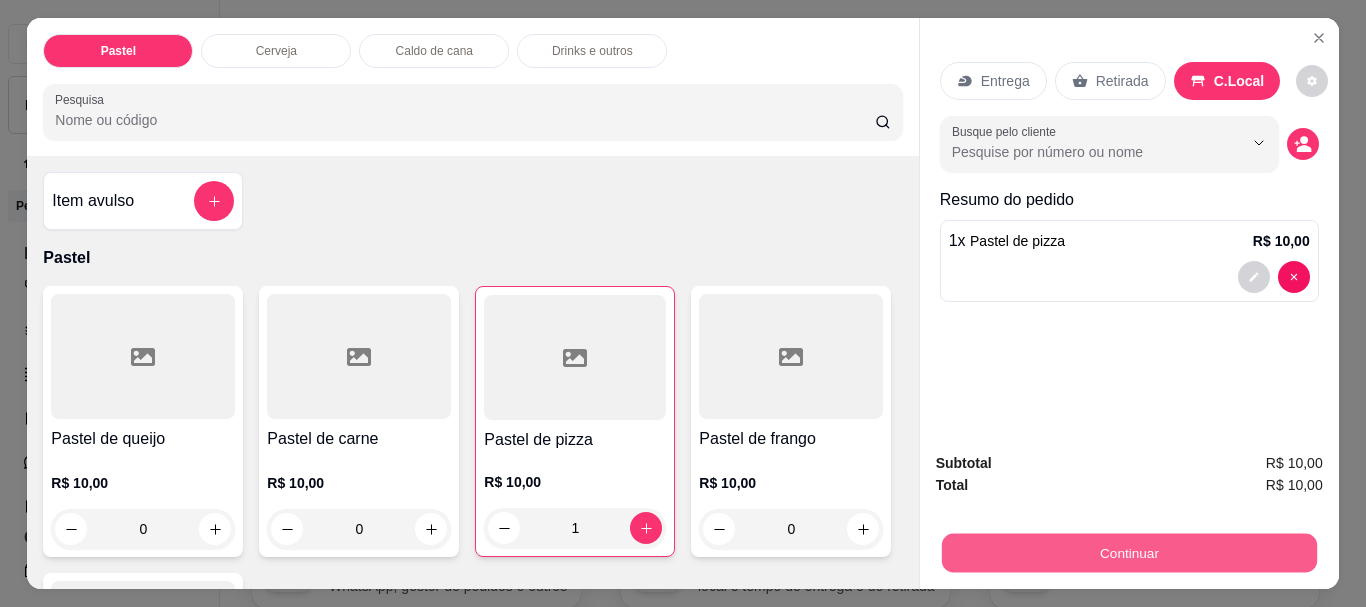 click on "Continuar" at bounding box center [1128, 552] 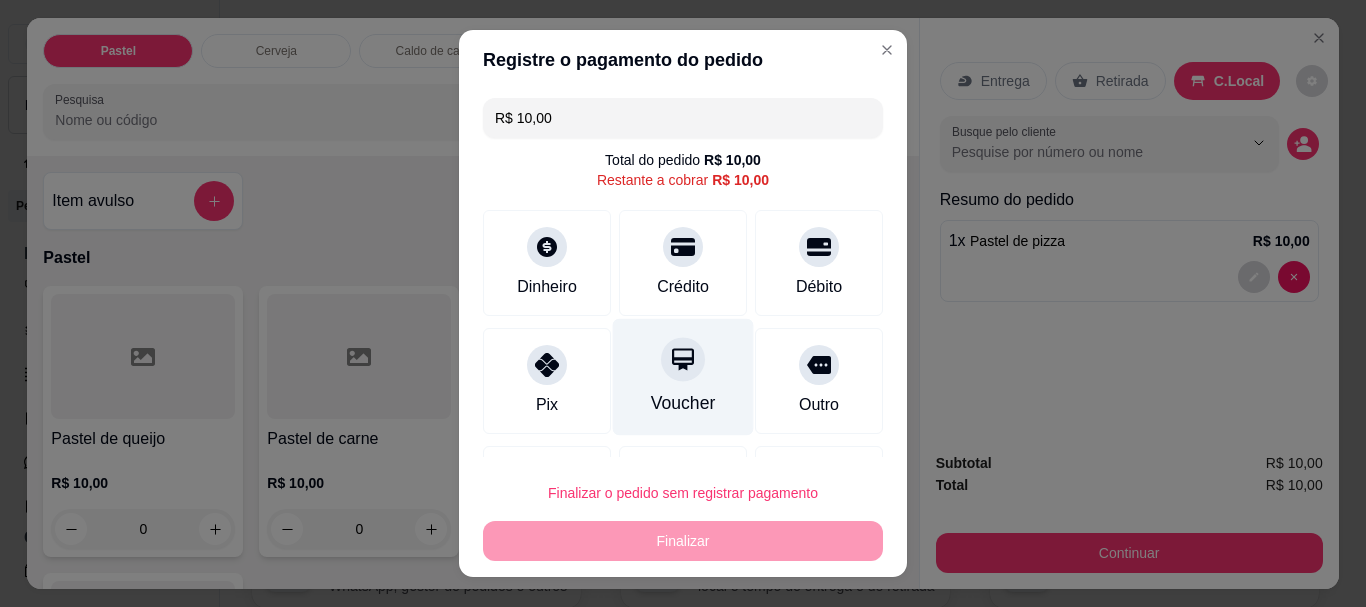 click at bounding box center (683, 360) 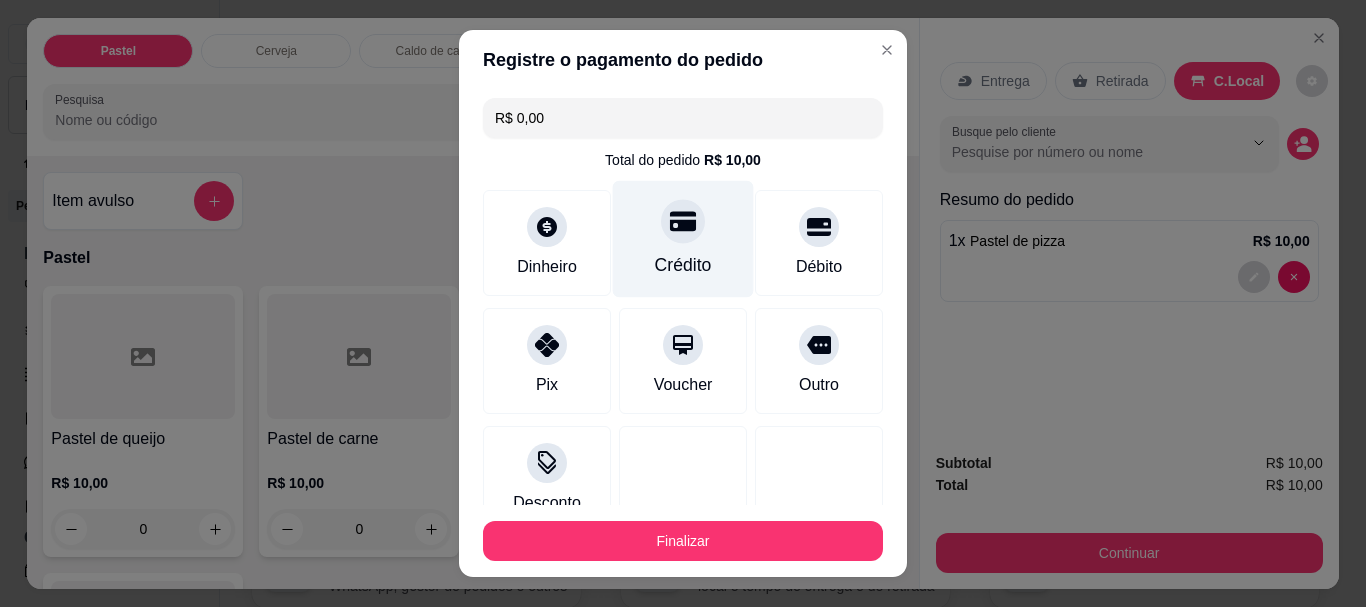 click on "Crédito" at bounding box center (683, 266) 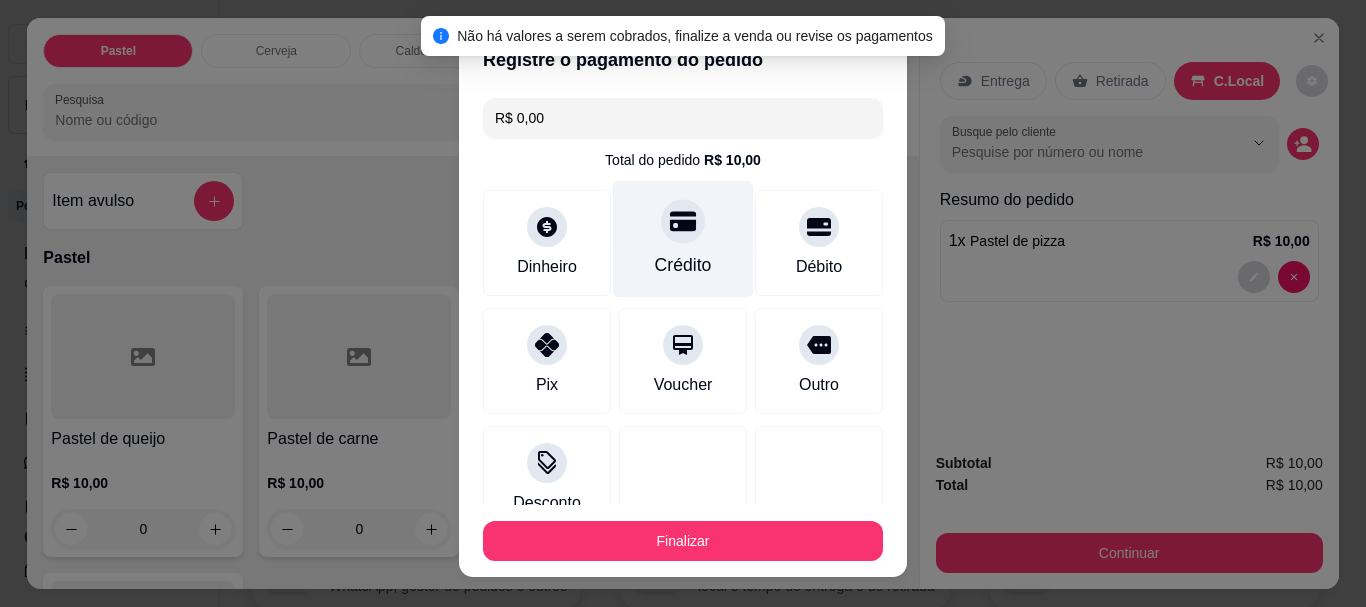 click 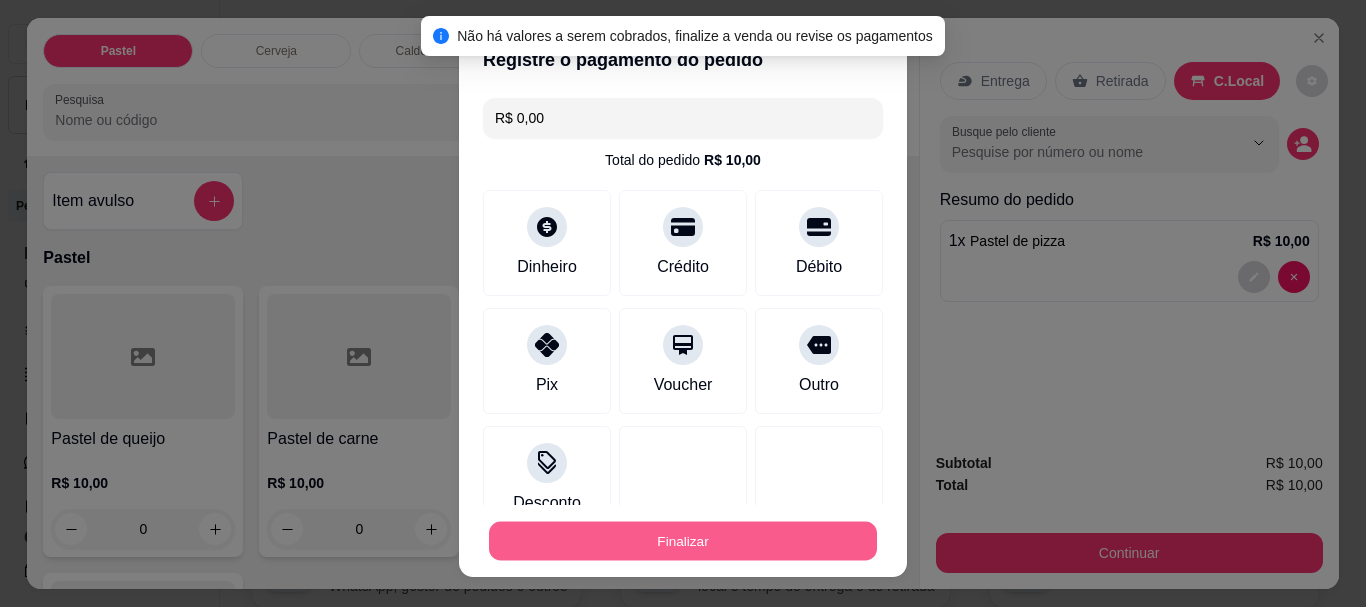 click on "Finalizar" at bounding box center (683, 540) 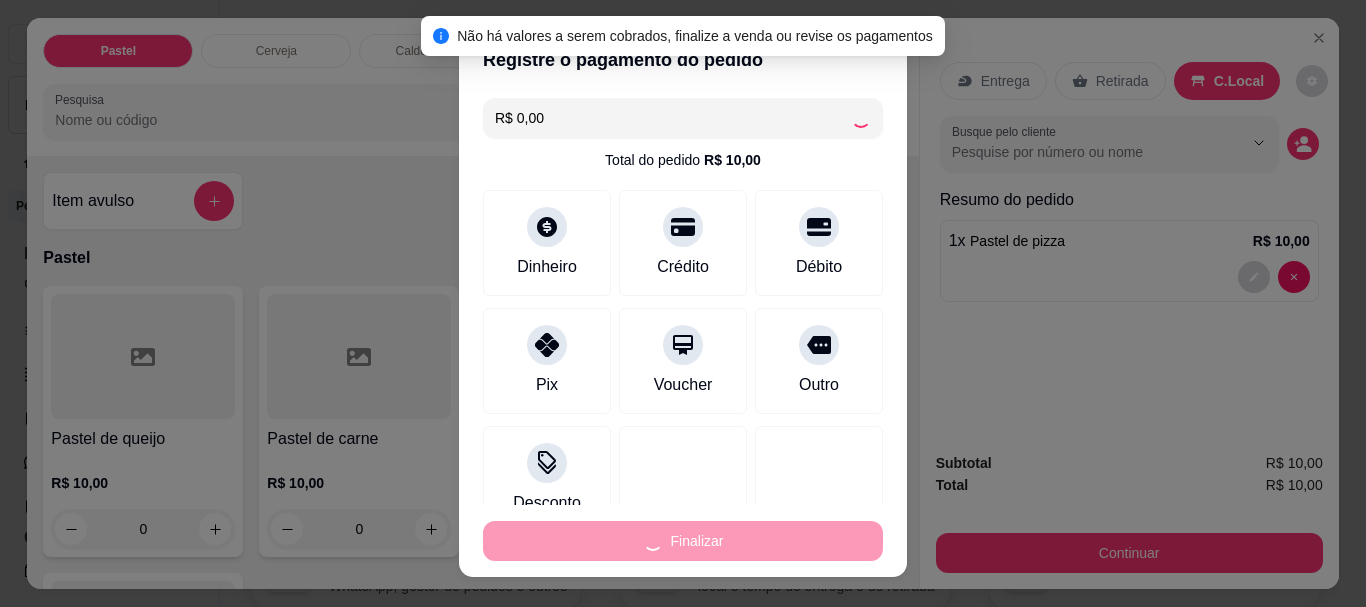 type on "0" 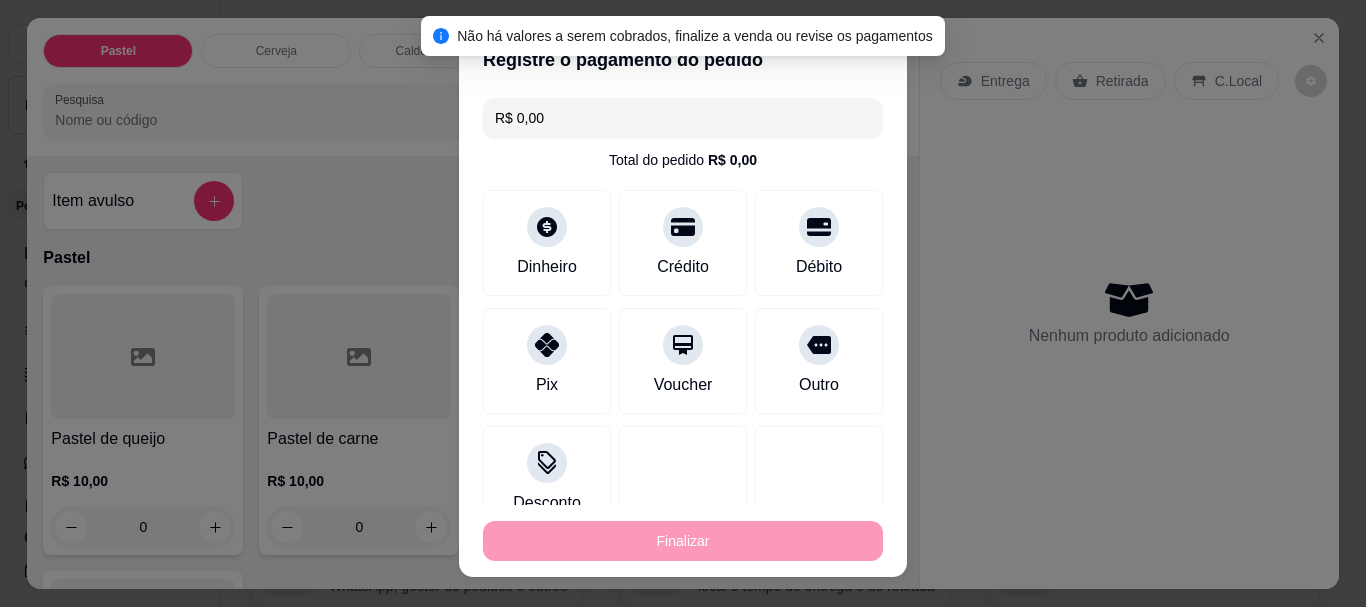 type on "-R$ 10,00" 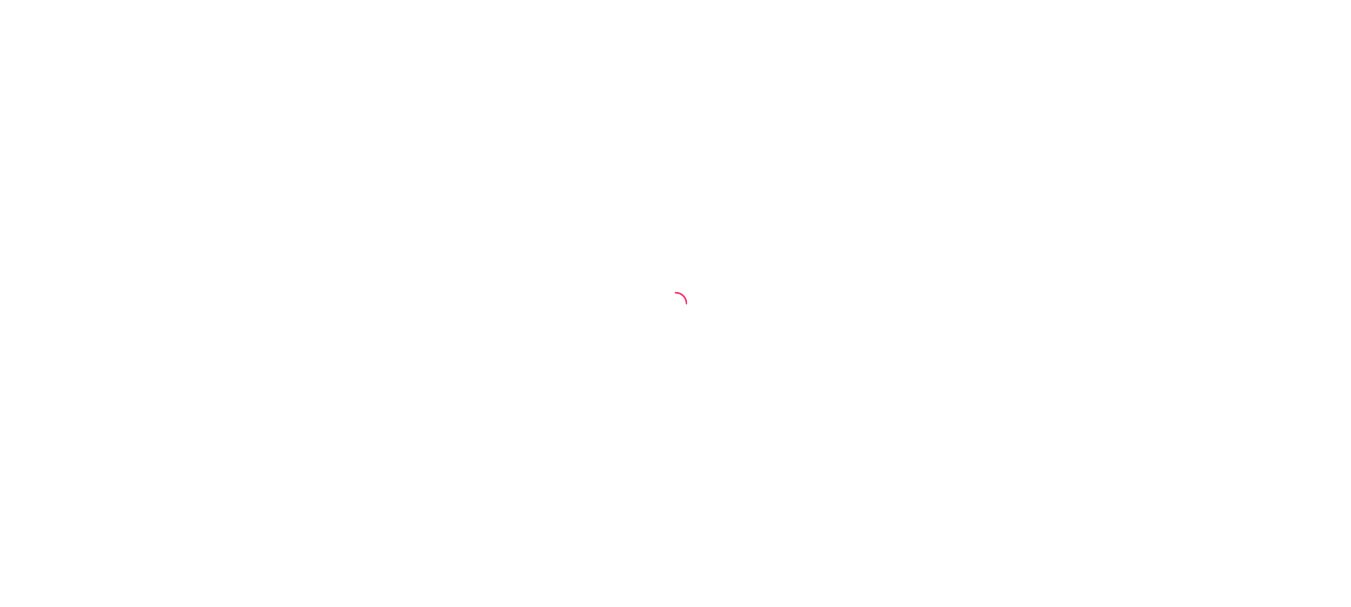 scroll, scrollTop: 0, scrollLeft: 0, axis: both 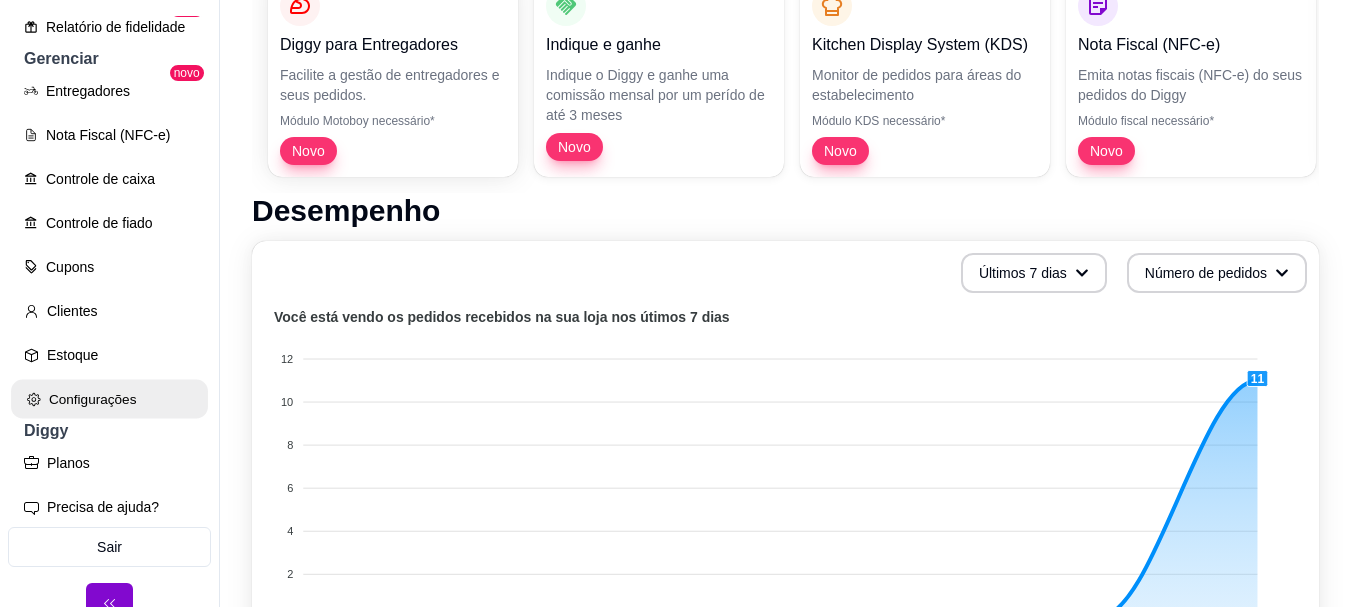 click on "Configurações" at bounding box center (109, 399) 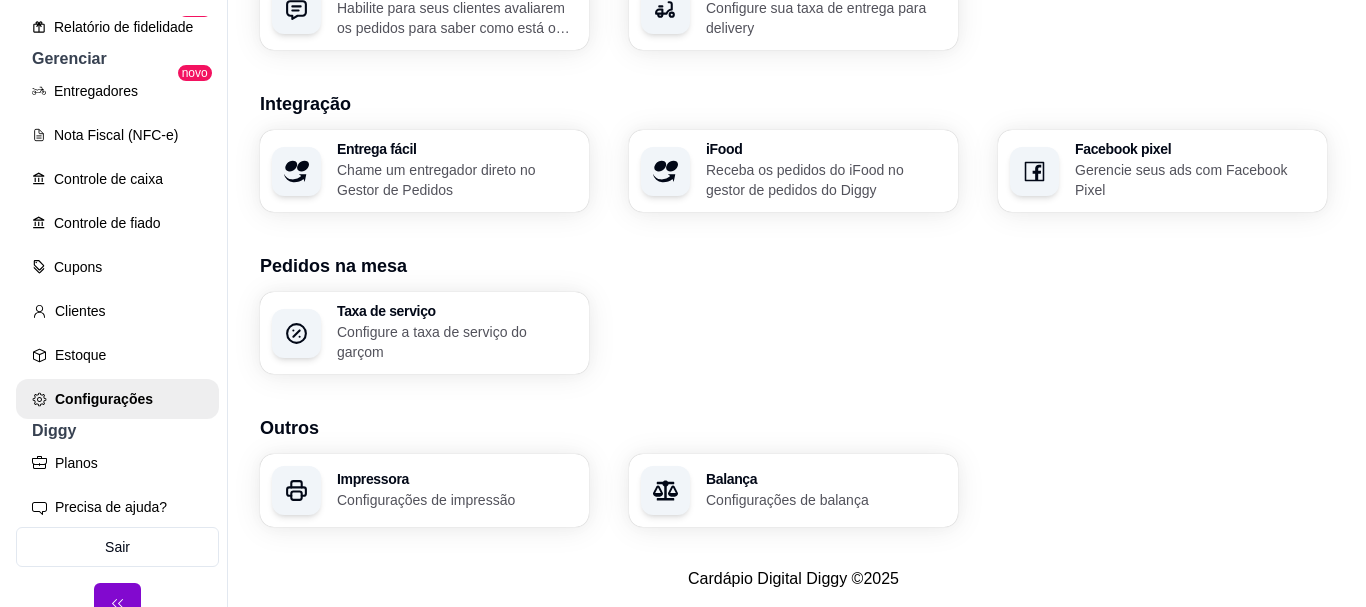 scroll, scrollTop: 817, scrollLeft: 0, axis: vertical 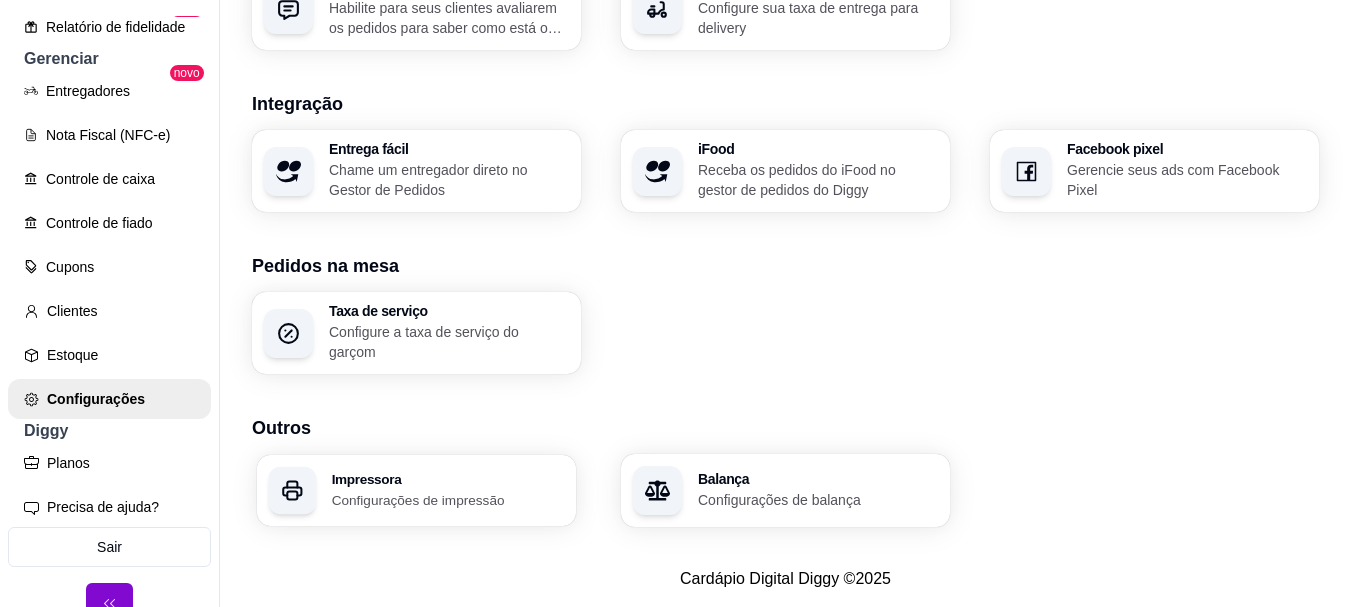 click on "Configurações de impressão" at bounding box center [448, 499] 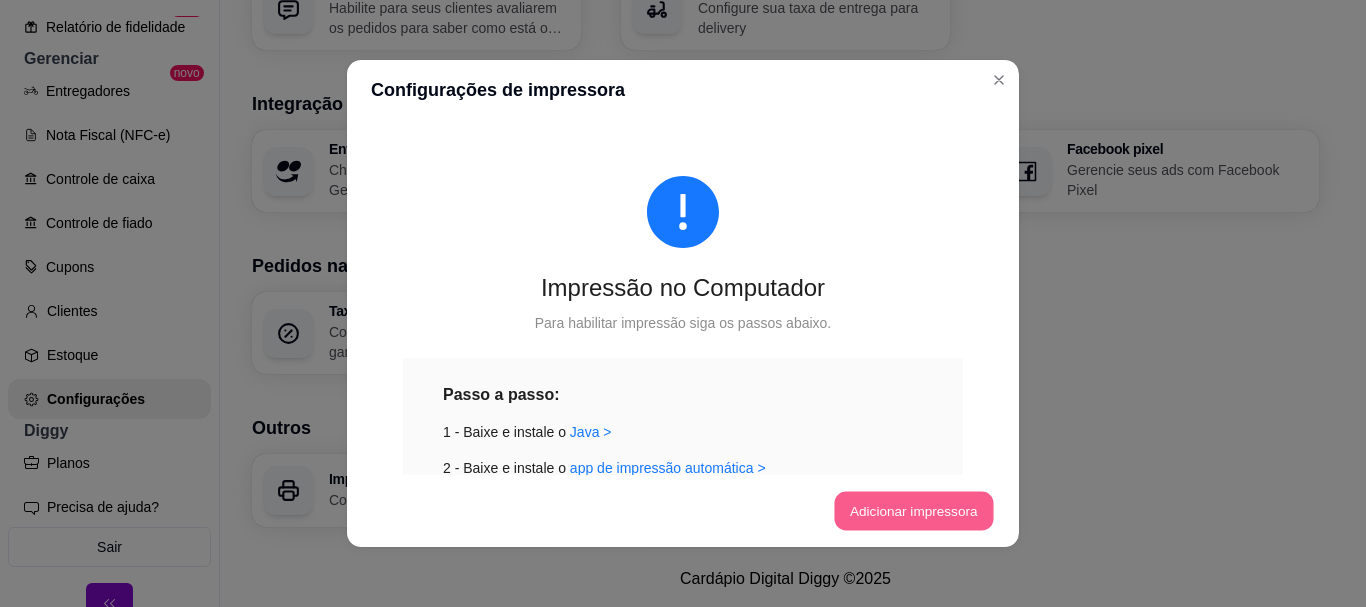 click on "Adicionar impressora" at bounding box center (913, 511) 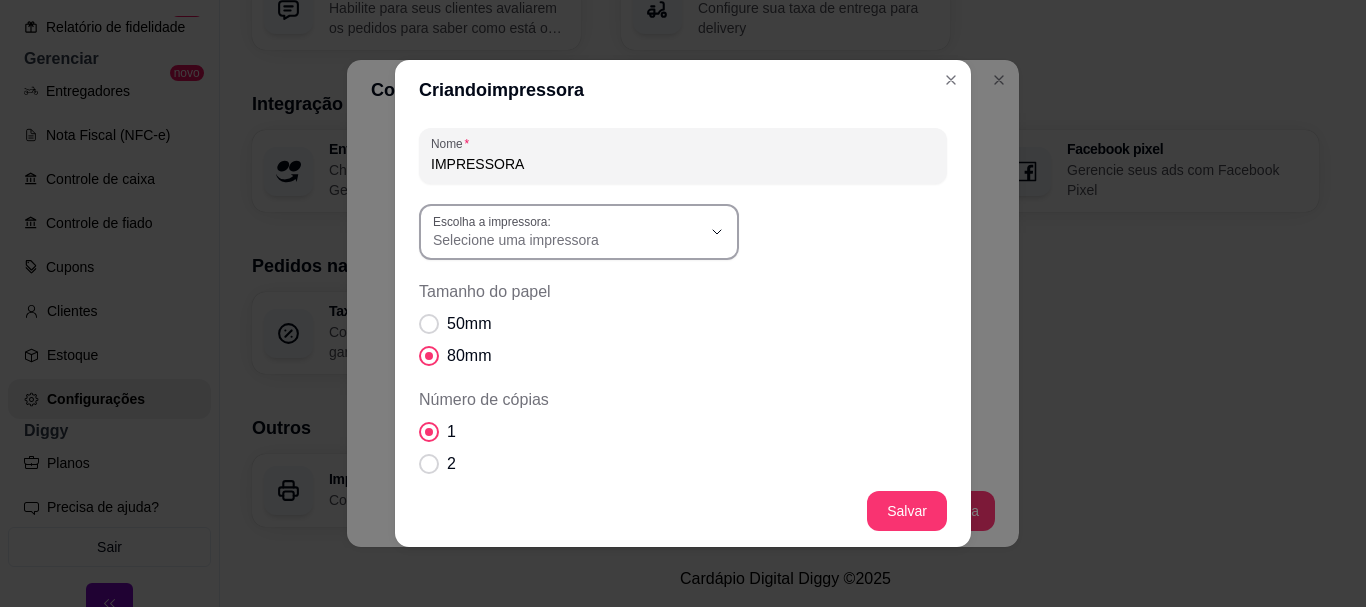 click on "Selecione uma impressora" at bounding box center (567, 240) 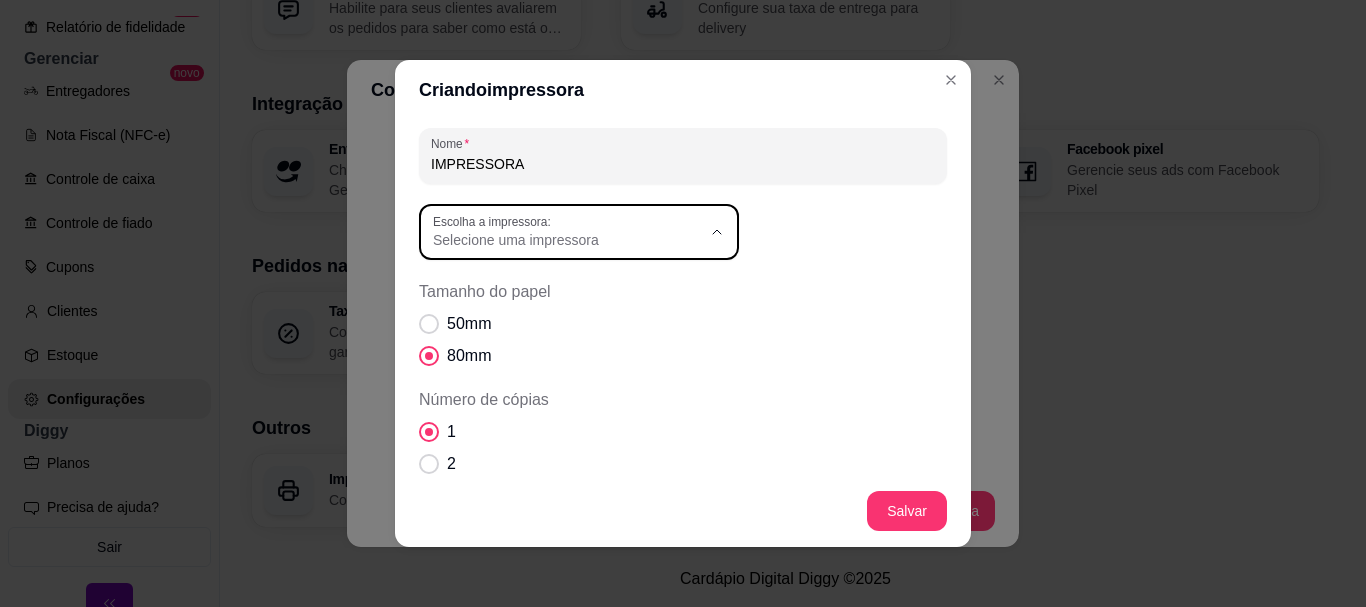 click on "MDK-081(Copy 1)" at bounding box center [561, 418] 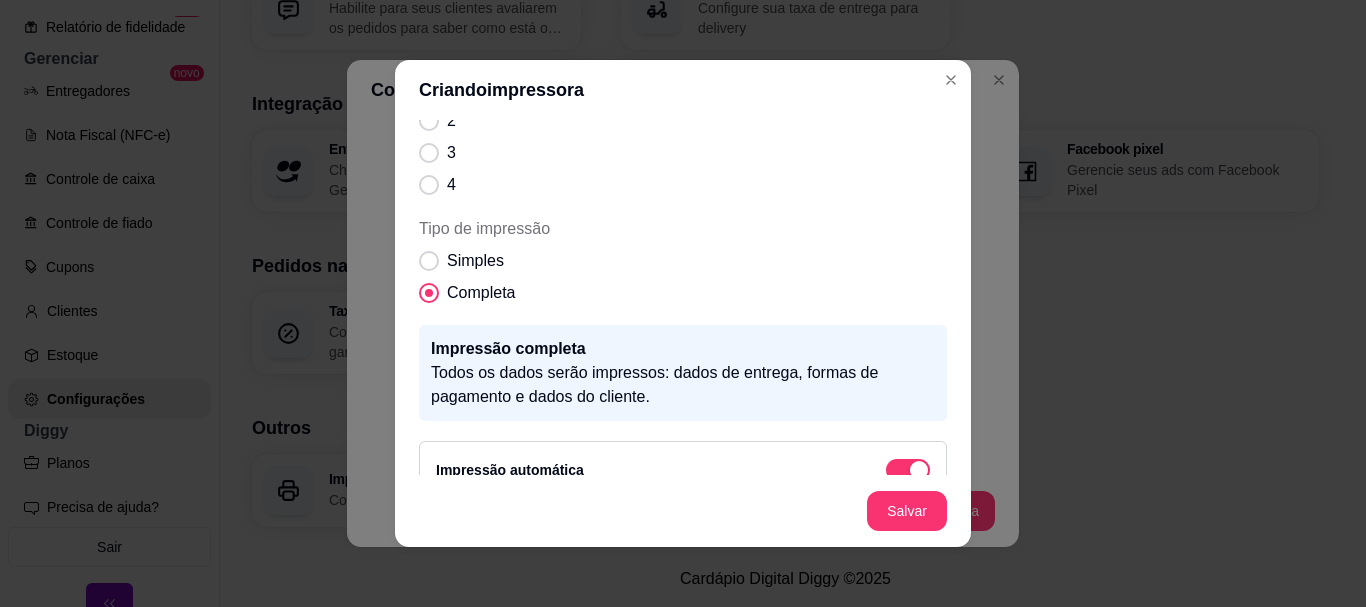 scroll, scrollTop: 375, scrollLeft: 0, axis: vertical 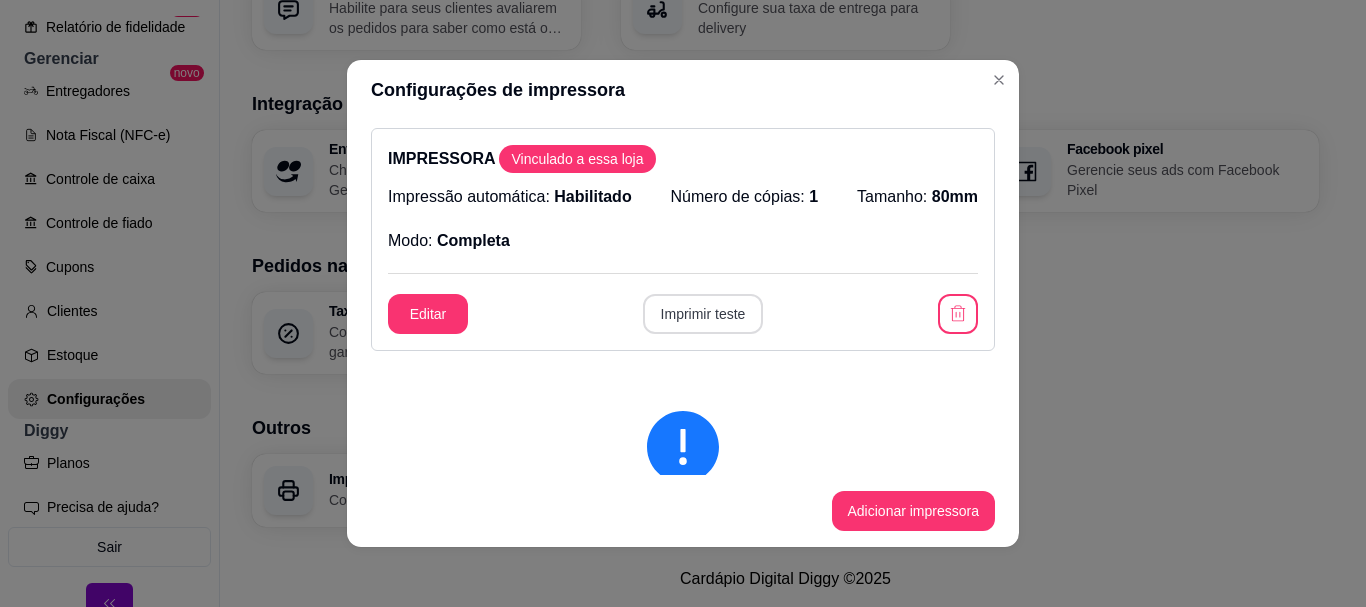 click on "Imprimir teste" at bounding box center [703, 314] 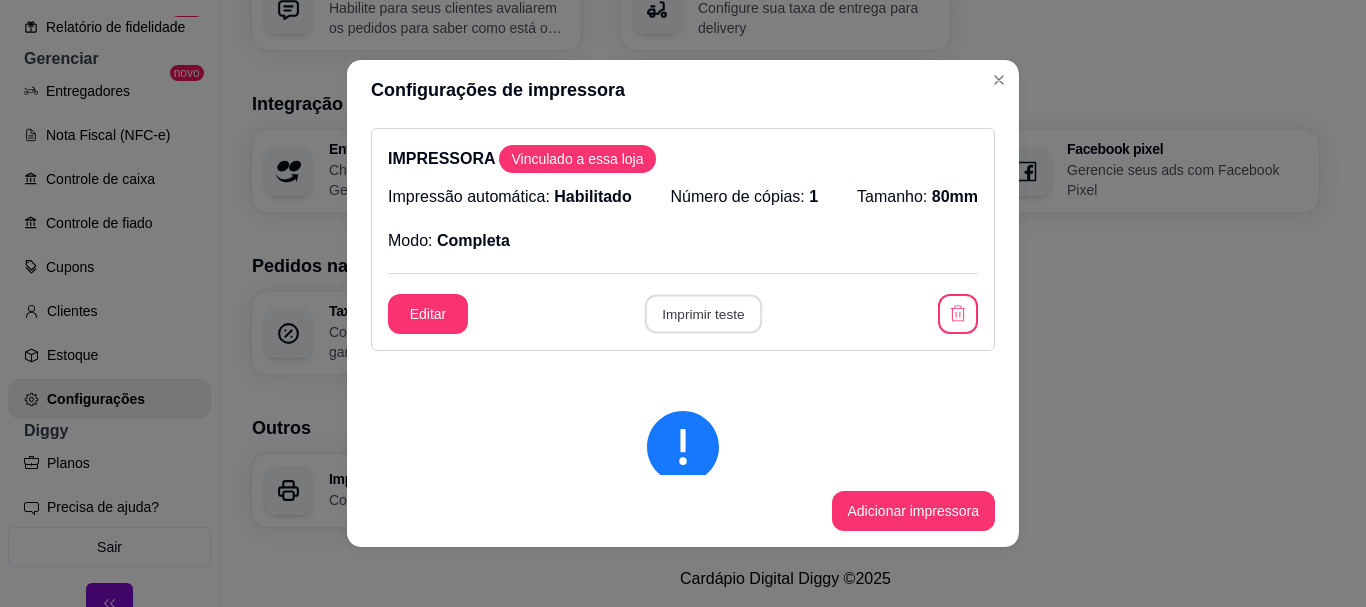 click on "Imprimir teste" at bounding box center (702, 314) 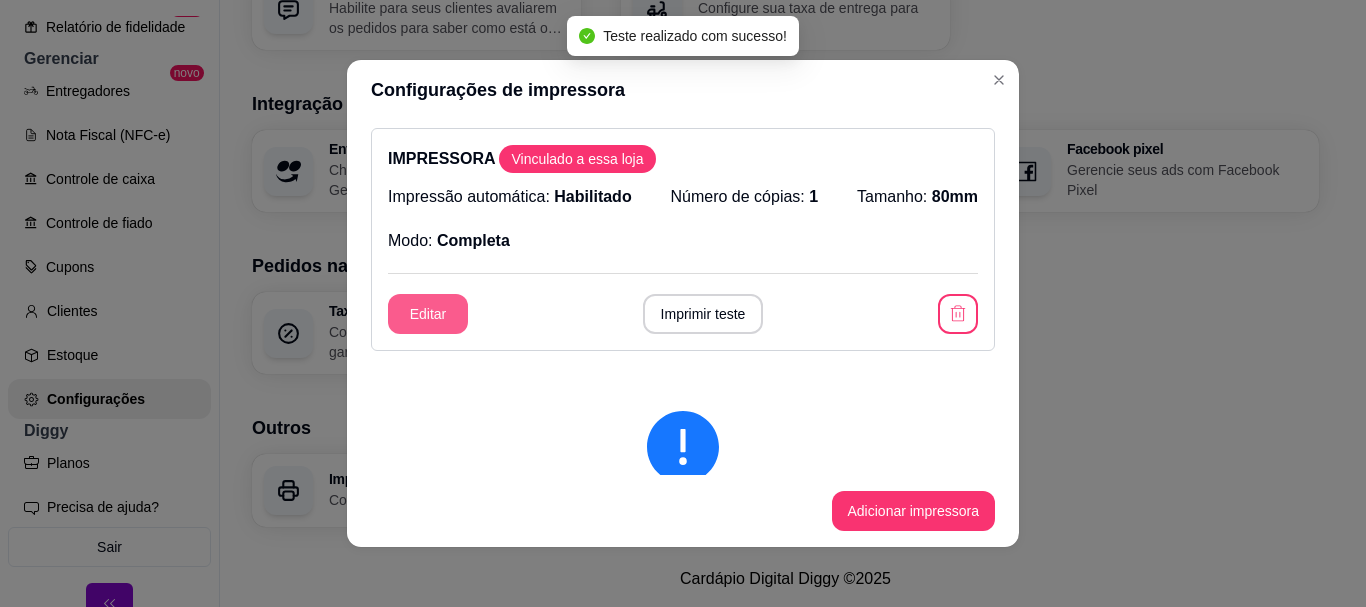 click on "Editar" at bounding box center [428, 314] 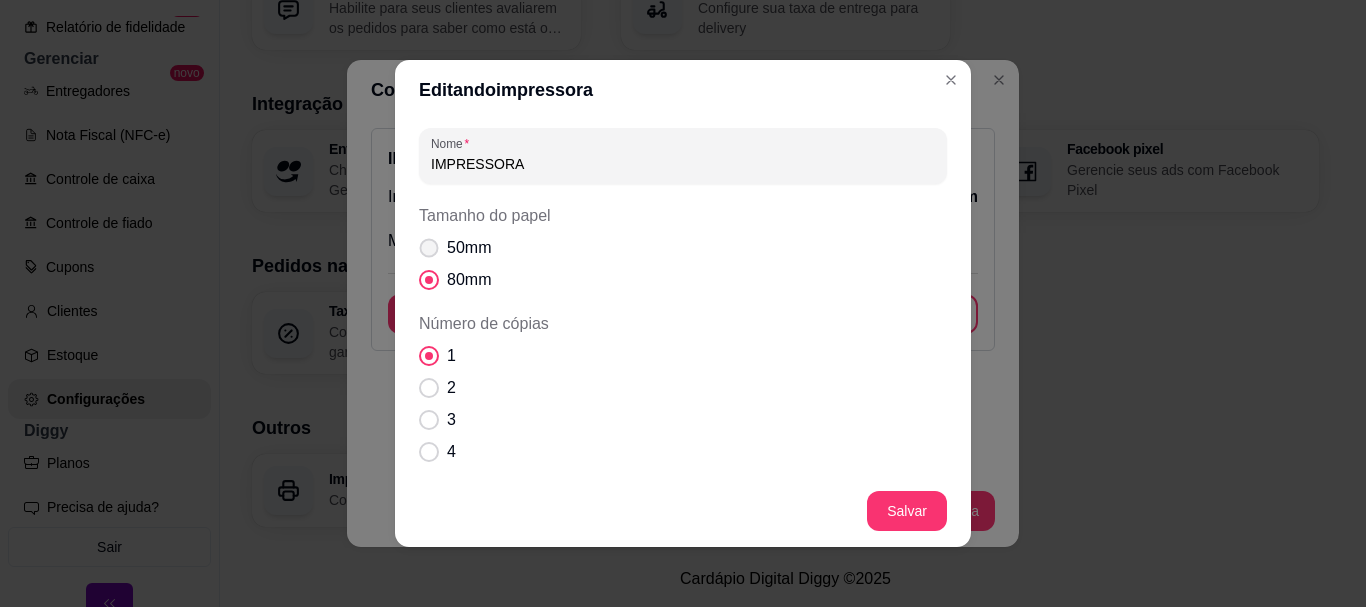 click at bounding box center (429, 248) 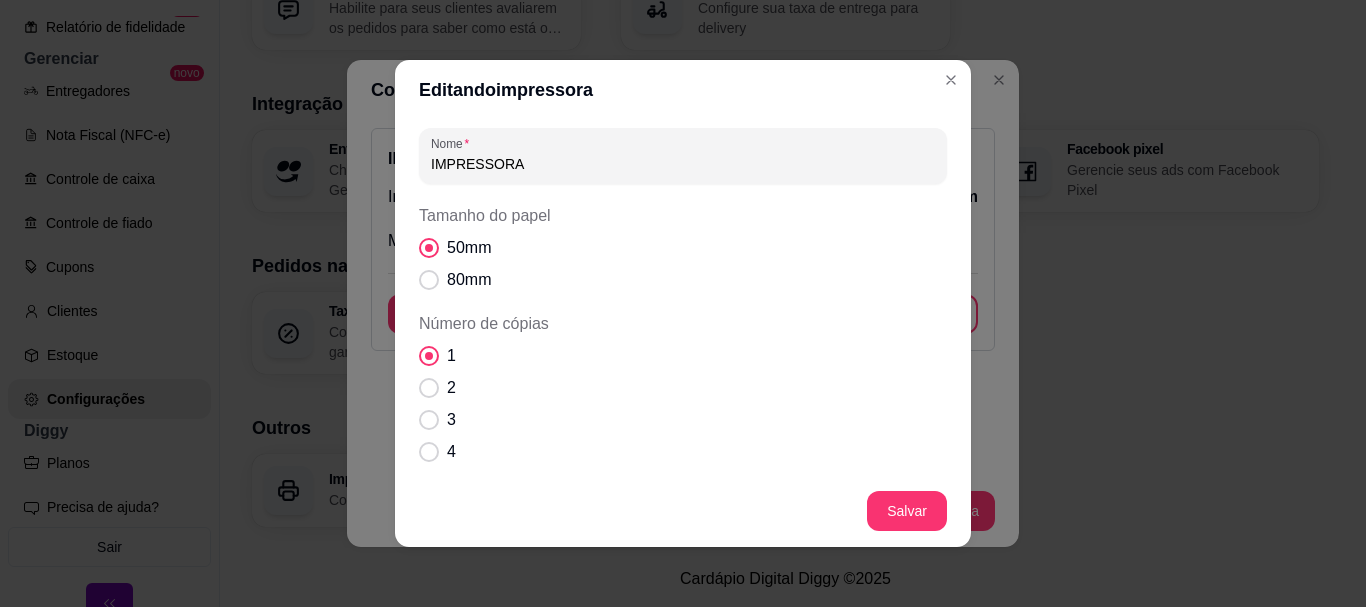 click on "IMPRESSORA" at bounding box center [683, 164] 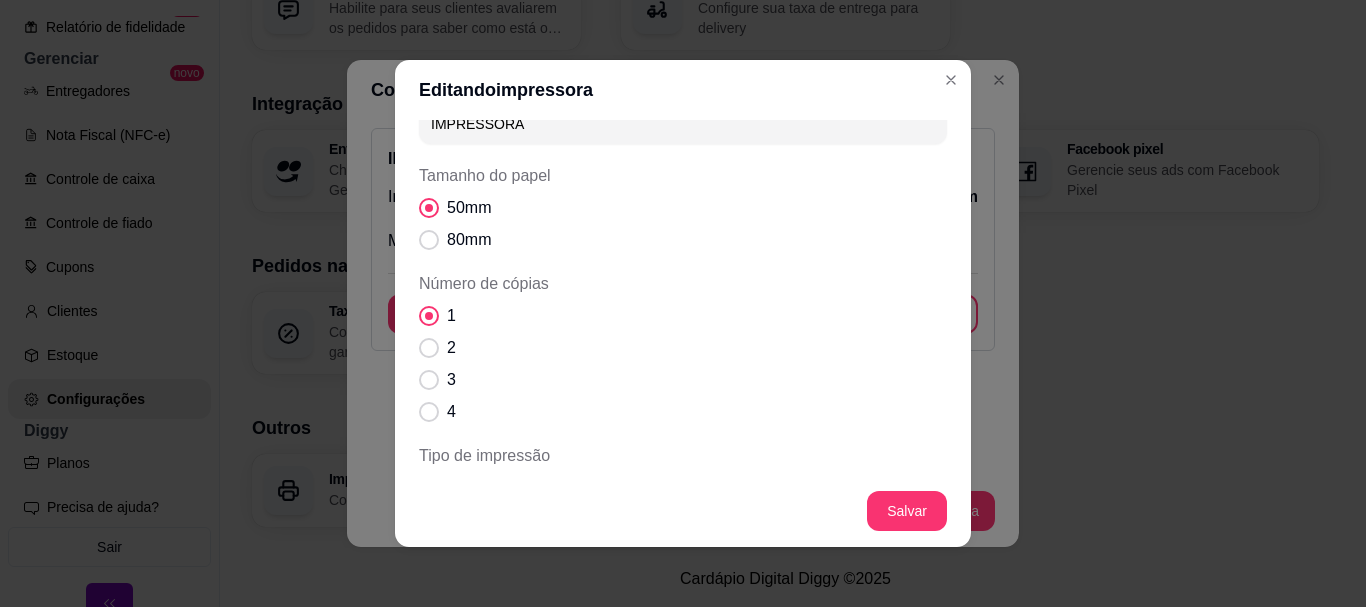 scroll, scrollTop: 0, scrollLeft: 0, axis: both 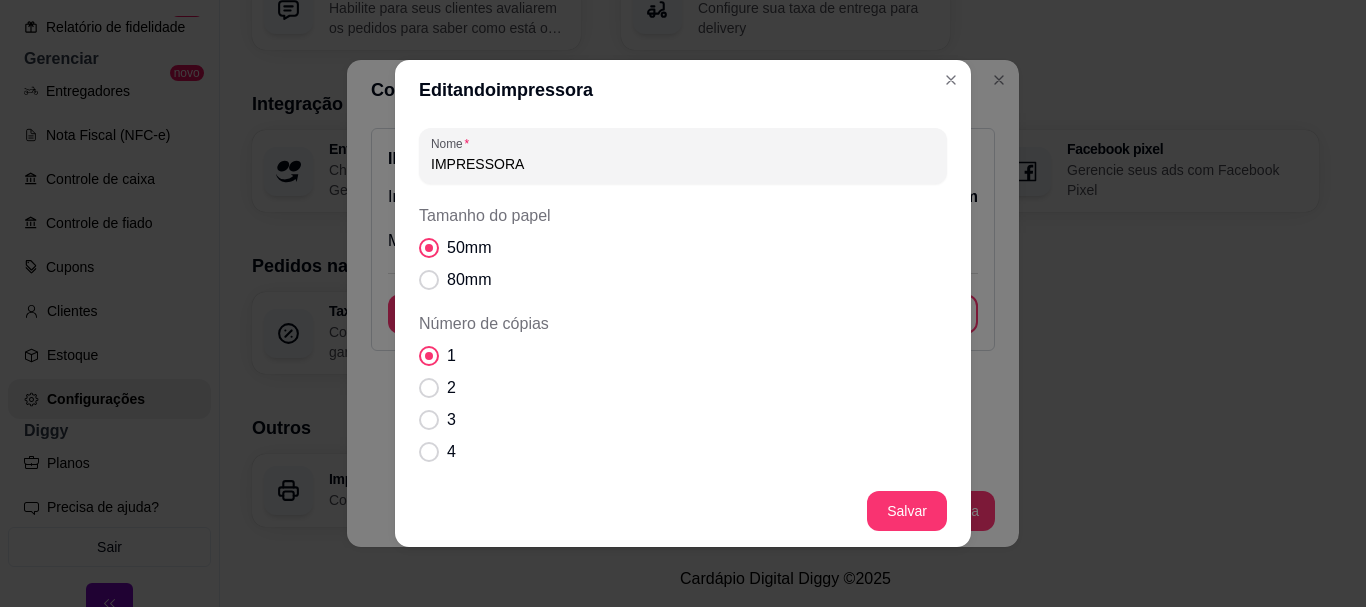 click on "IMPRESSORA" at bounding box center [683, 164] 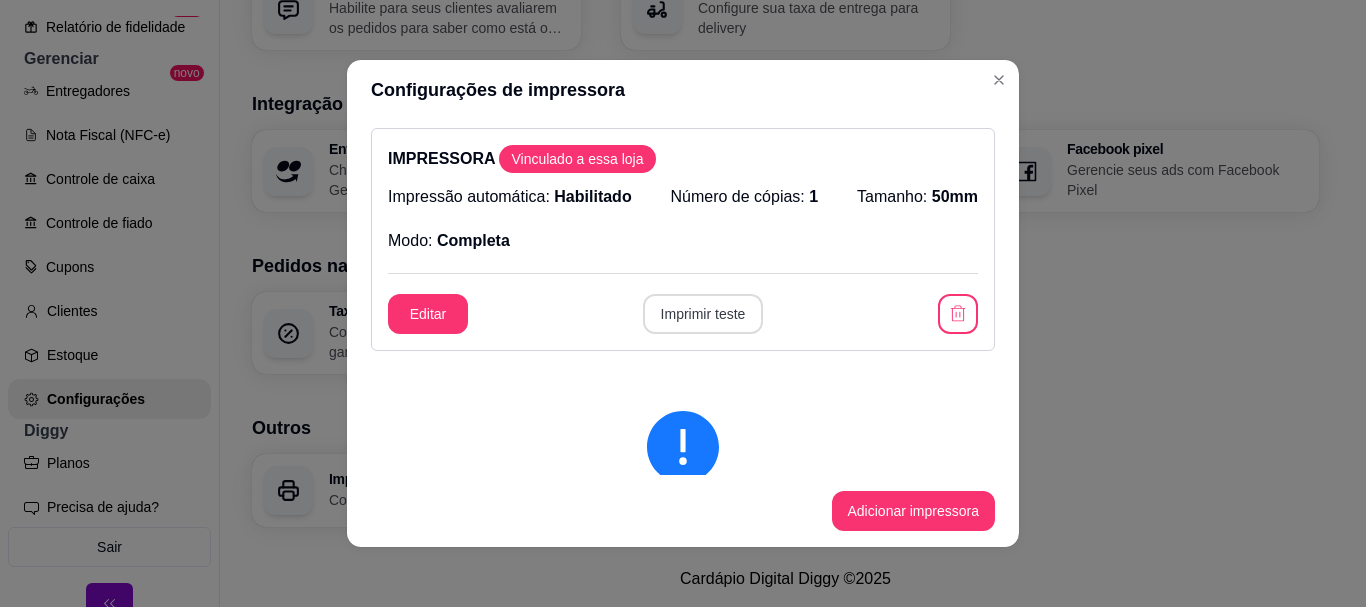 click on "Imprimir teste" at bounding box center (703, 314) 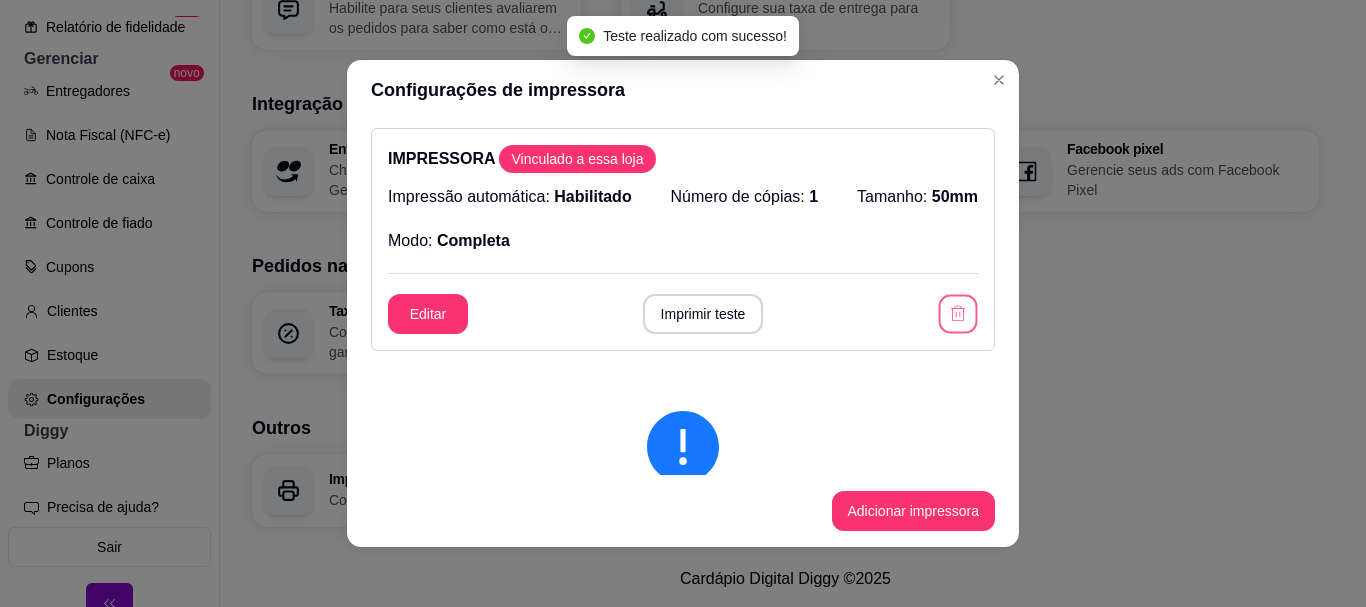 click at bounding box center (958, 314) 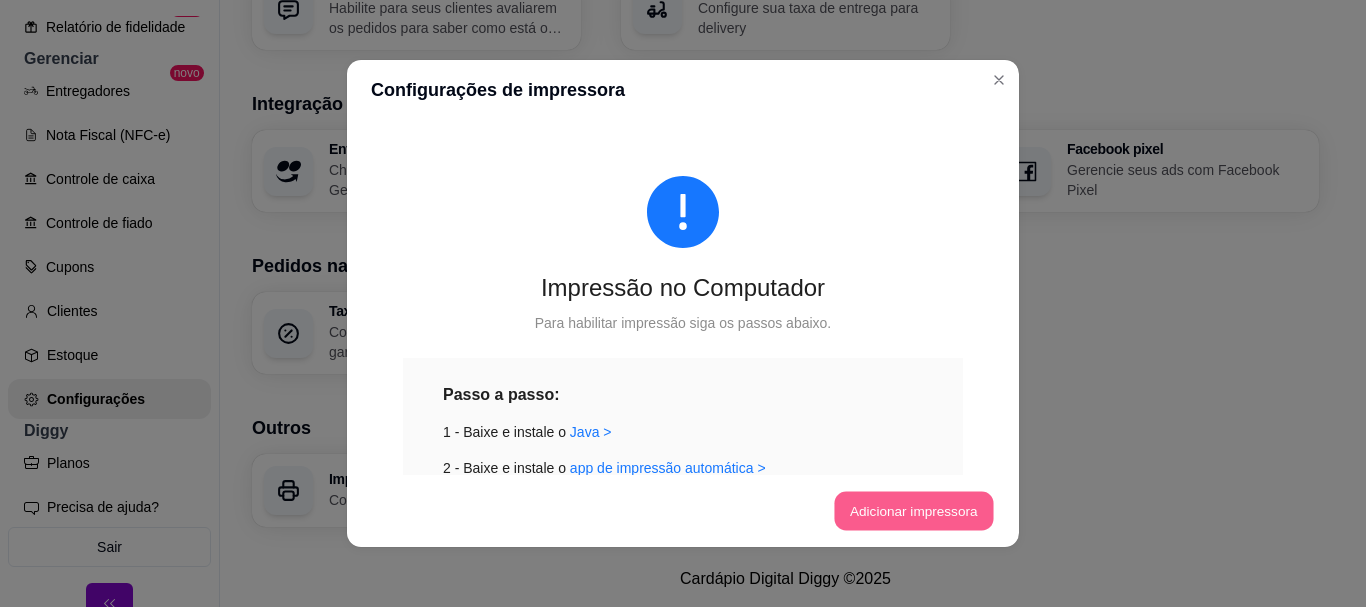 click on "Adicionar impressora" at bounding box center [913, 511] 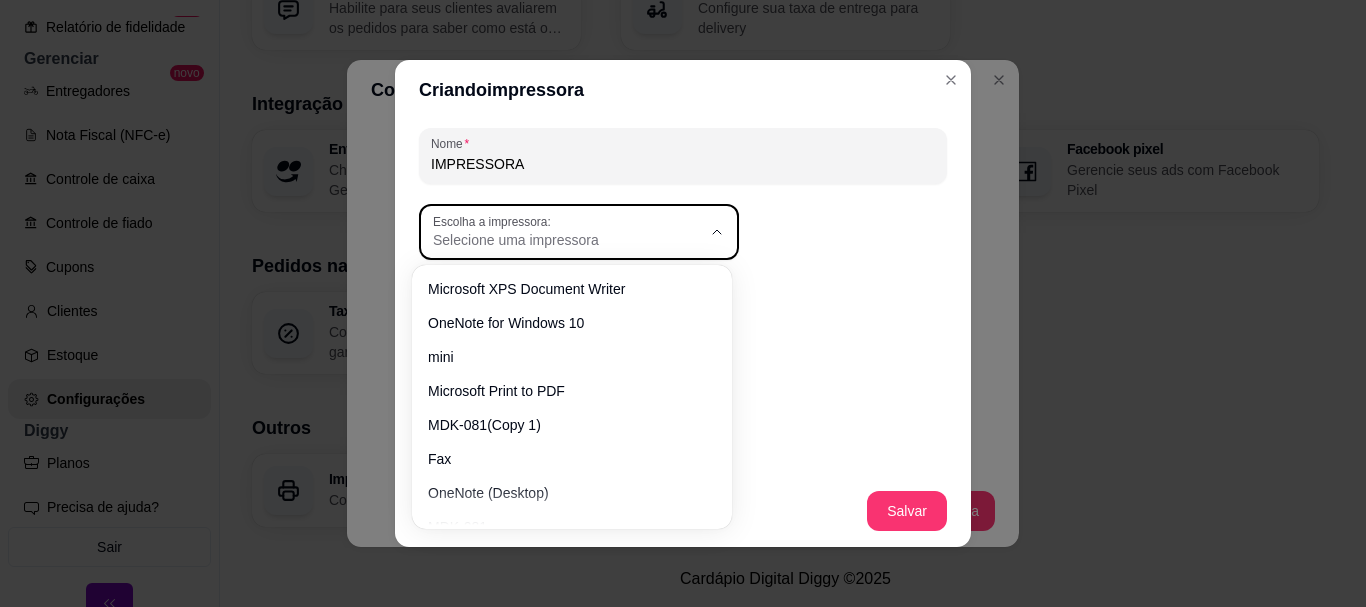 click on "Escolha a impressora: Selecione uma impressora" at bounding box center (579, 232) 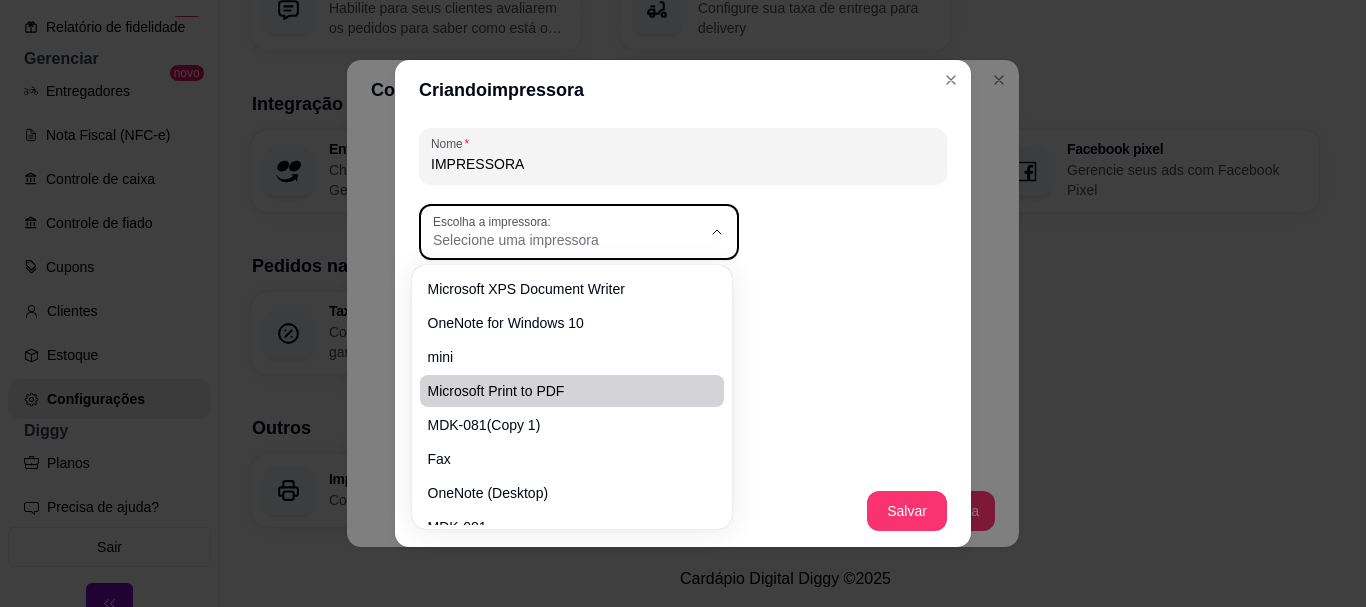 scroll, scrollTop: 22, scrollLeft: 0, axis: vertical 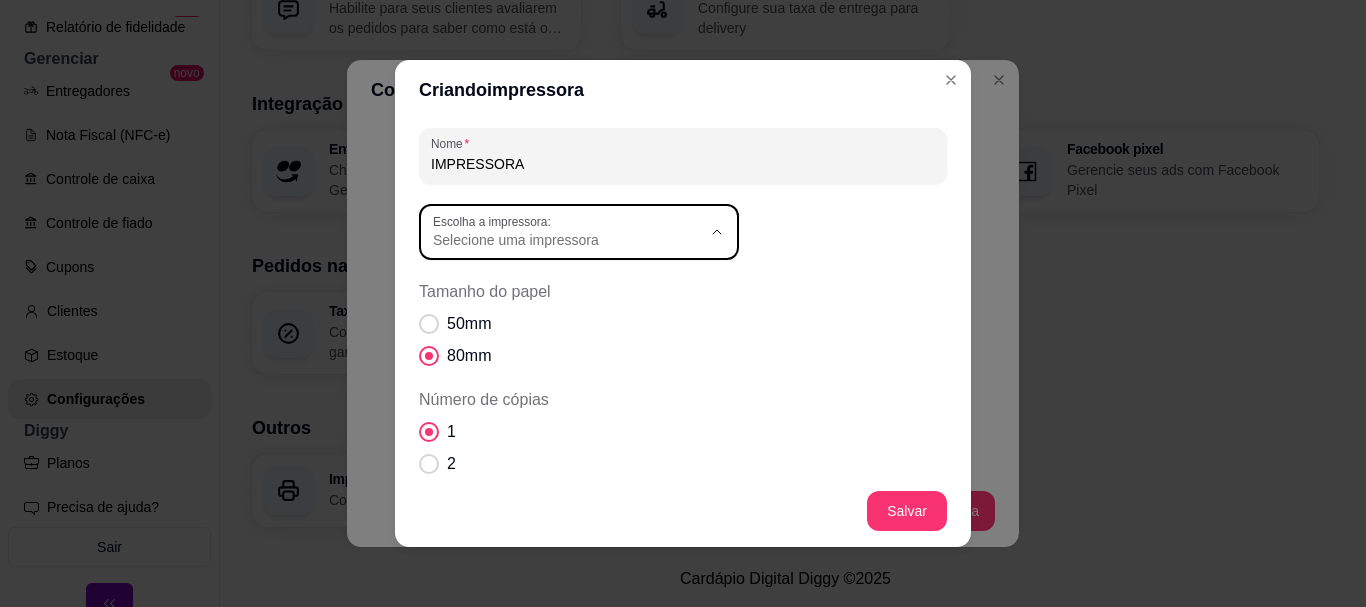 click on "MDK-081" at bounding box center [561, 495] 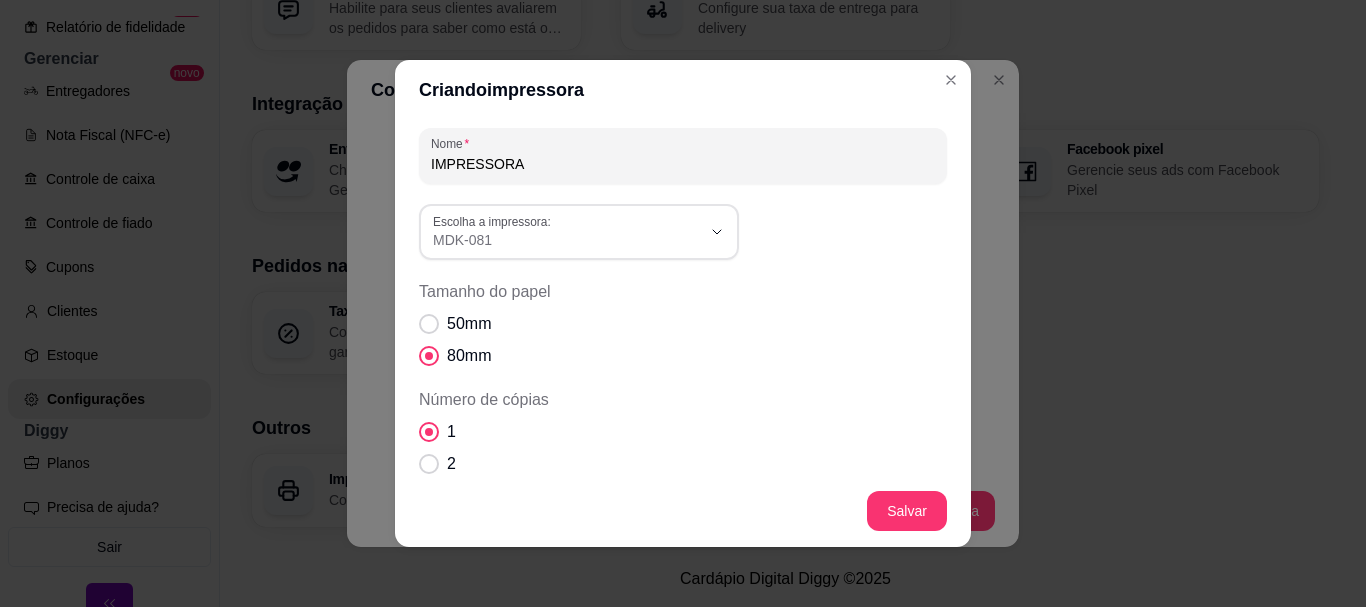 scroll, scrollTop: 19, scrollLeft: 0, axis: vertical 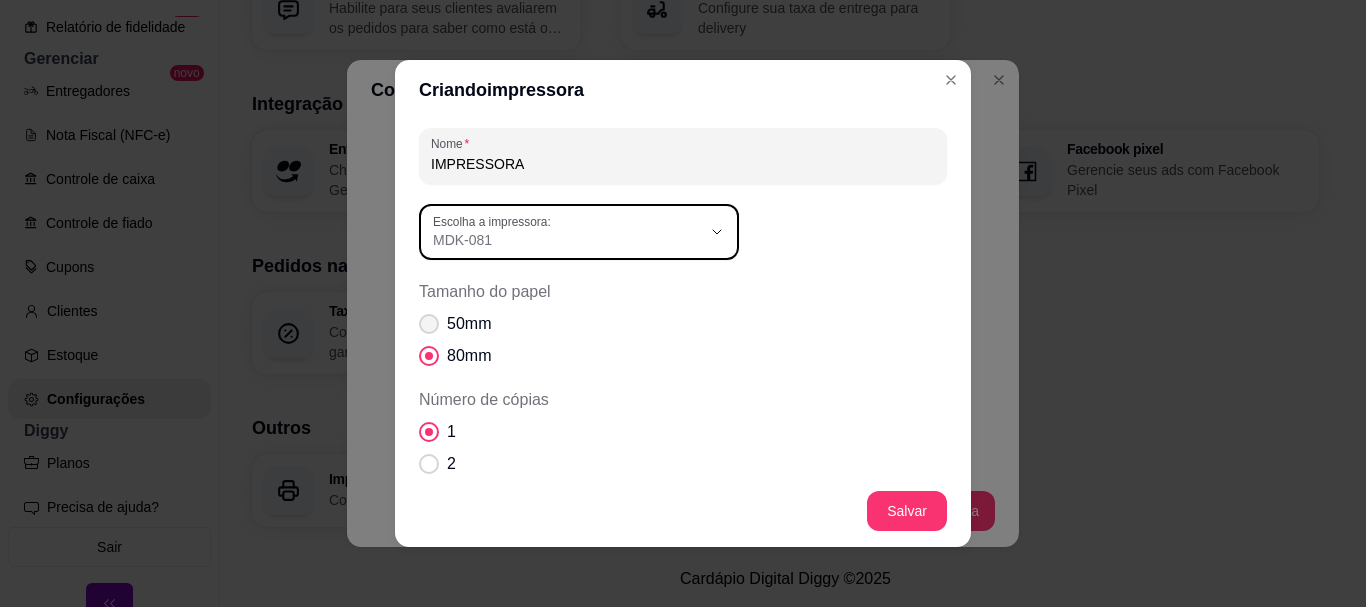 click at bounding box center (429, 324) 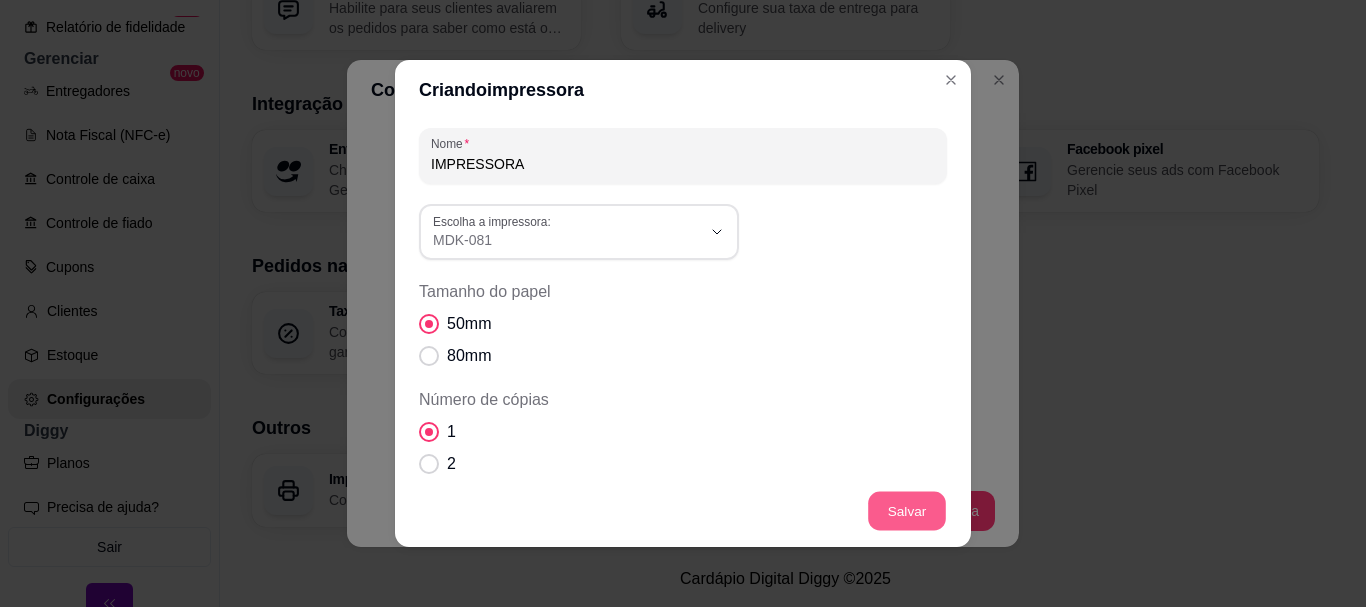 click on "Salvar" at bounding box center [683, 511] 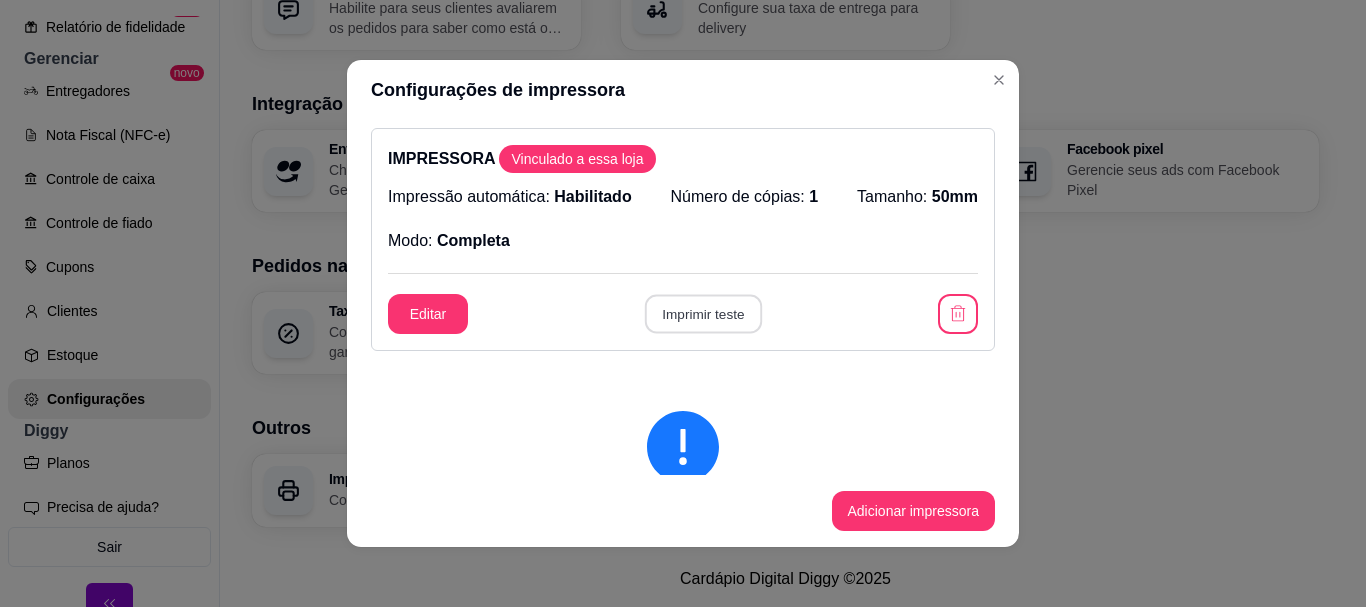 click on "Imprimir teste" at bounding box center (702, 314) 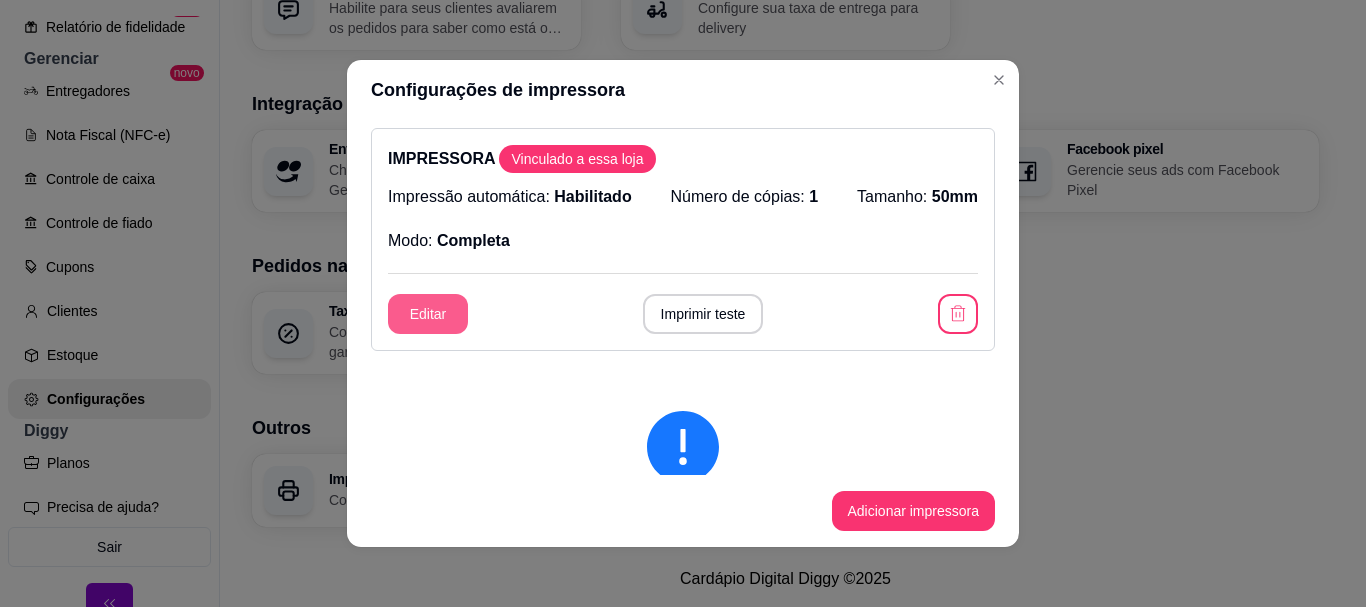 click on "Editar" at bounding box center (428, 314) 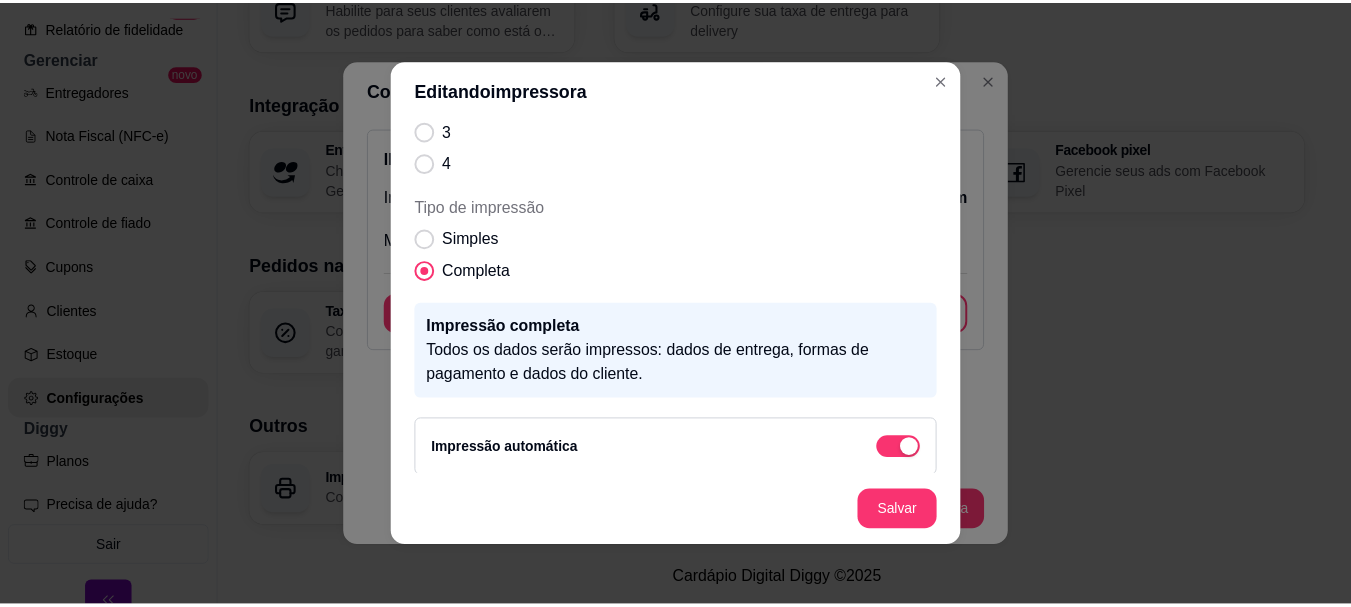scroll, scrollTop: 299, scrollLeft: 0, axis: vertical 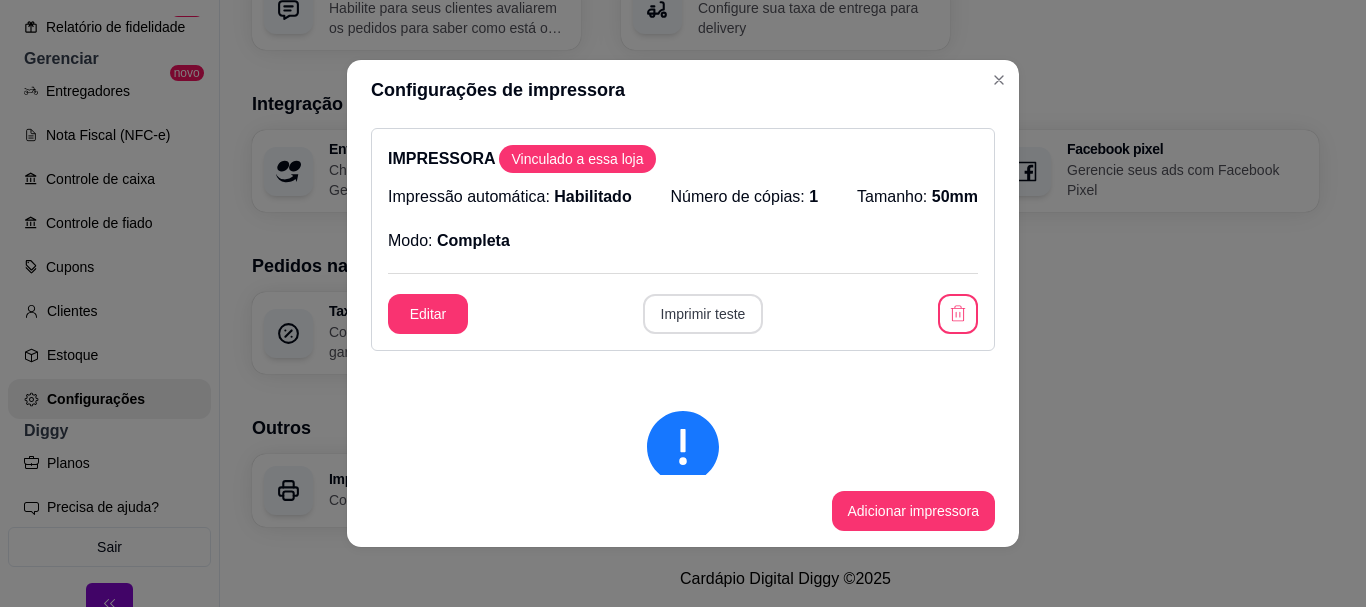 click on "Imprimir teste" at bounding box center [703, 314] 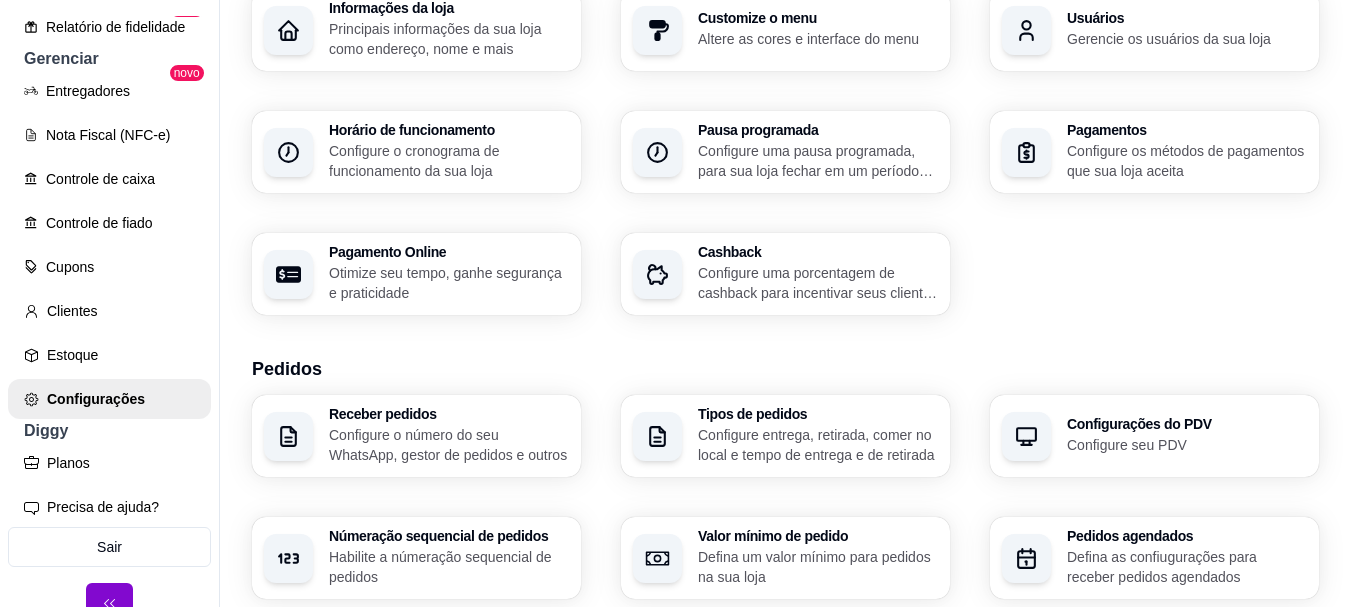 scroll, scrollTop: 0, scrollLeft: 0, axis: both 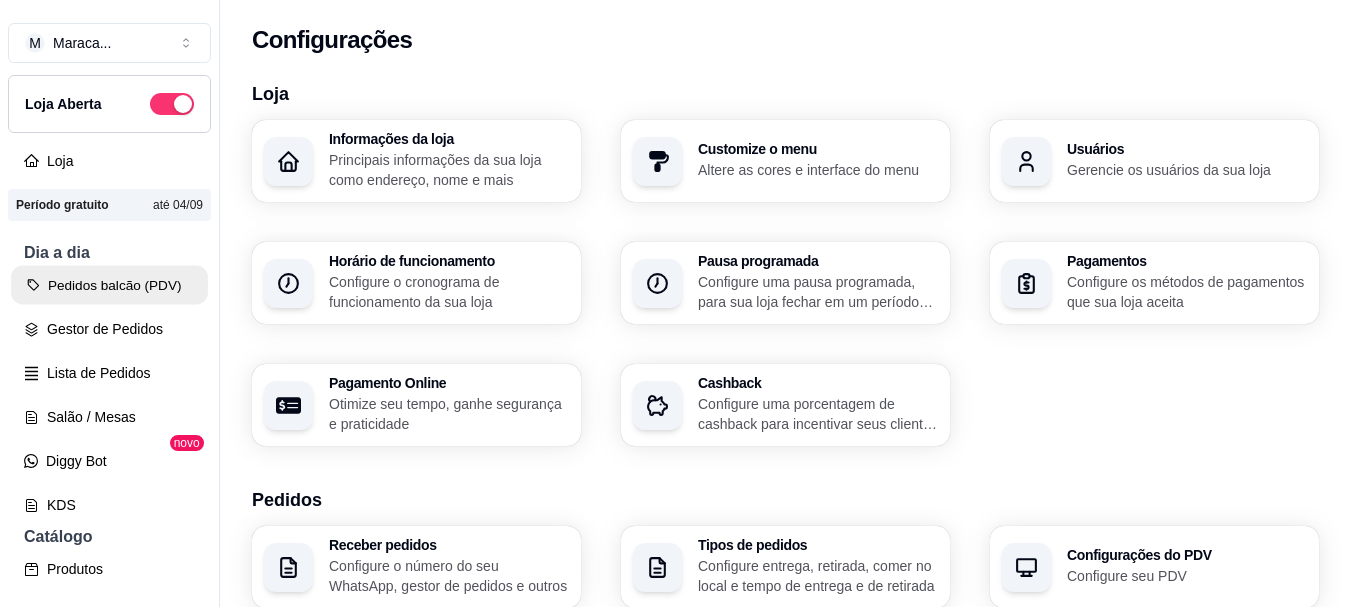 click on "Pedidos balcão (PDV)" at bounding box center (109, 285) 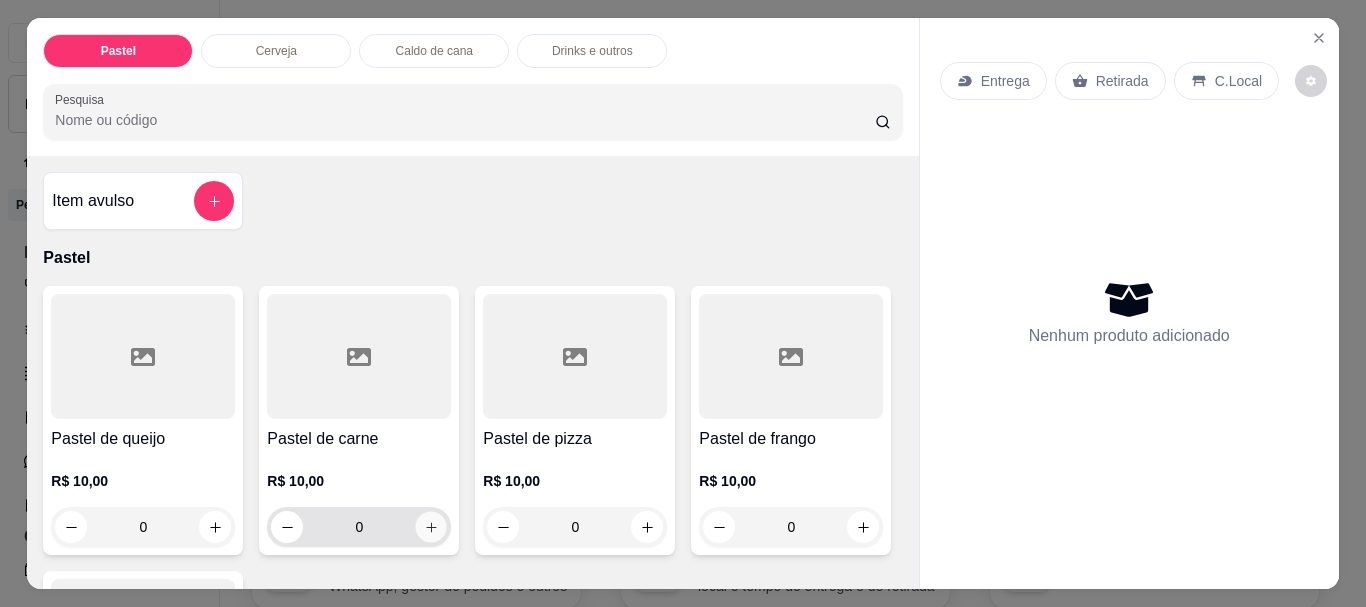 click 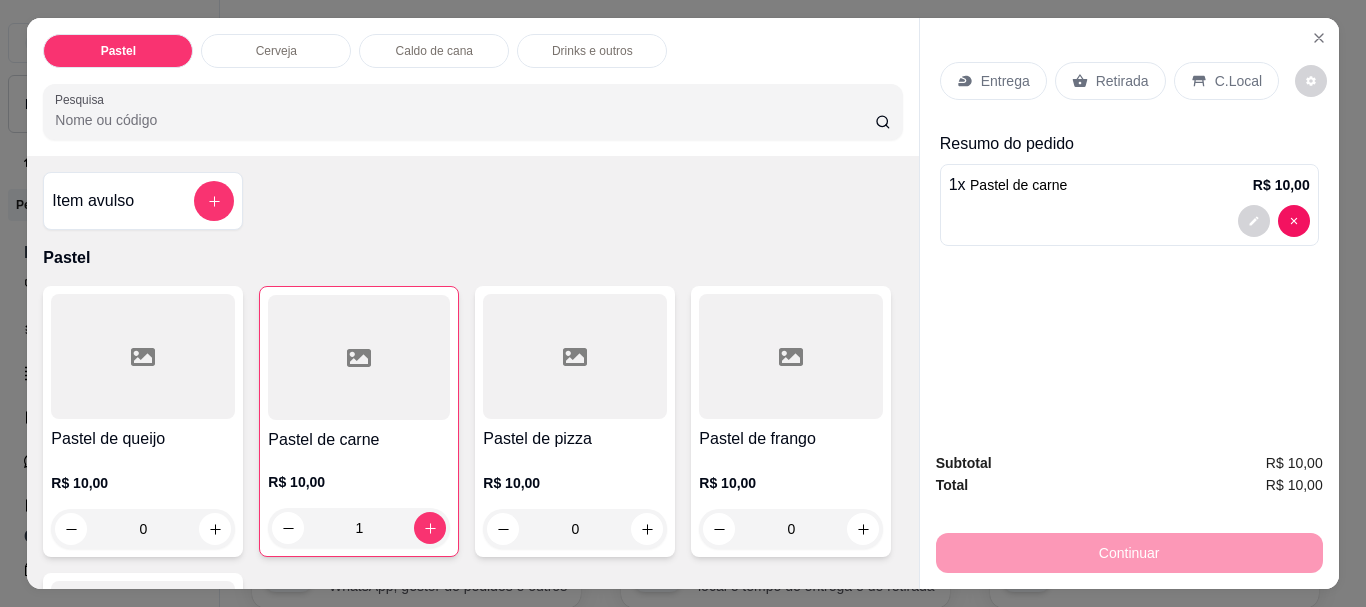 click on "C.Local" at bounding box center [1226, 81] 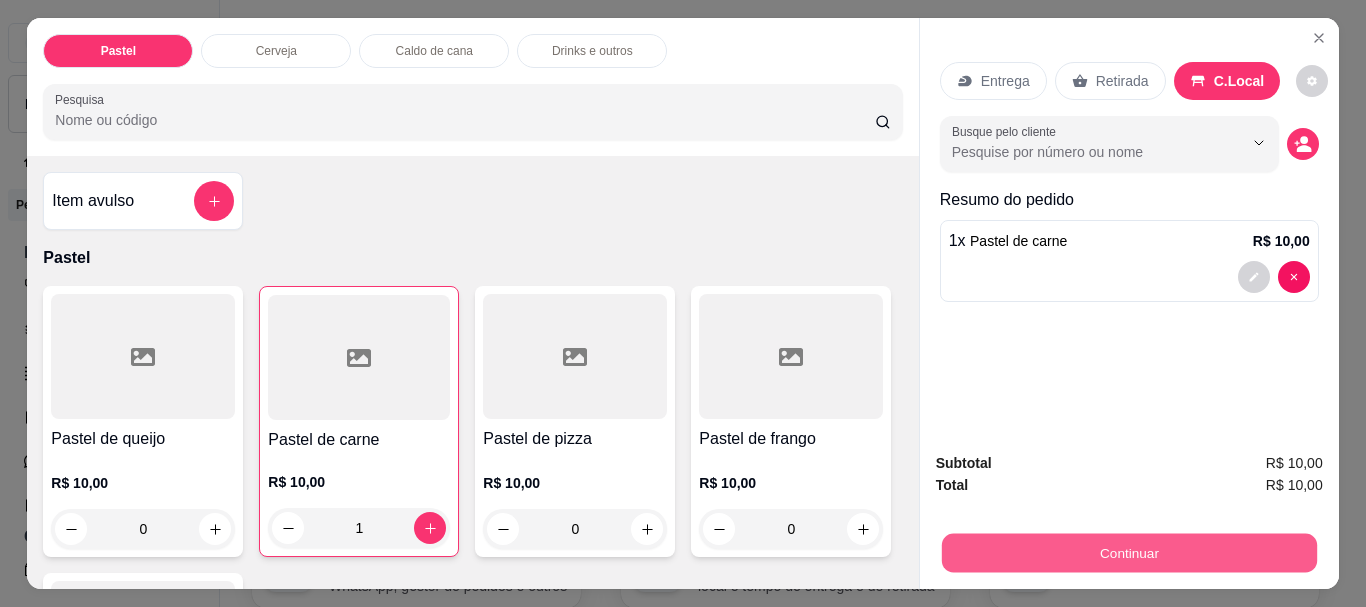 click on "Continuar" at bounding box center (1128, 552) 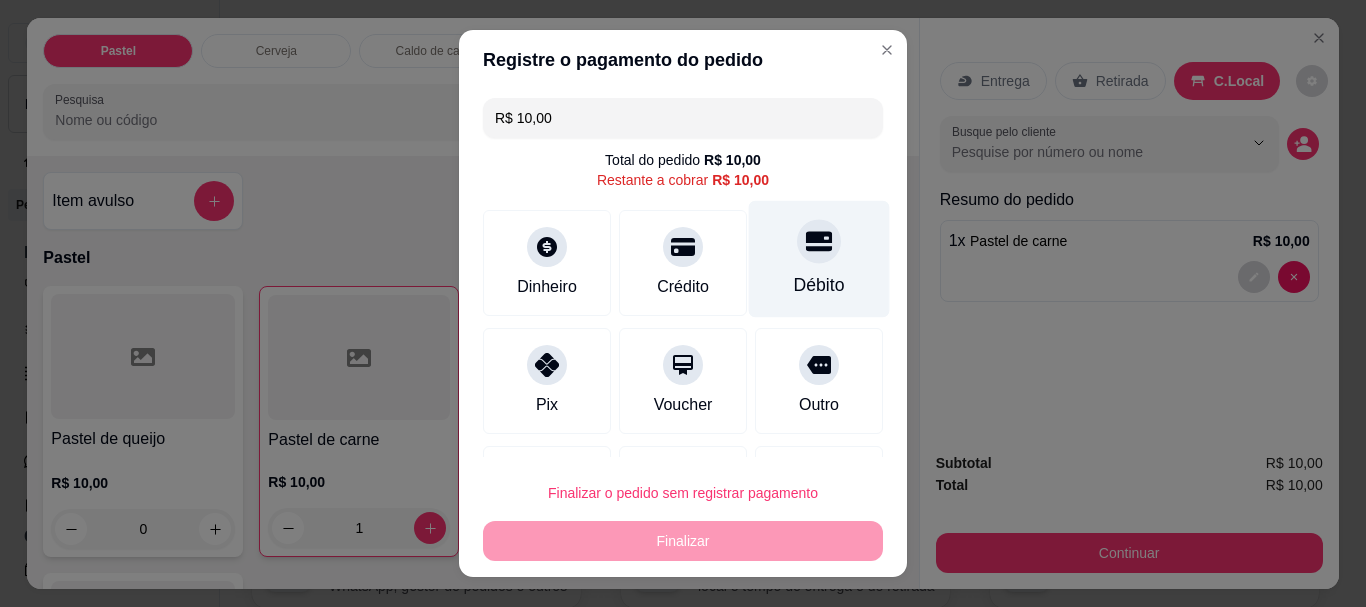click 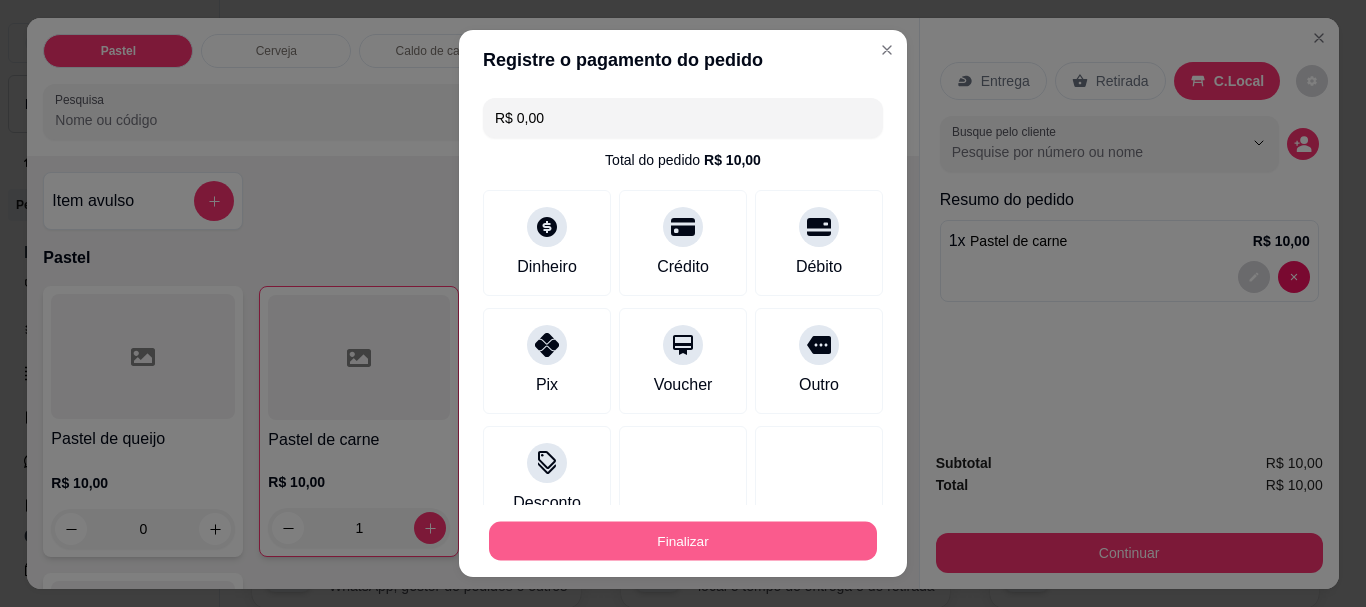 click on "Finalizar" at bounding box center [683, 540] 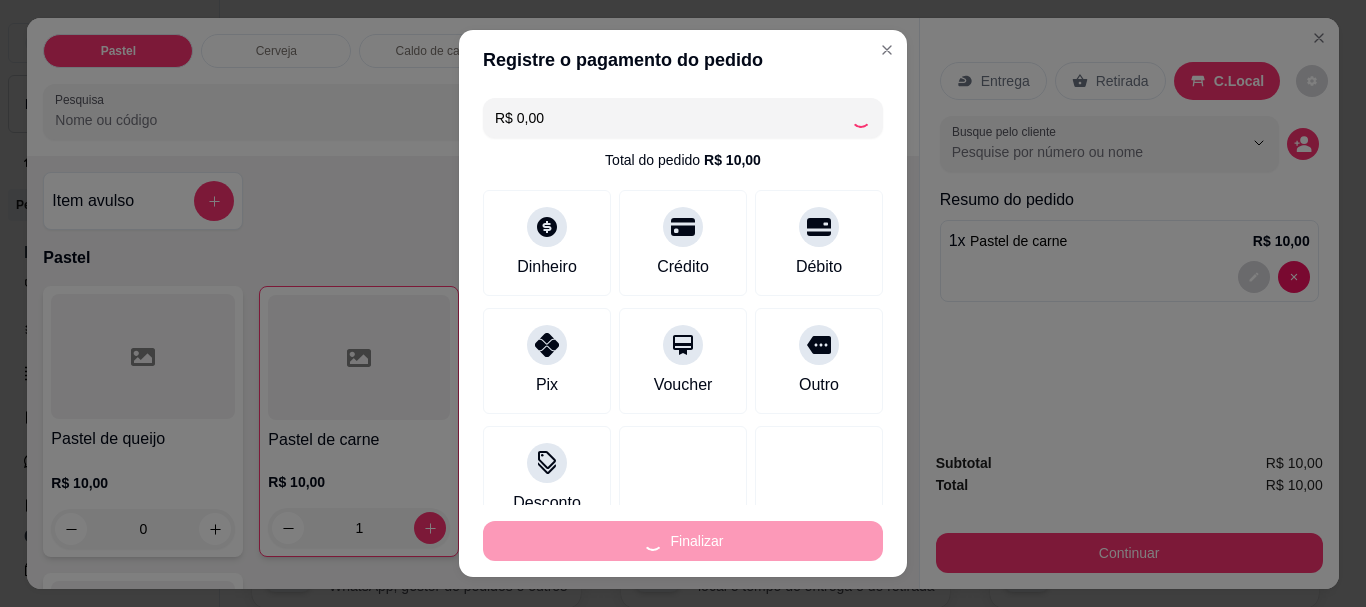 type on "0" 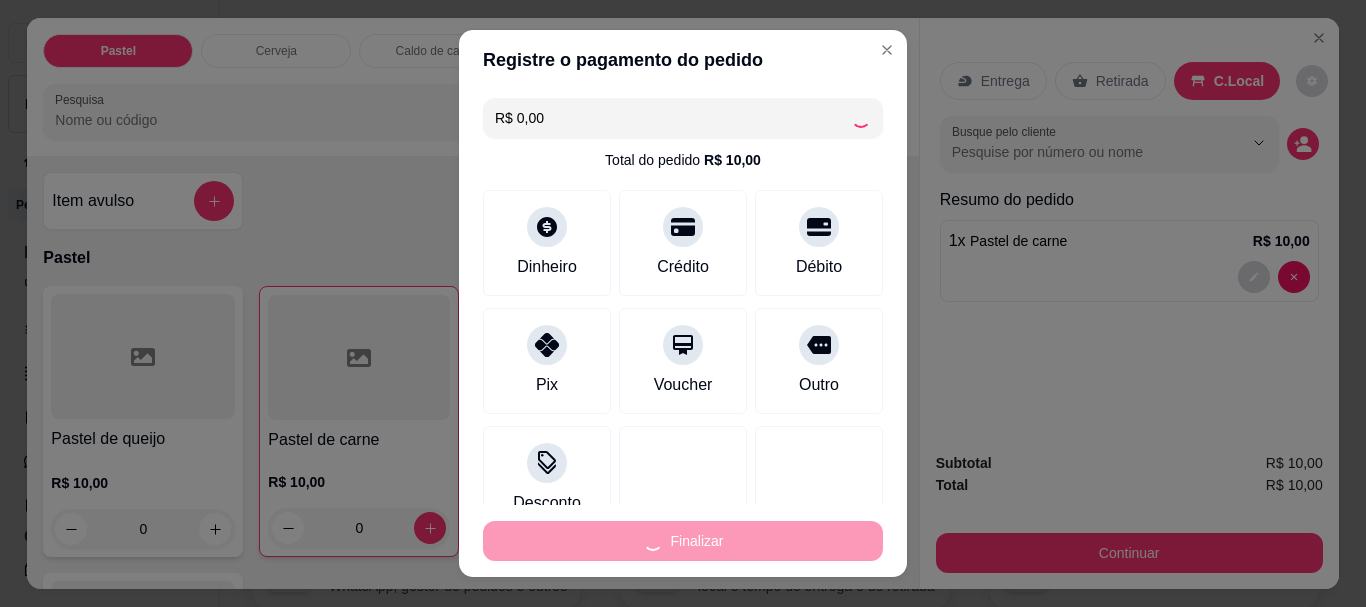 type on "-R$ 10,00" 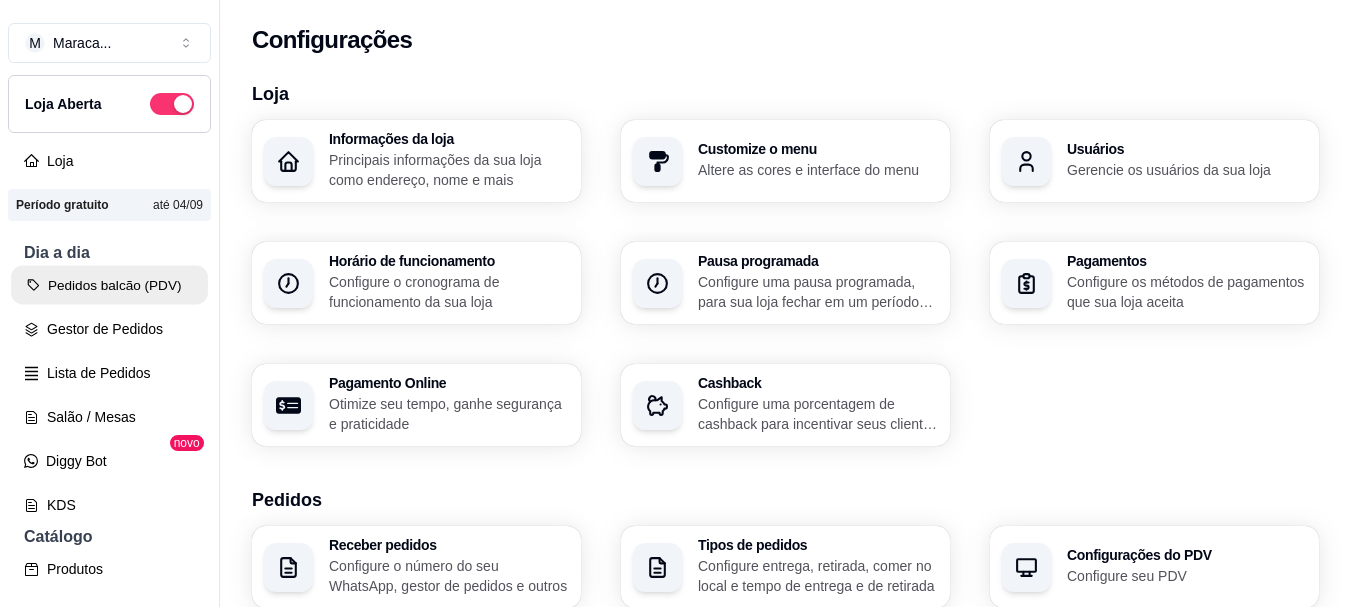 click on "Pedidos balcão (PDV)" at bounding box center [109, 285] 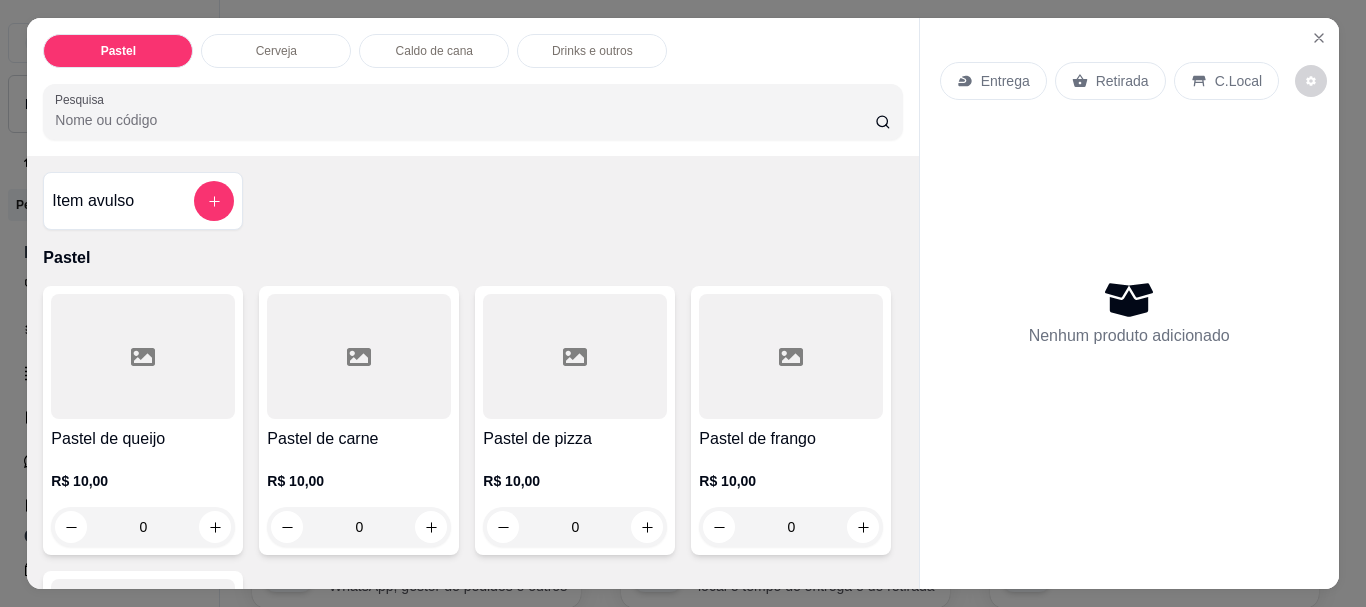 click on "Caldo de cana" at bounding box center (434, 51) 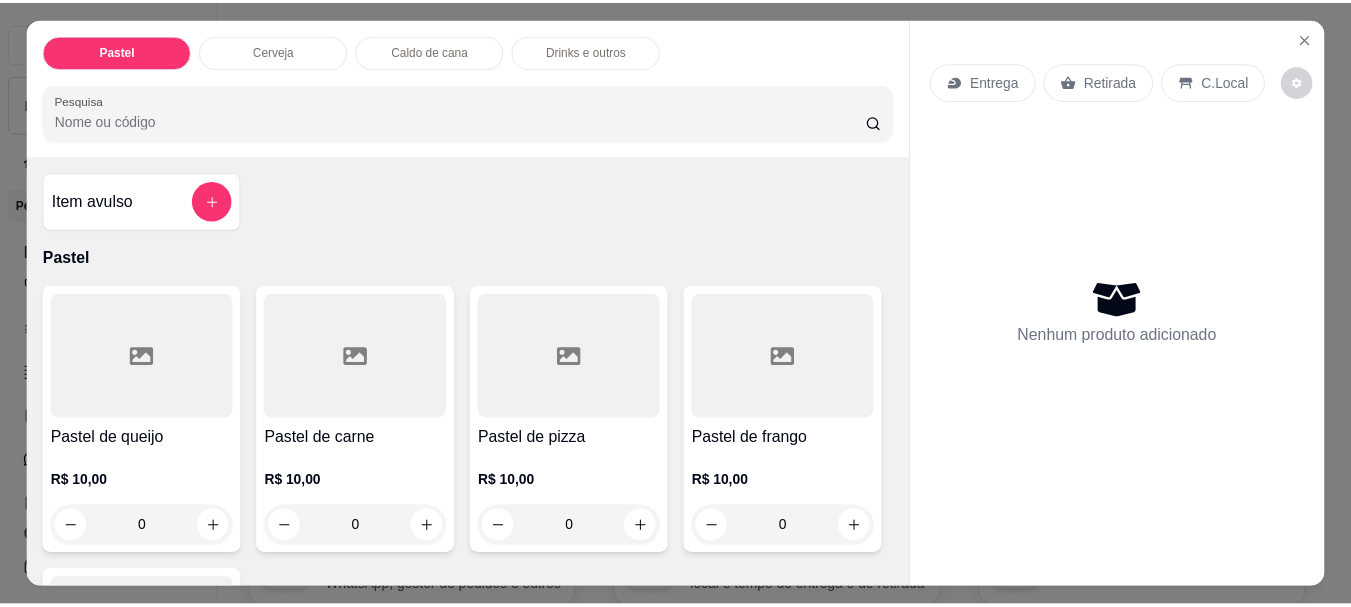 scroll, scrollTop: 53, scrollLeft: 0, axis: vertical 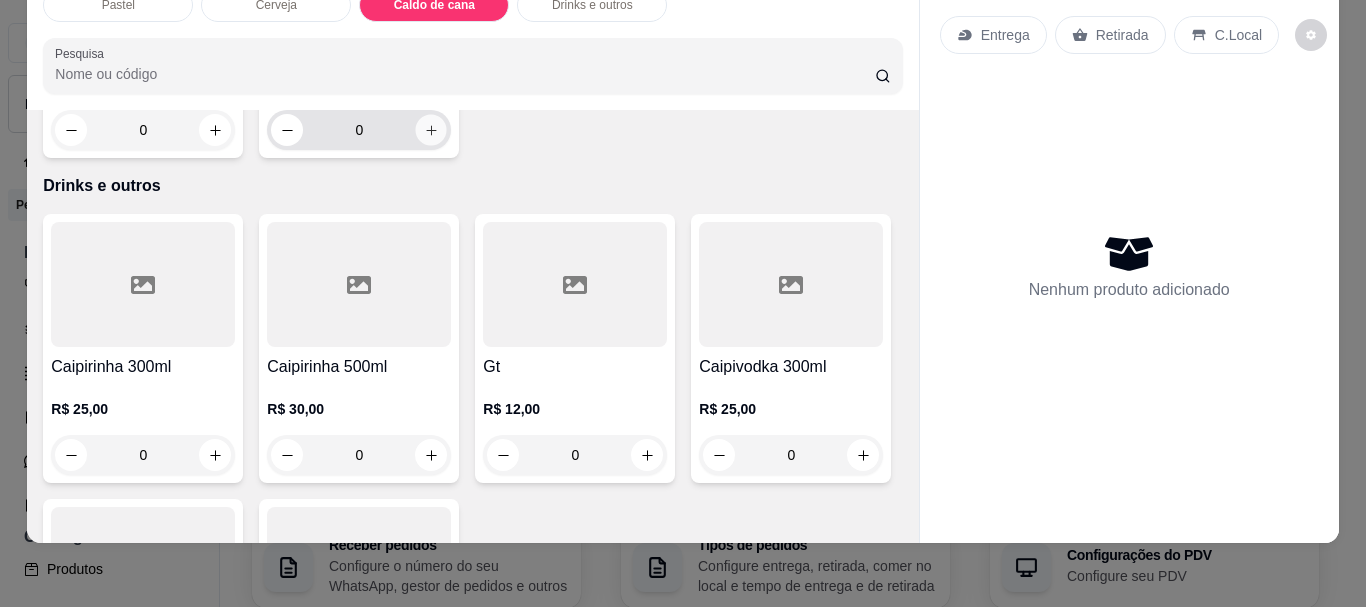 click 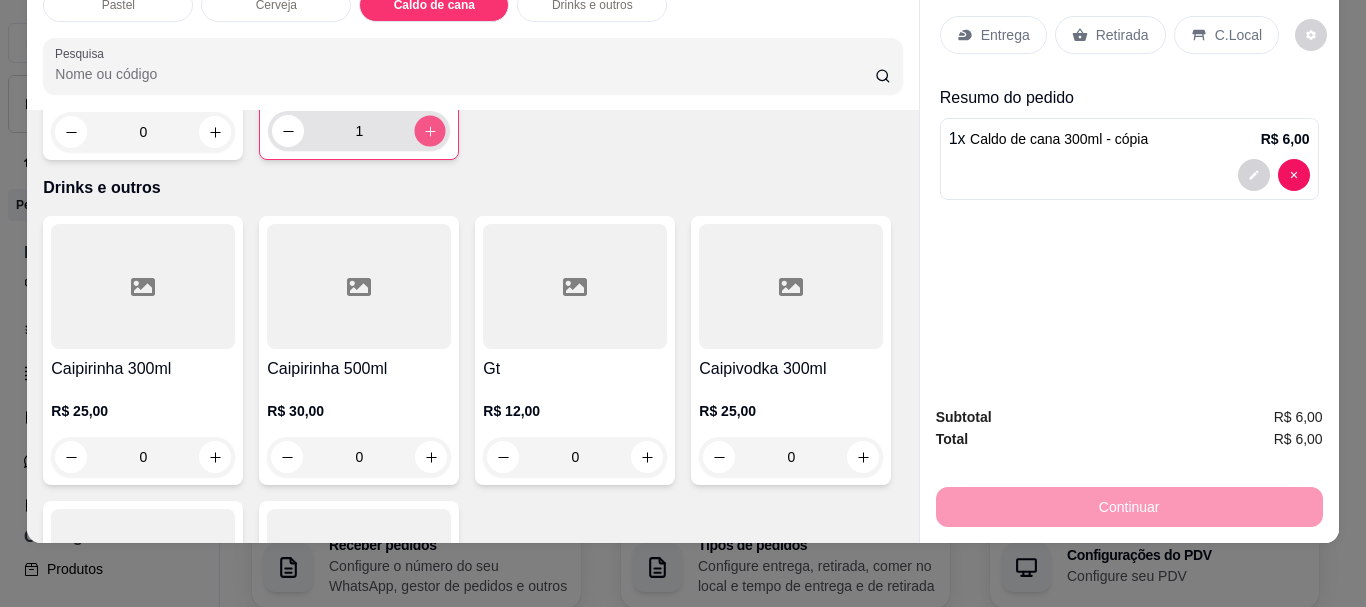 click 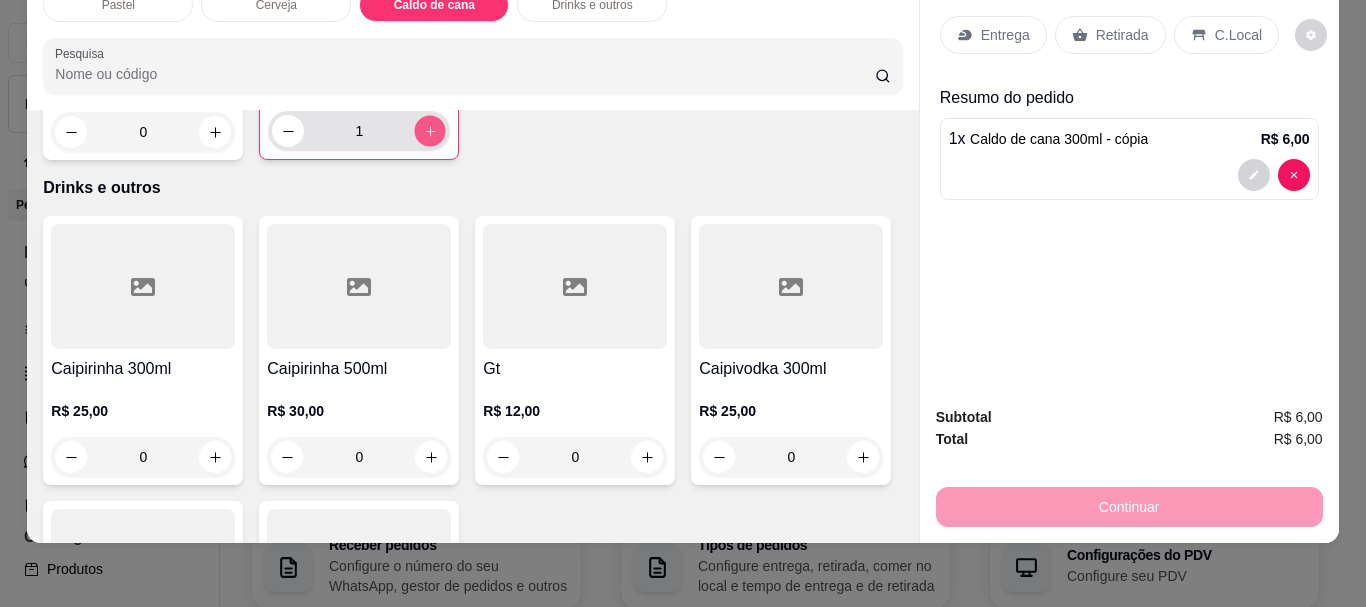 click 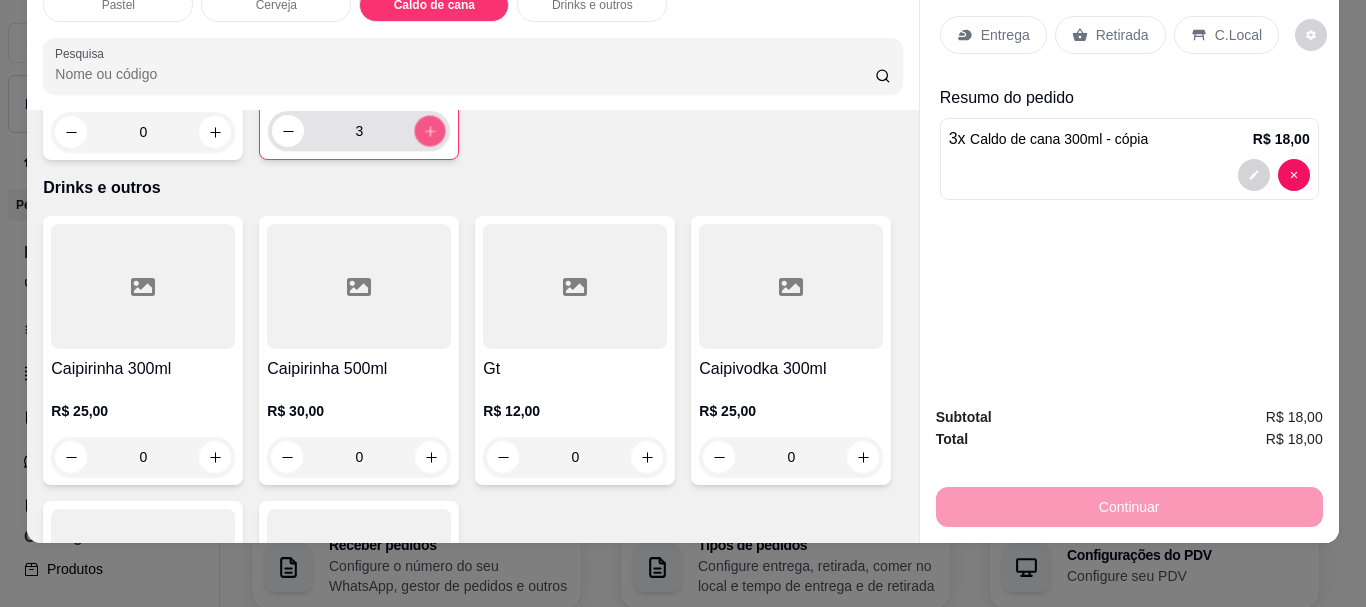 click 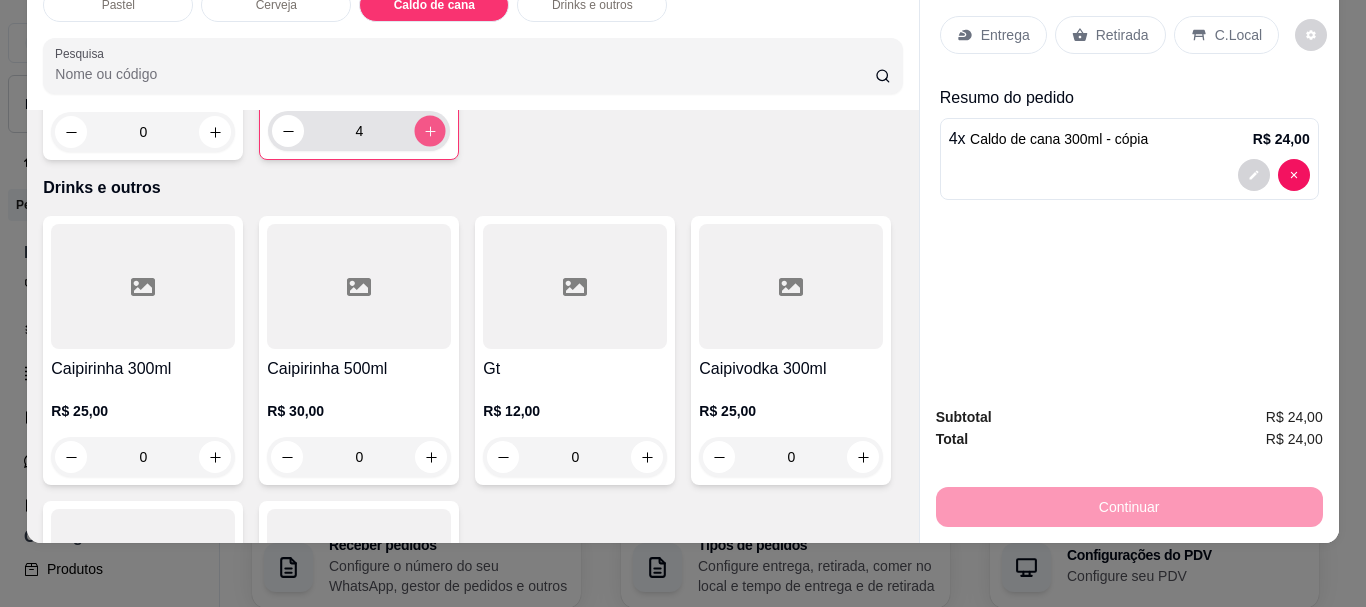 click 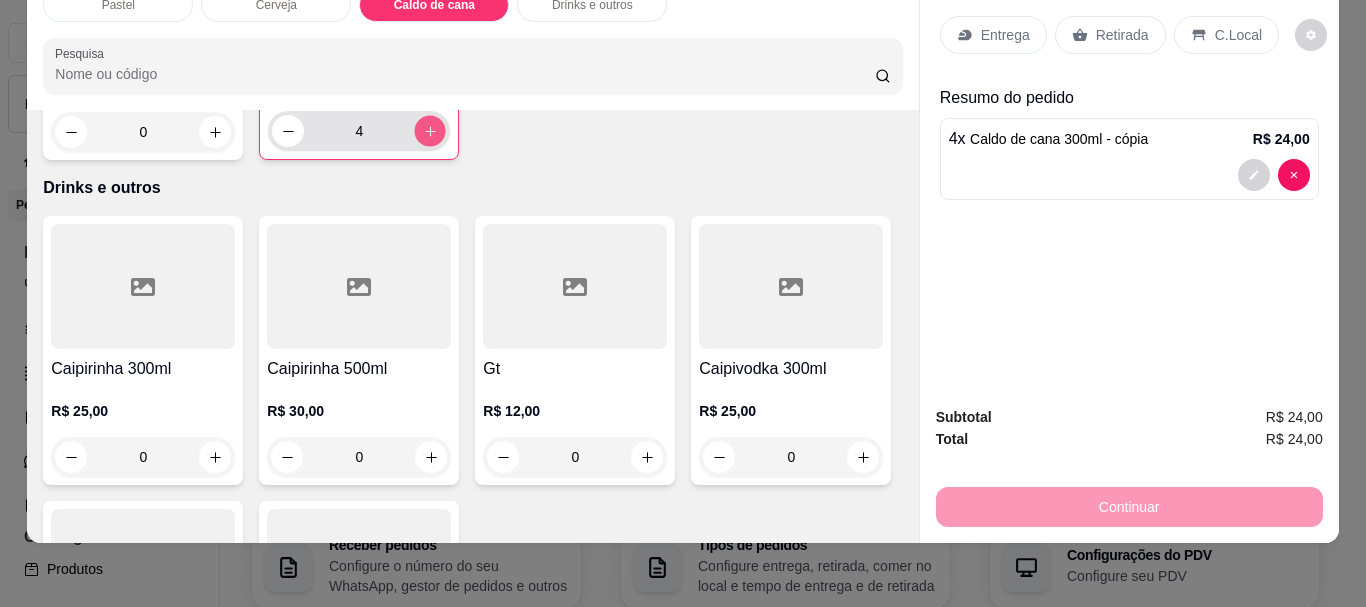 type on "5" 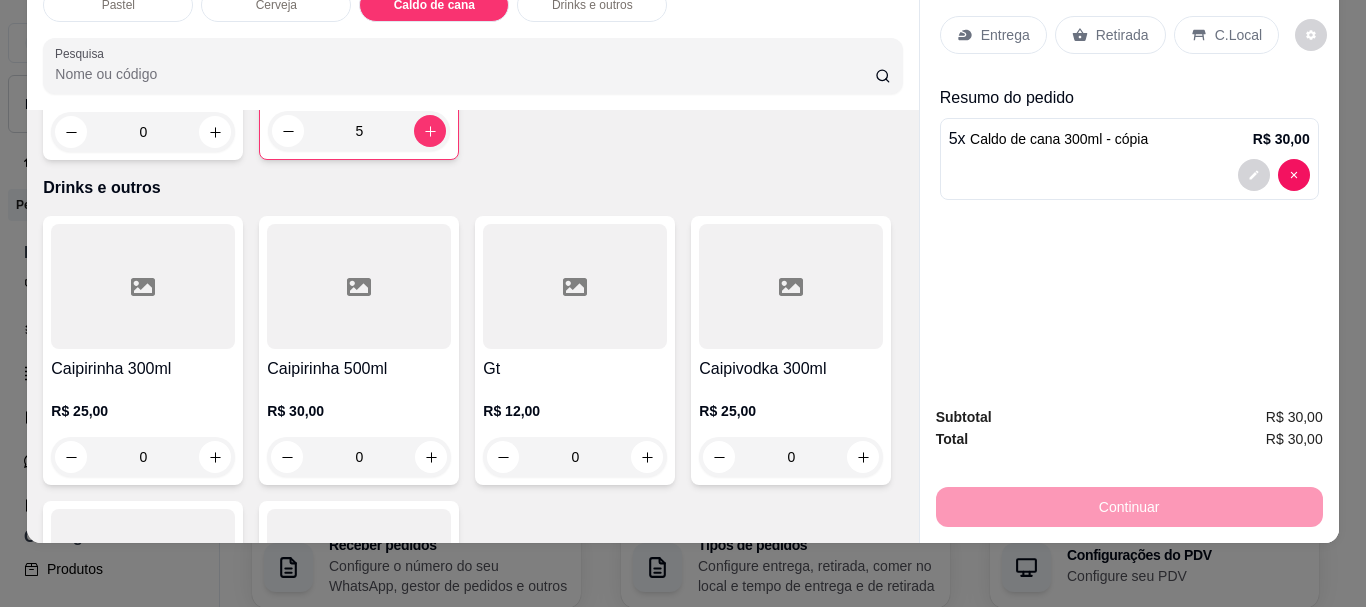 click on "C.Local" at bounding box center (1238, 35) 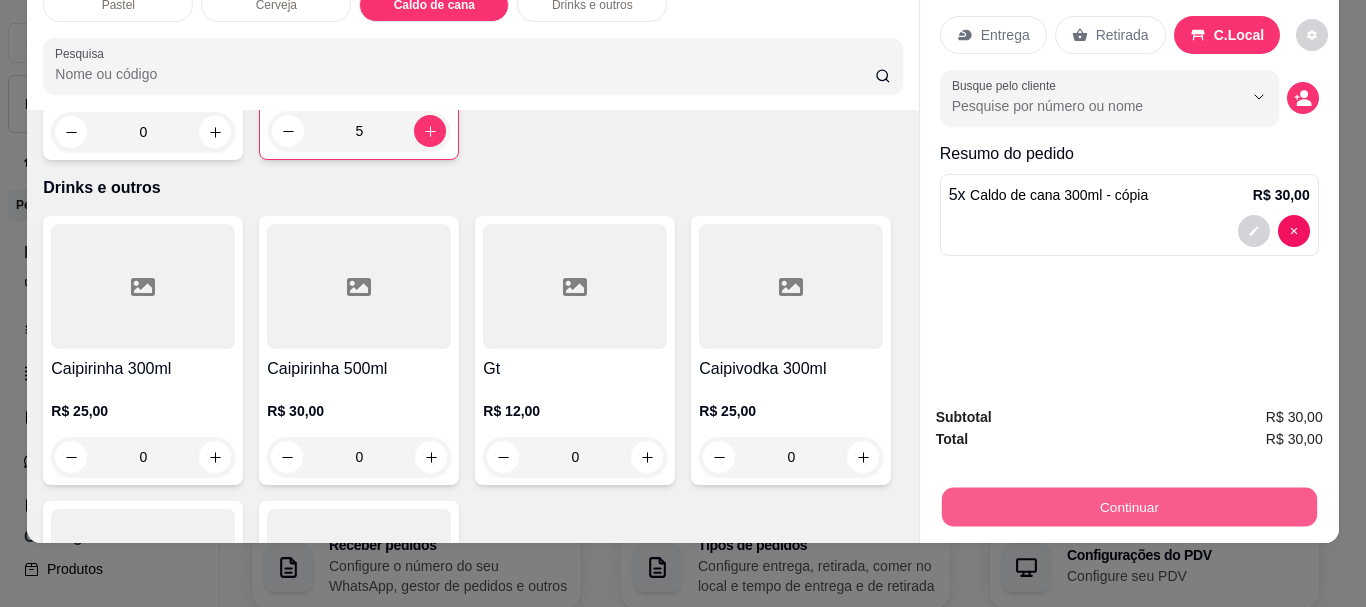 click on "Continuar" at bounding box center [1128, 506] 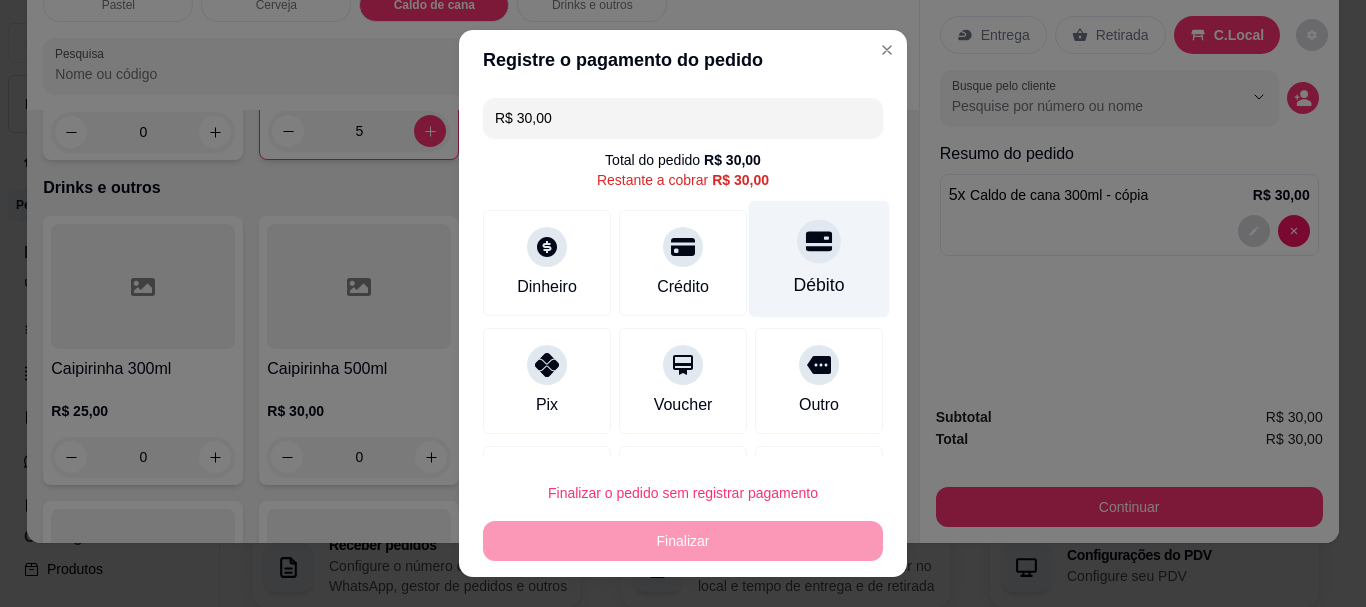 click 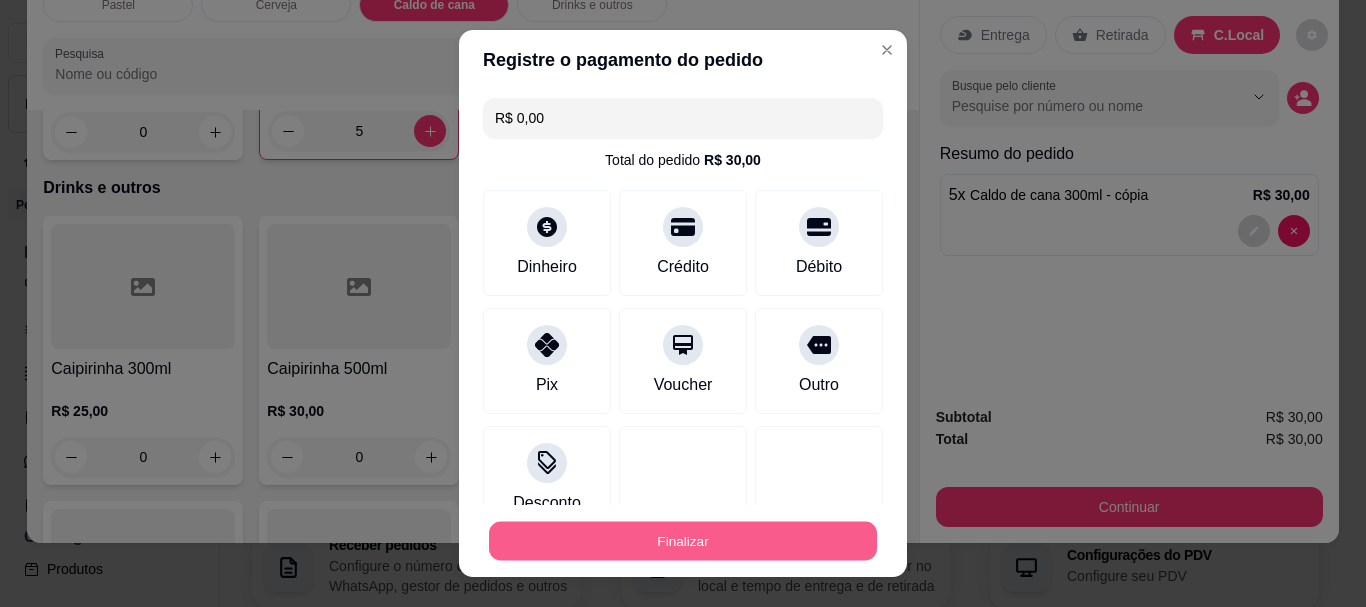 click on "Finalizar" at bounding box center [683, 540] 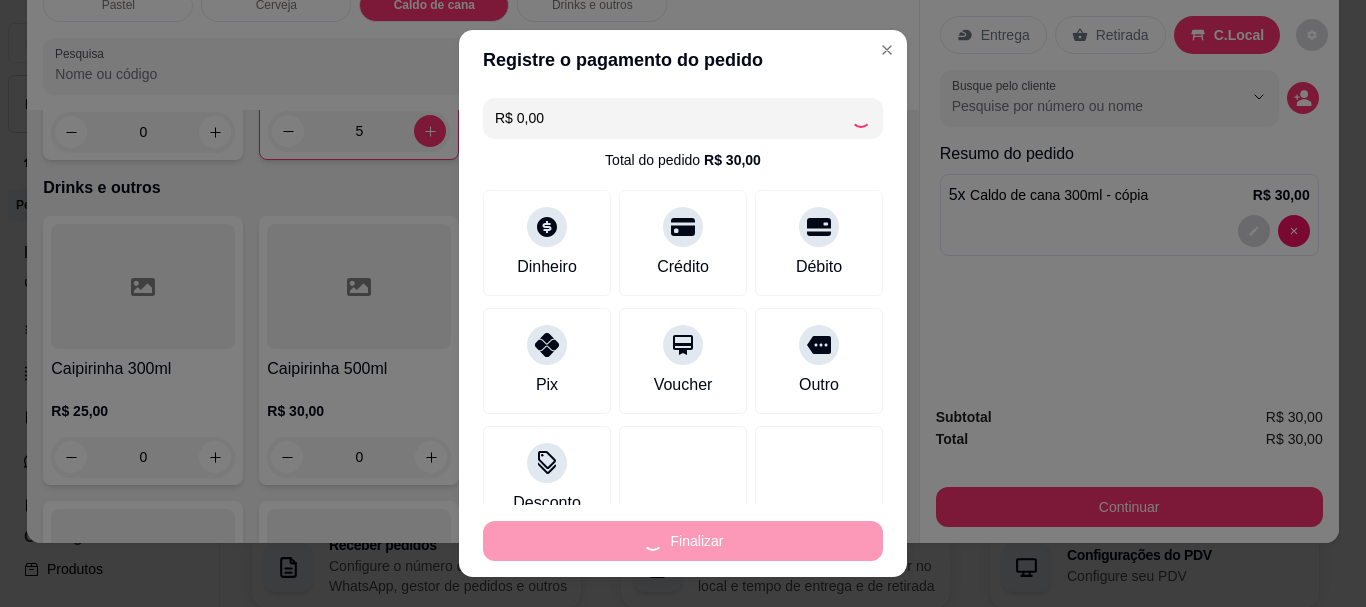 type on "0" 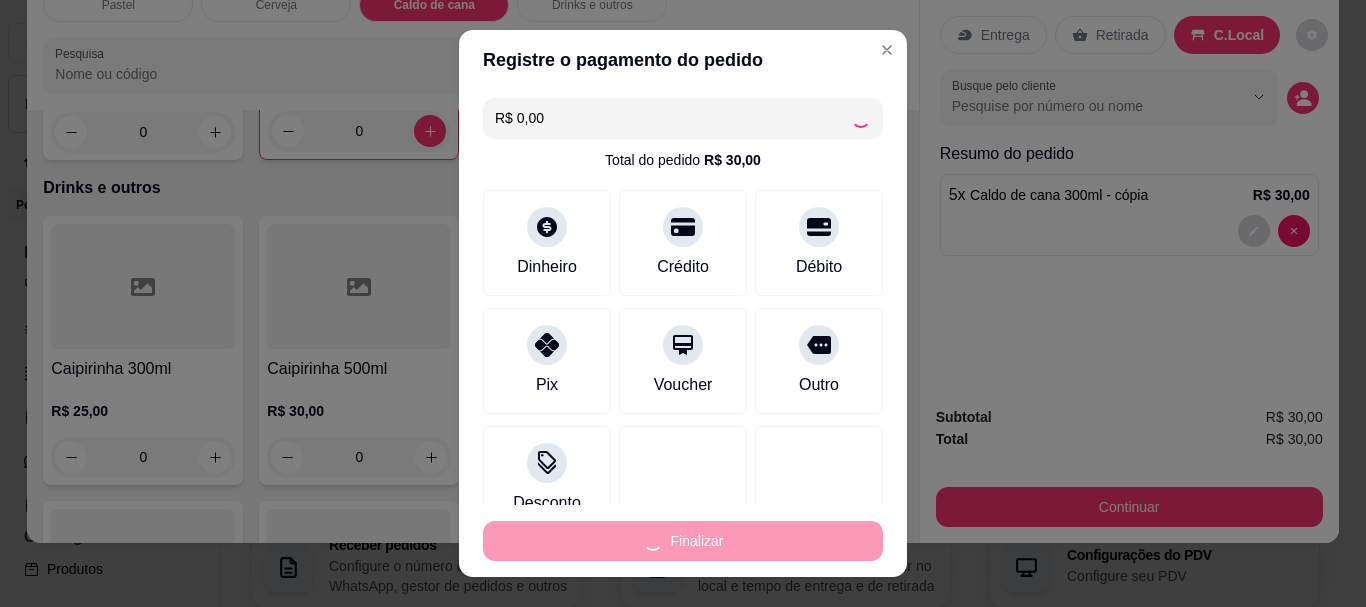 type on "-R$ 30,00" 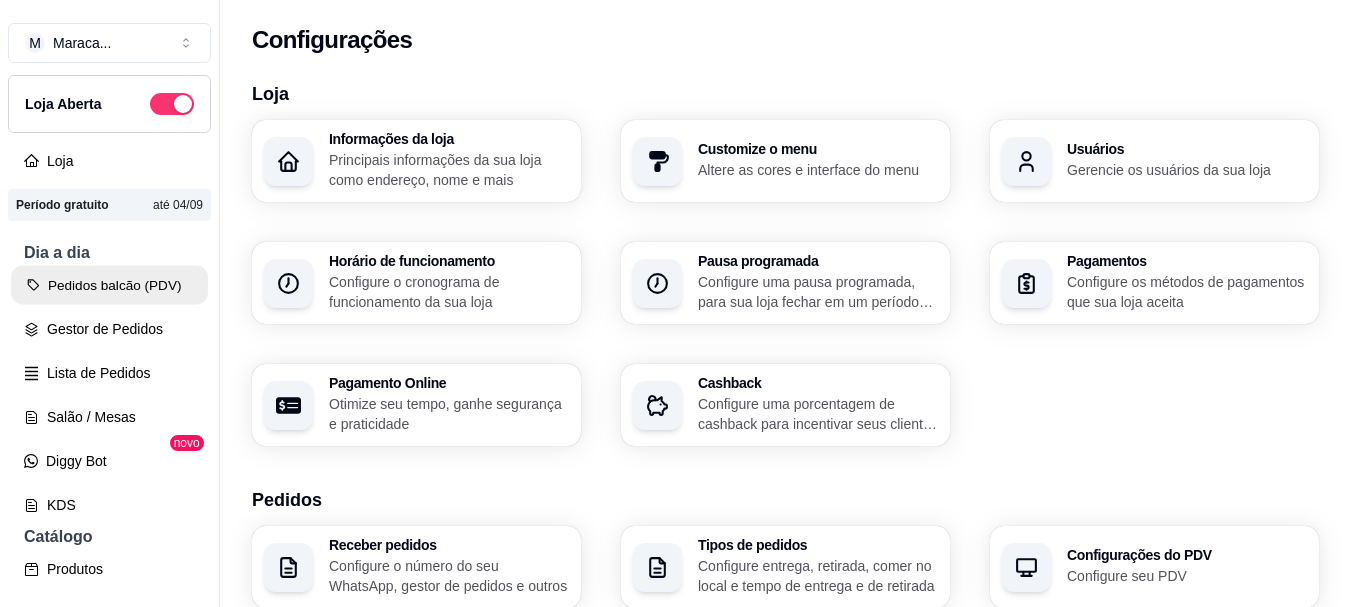 click on "Pedidos balcão (PDV)" at bounding box center (109, 285) 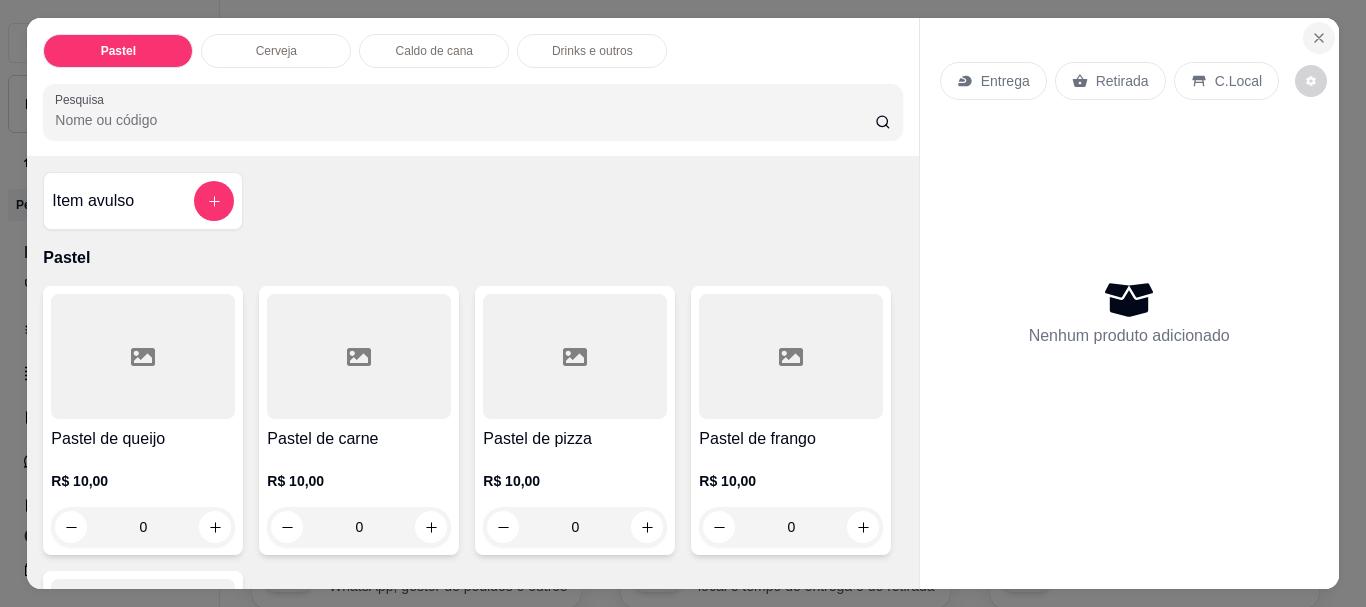 click 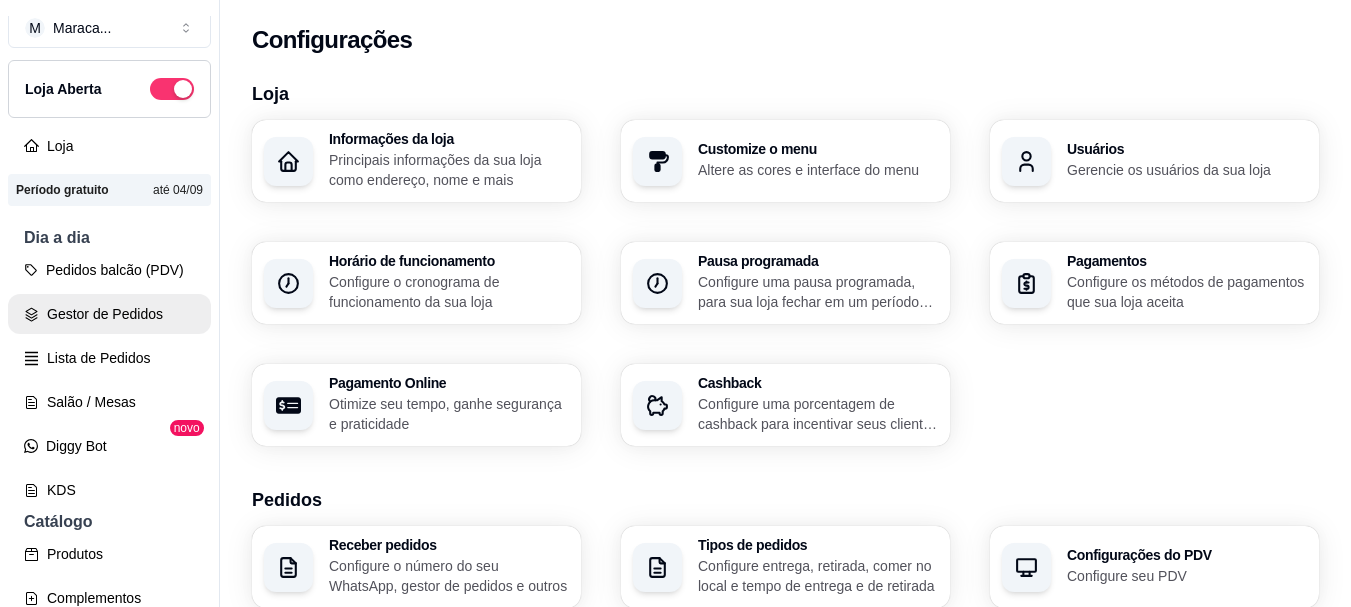 scroll, scrollTop: 0, scrollLeft: 0, axis: both 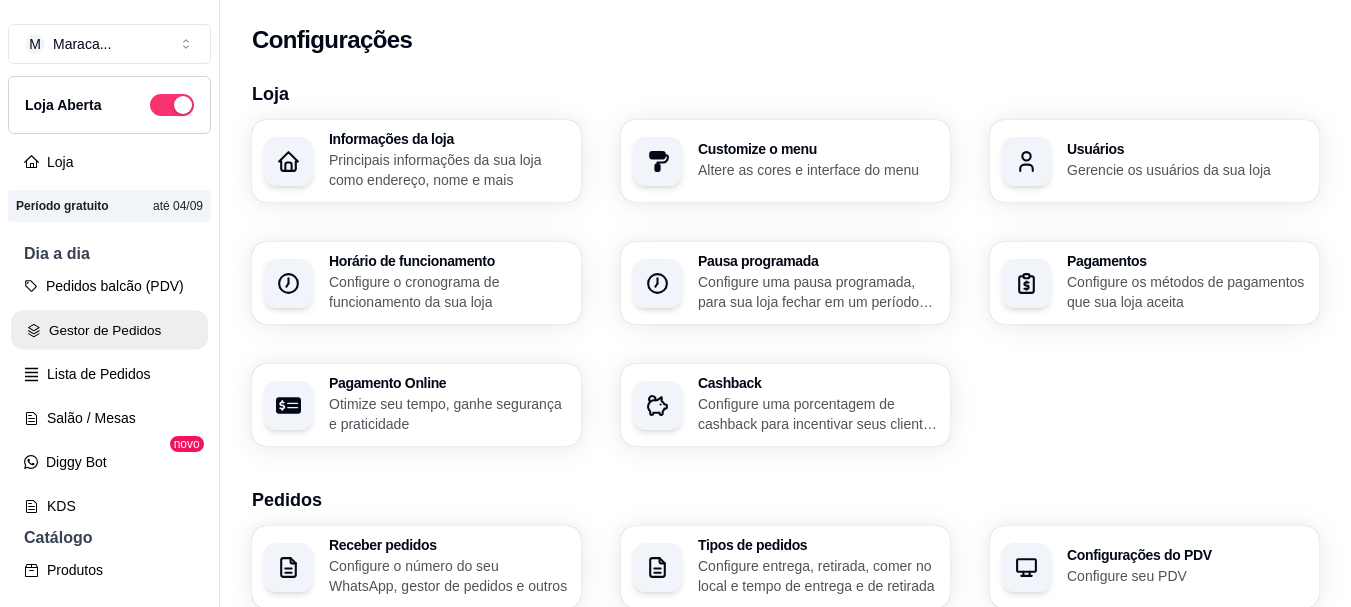 click on "Gestor de Pedidos" at bounding box center [109, 330] 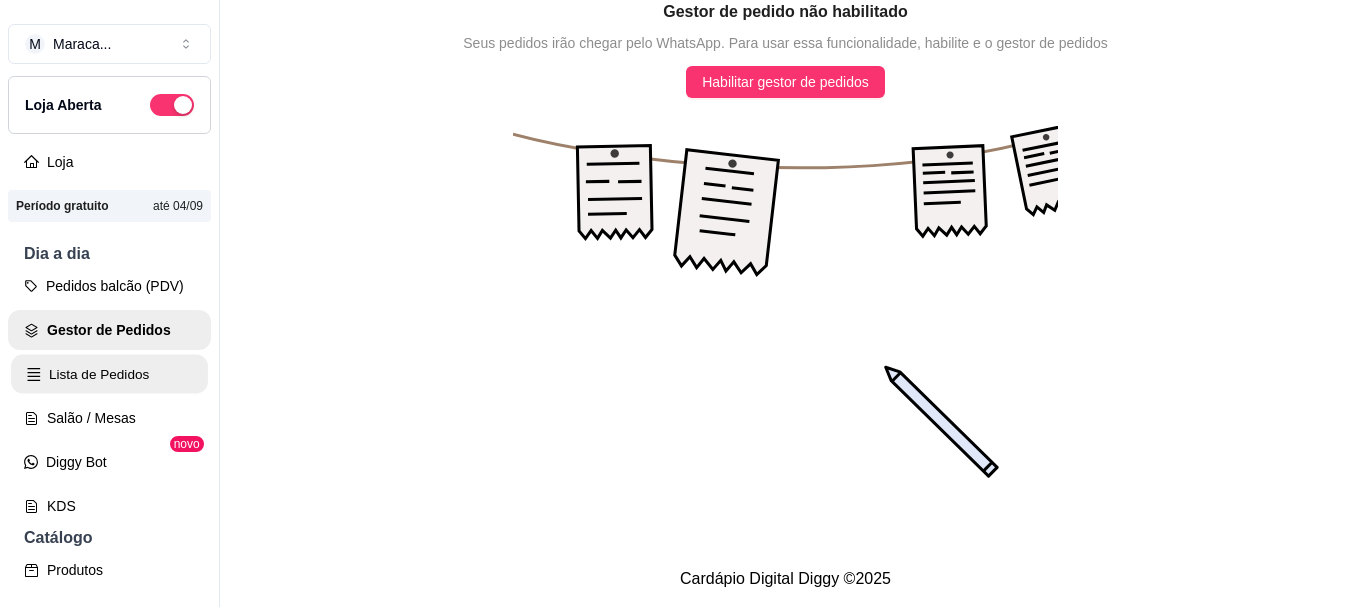 click on "Lista de Pedidos" at bounding box center (109, 374) 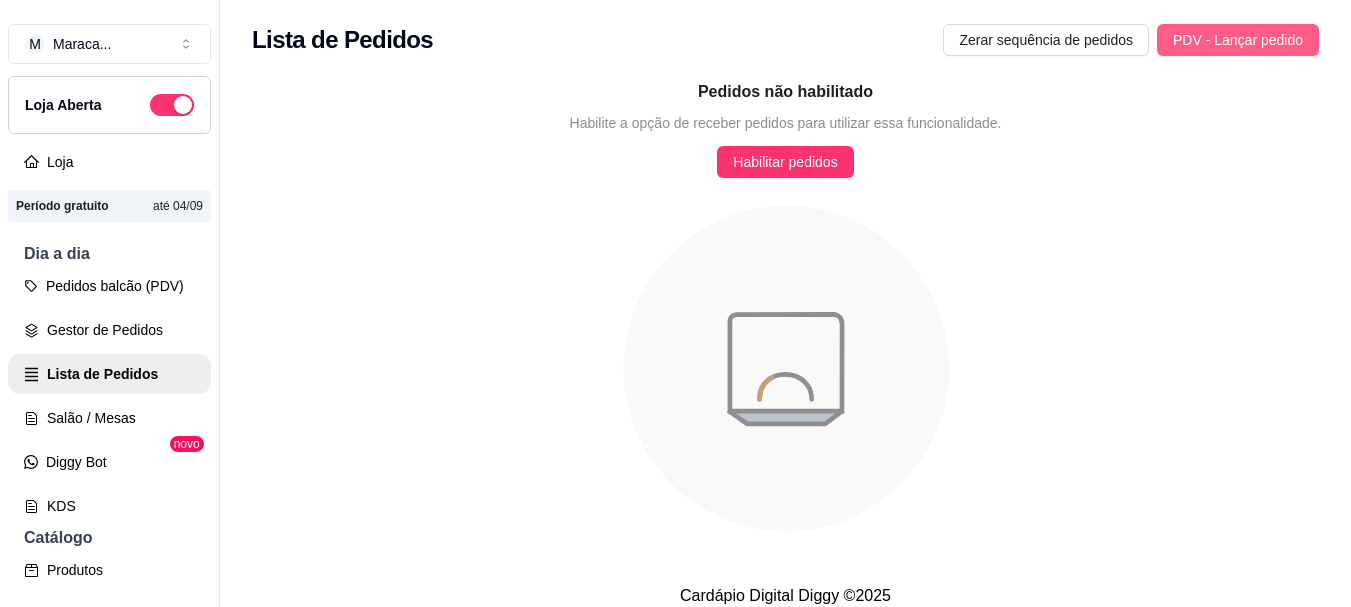 click on "PDV - Lançar pedido" at bounding box center [1238, 40] 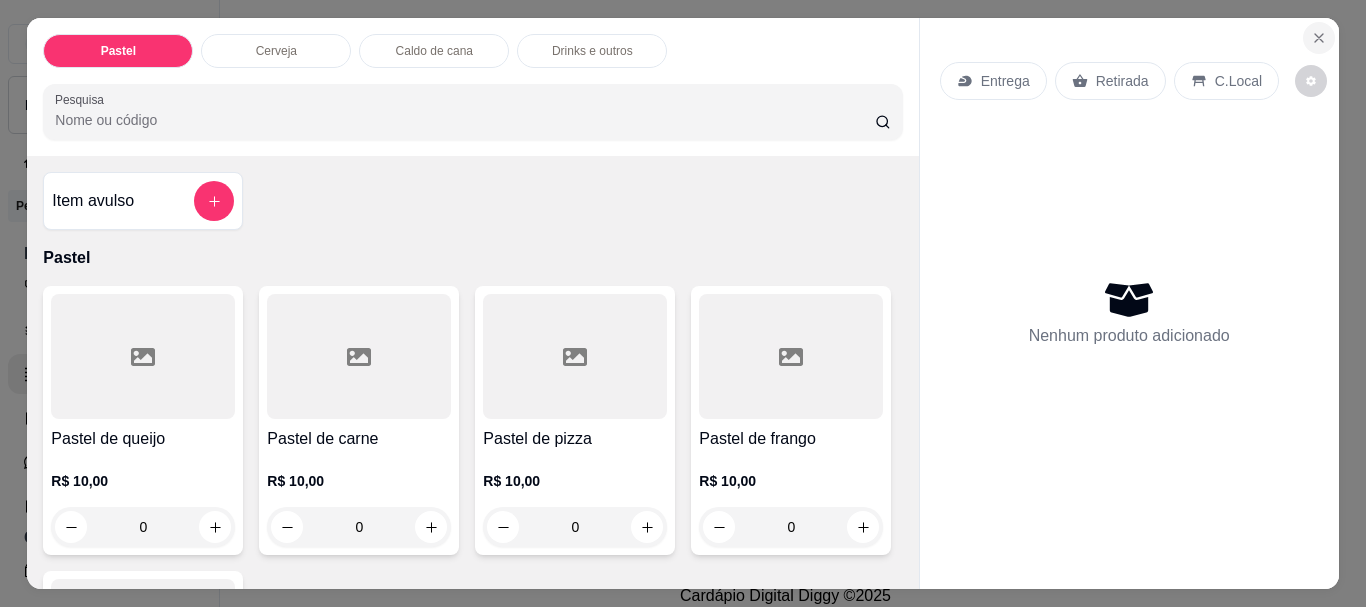 click 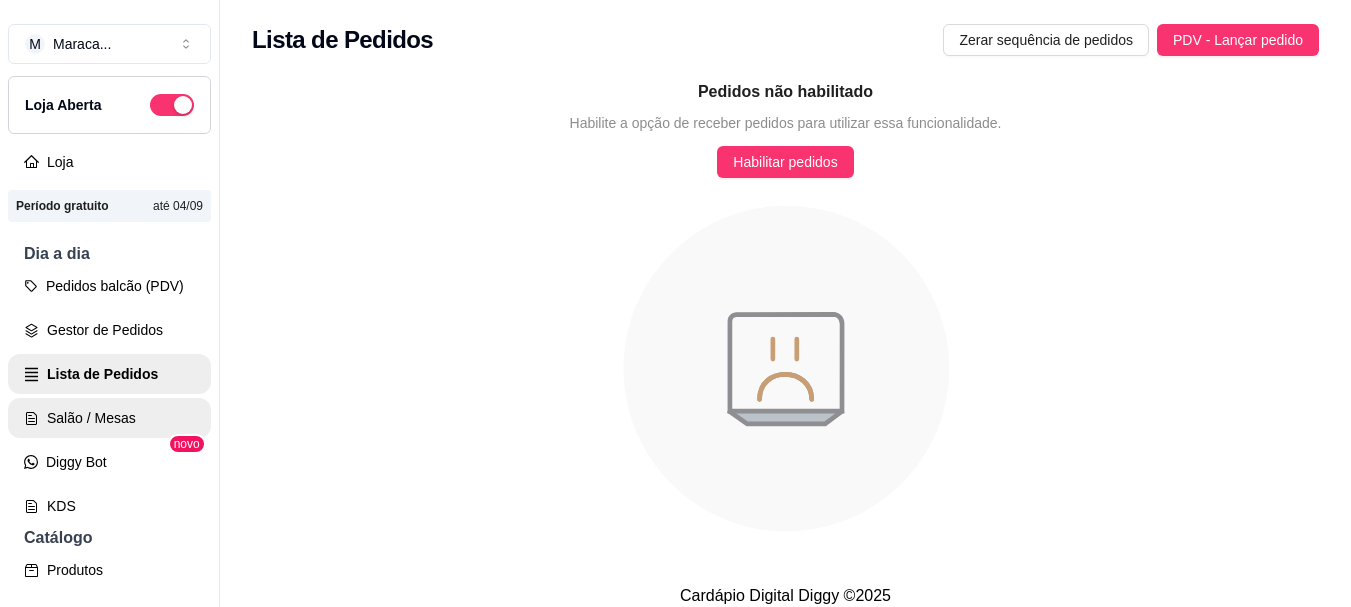 click on "Salão / Mesas" at bounding box center (109, 418) 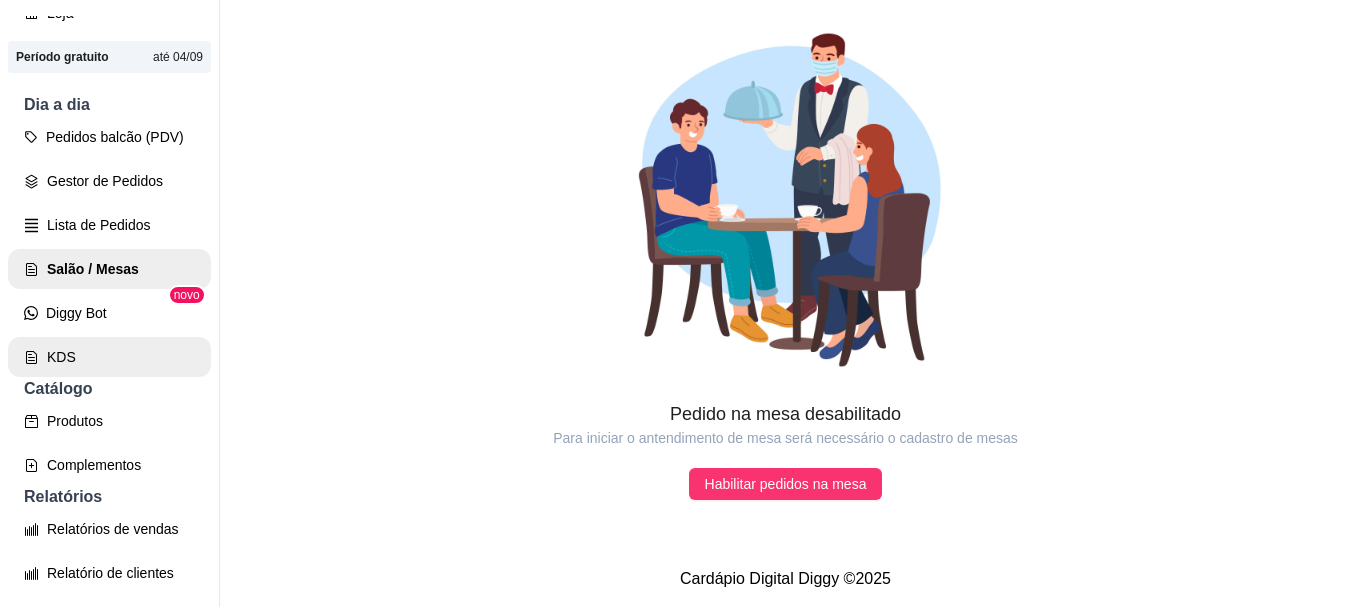 scroll, scrollTop: 179, scrollLeft: 0, axis: vertical 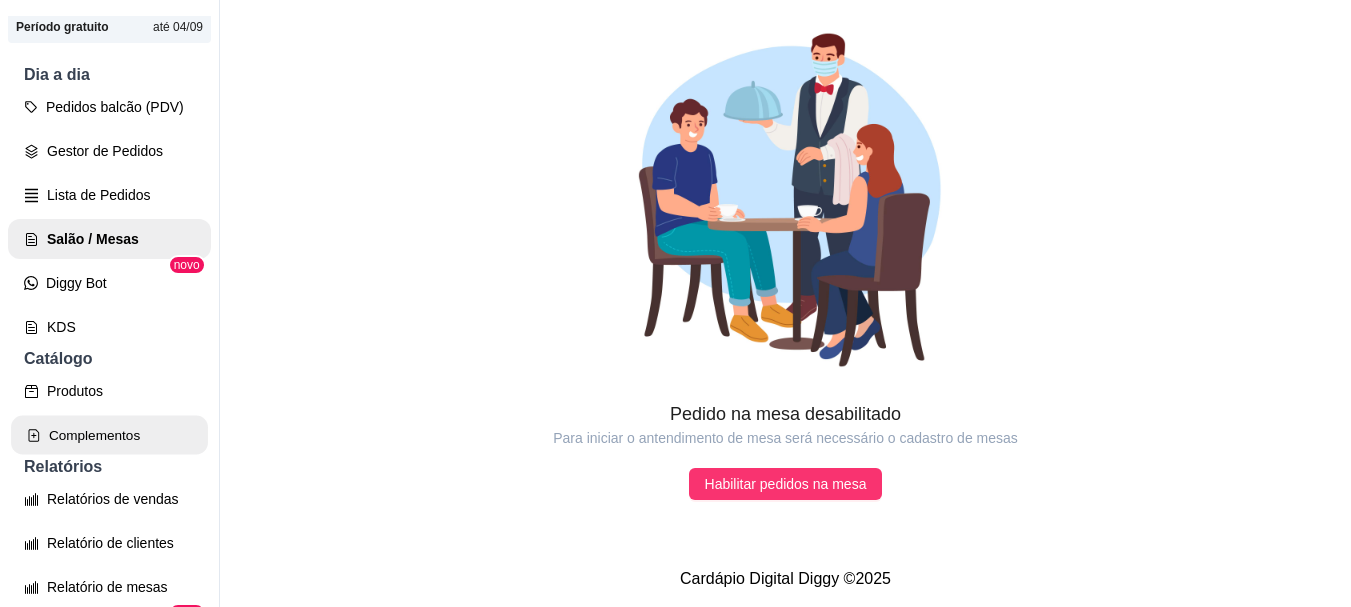 click on "Complementos" at bounding box center (109, 435) 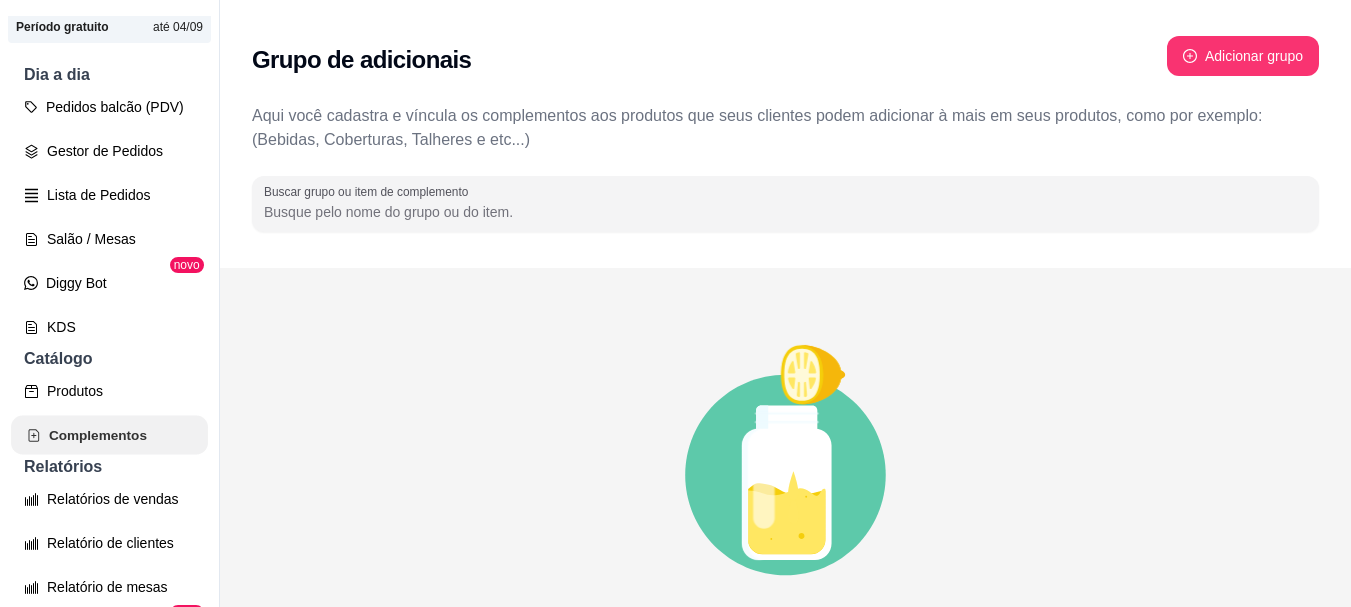 click 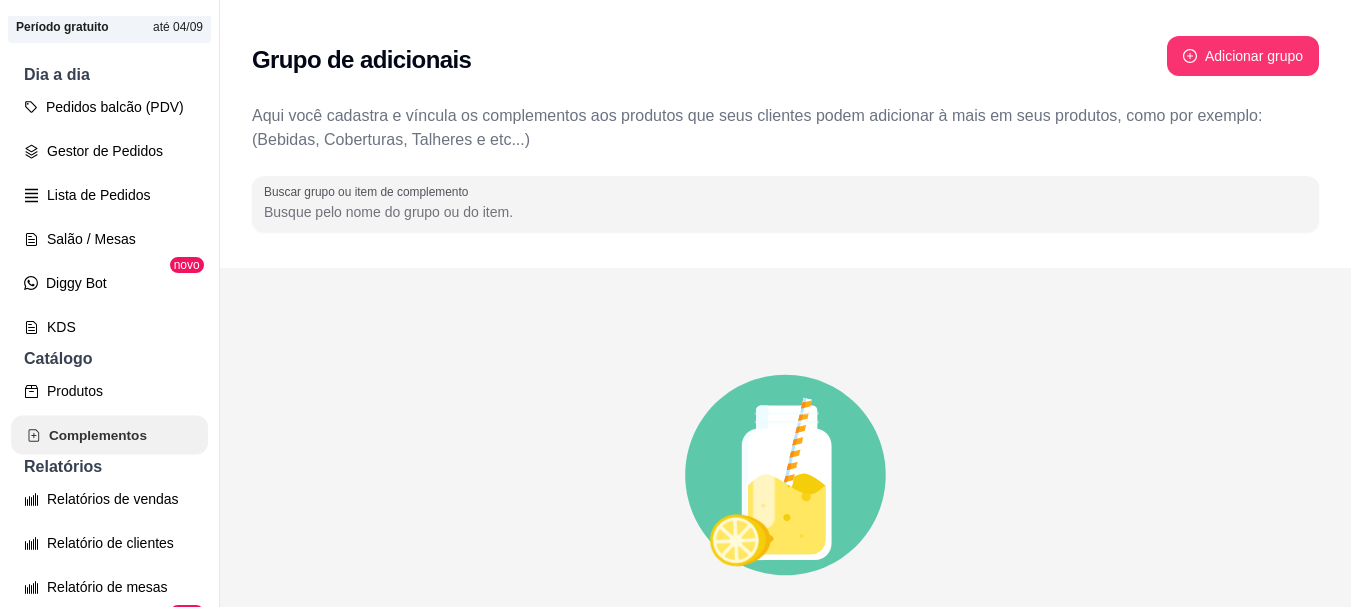 click 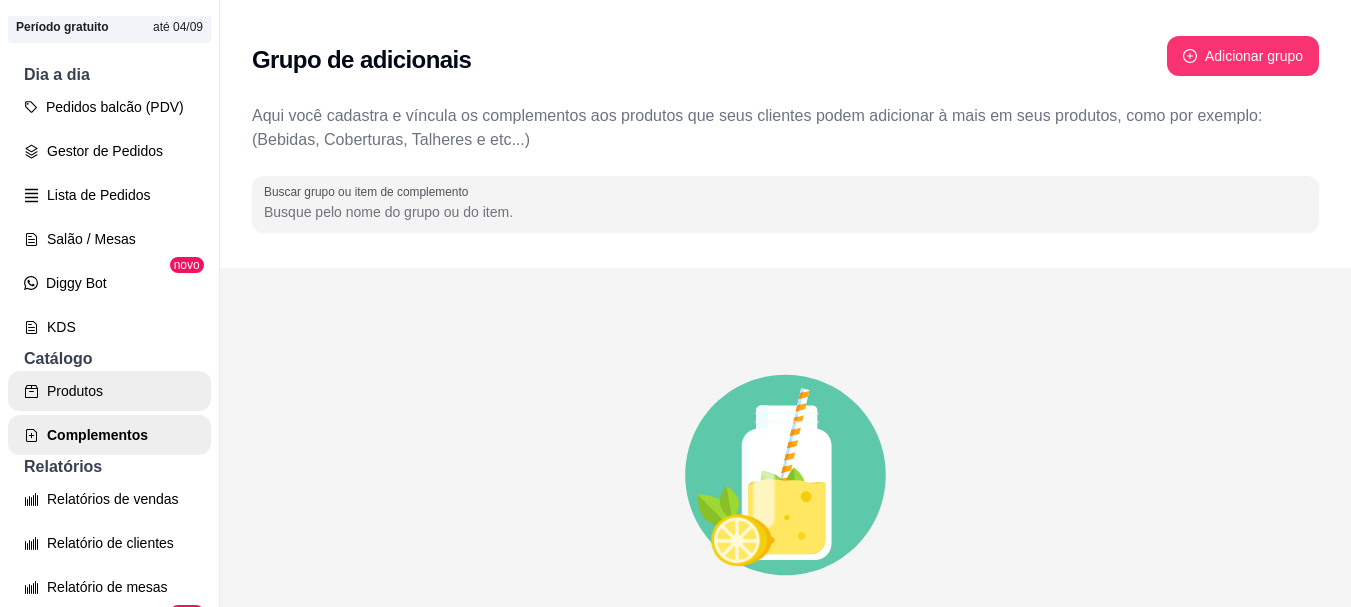 click on "Produtos" at bounding box center (109, 391) 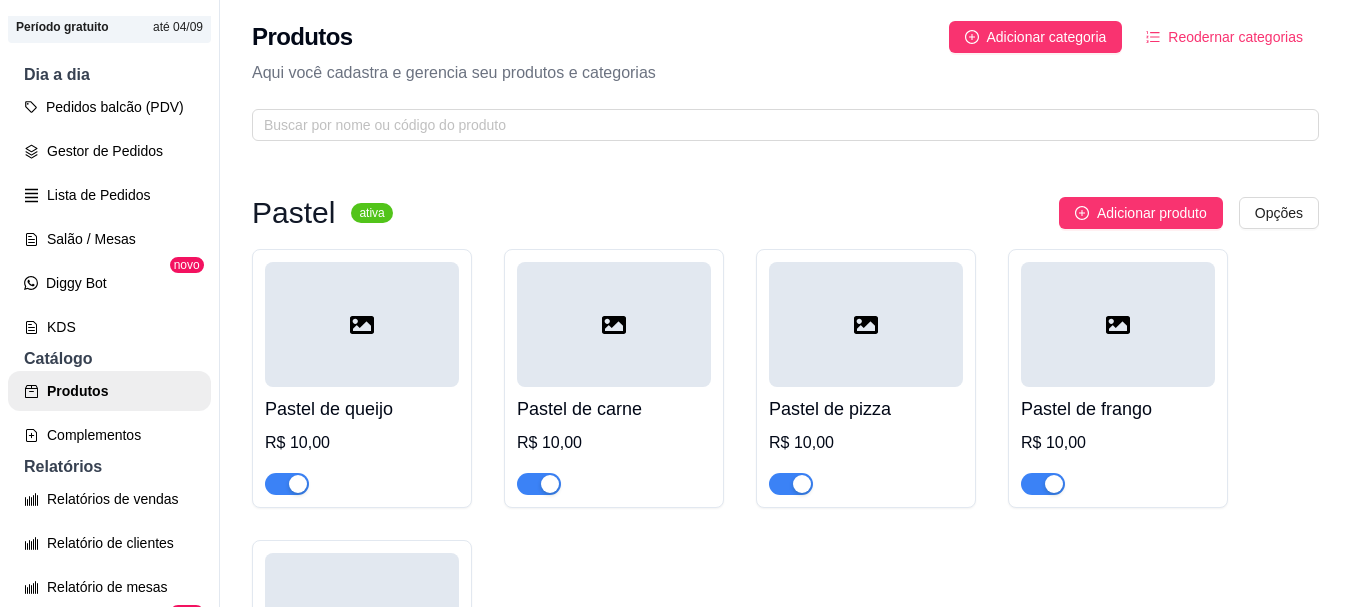 scroll, scrollTop: 0, scrollLeft: 0, axis: both 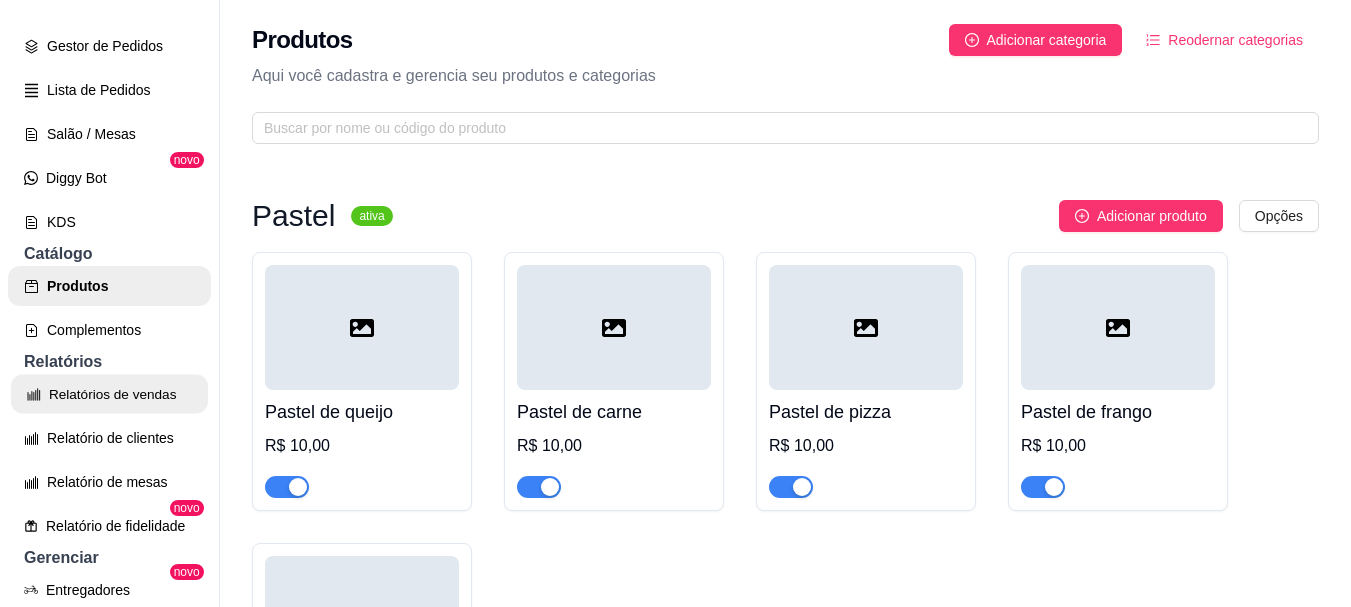 click on "Relatórios de vendas" at bounding box center (109, 394) 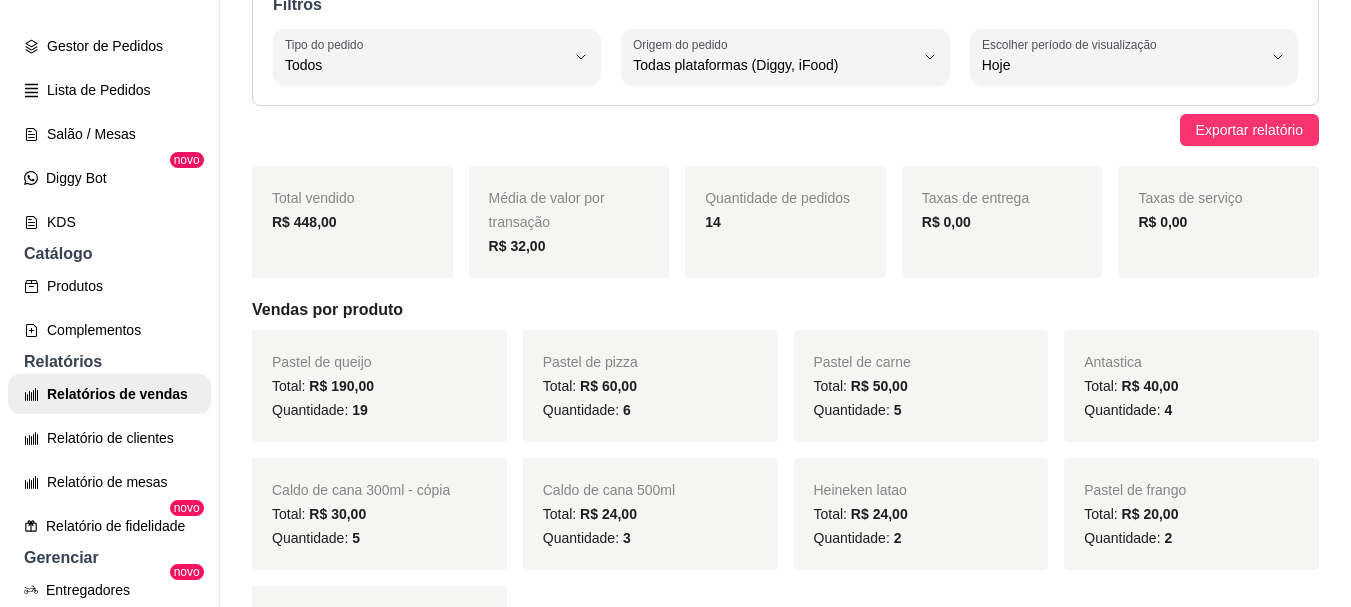 scroll, scrollTop: 107, scrollLeft: 0, axis: vertical 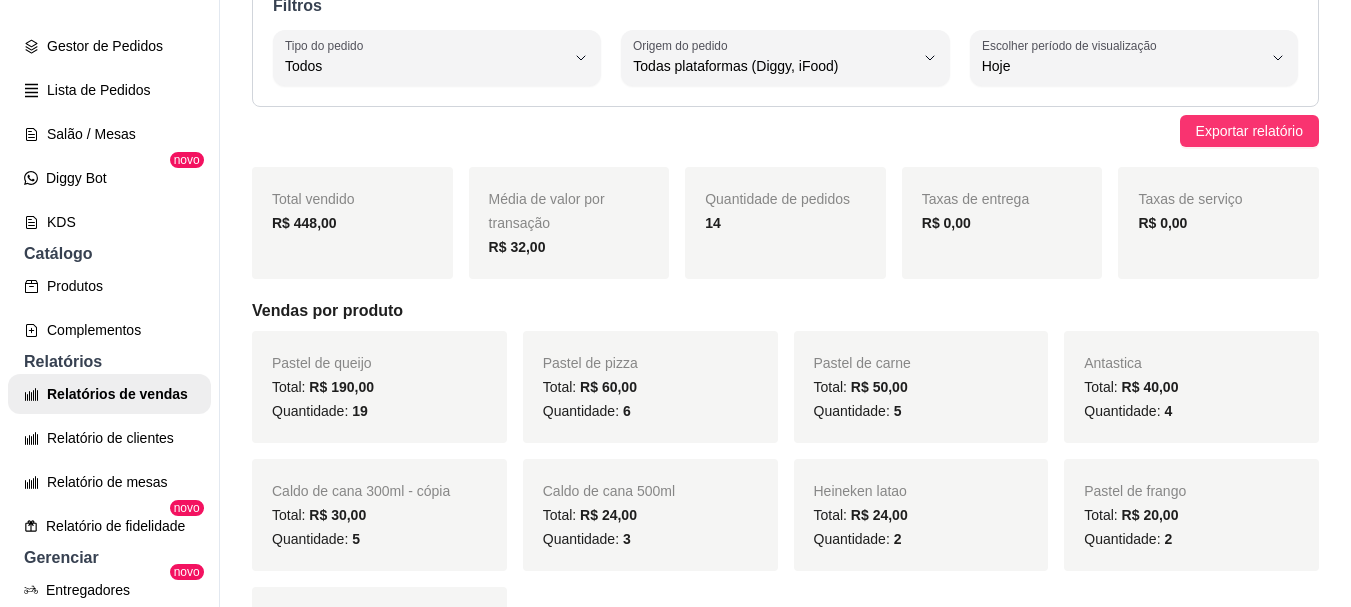 click on "Total vendido R$ 448,00" at bounding box center (352, 223) 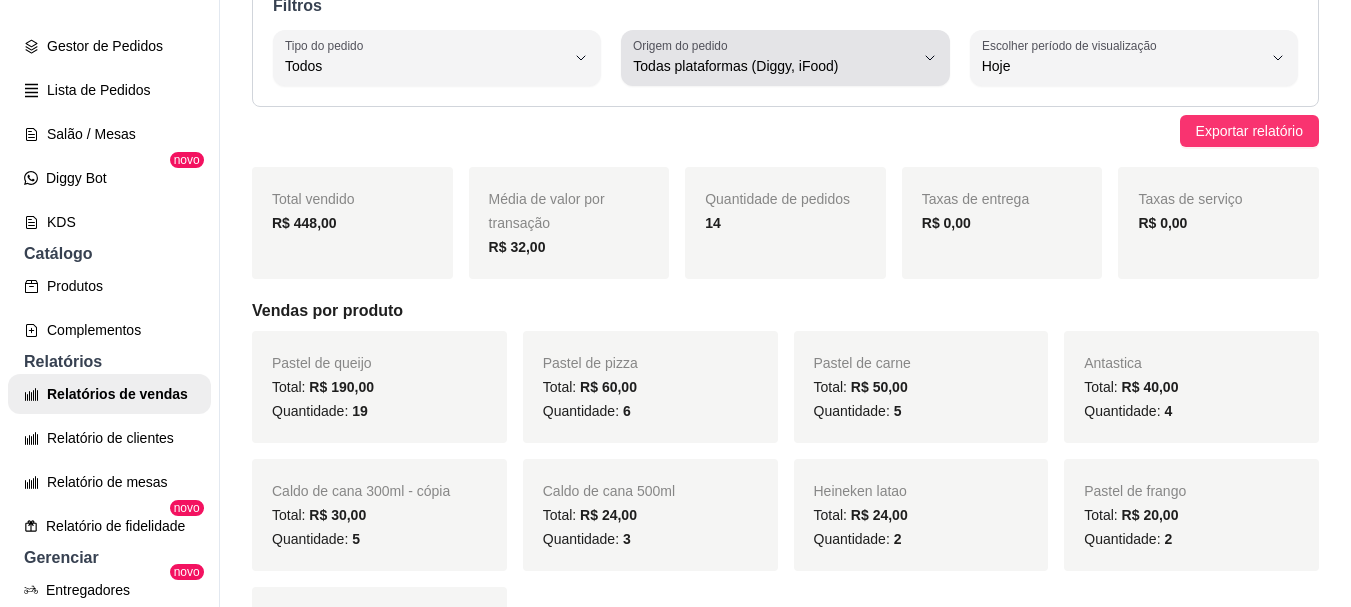 click on "Todas plataformas (Diggy, iFood)" at bounding box center [773, 58] 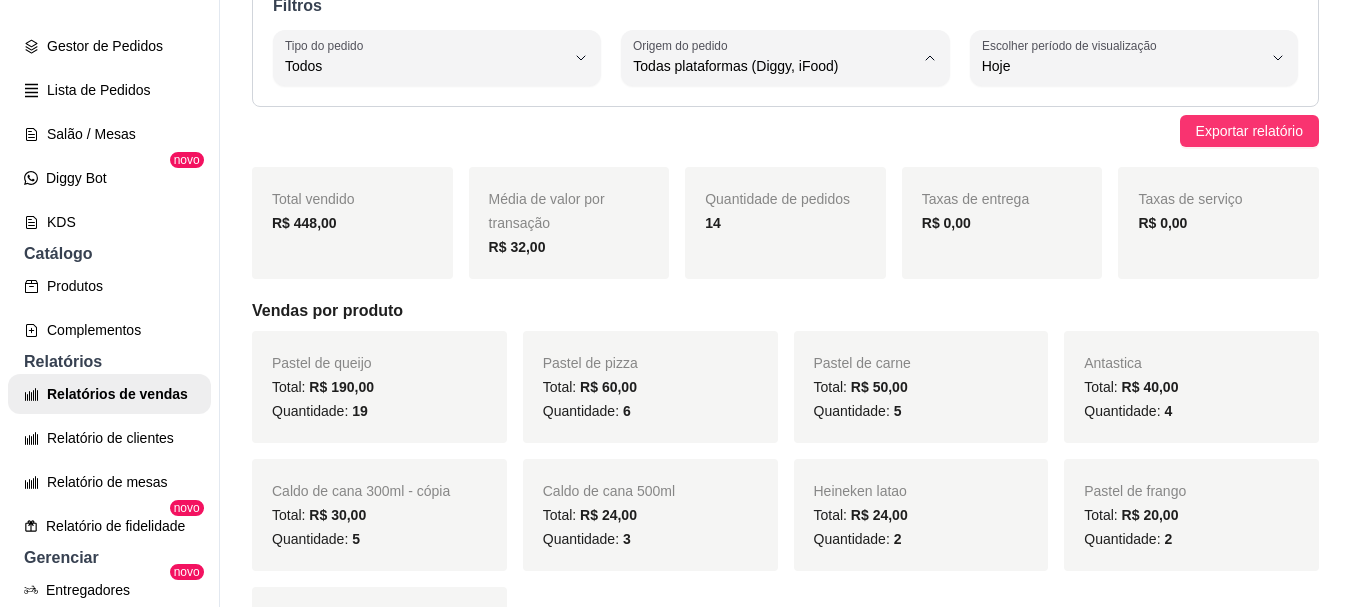 click on "Todas plataformas (Diggy, iFood)" at bounding box center [768, 113] 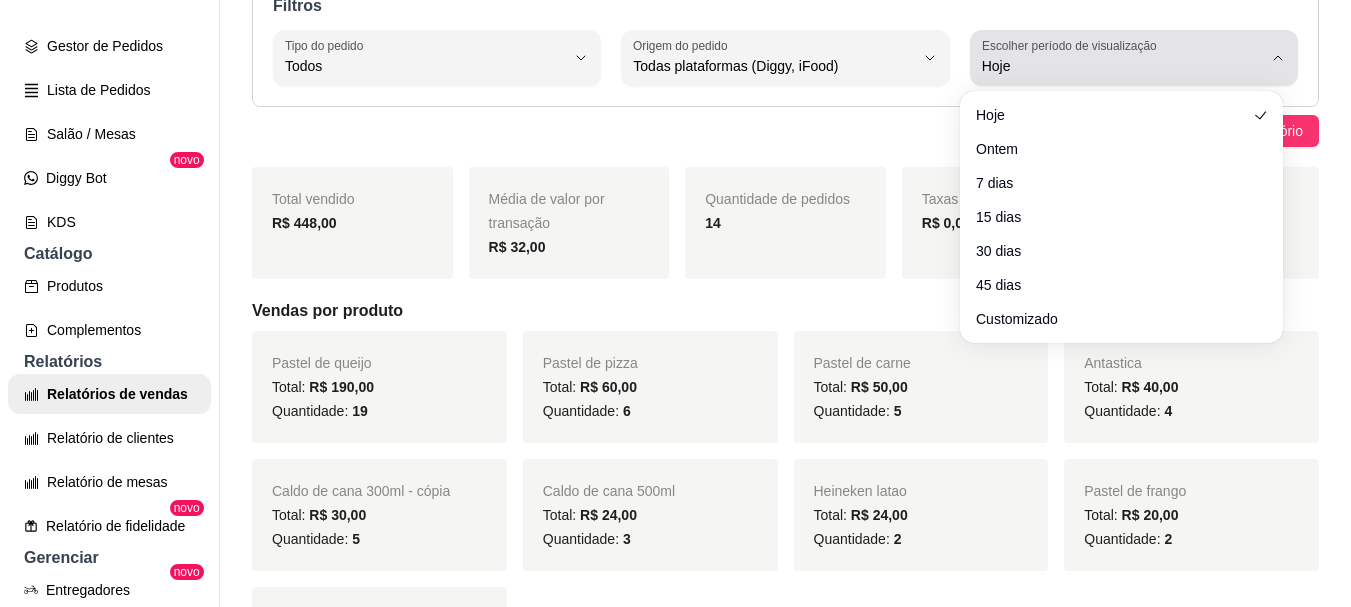 click on "Escolher período de visualização" at bounding box center (1072, 45) 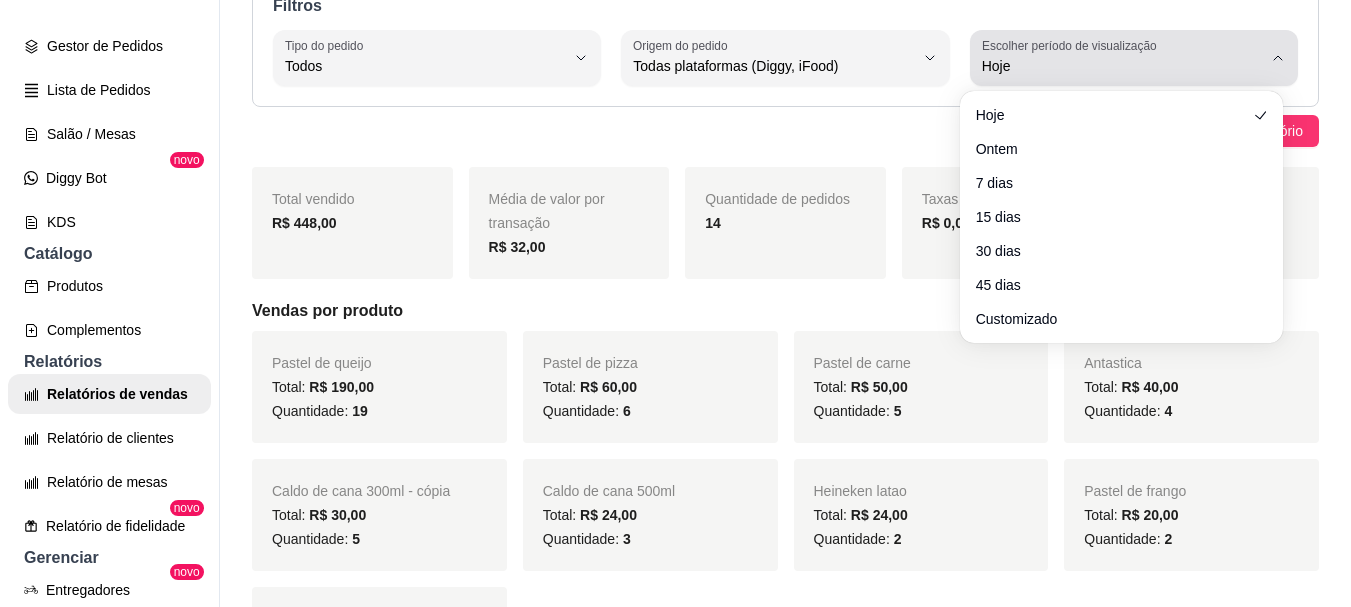 click on "Escolher período de visualização" at bounding box center (1072, 45) 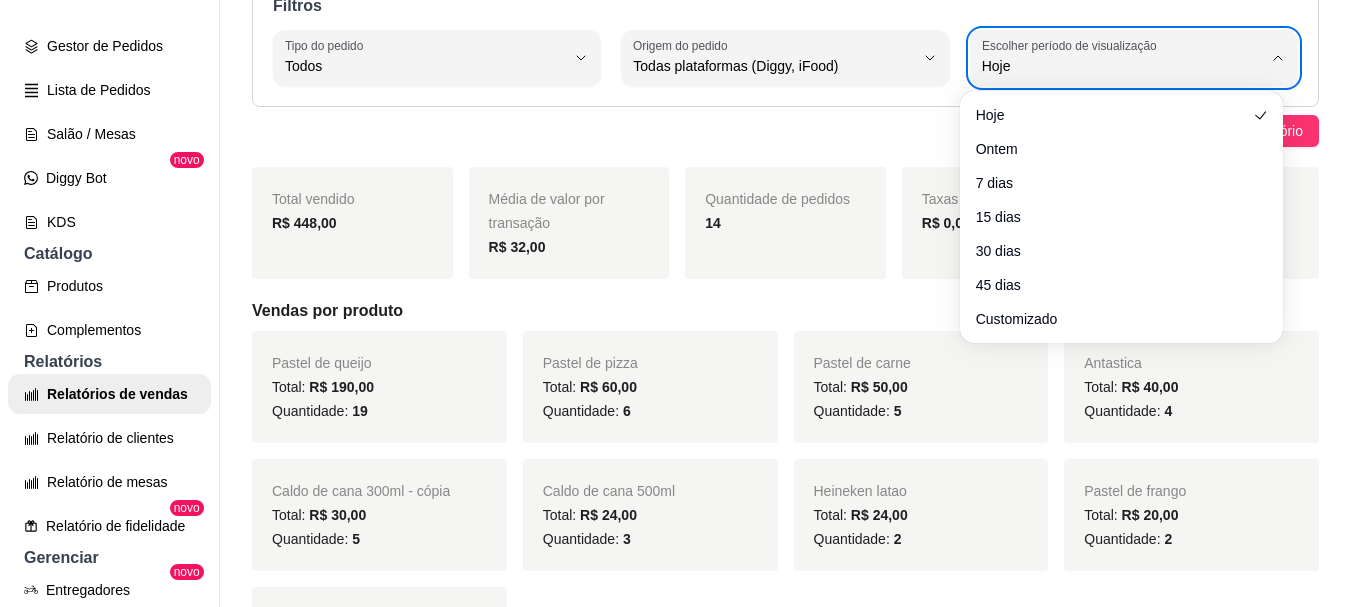 click on "Exportar relatório" at bounding box center [785, 131] 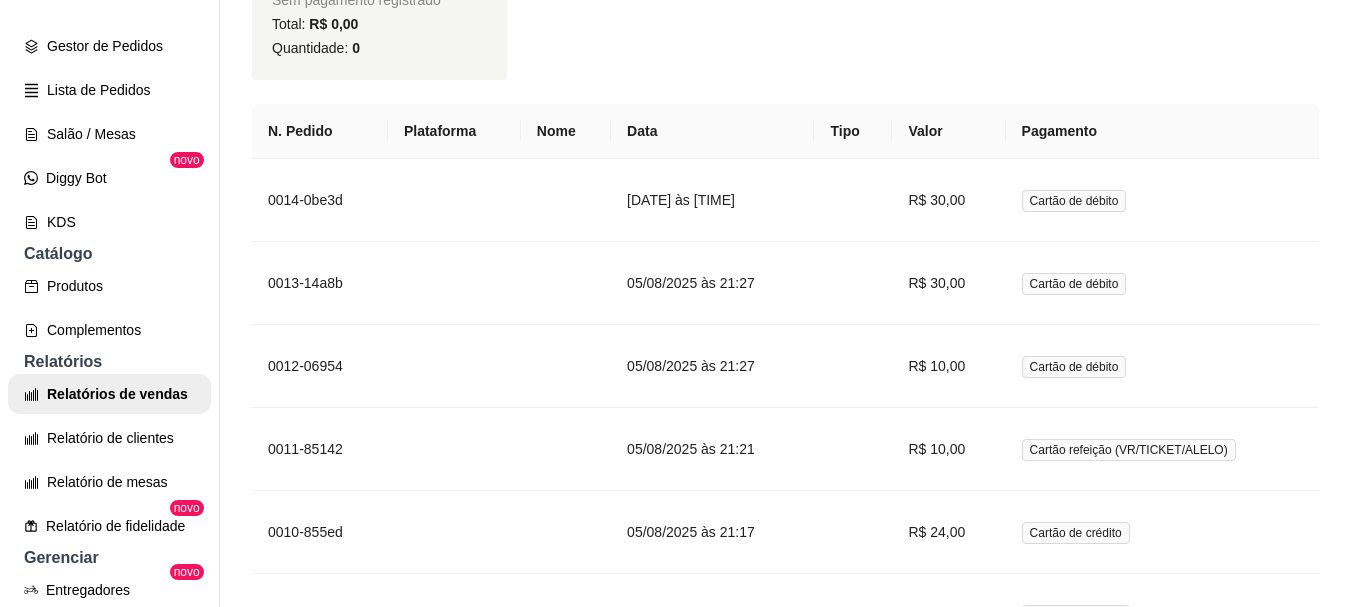 scroll, scrollTop: 1071, scrollLeft: 0, axis: vertical 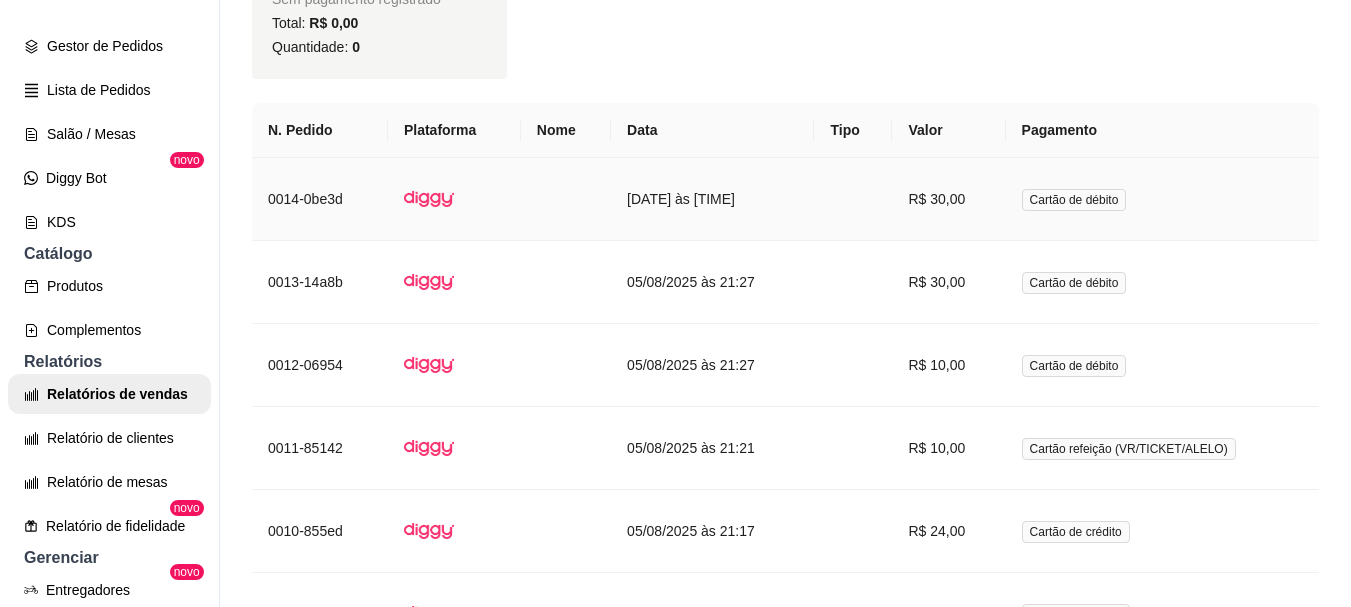 click at bounding box center (853, 199) 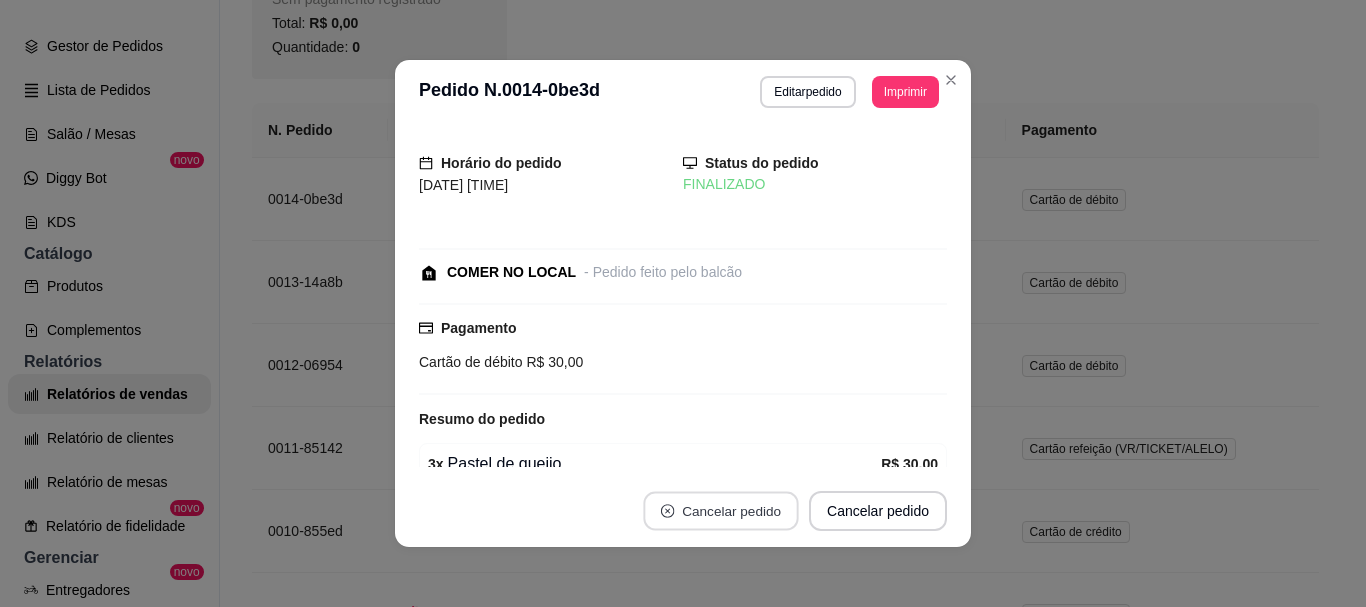 click on "Cancelar pedido" at bounding box center (720, 511) 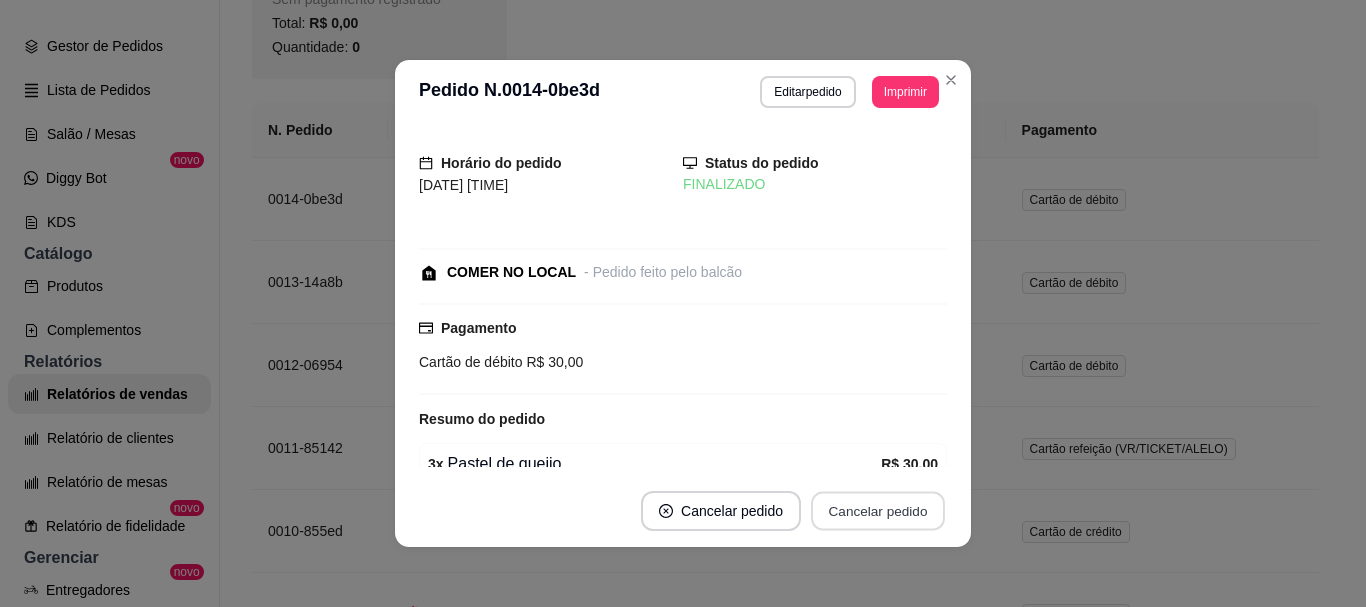 click on "Cancelar pedido" at bounding box center (878, 511) 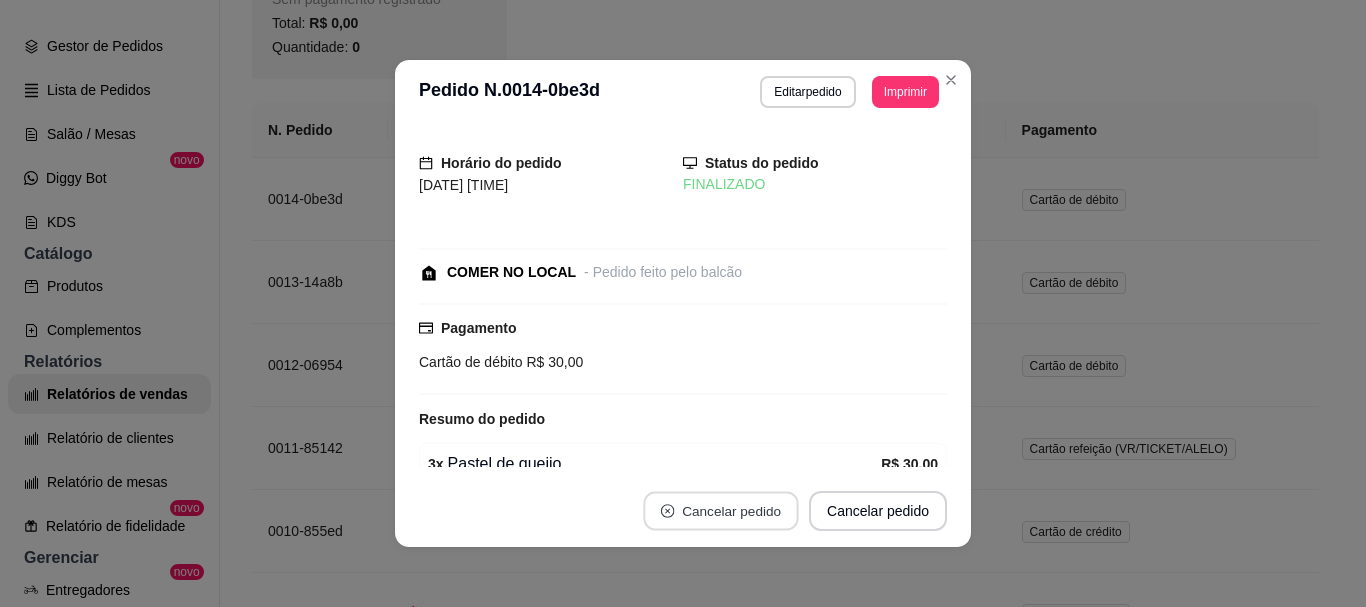click on "Cancelar pedido" at bounding box center (720, 511) 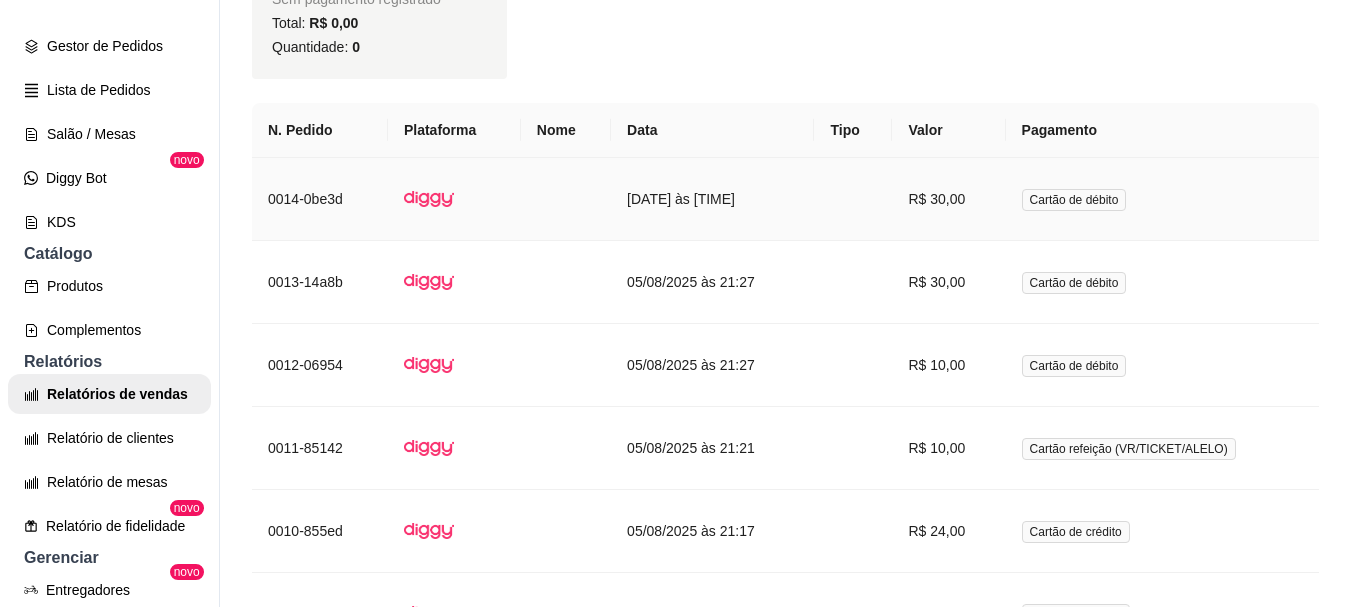 click on "[DATE] às [TIME]" at bounding box center (712, 199) 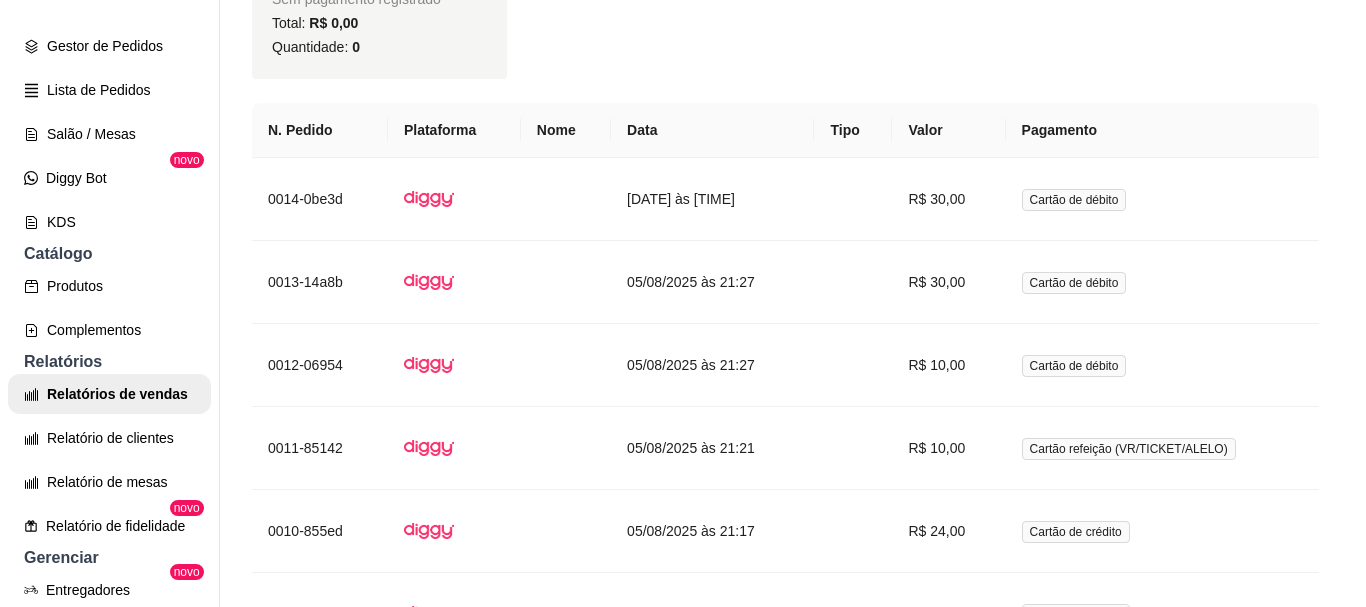 click on "Horário do pedido [DATE] [TIME] Status do pedido FINALIZADO COMER NO LOCAL - Pedido feito pelo balcão Pagamento Cartão de débito   R$ 30,00 Resumo do pedido 3 x     Pastel de queijo R$ 30,00 Subtotal R$ 30,00 Total R$ 30,00" at bounding box center [683, 299] 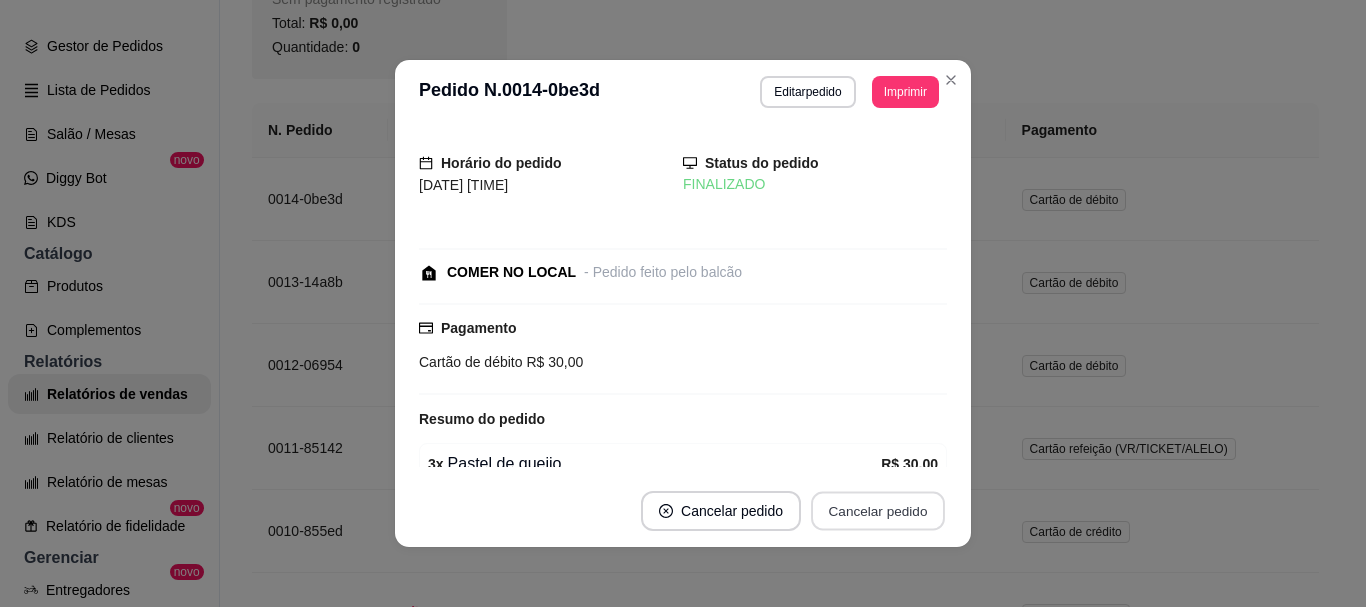 click on "Cancelar pedido" at bounding box center (878, 511) 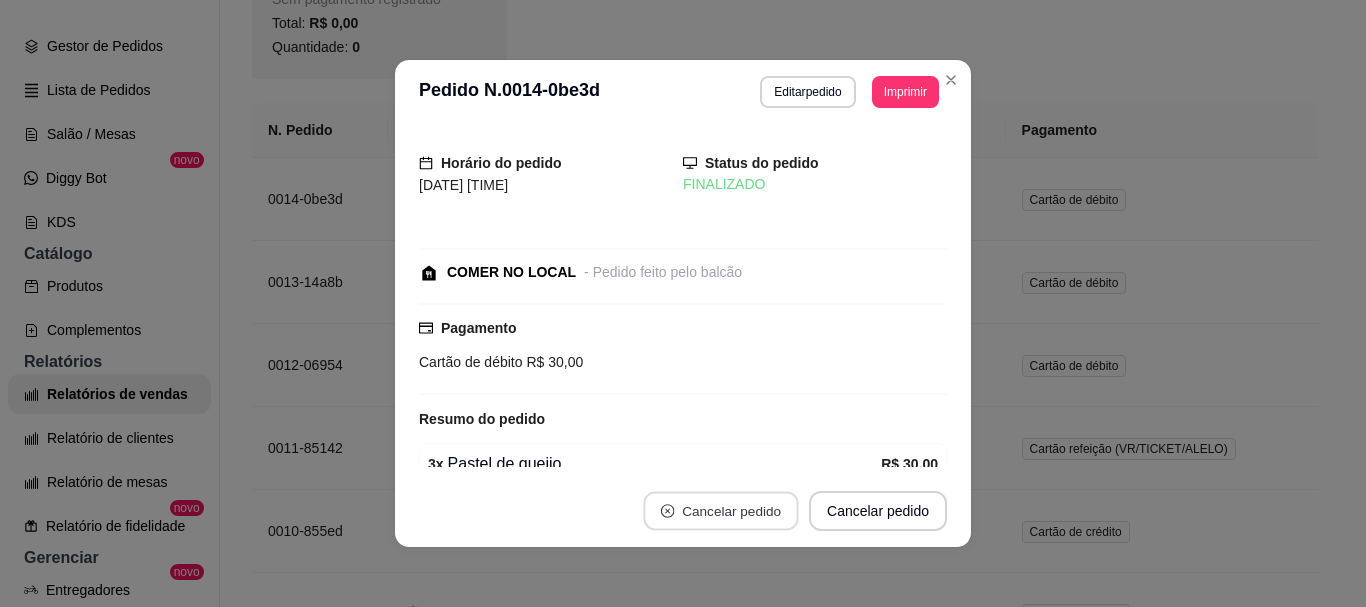 click on "Cancelar pedido" at bounding box center (720, 511) 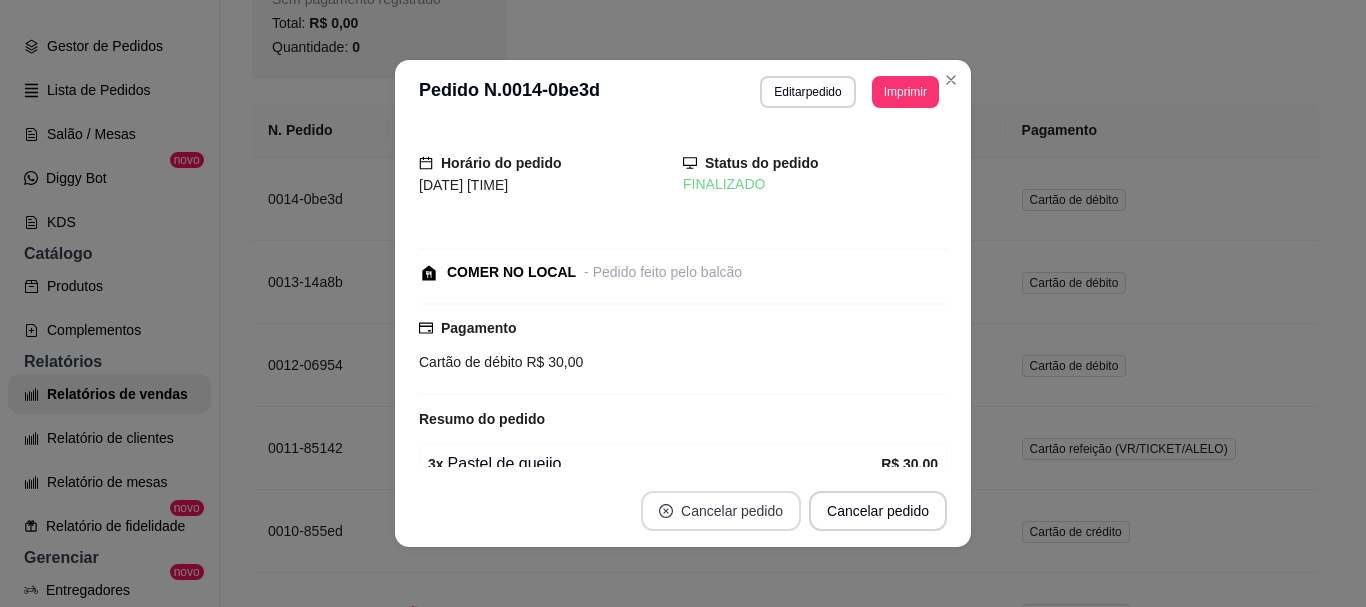 click on "Cancelar pedido" at bounding box center [721, 511] 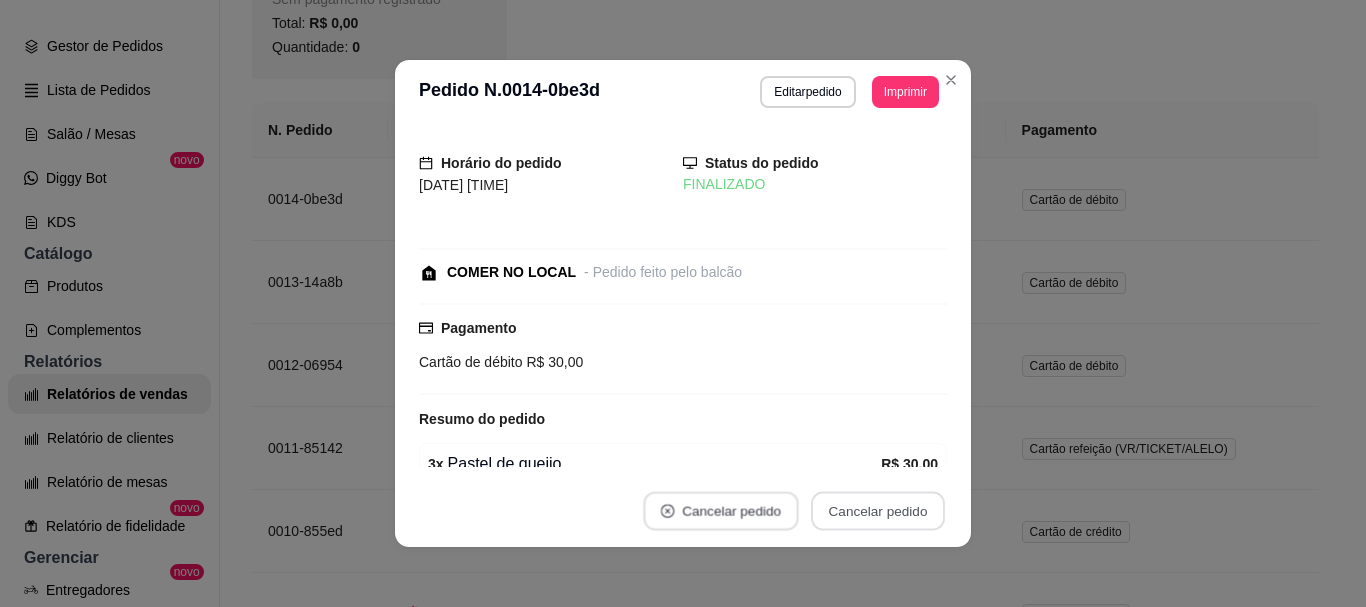 click on "Cancelar pedido" at bounding box center [720, 511] 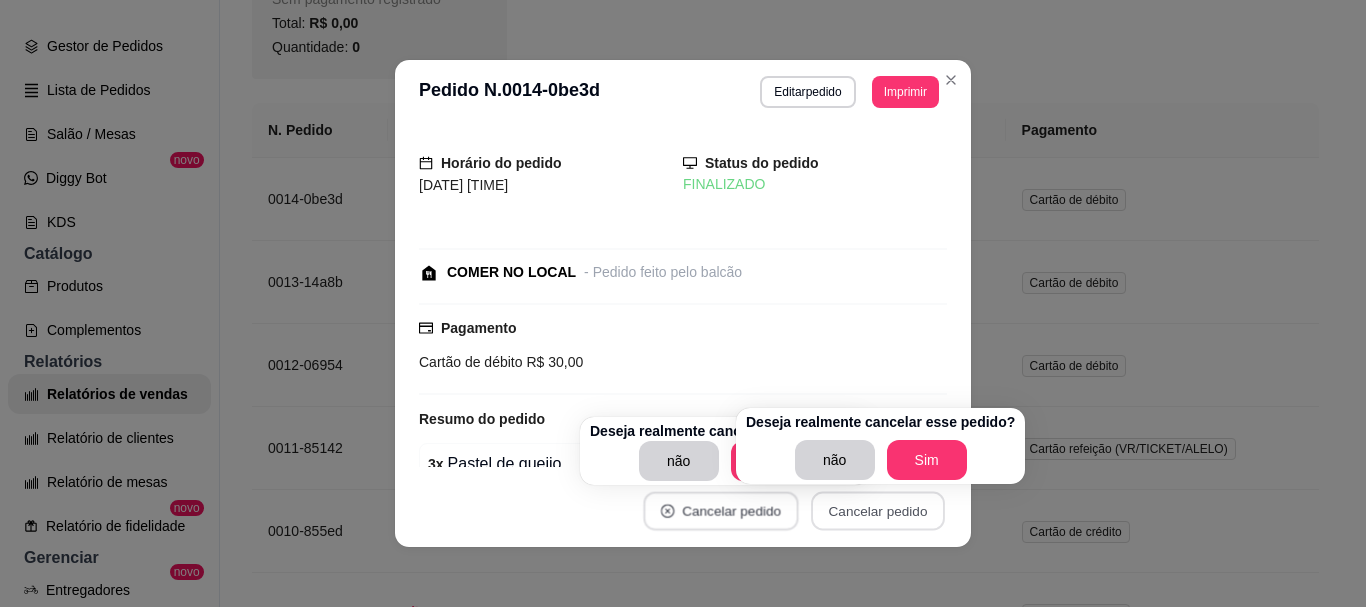 click on "Cancelar pedido" at bounding box center (720, 511) 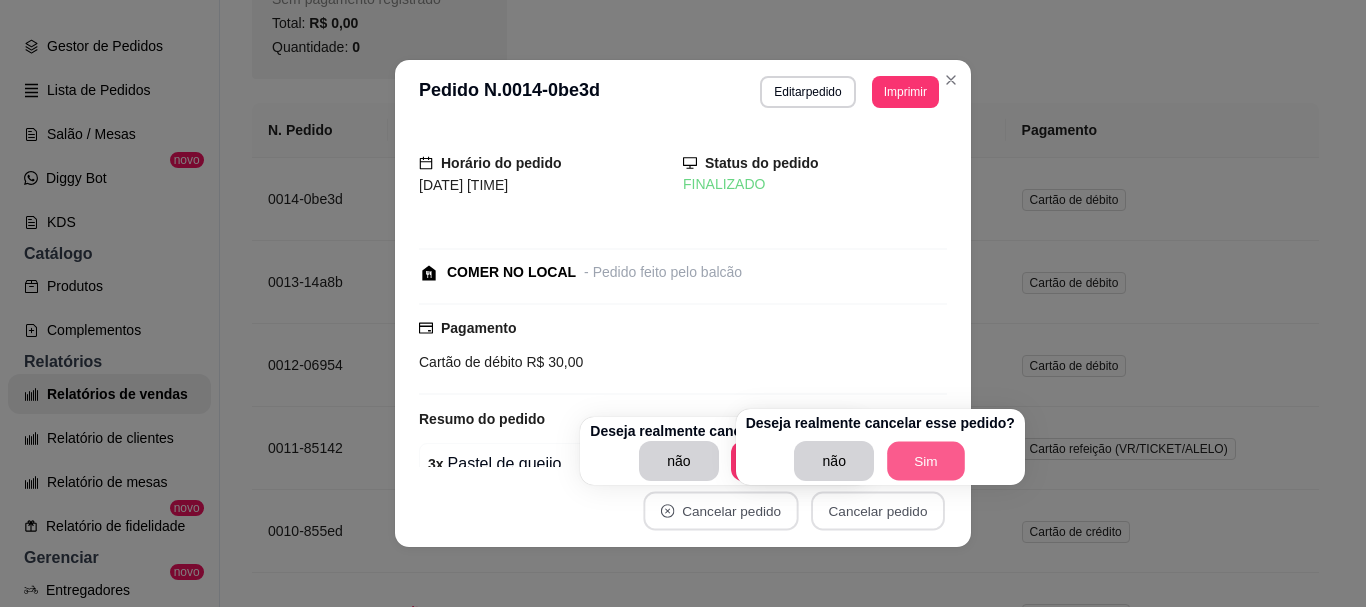 click on "Sim" at bounding box center (926, 461) 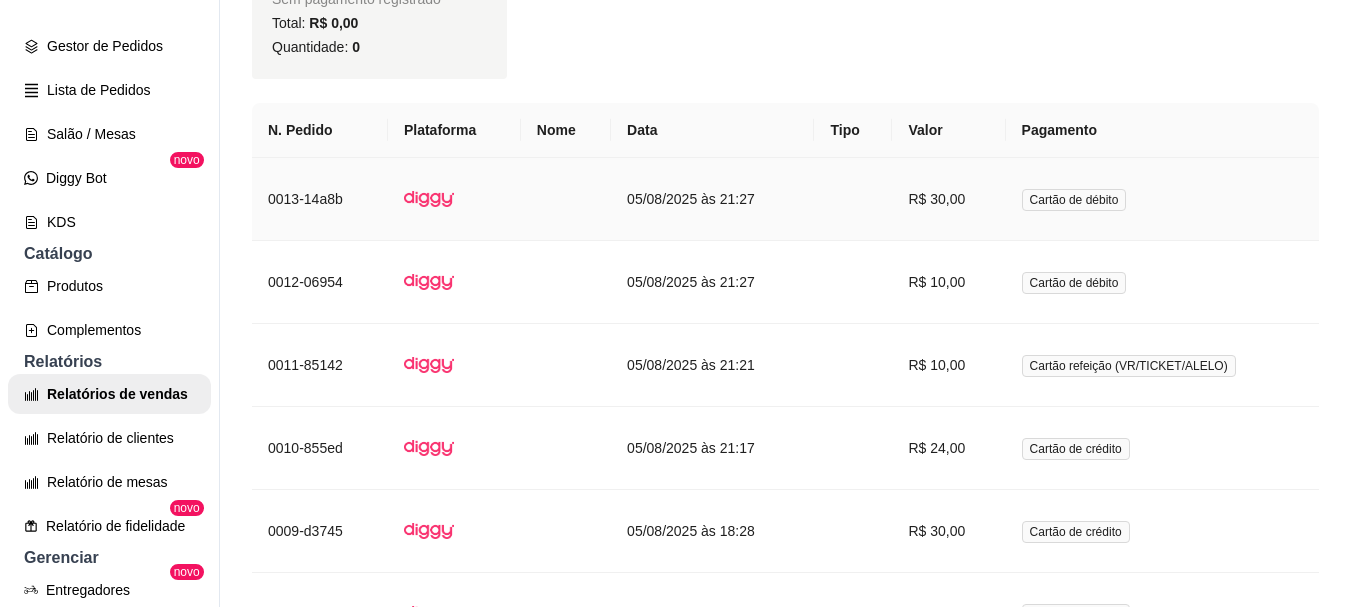 click on "R$ 30,00" at bounding box center (948, 199) 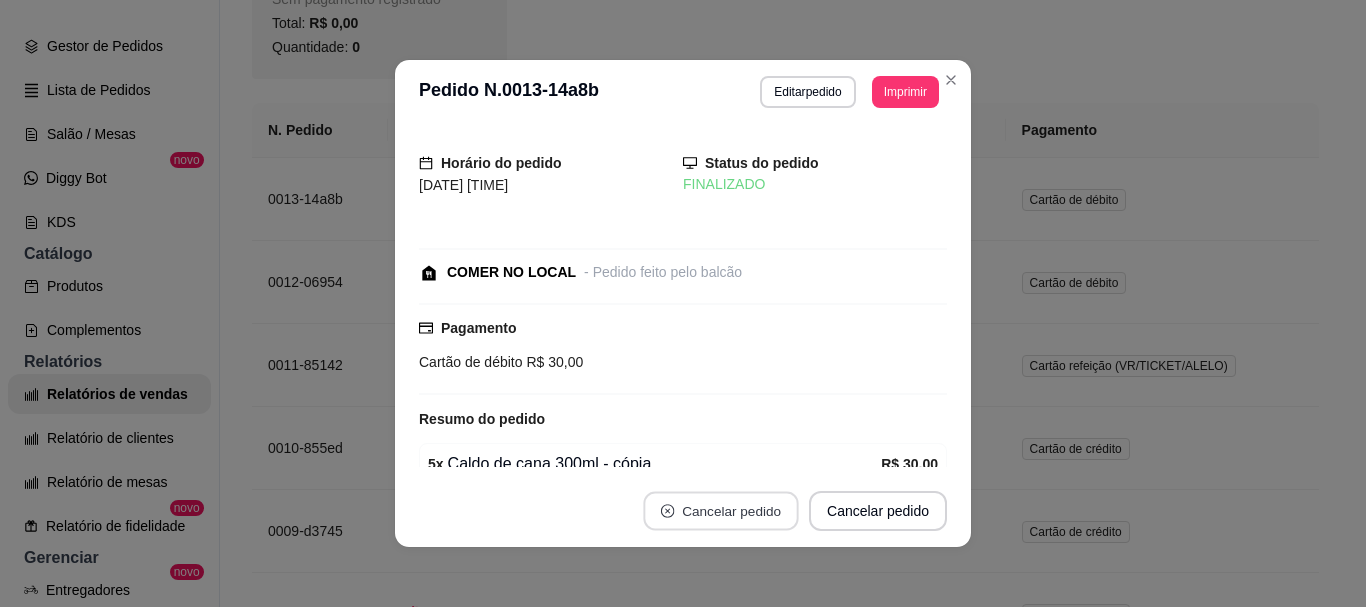 click on "Cancelar pedido" at bounding box center (720, 511) 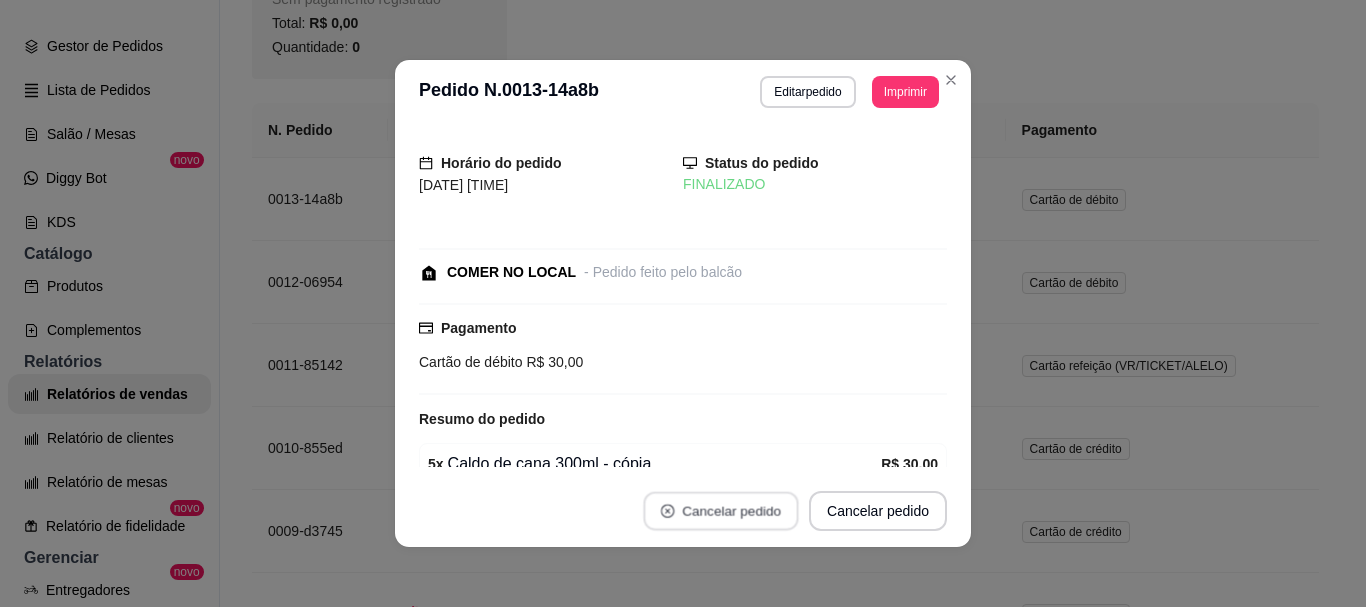 click on "Cancelar pedido" at bounding box center [720, 511] 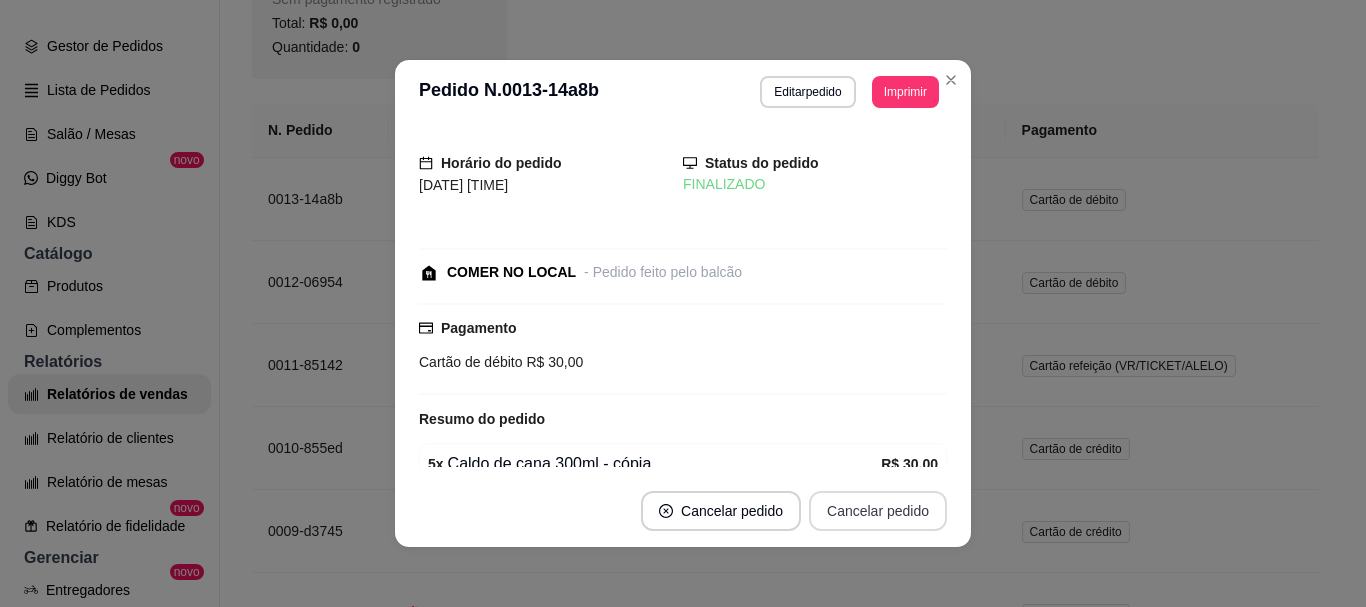 click on "Cancelar pedido" at bounding box center (878, 511) 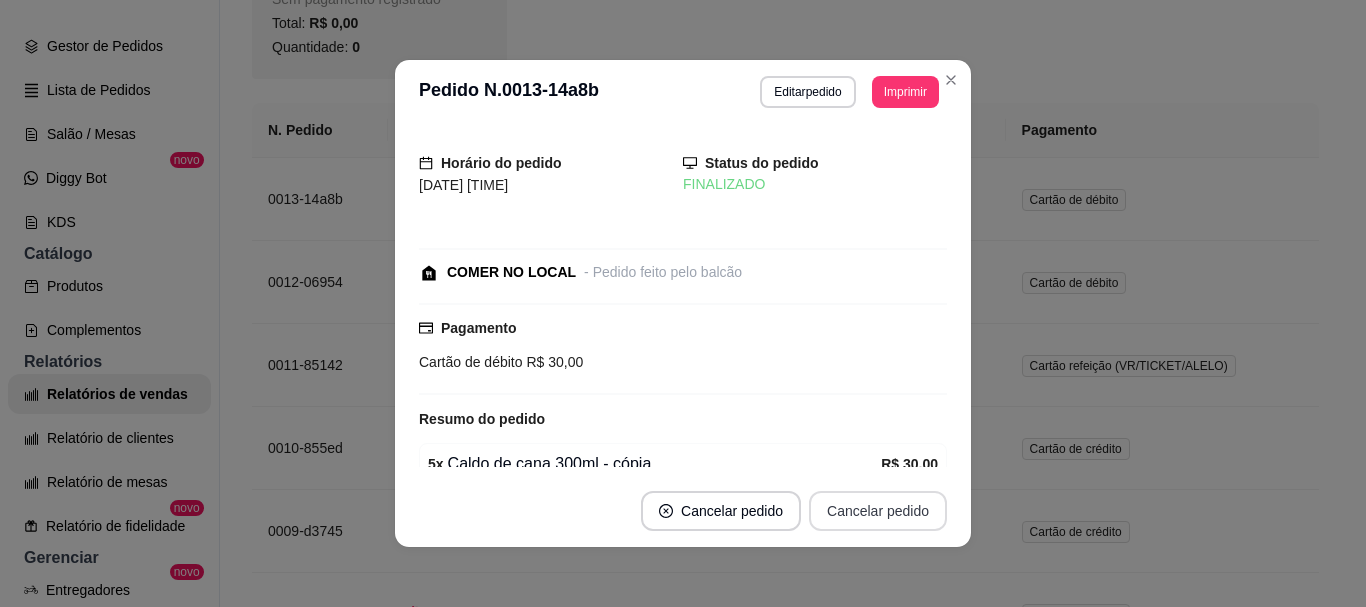click on "Cancelar pedido" at bounding box center [878, 511] 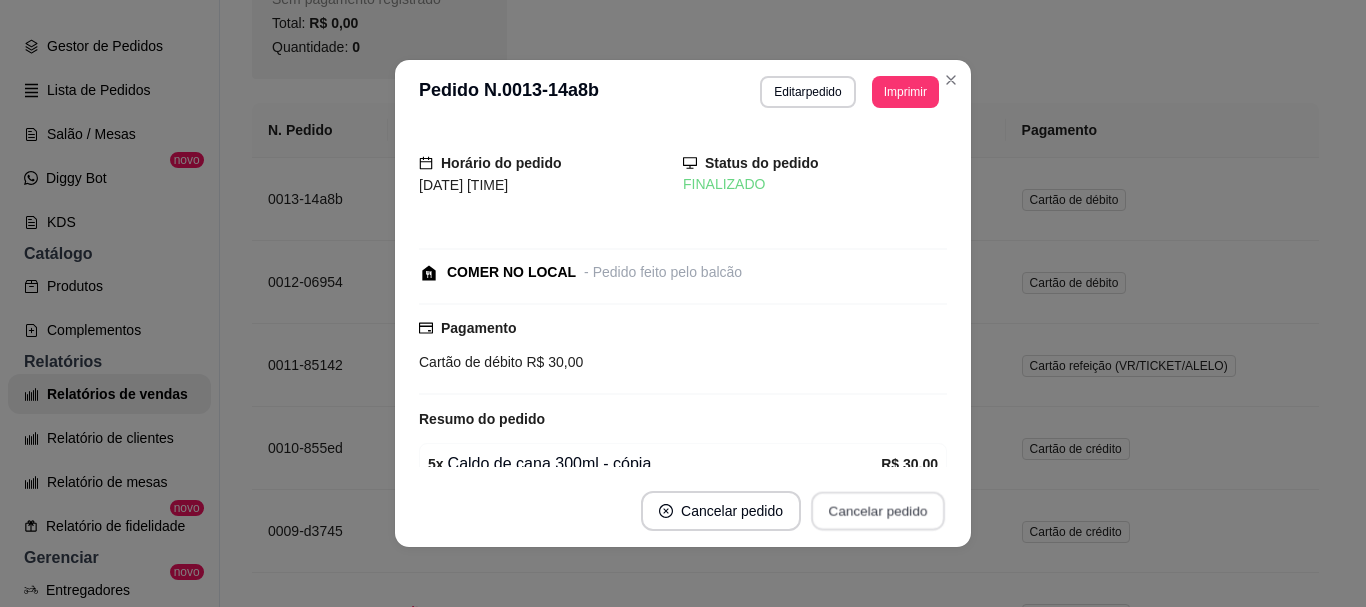 click on "Cancelar pedido" at bounding box center (878, 511) 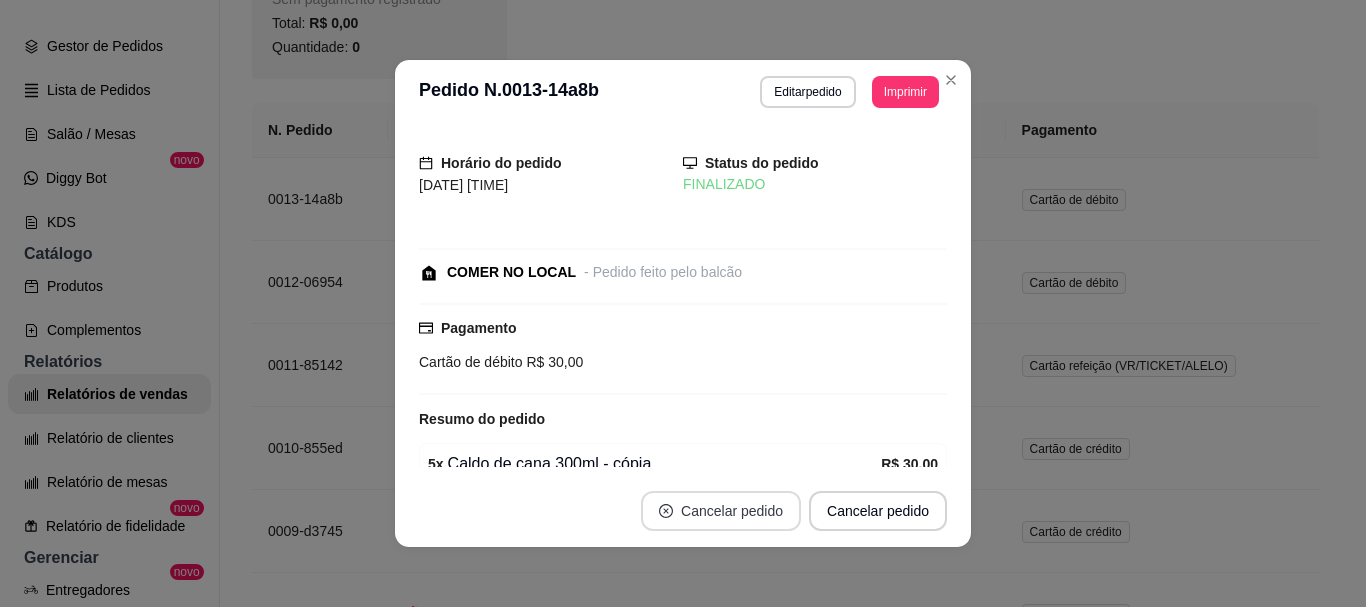 click 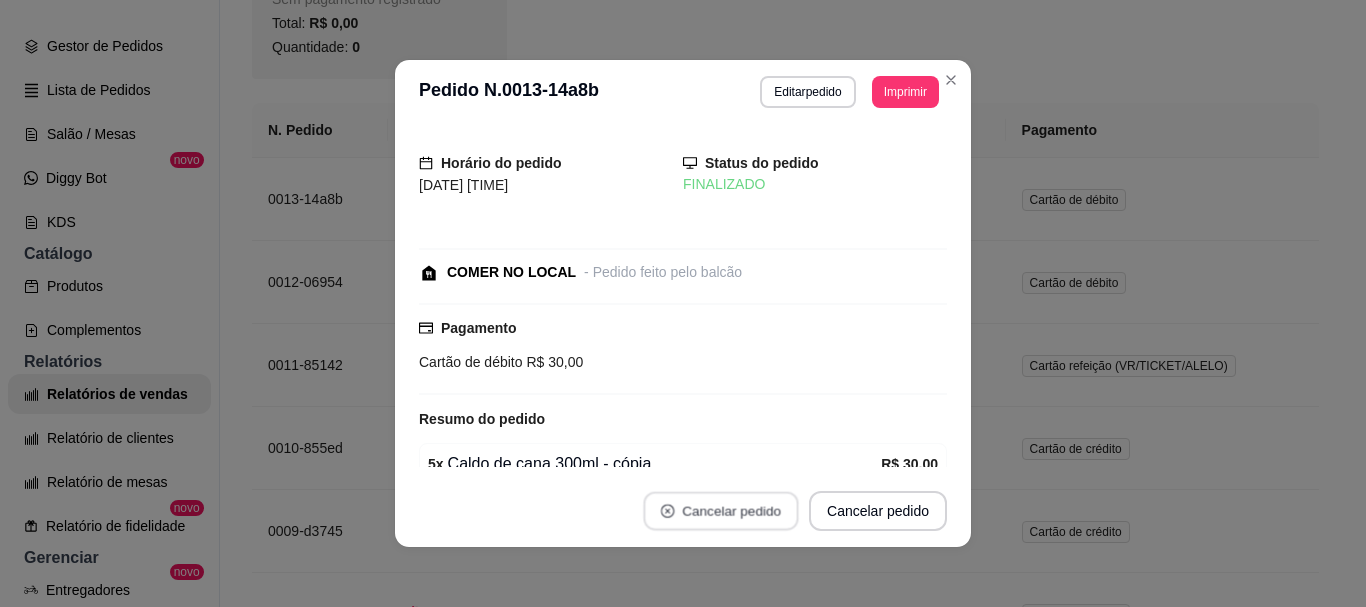 click 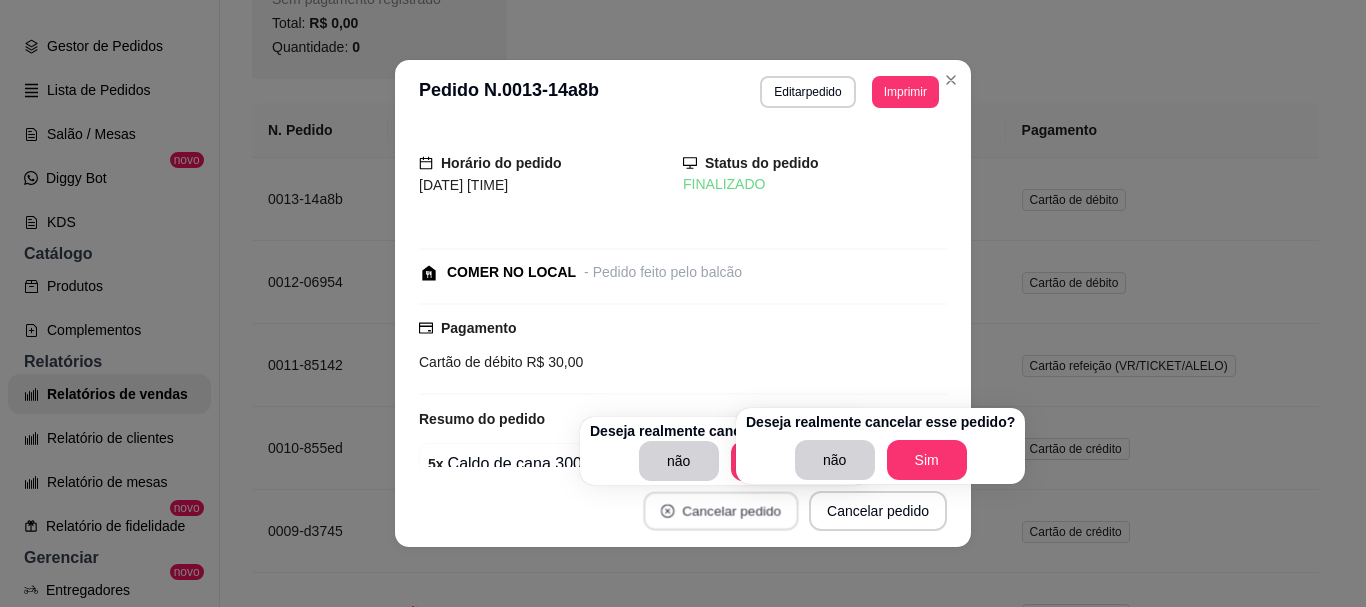 click 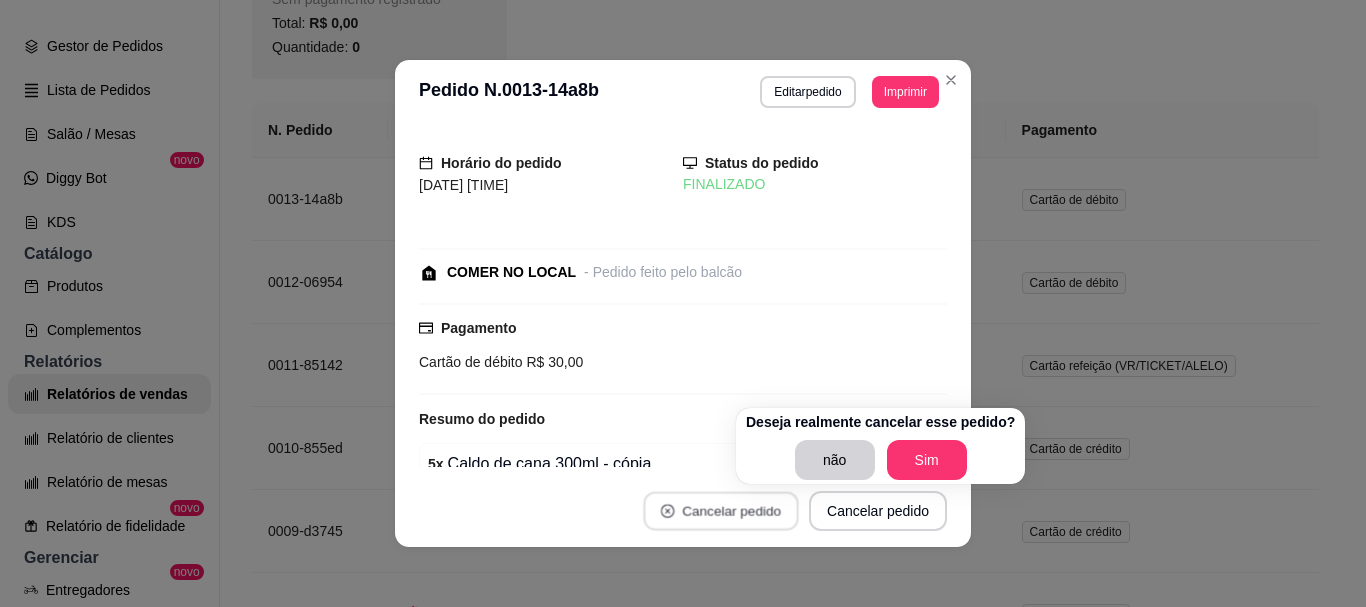 click 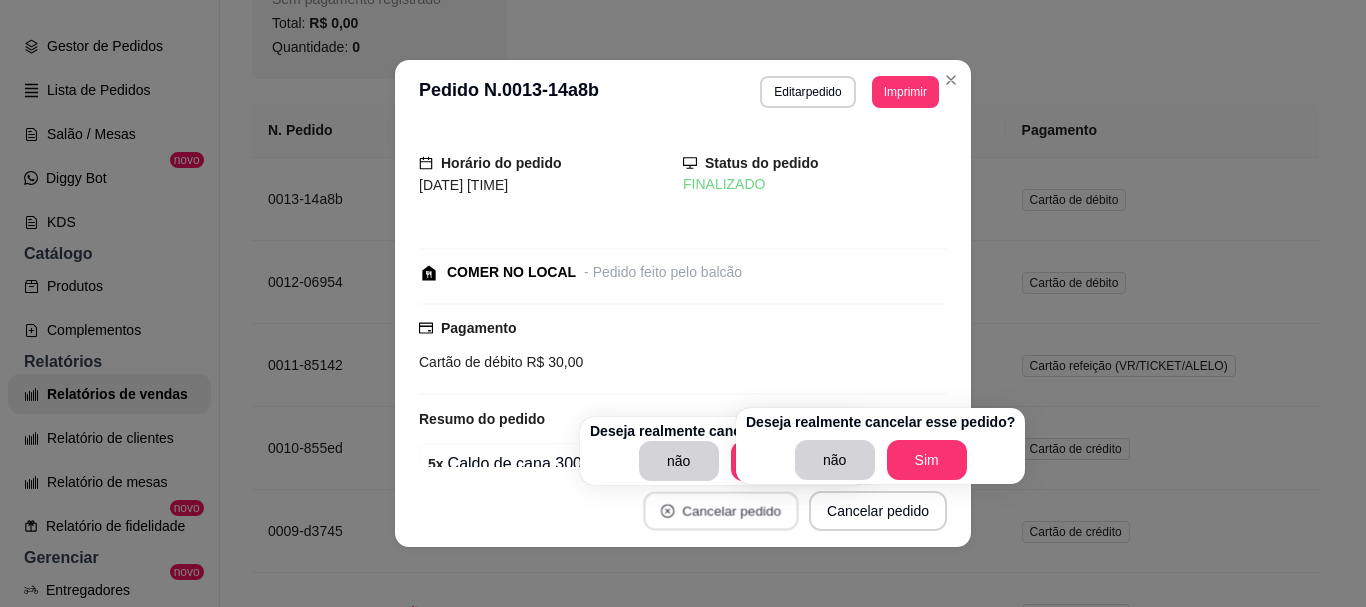 click 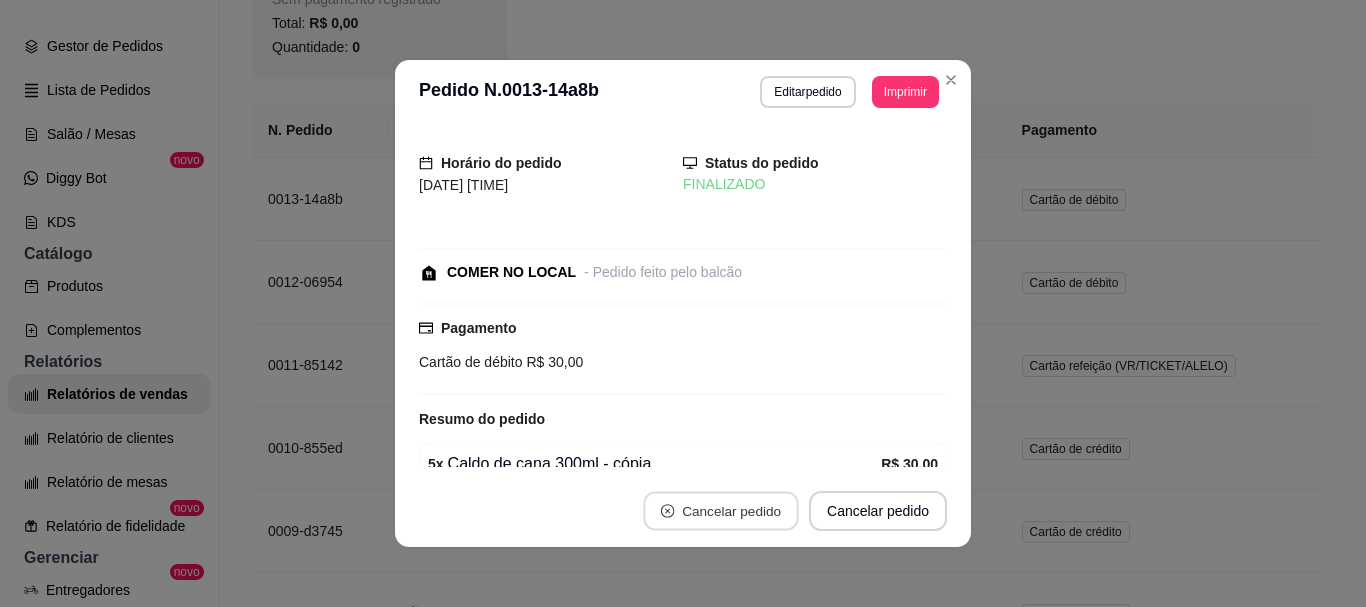 click 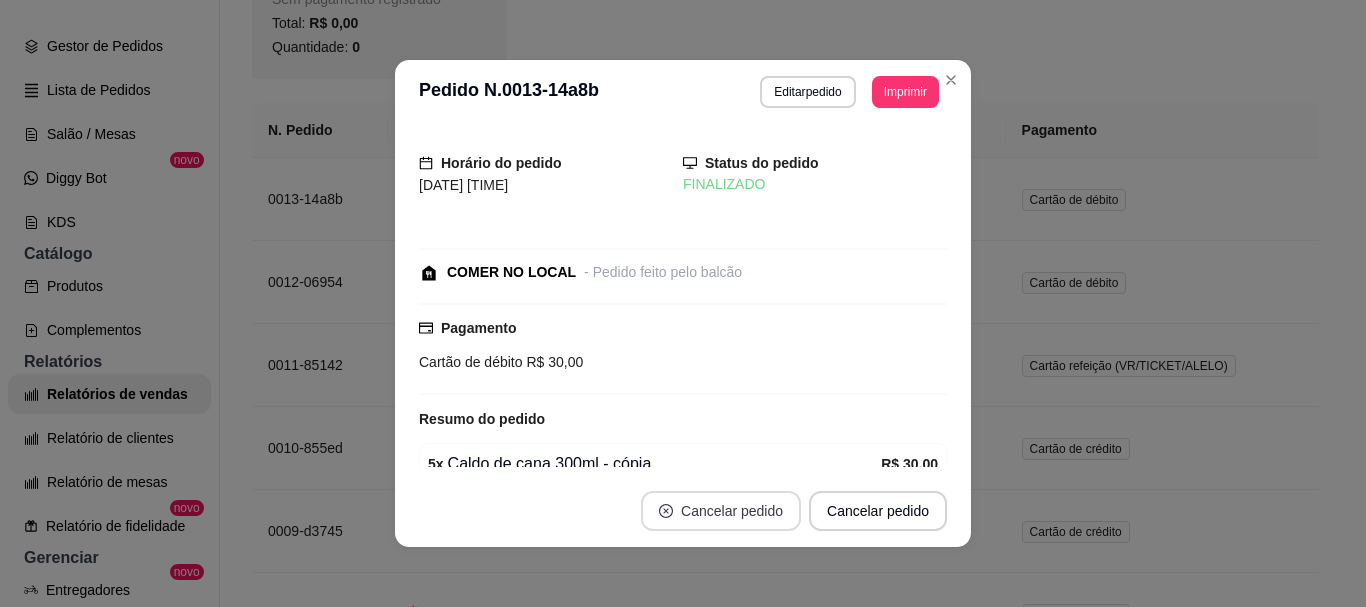 click 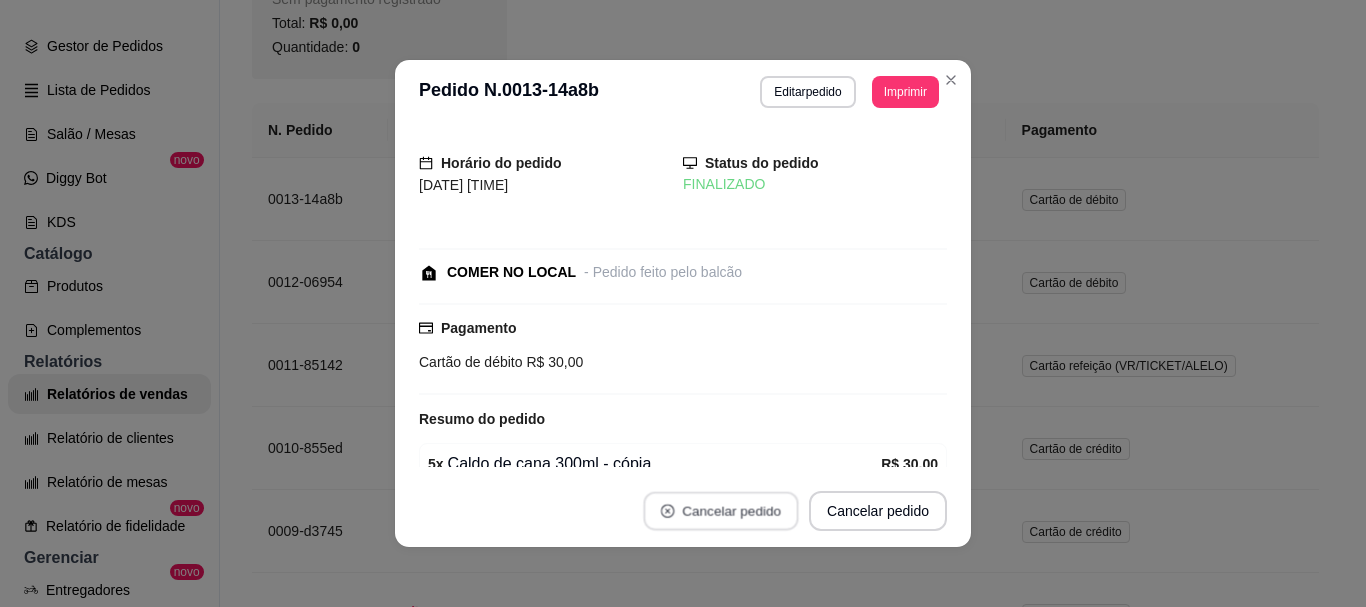 click 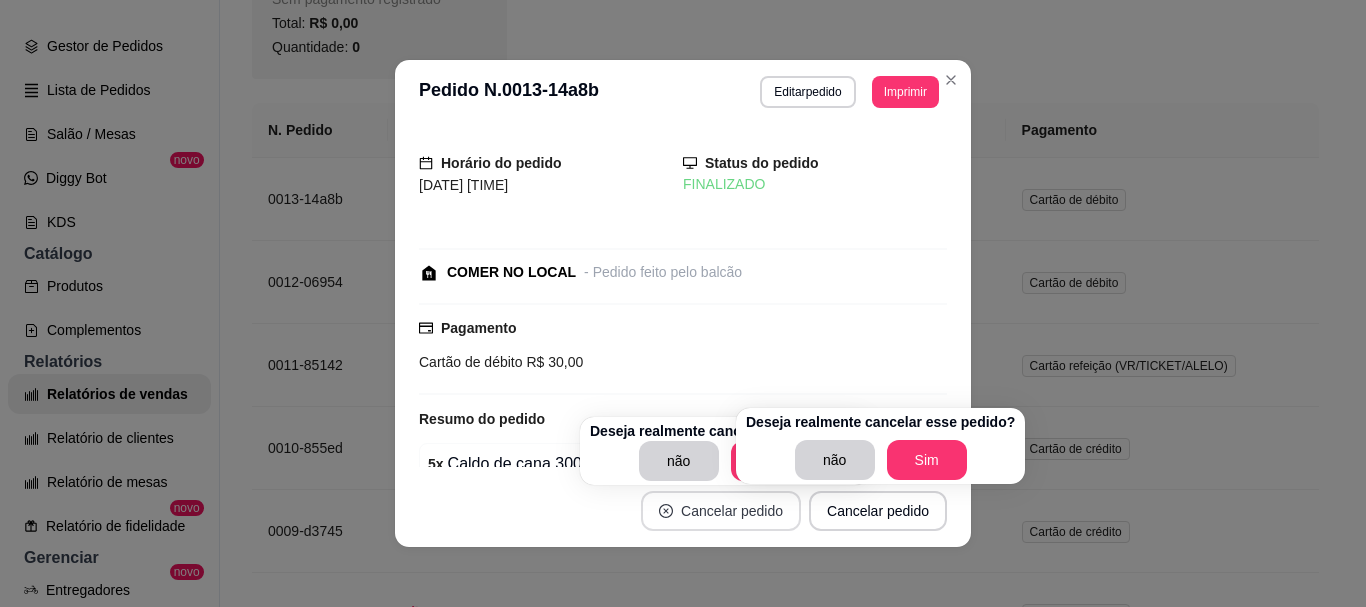 click 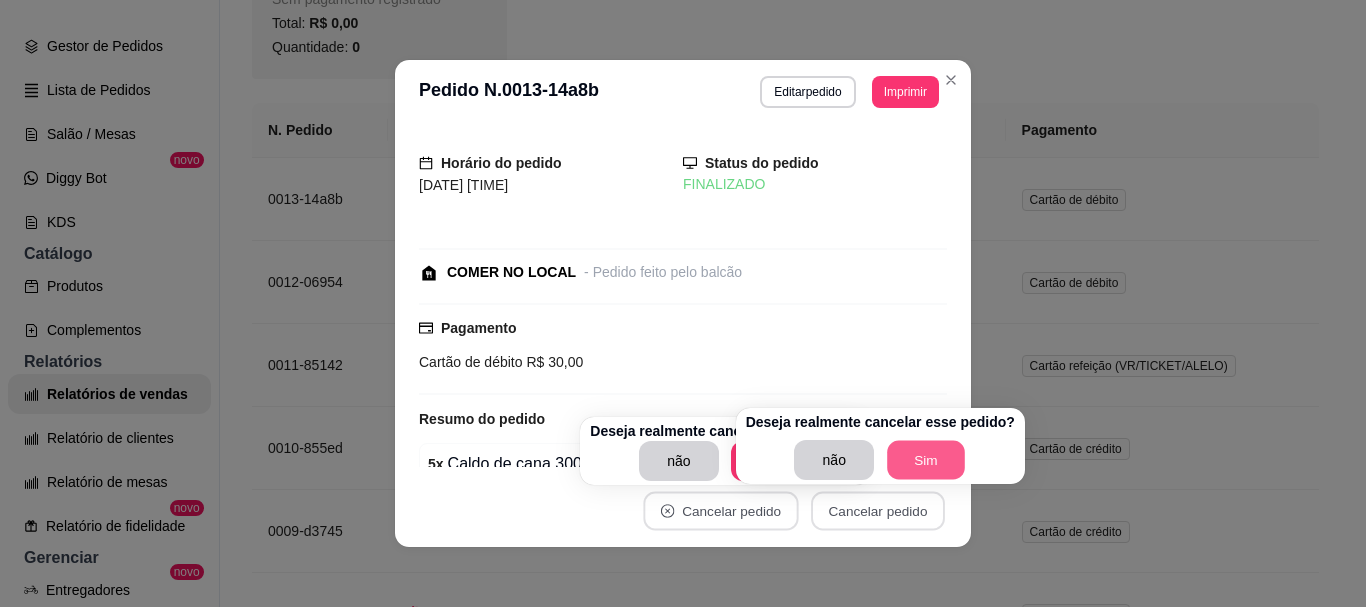 click on "Sim" at bounding box center [926, 460] 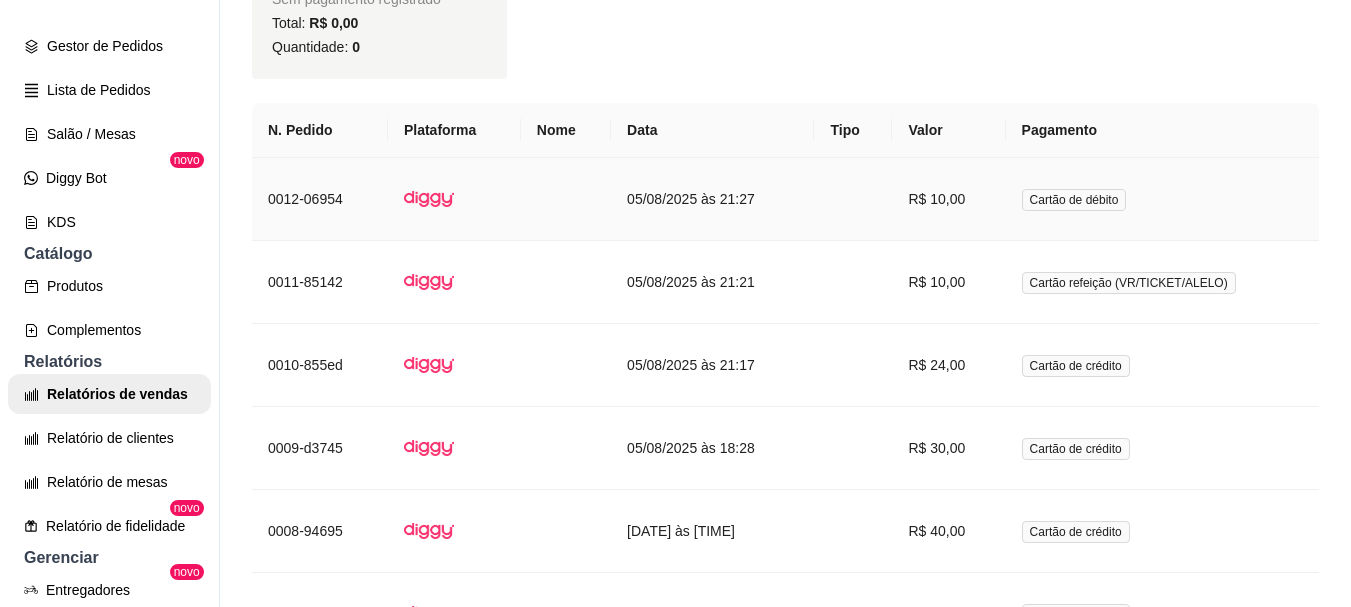 click on "R$ 10,00" at bounding box center [948, 199] 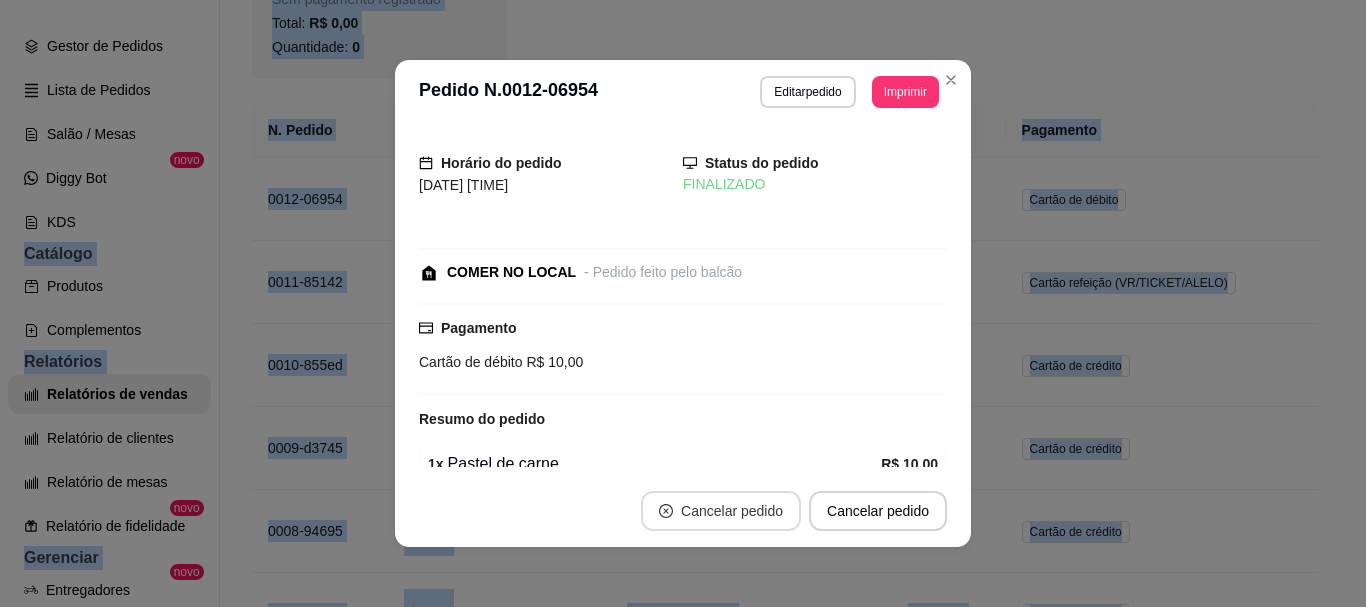 click on "Cancelar pedido" at bounding box center (721, 511) 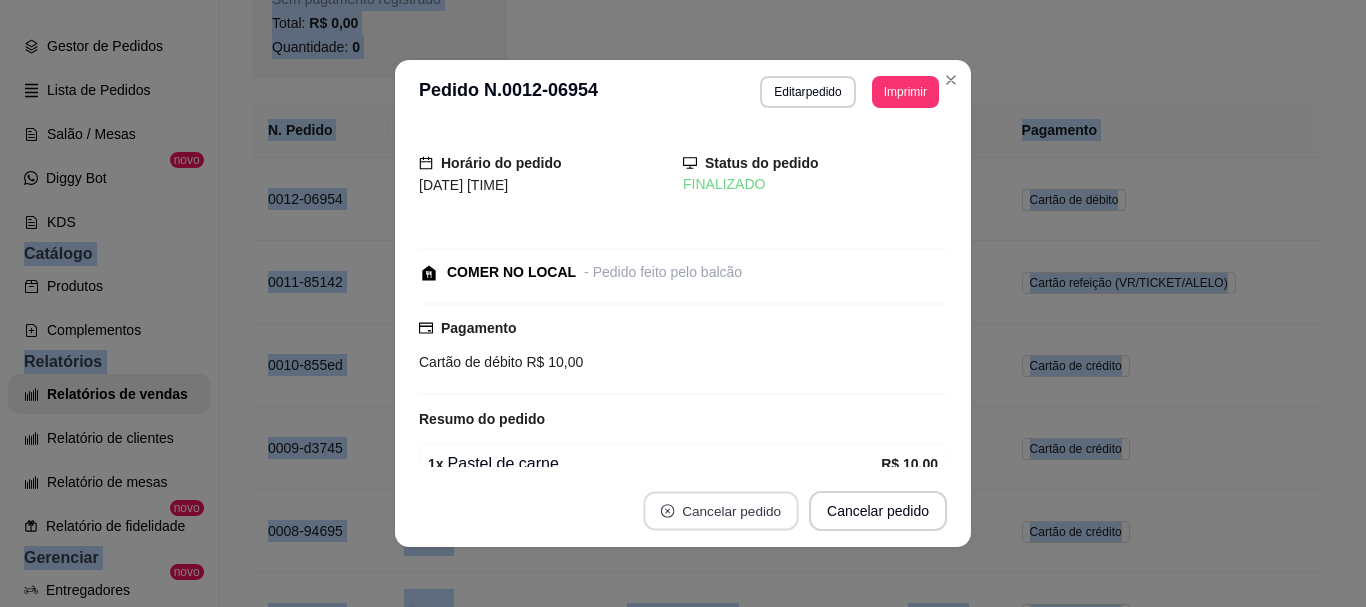 click on "Cancelar pedido" at bounding box center [720, 511] 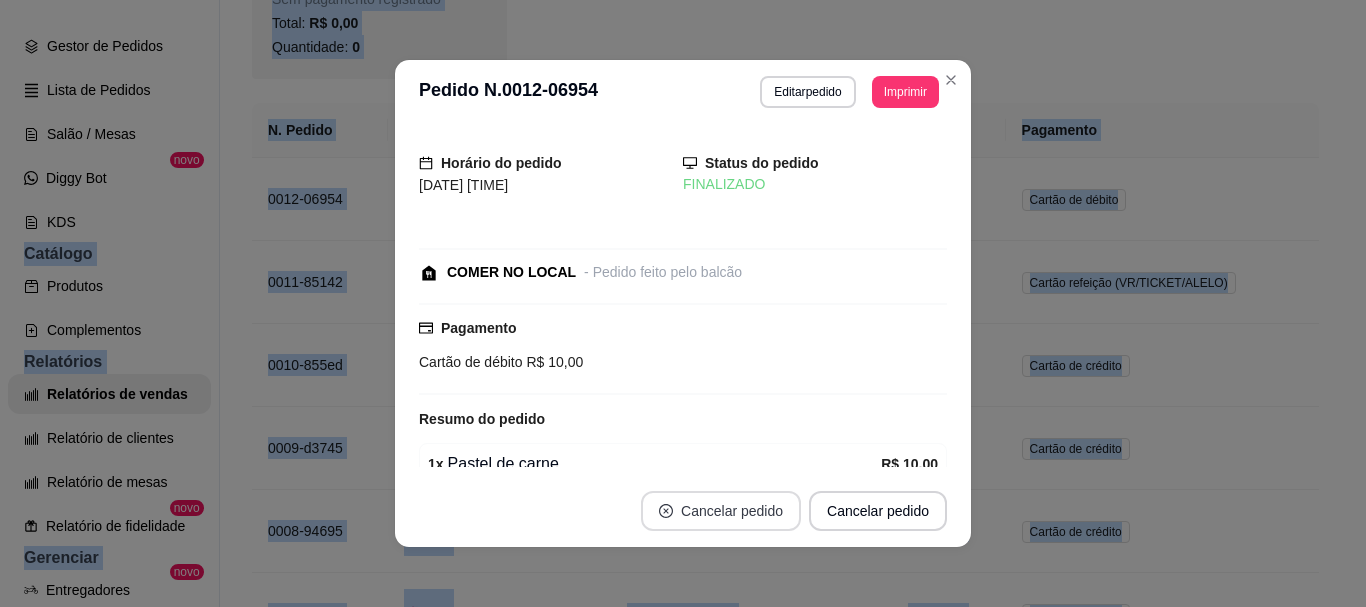 click on "Cancelar pedido" at bounding box center [721, 511] 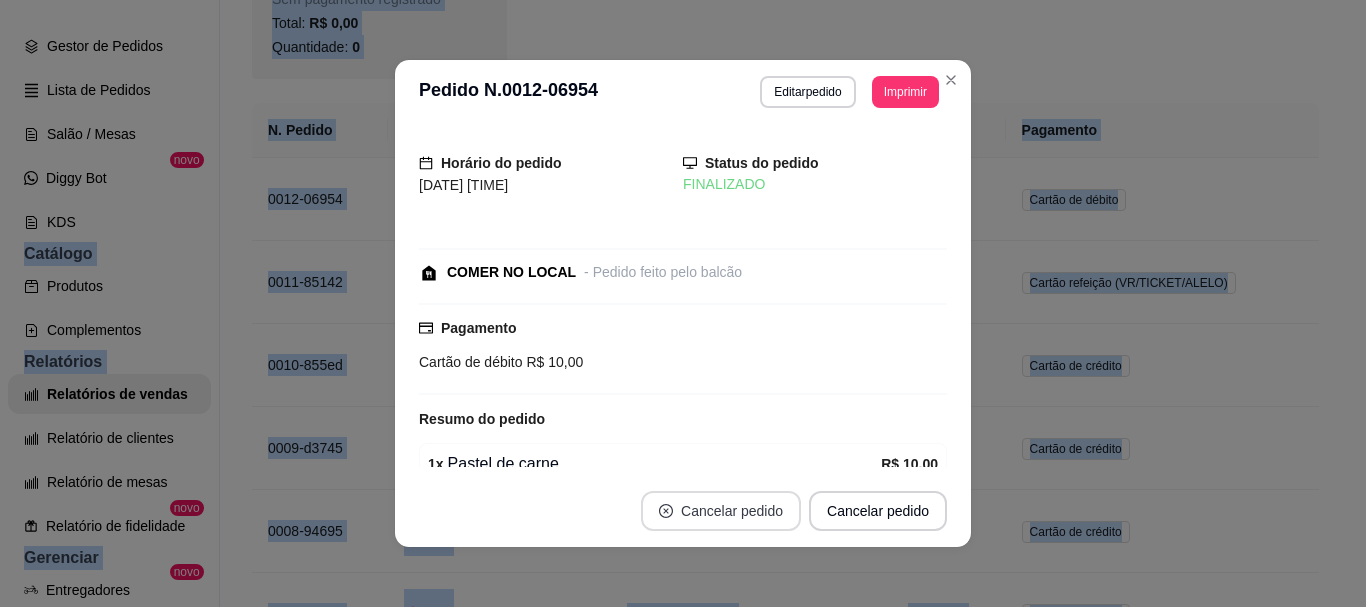 click on "Cancelar pedido" at bounding box center (721, 511) 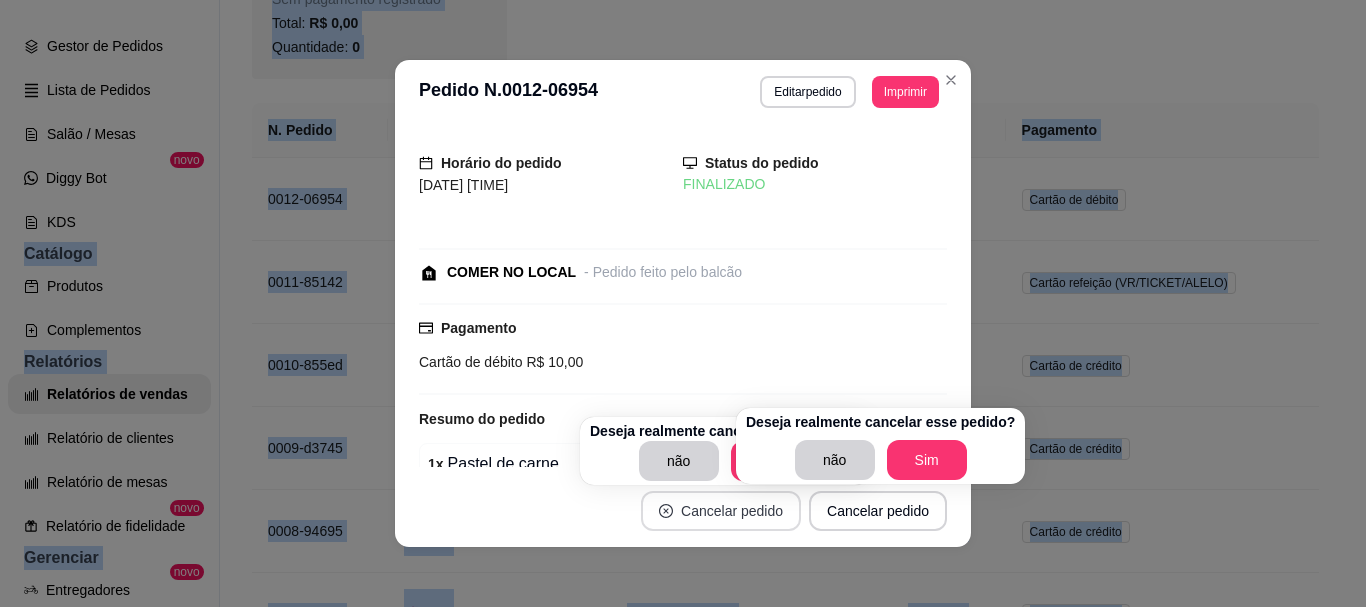 click on "Cancelar pedido" at bounding box center (721, 511) 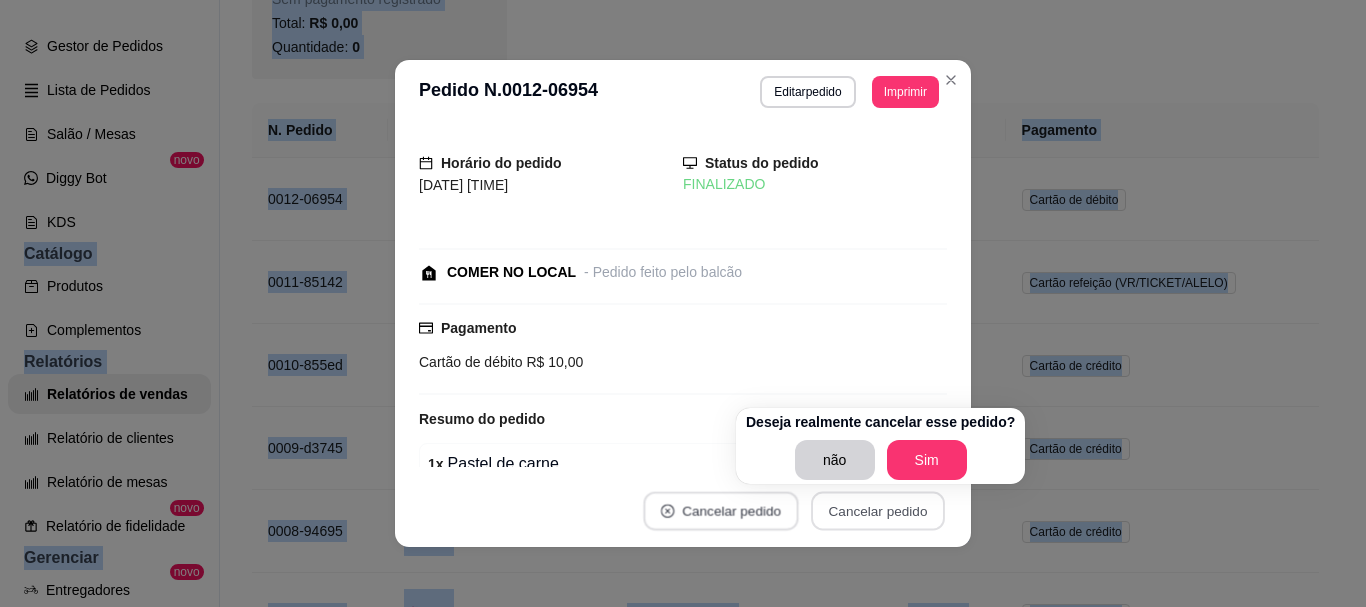 click on "Cancelar pedido" at bounding box center [720, 511] 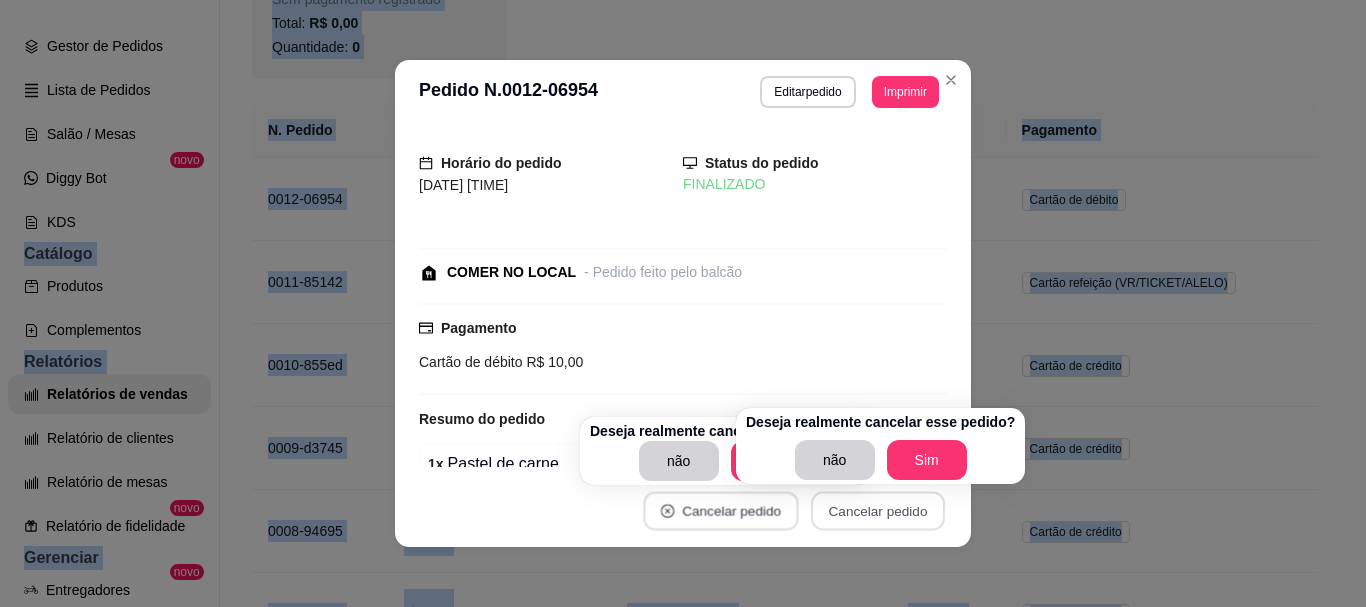 click on "Cancelar pedido" at bounding box center [720, 511] 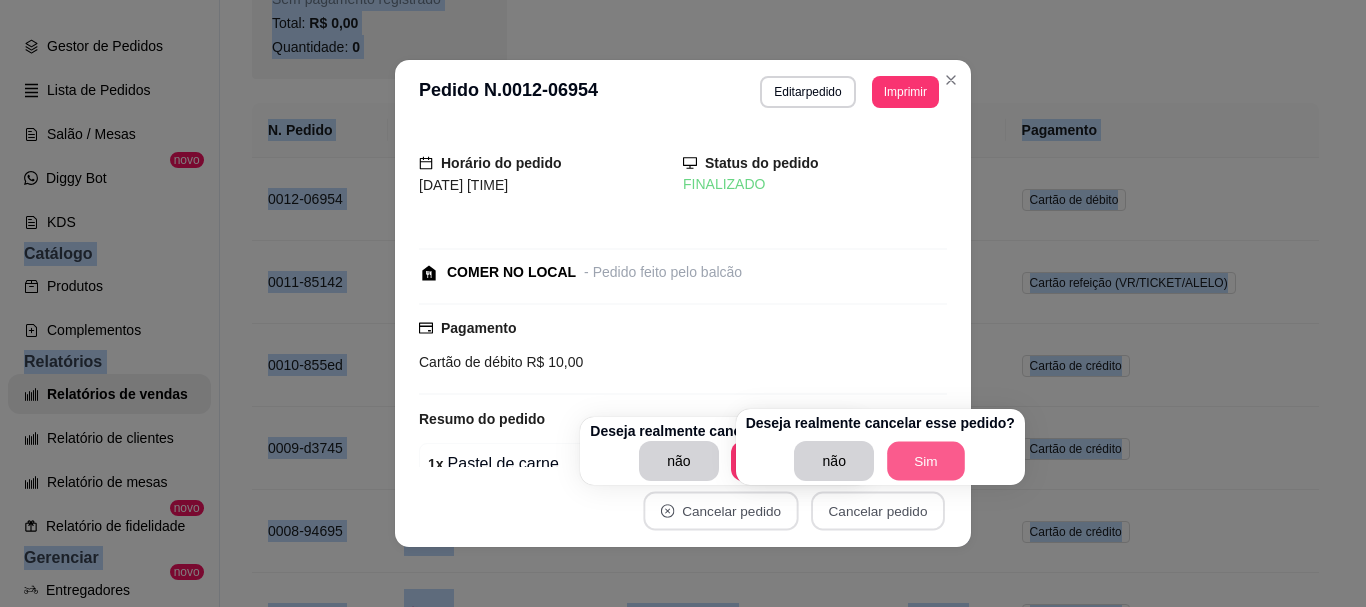 click on "Sim" at bounding box center [926, 461] 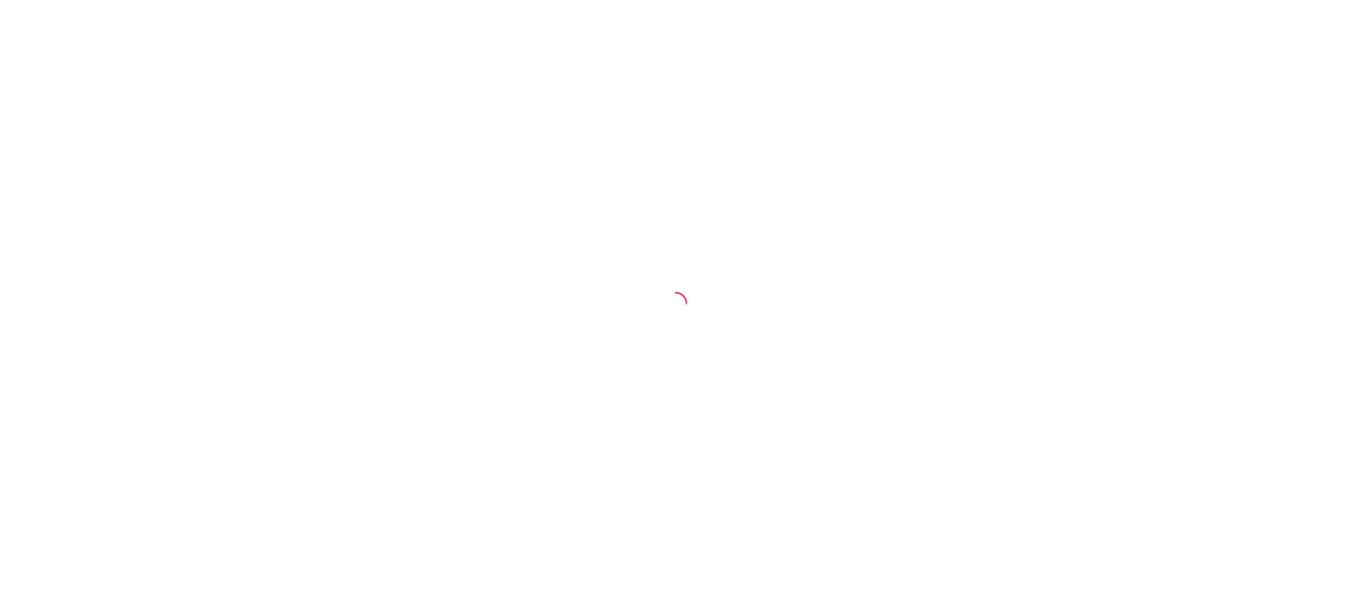 scroll, scrollTop: 0, scrollLeft: 0, axis: both 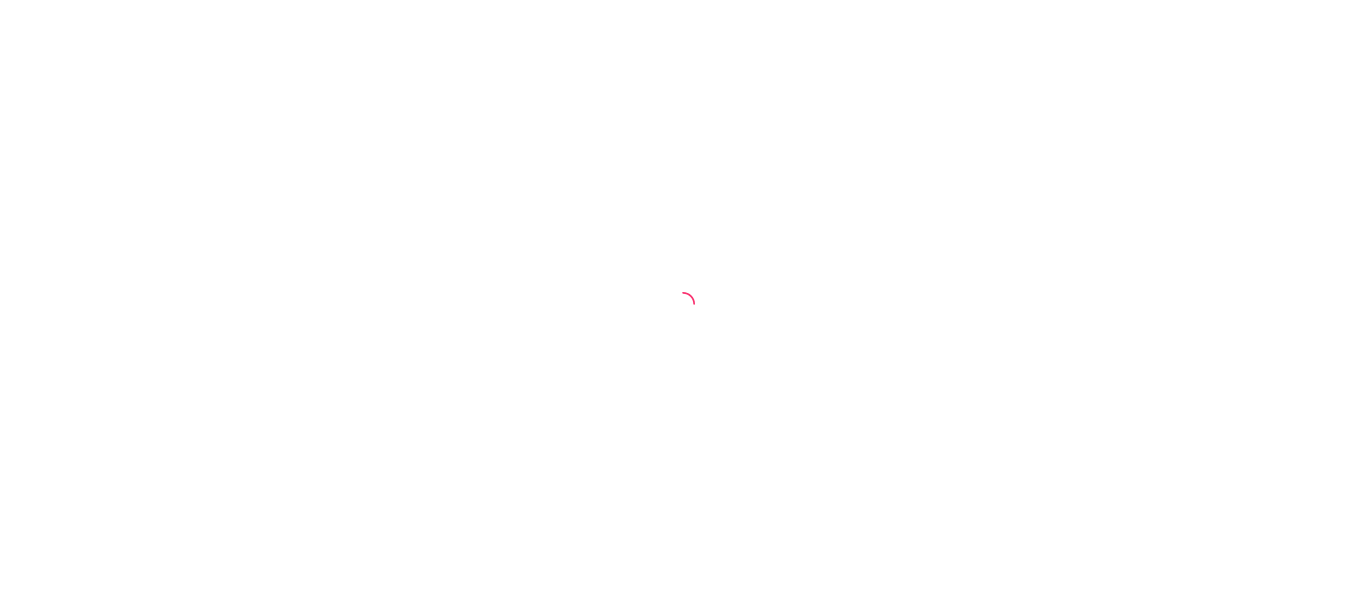 select on "ALL" 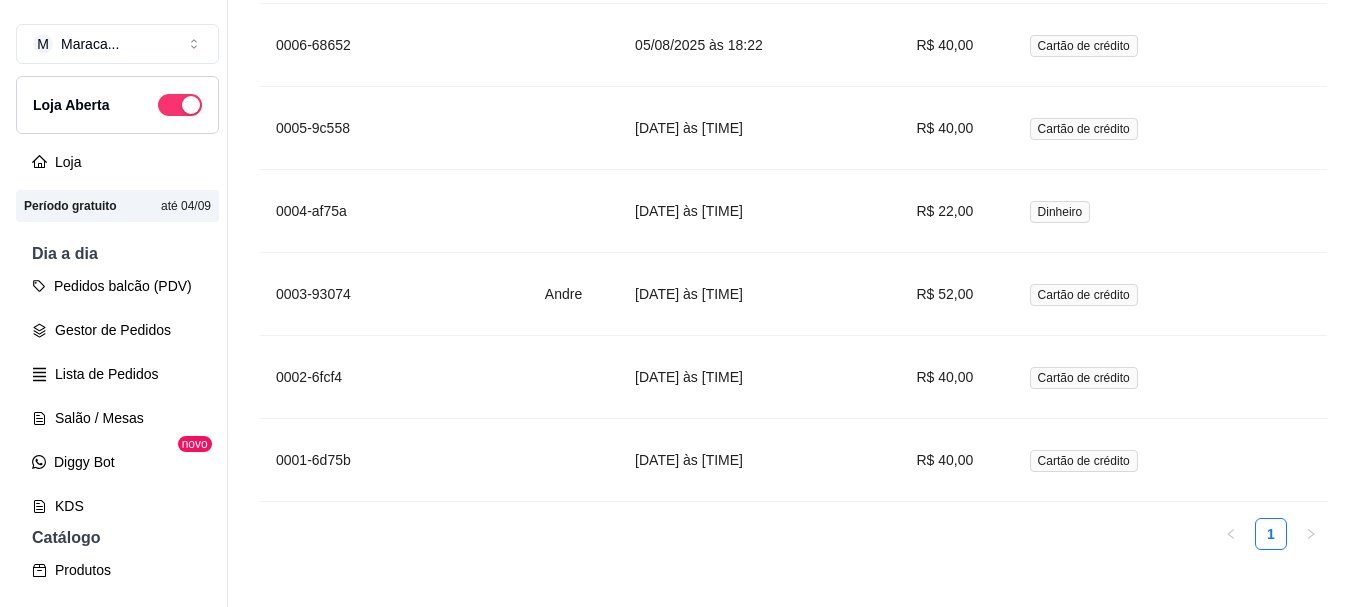 scroll, scrollTop: 1438, scrollLeft: 0, axis: vertical 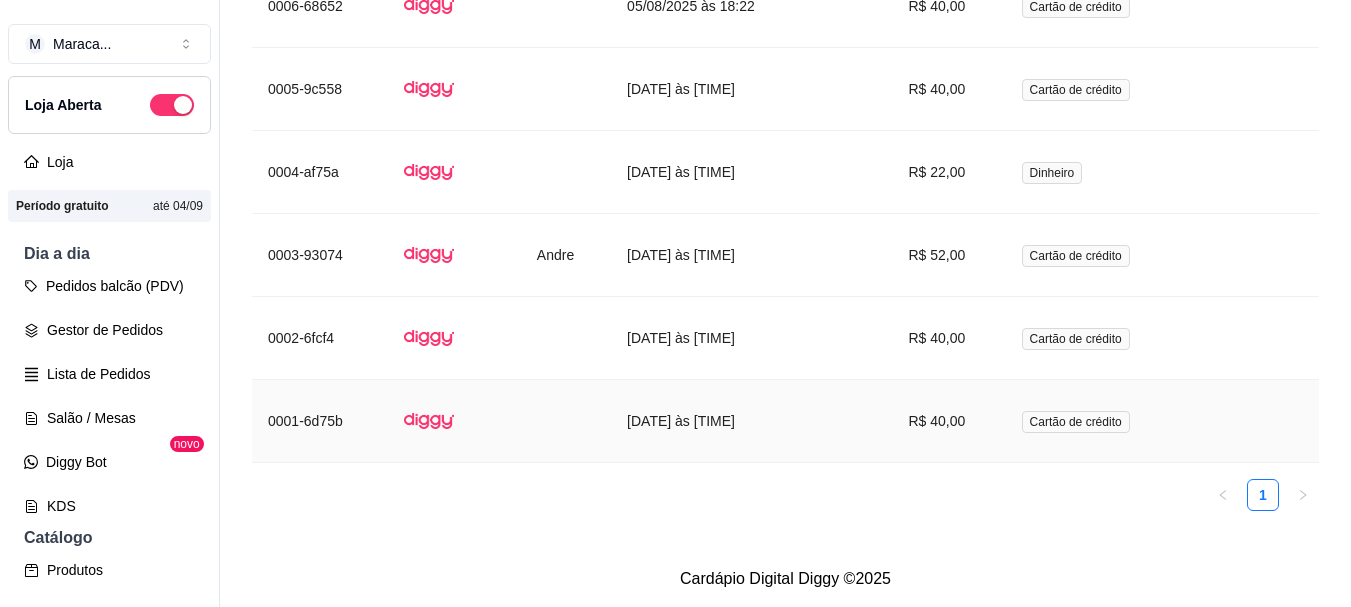 click at bounding box center [566, 421] 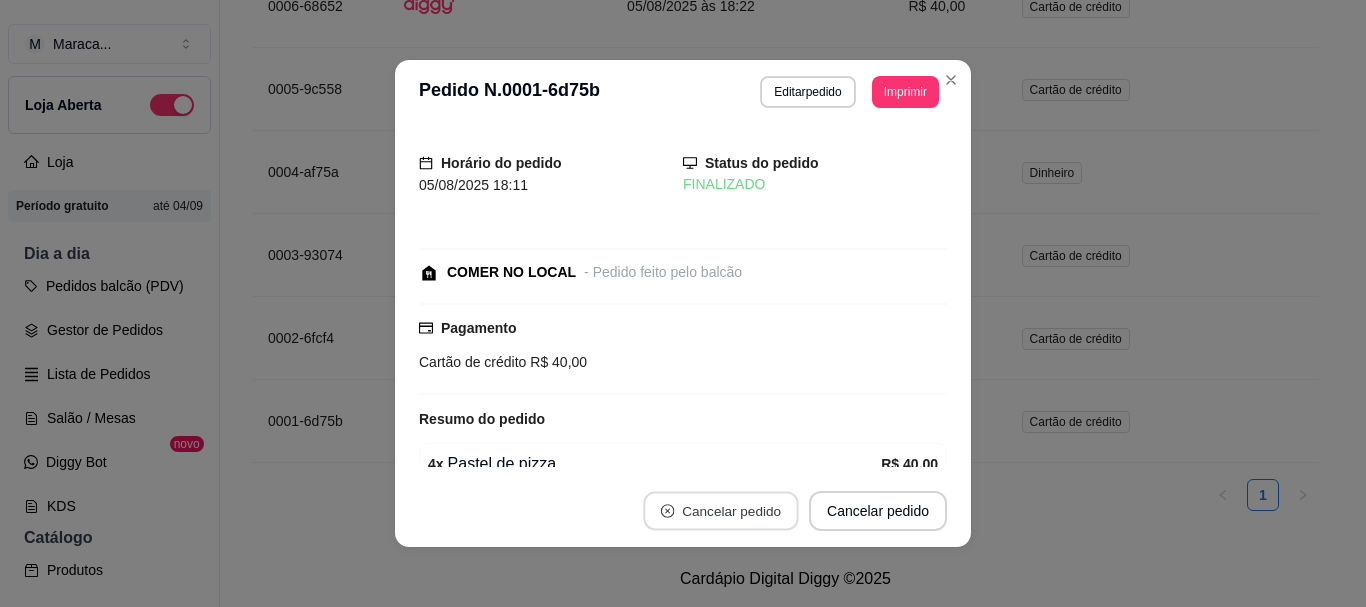 click on "Cancelar pedido" at bounding box center (720, 511) 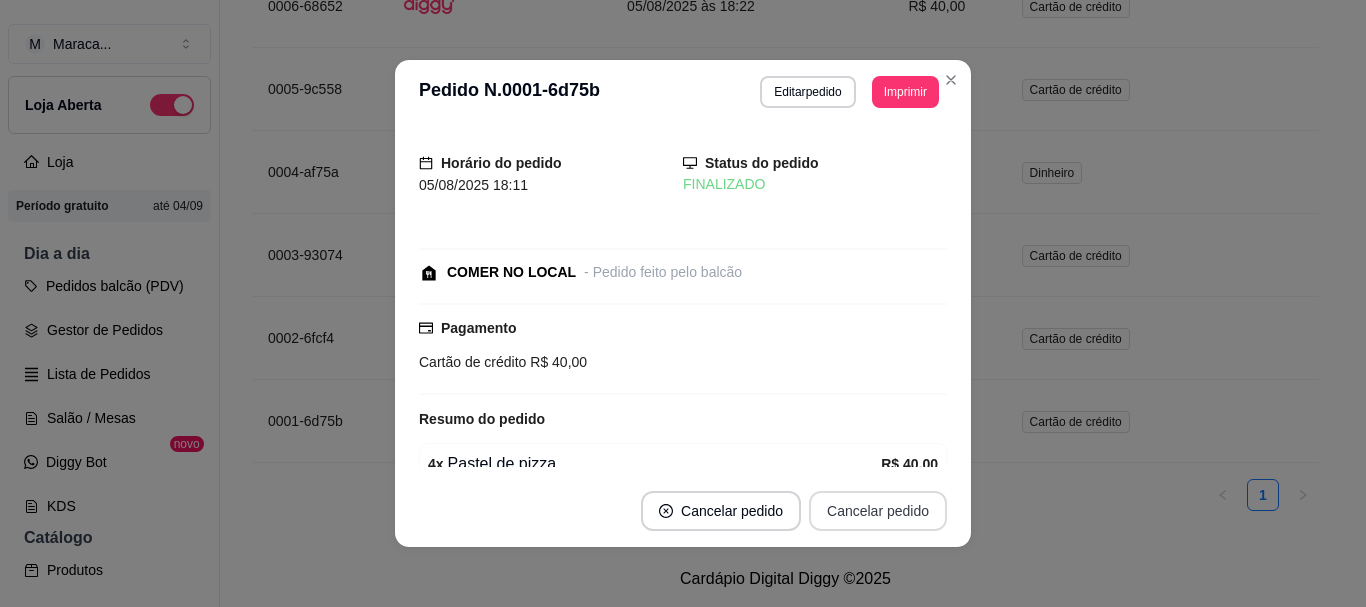 click on "Cancelar pedido" at bounding box center (878, 511) 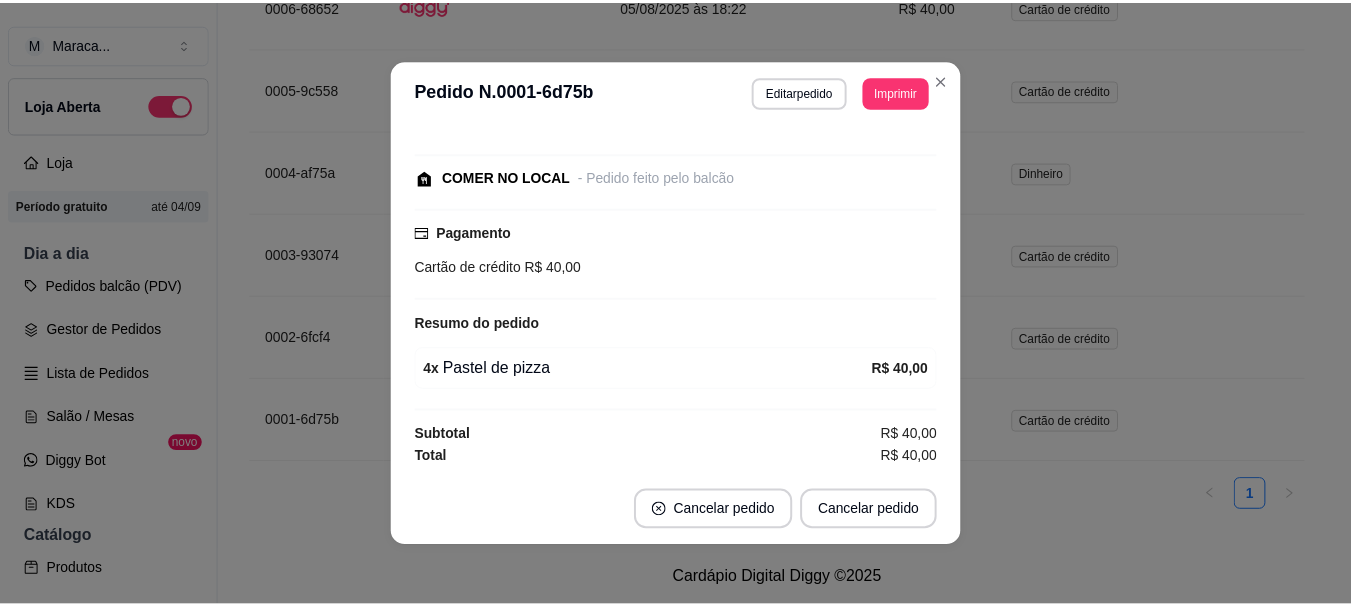 scroll, scrollTop: 96, scrollLeft: 0, axis: vertical 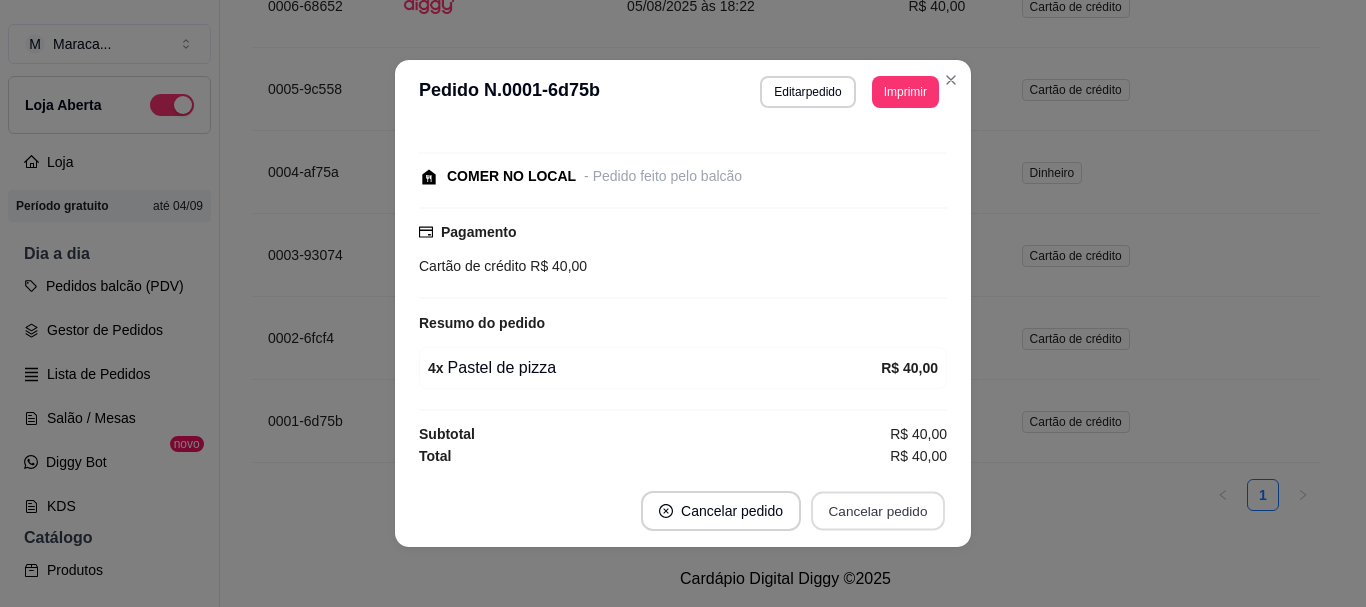 click on "Cancelar pedido" at bounding box center [878, 511] 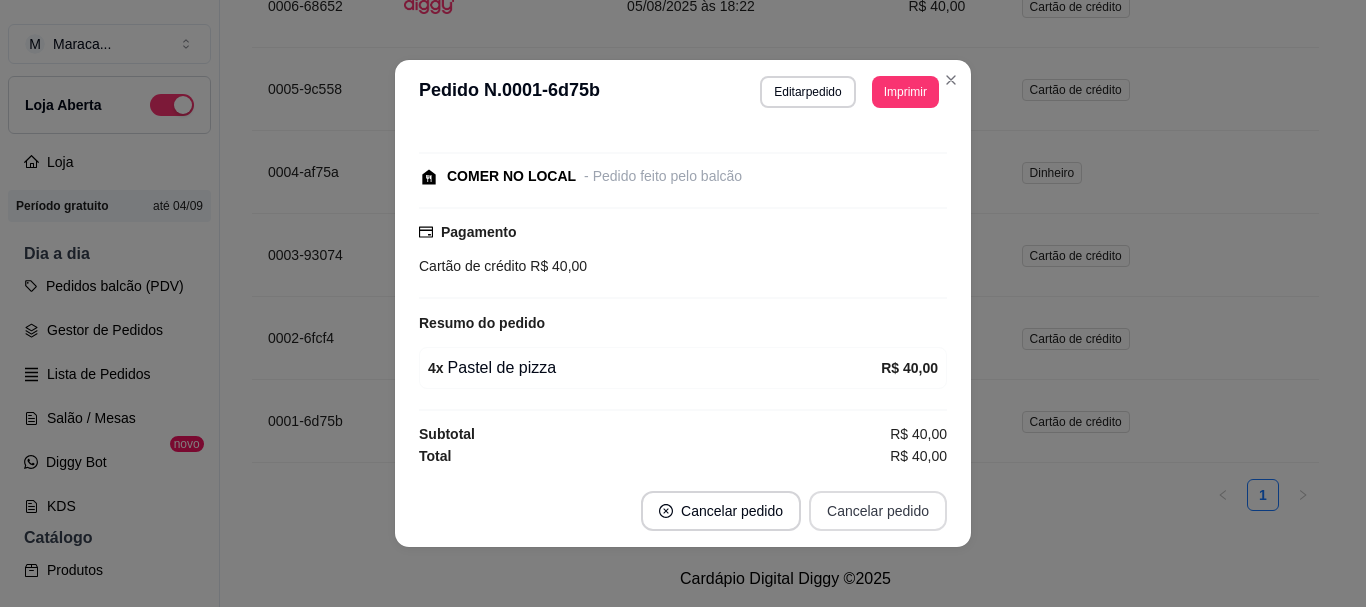 click on "Cancelar pedido" at bounding box center [878, 511] 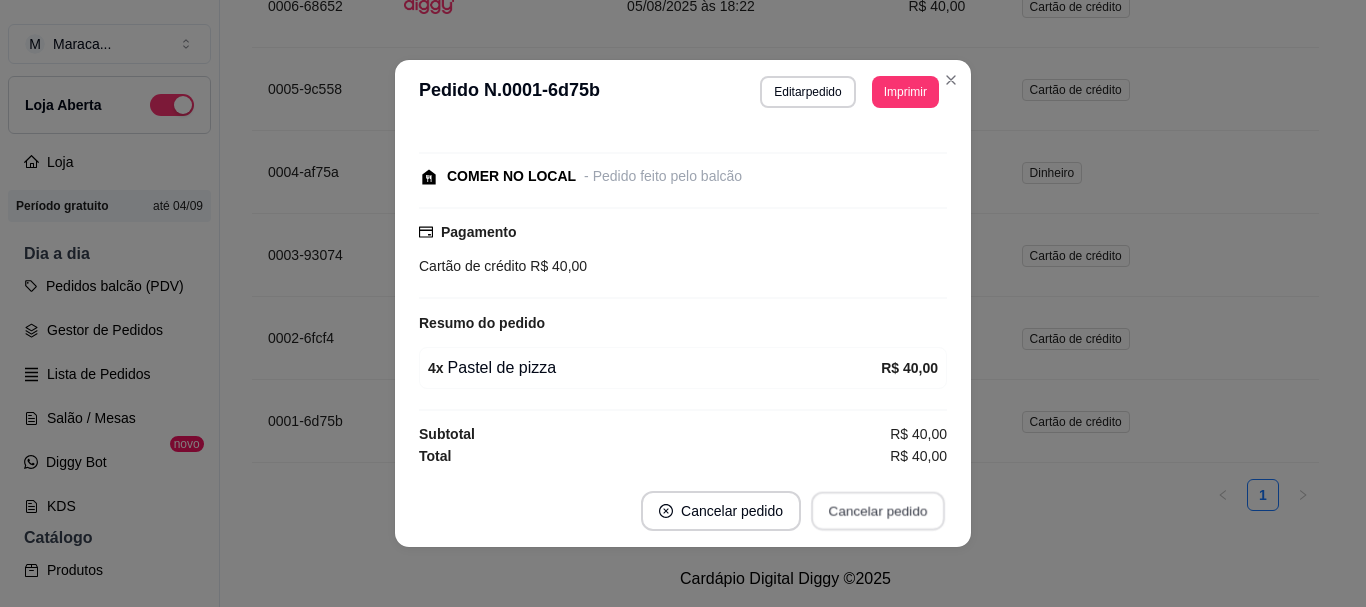 click on "Cancelar pedido" at bounding box center (878, 511) 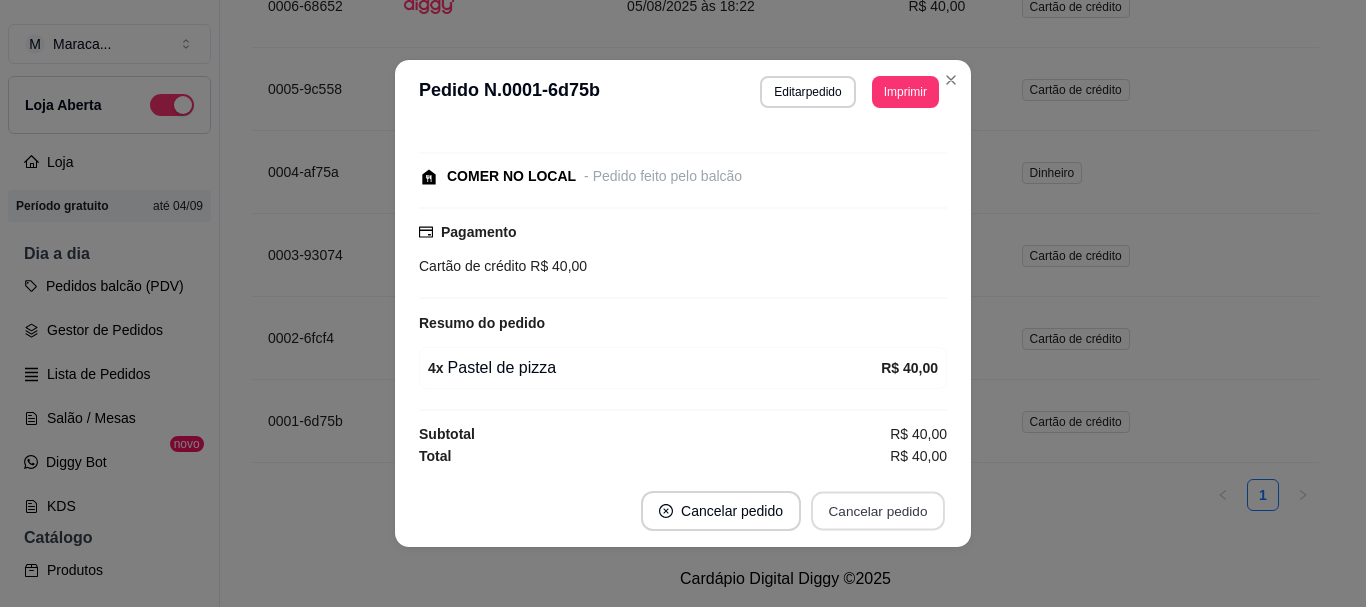 click on "Cancelar pedido" at bounding box center (878, 511) 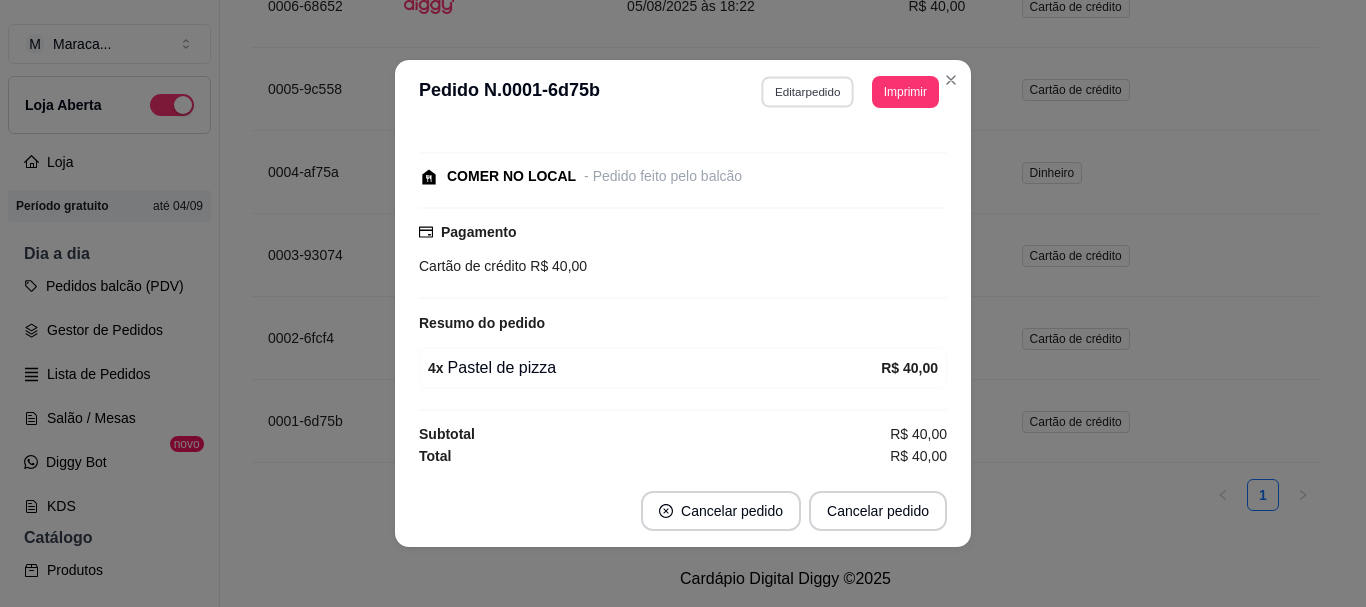 click on "Editar  pedido" at bounding box center (808, 91) 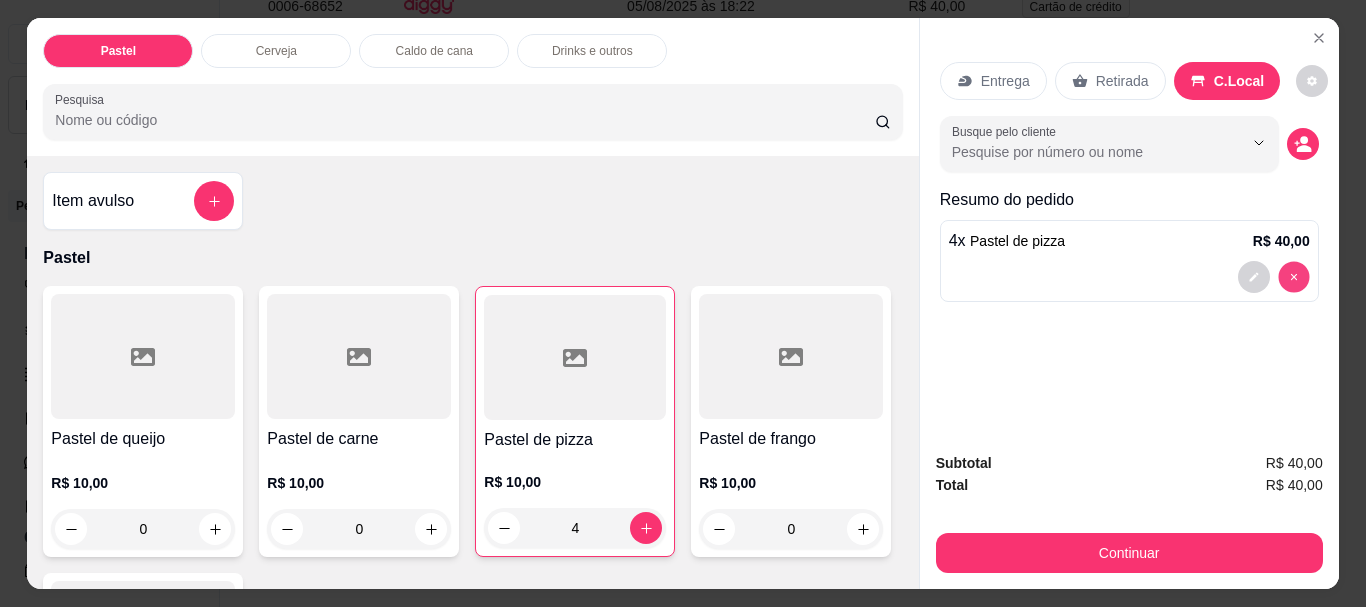 type on "0" 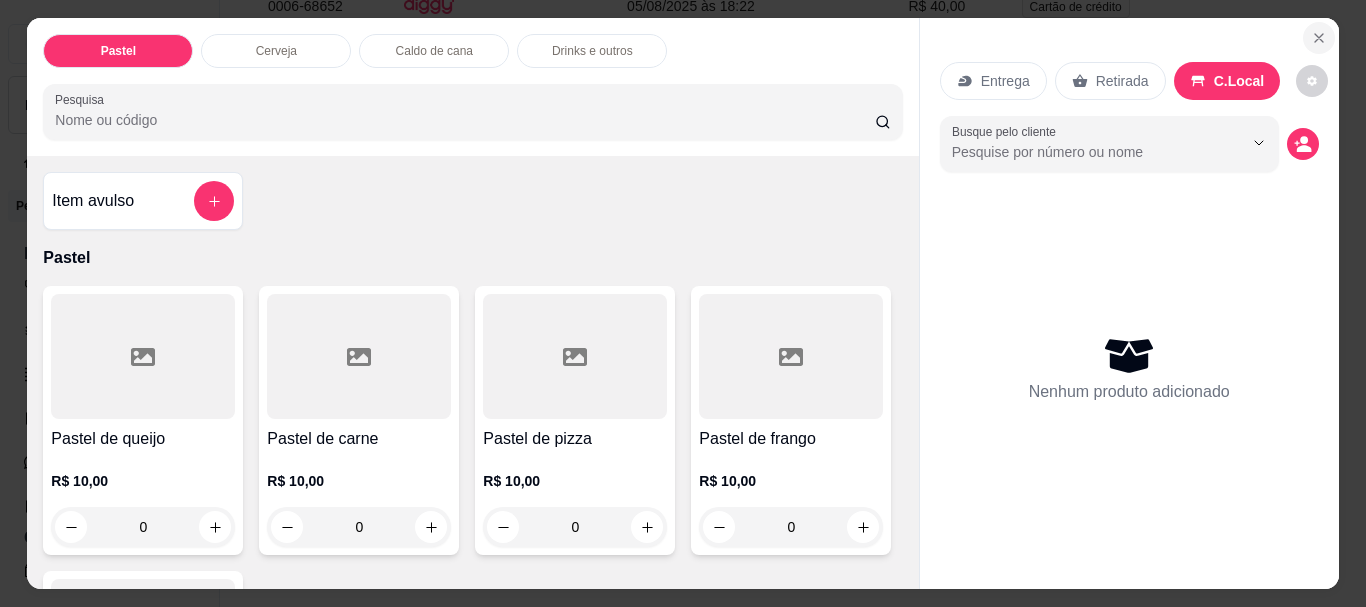 click at bounding box center (1319, 38) 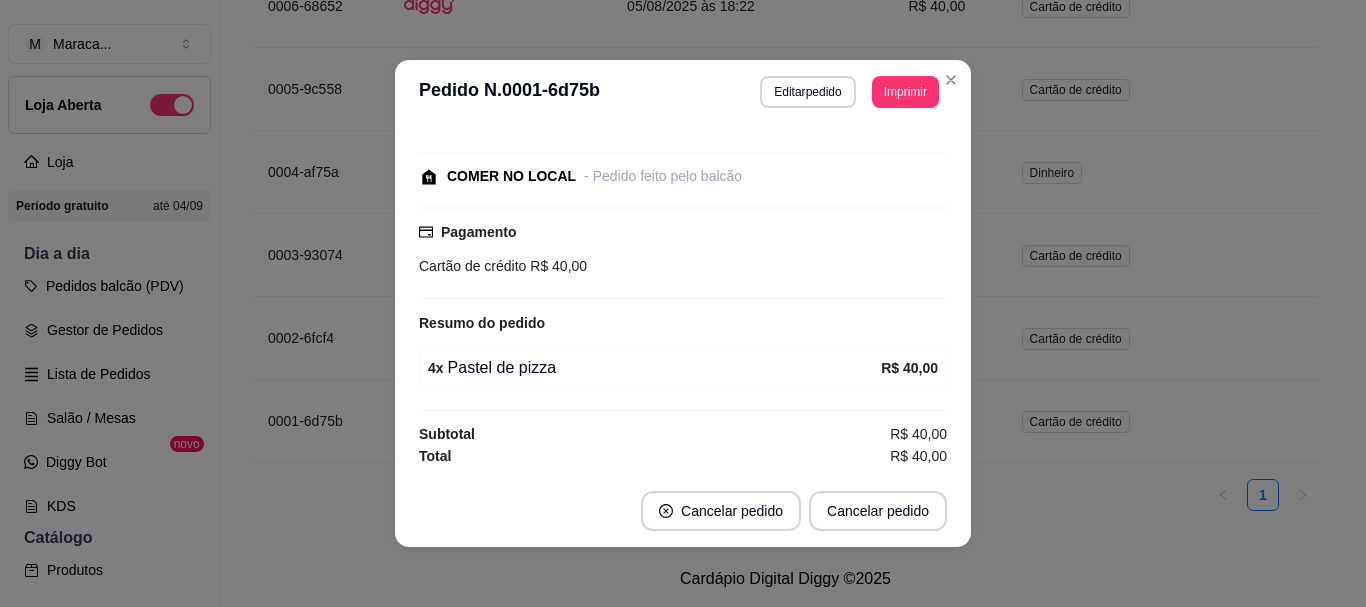 click on "Cancelar pedido Cancelar pedido" at bounding box center (683, 511) 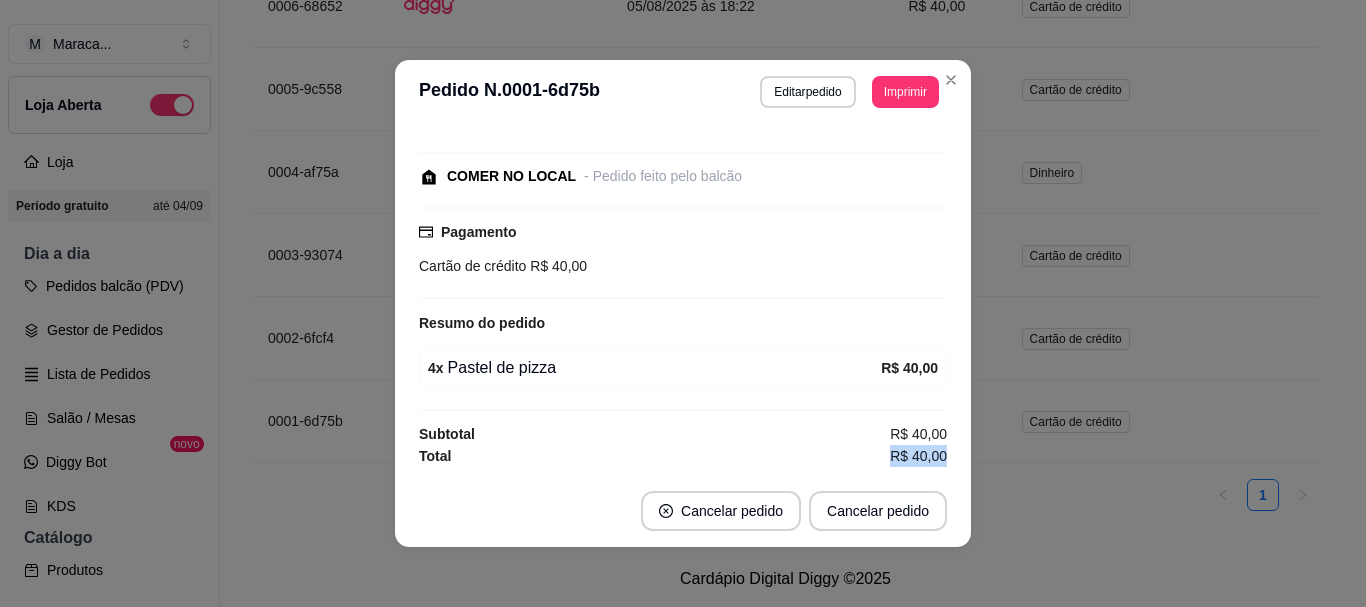 click on "Cancelar pedido Cancelar pedido" at bounding box center [683, 511] 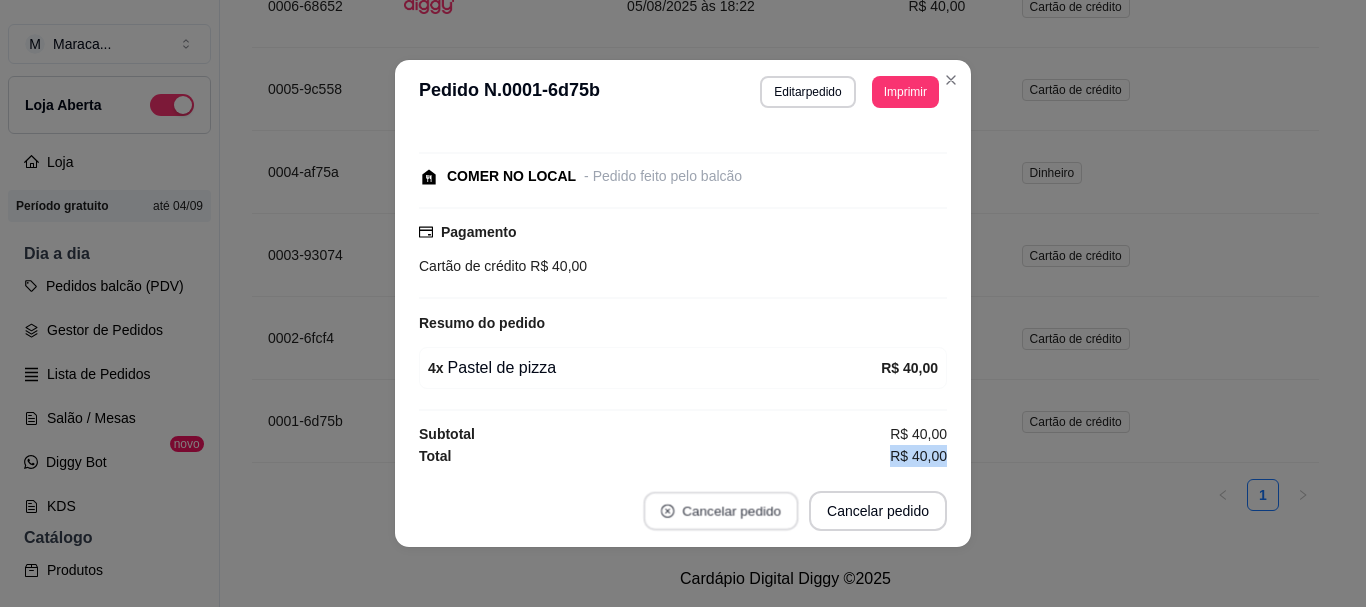 click on "Cancelar pedido" at bounding box center (720, 511) 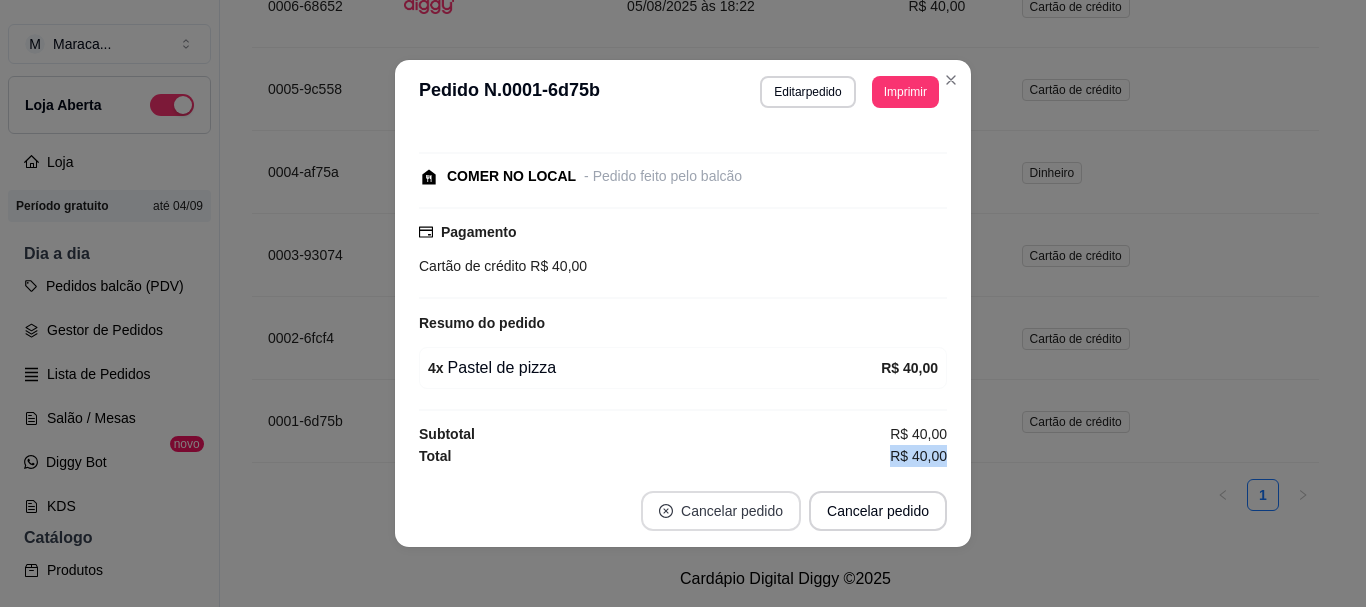 click on "Cancelar pedido" at bounding box center (721, 511) 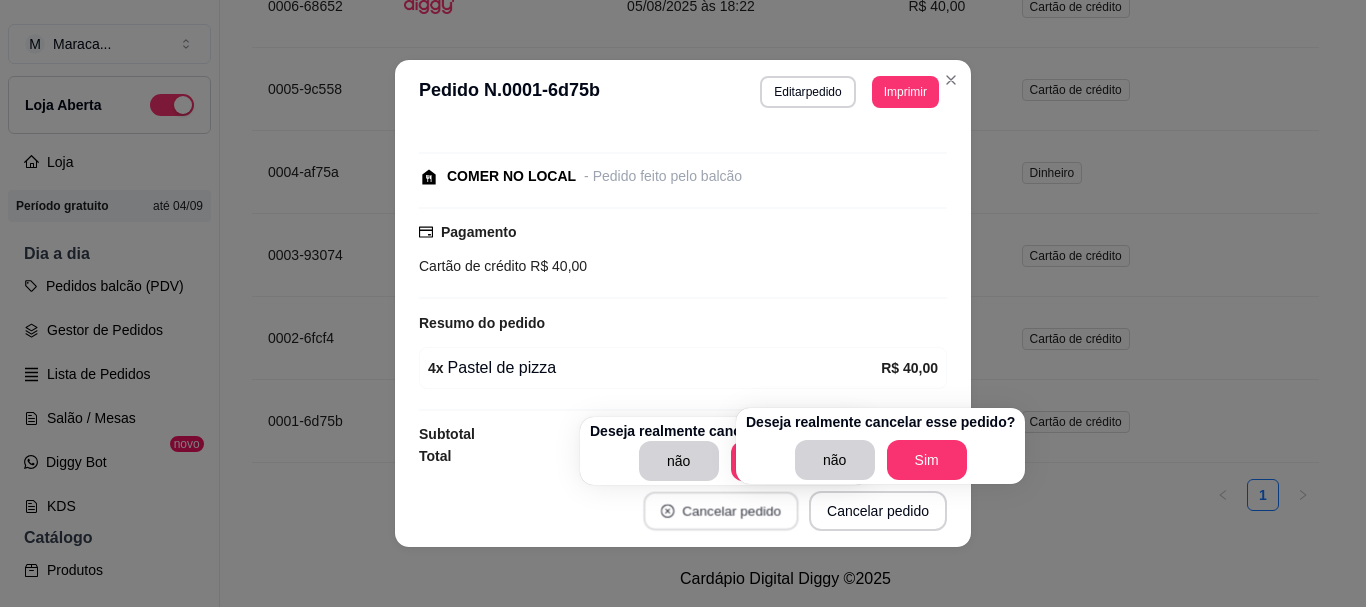 click on "Cancelar pedido" at bounding box center (720, 511) 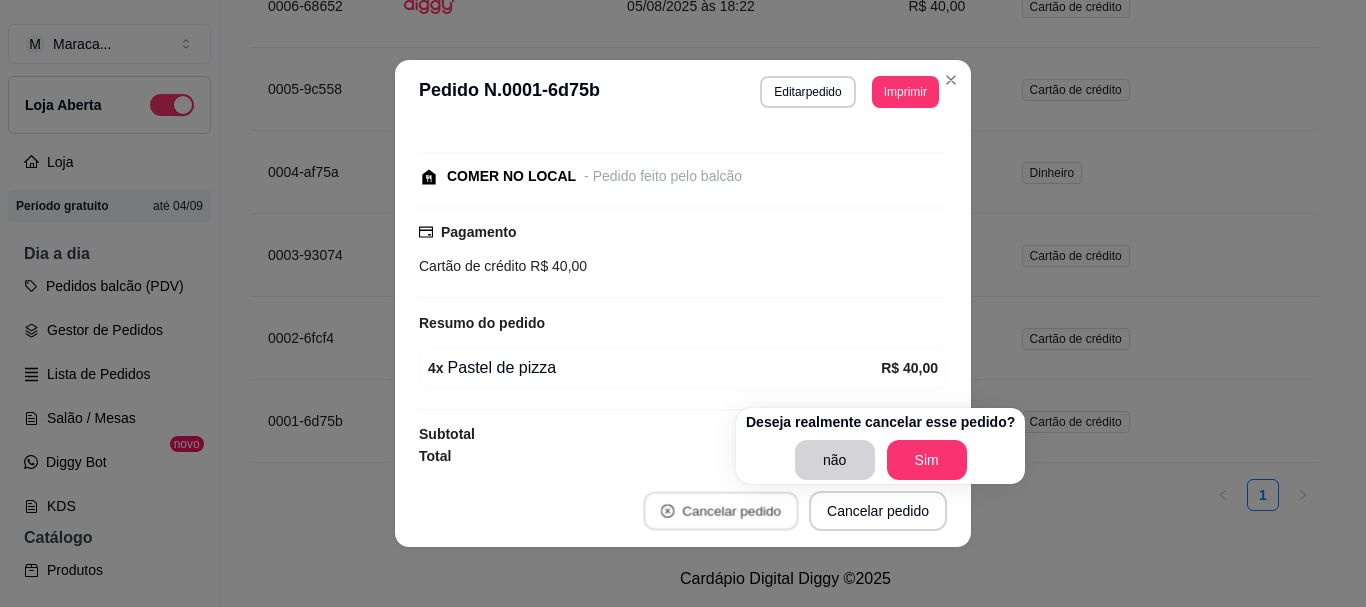 click on "Cancelar pedido" at bounding box center [720, 511] 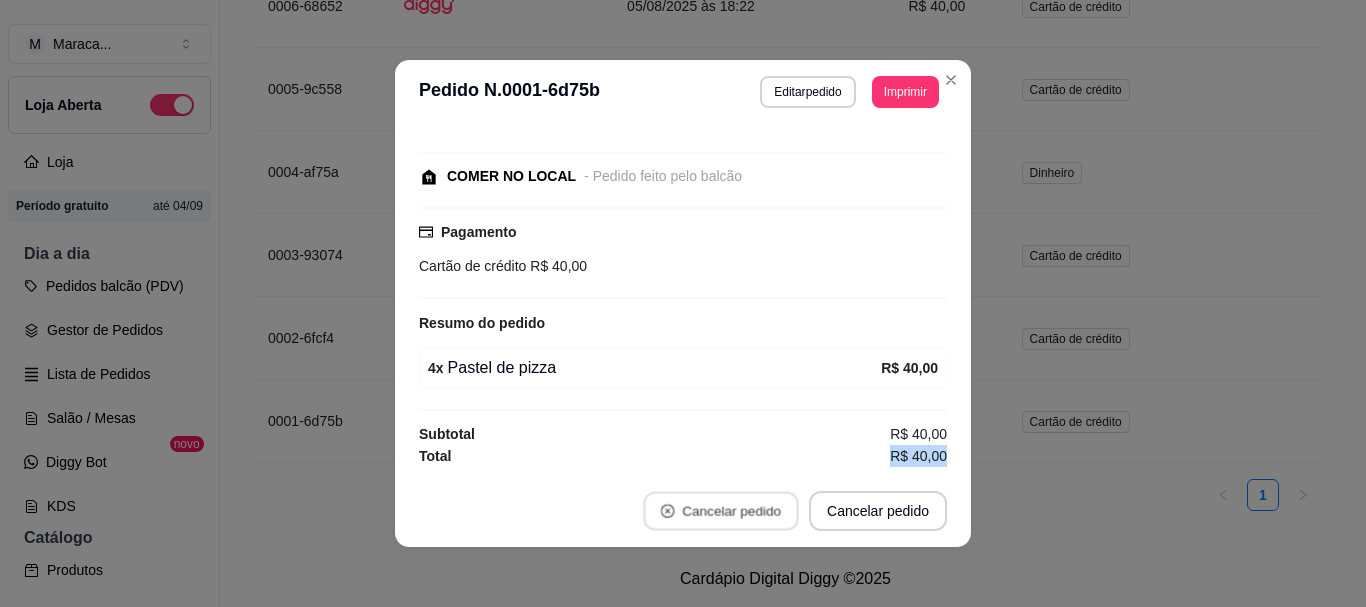 click on "Cancelar pedido" at bounding box center (720, 511) 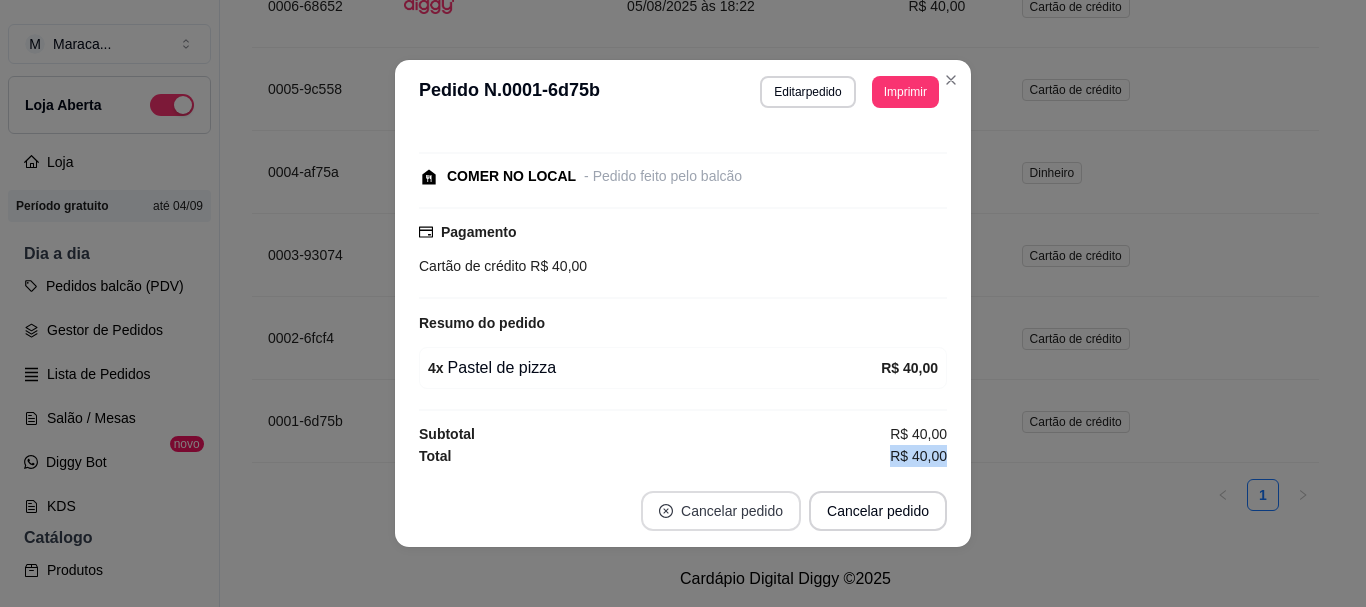 click on "Cancelar pedido" at bounding box center (721, 511) 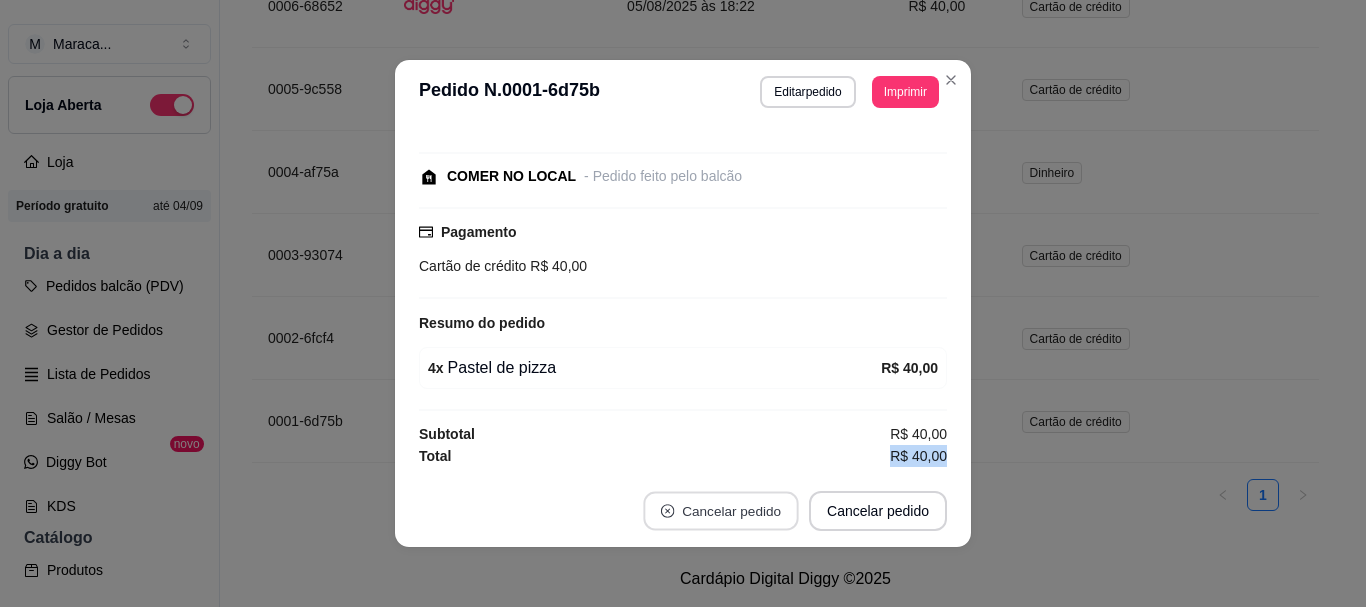 click on "Cancelar pedido" at bounding box center [720, 511] 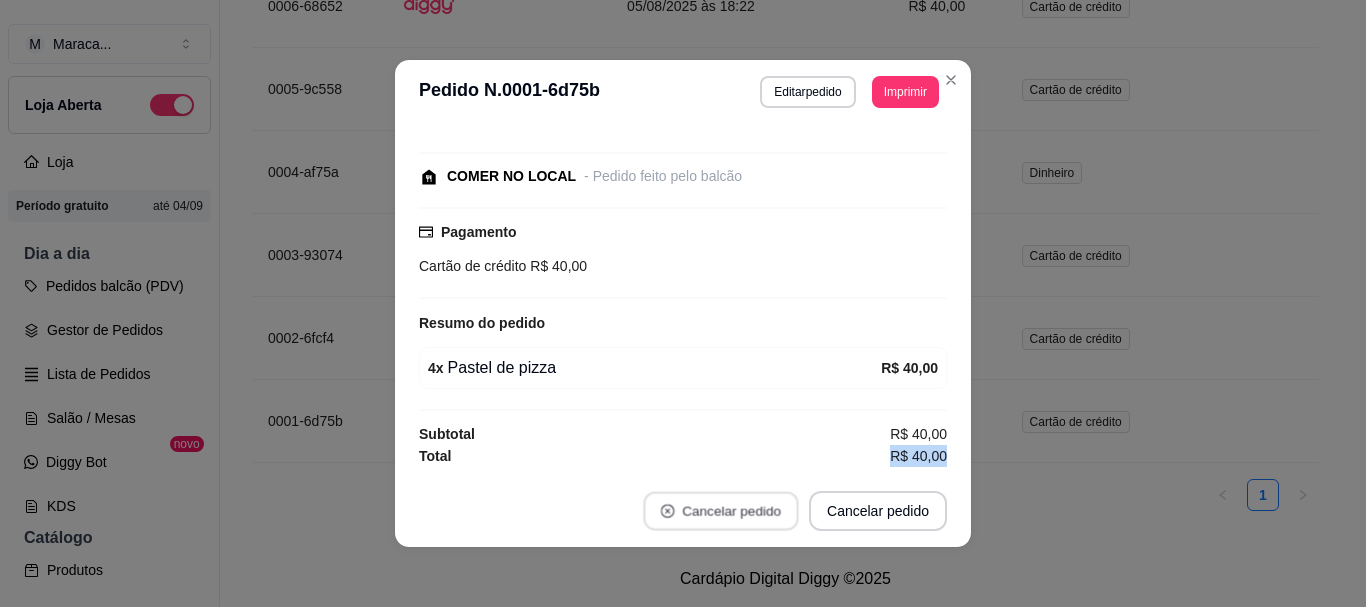 click on "Cancelar pedido" at bounding box center [720, 511] 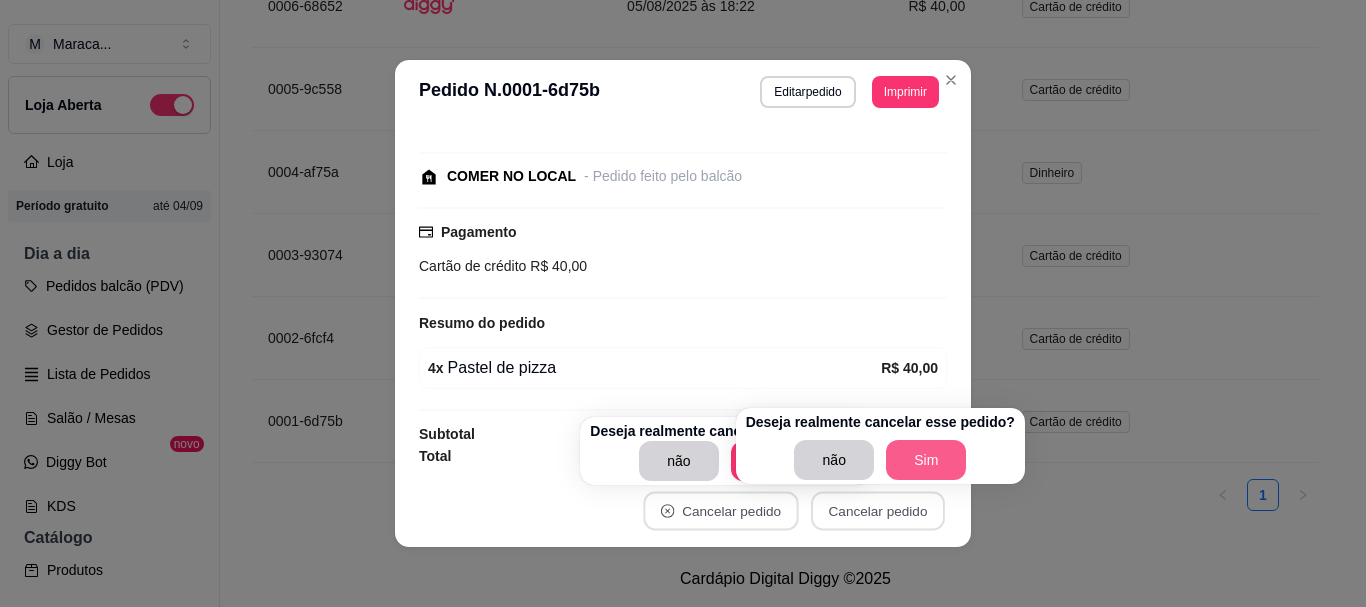 click on "Sim" at bounding box center (926, 460) 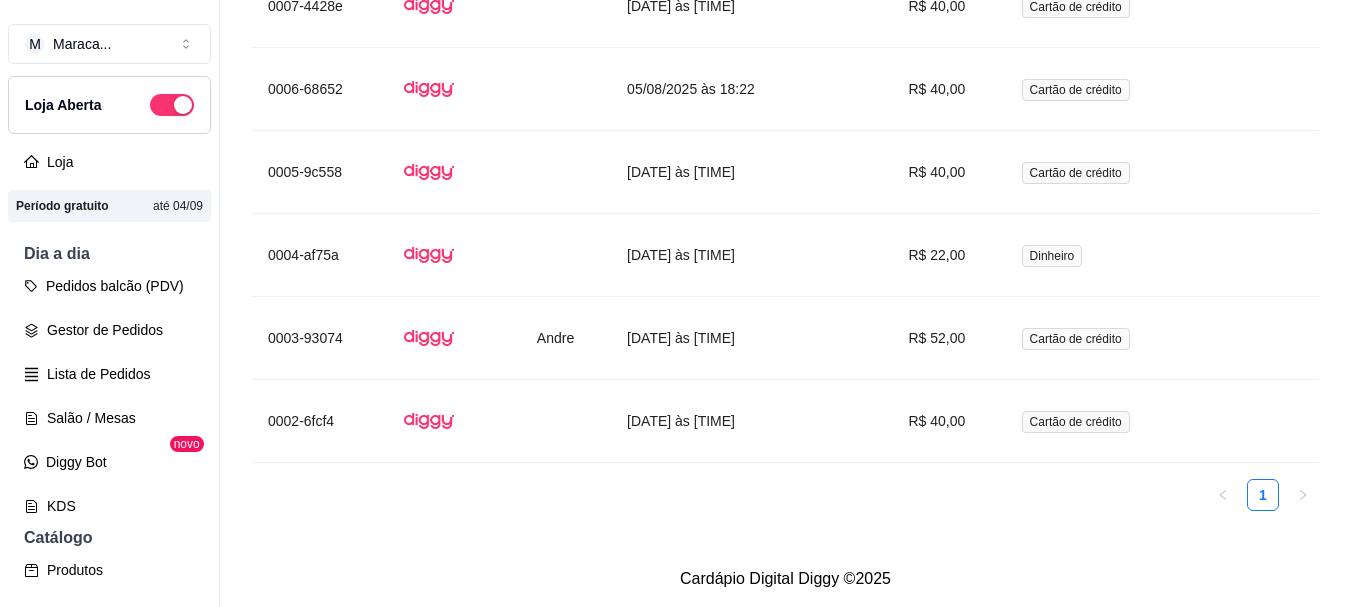 scroll, scrollTop: 1355, scrollLeft: 0, axis: vertical 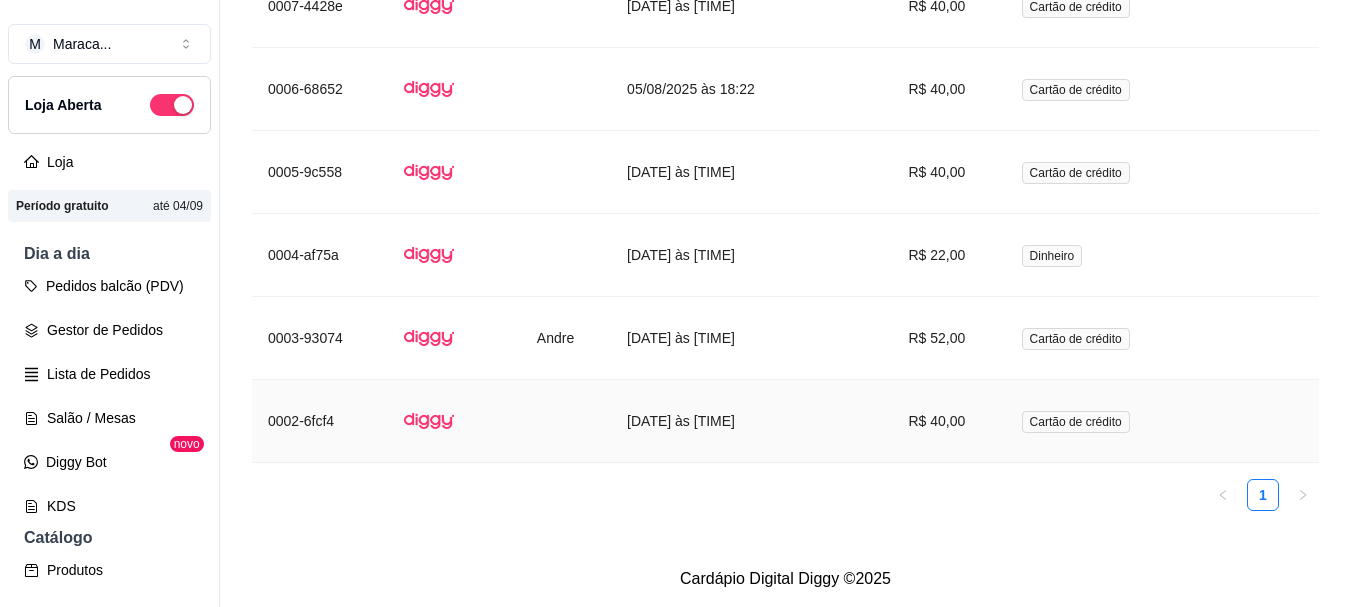 click at bounding box center [853, 421] 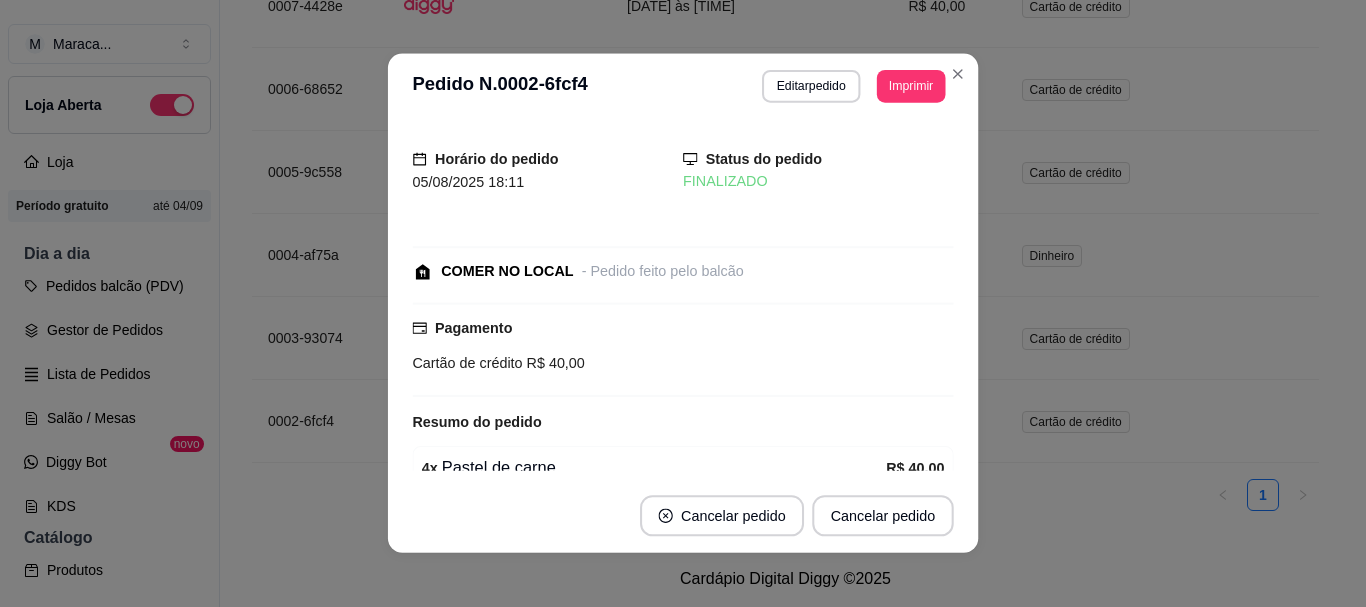 click on "Resumo do pedido" at bounding box center [682, 422] 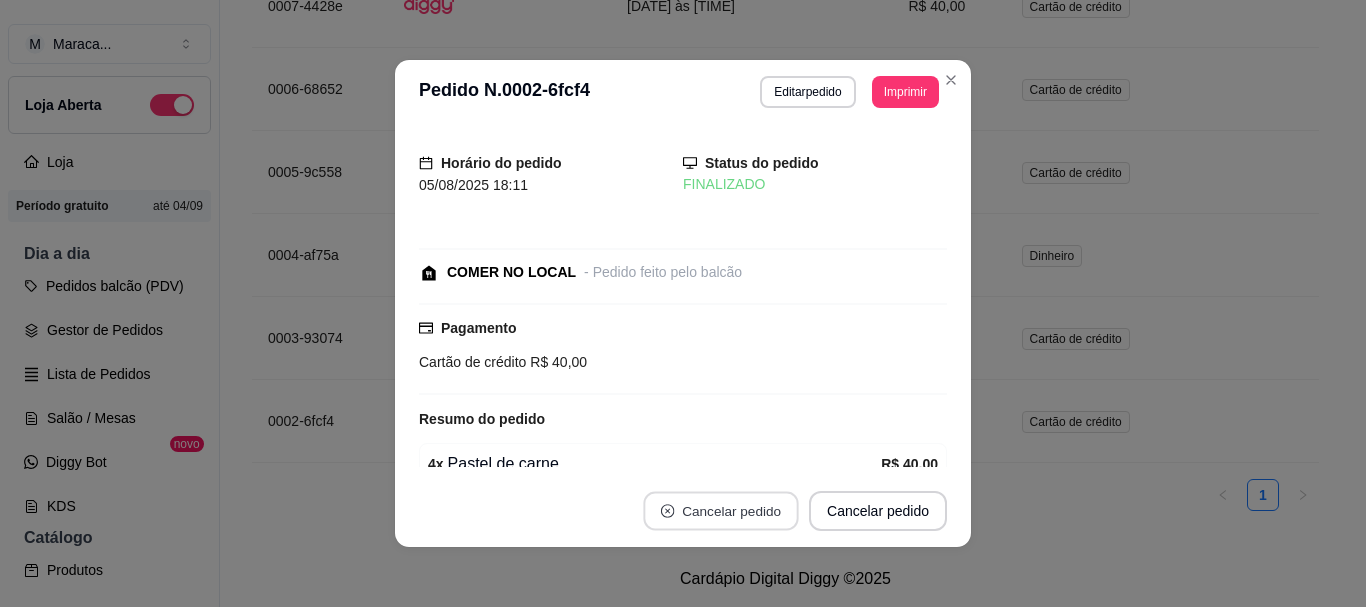 click on "Cancelar pedido" at bounding box center (720, 511) 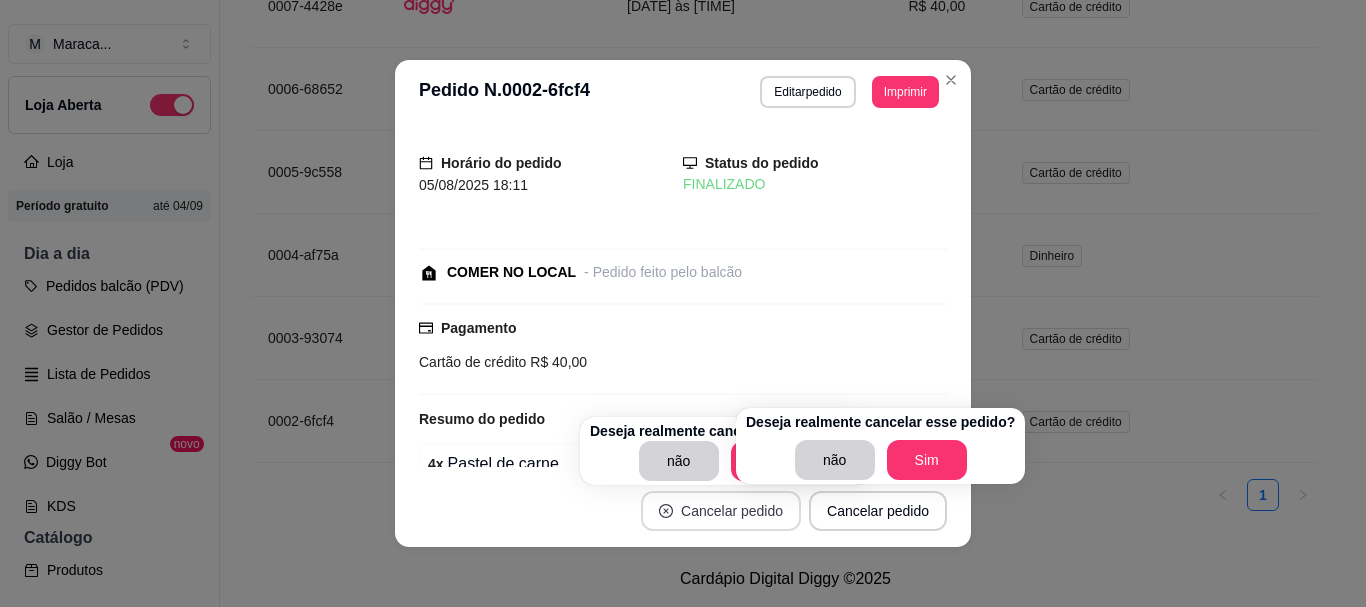 click on "Cancelar pedido" at bounding box center [721, 511] 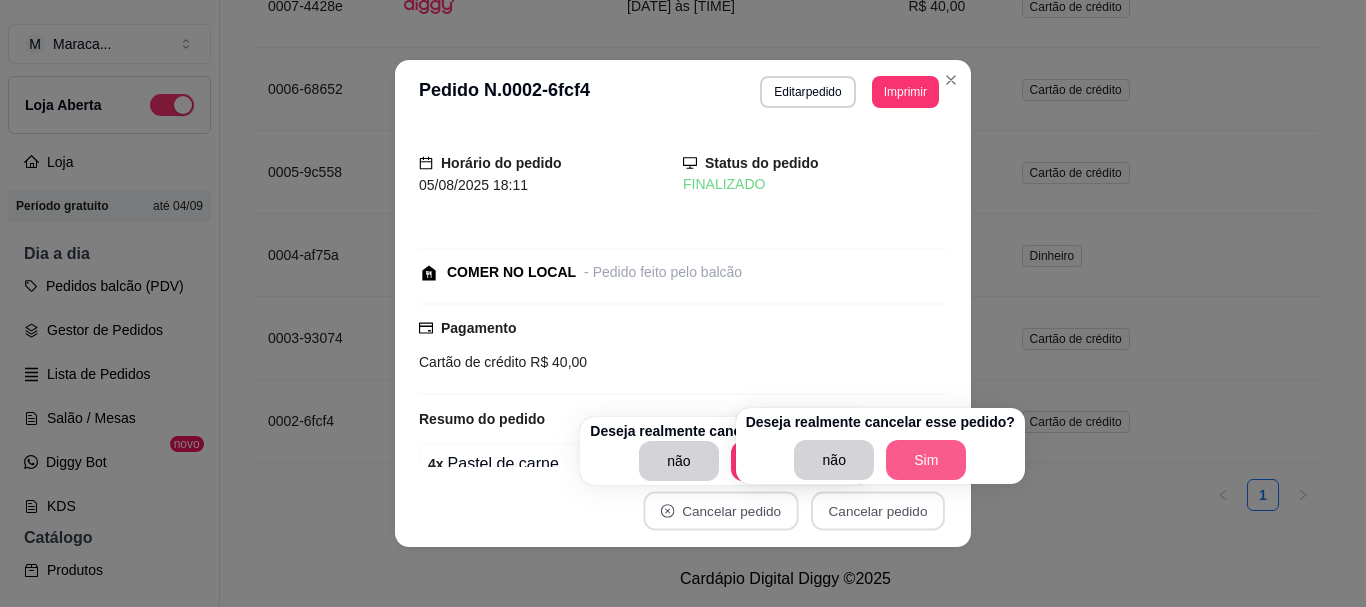 click on "Sim" at bounding box center [926, 460] 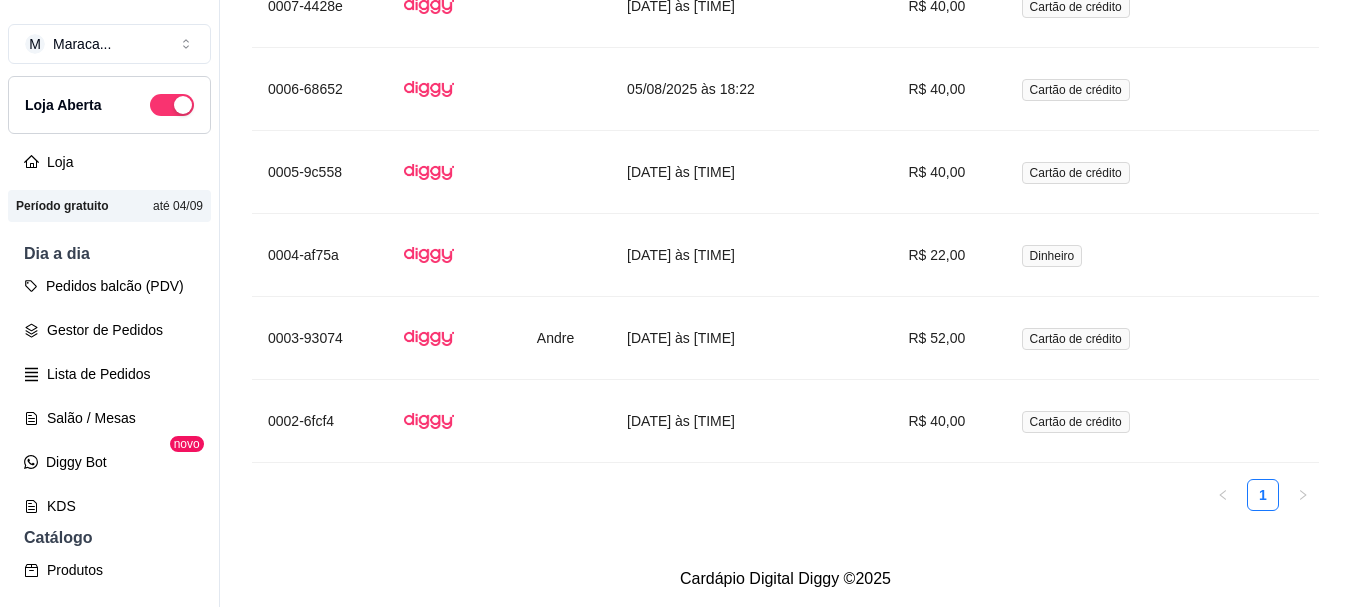 scroll, scrollTop: 1272, scrollLeft: 0, axis: vertical 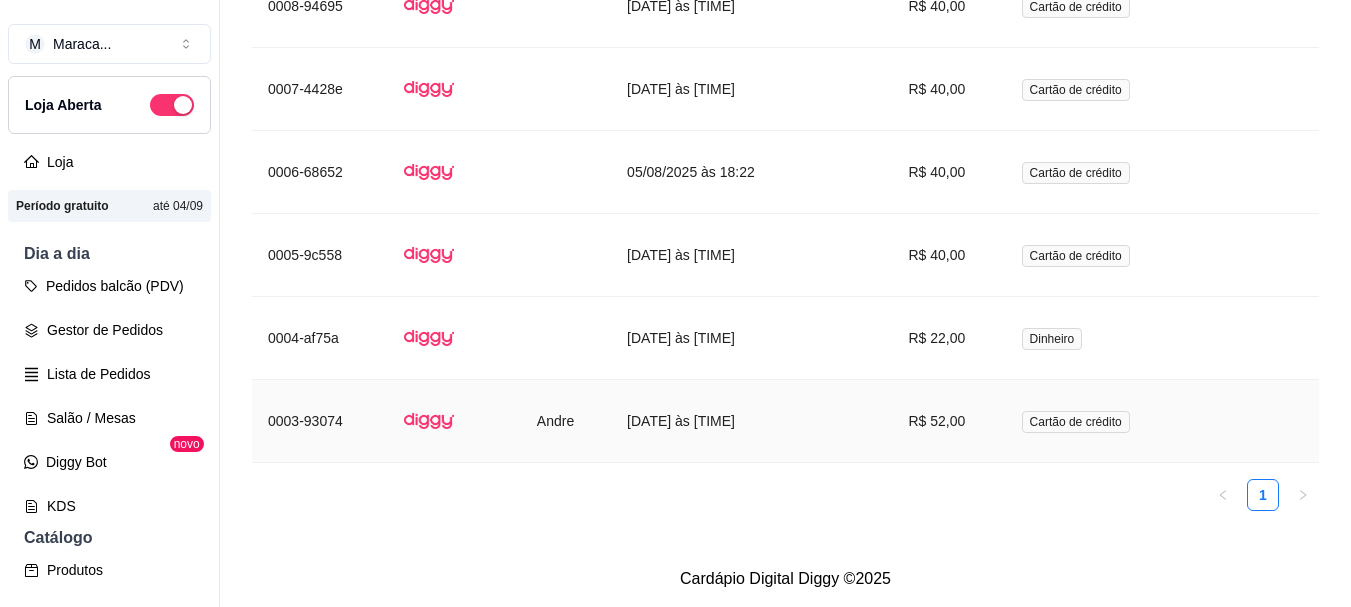 click on "[DATE] às [TIME]" at bounding box center (712, 421) 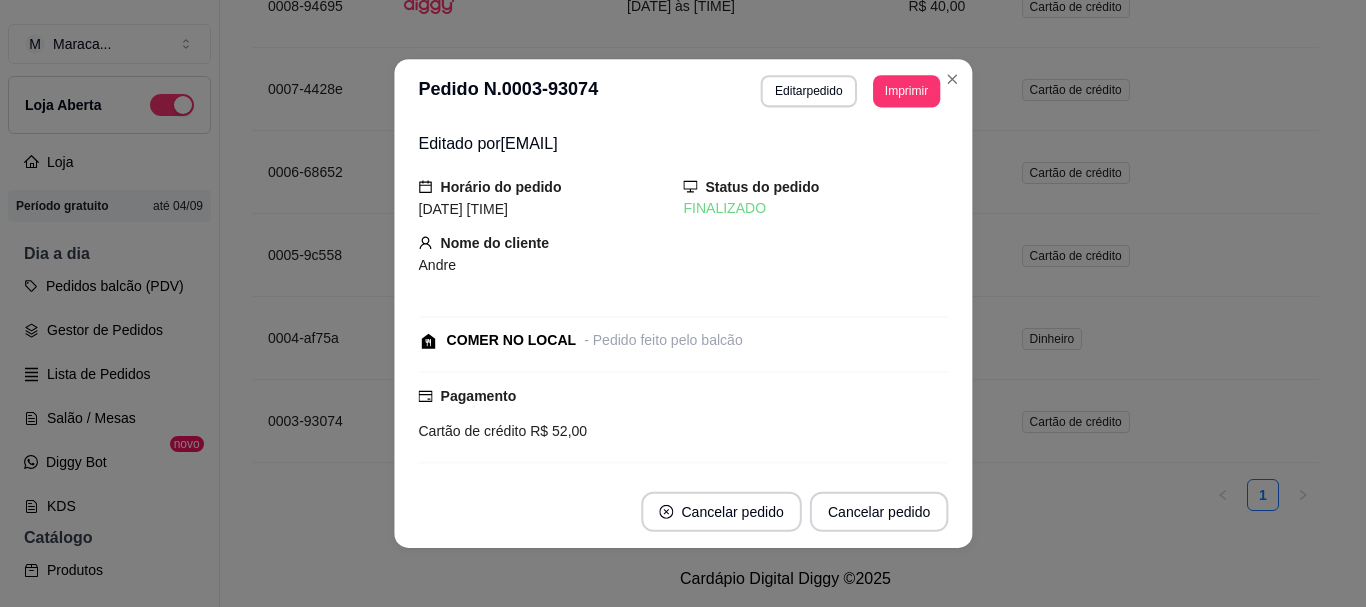 click on "Pagamento Cartão de crédito   R$ 52,00" at bounding box center (683, 413) 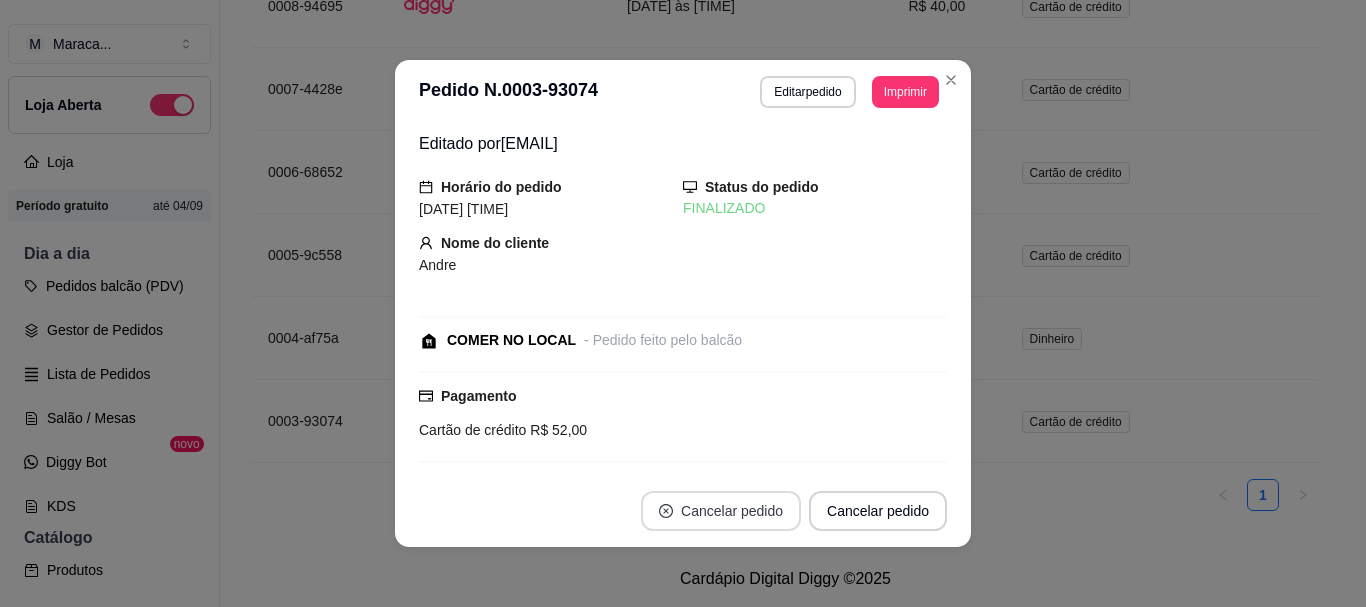 click on "Cancelar pedido" at bounding box center [721, 511] 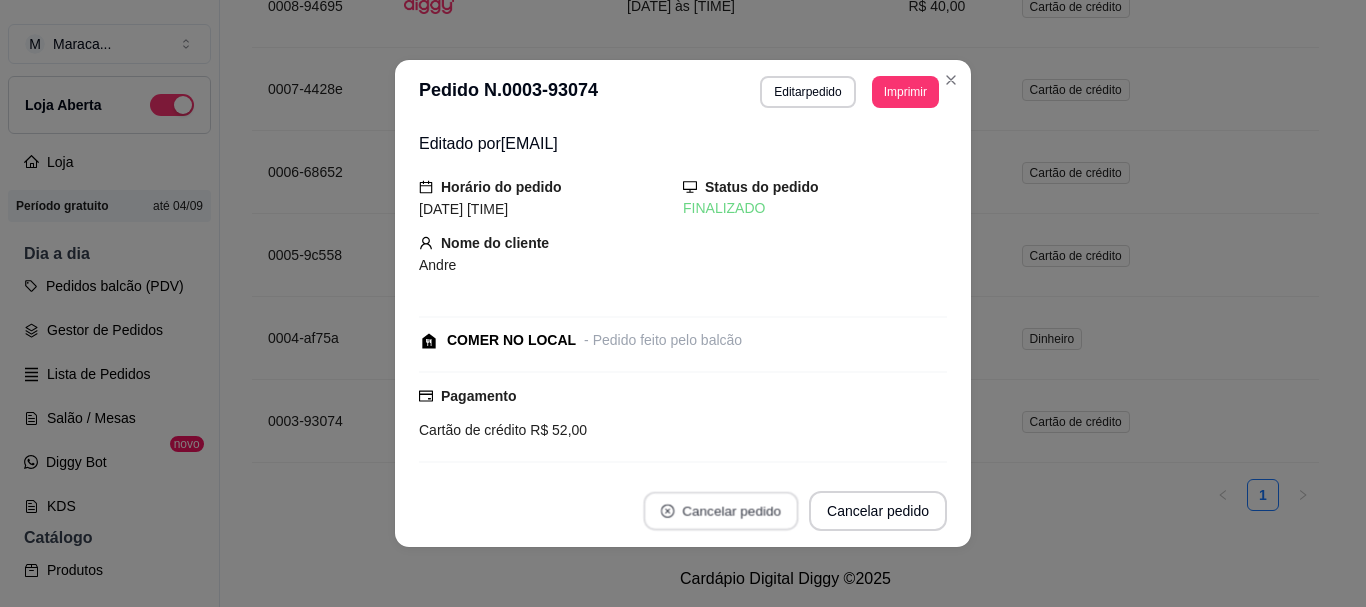 click on "Cancelar pedido" at bounding box center [720, 511] 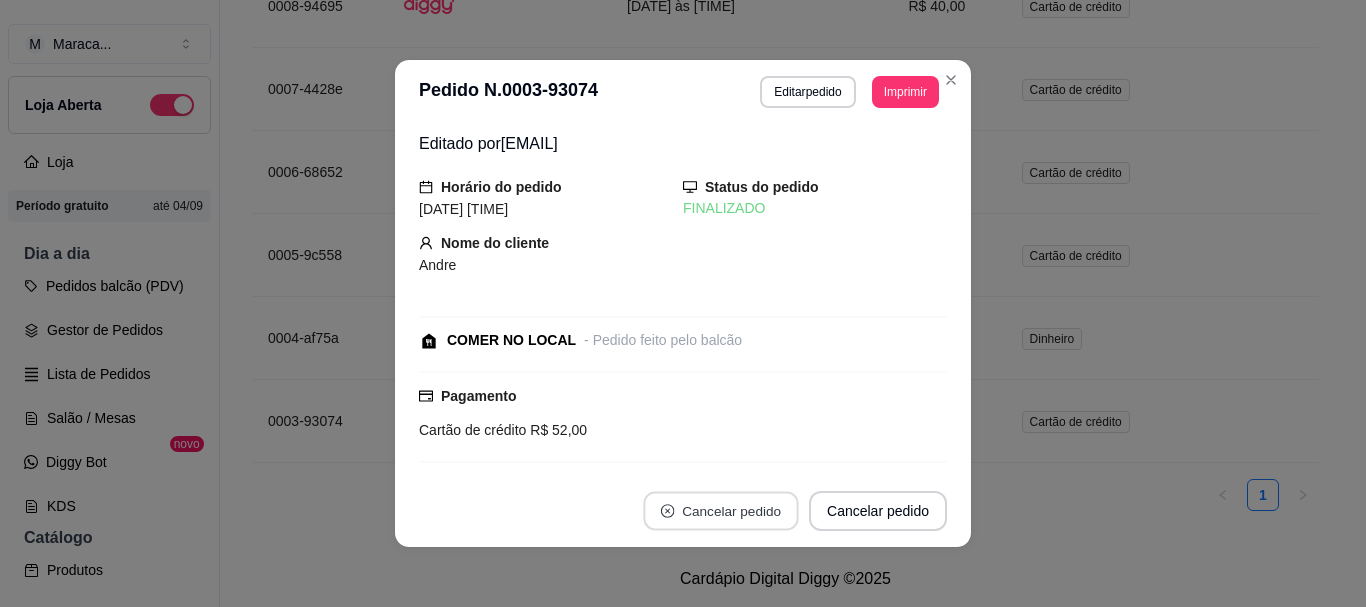 click on "Cancelar pedido" at bounding box center [720, 511] 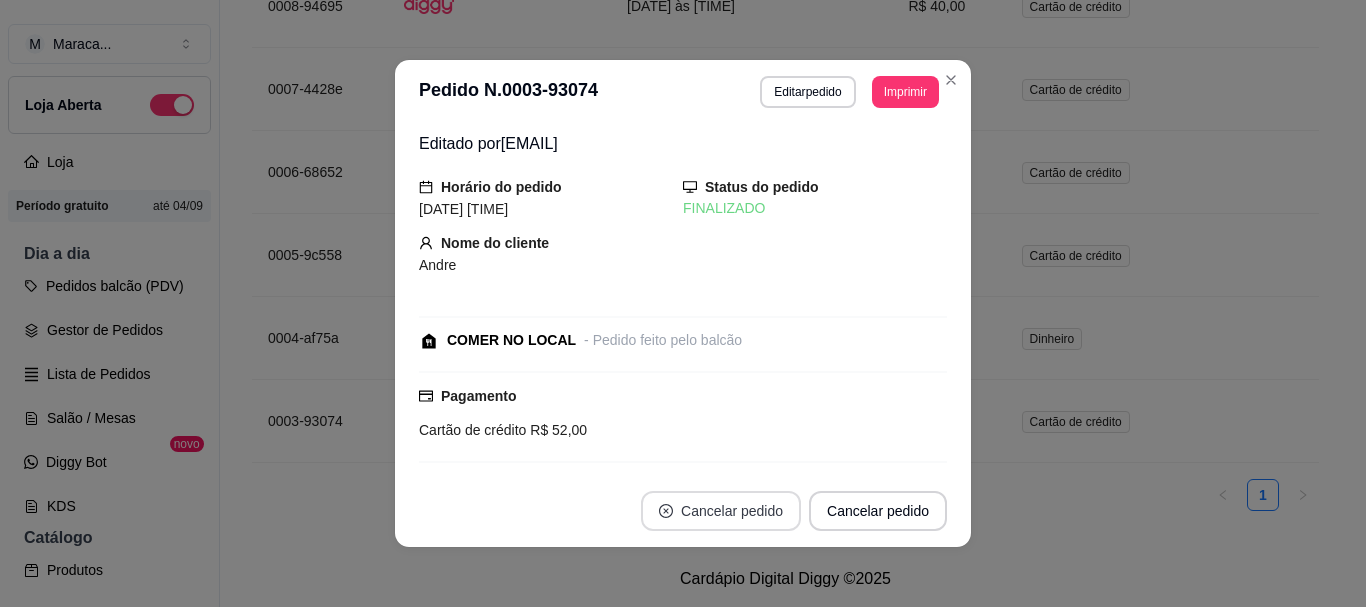 click on "Cancelar pedido" at bounding box center [721, 511] 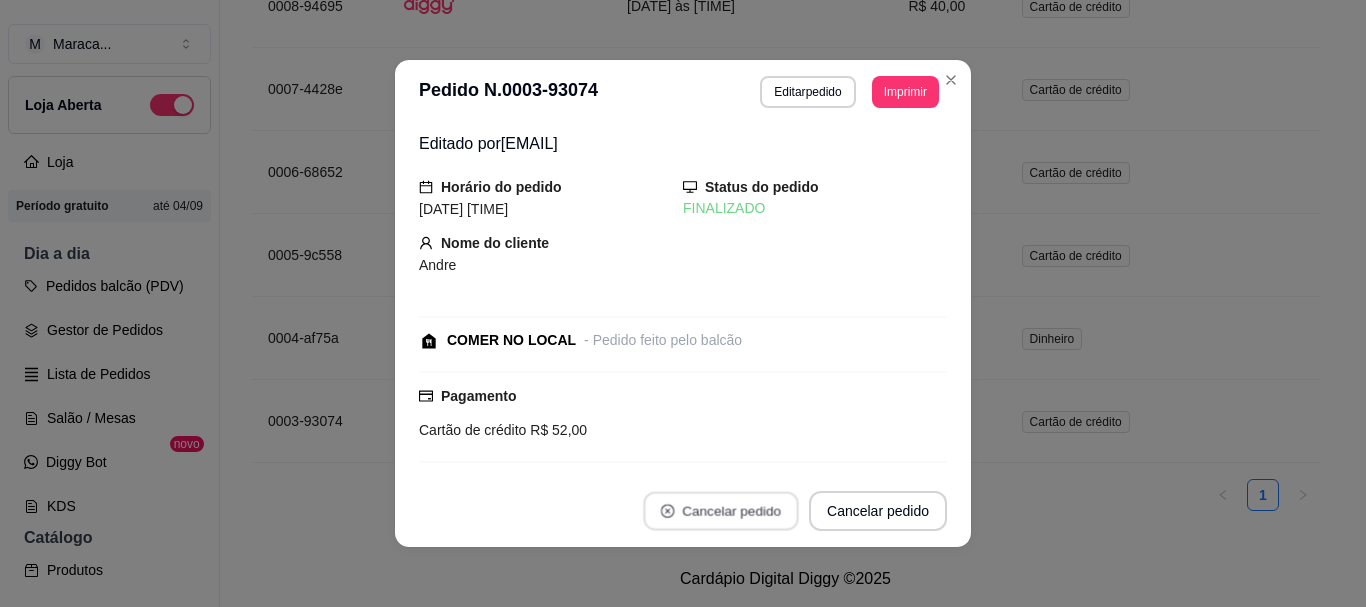 click on "Cancelar pedido" at bounding box center (720, 511) 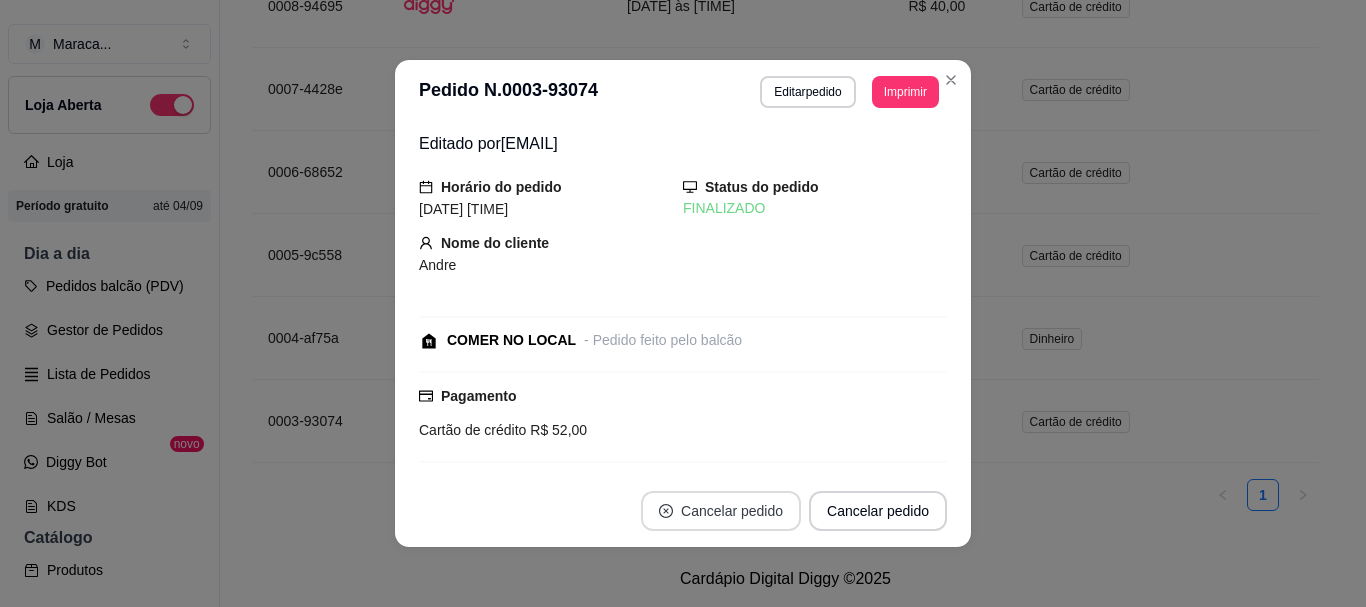 click on "Cancelar pedido" at bounding box center [721, 511] 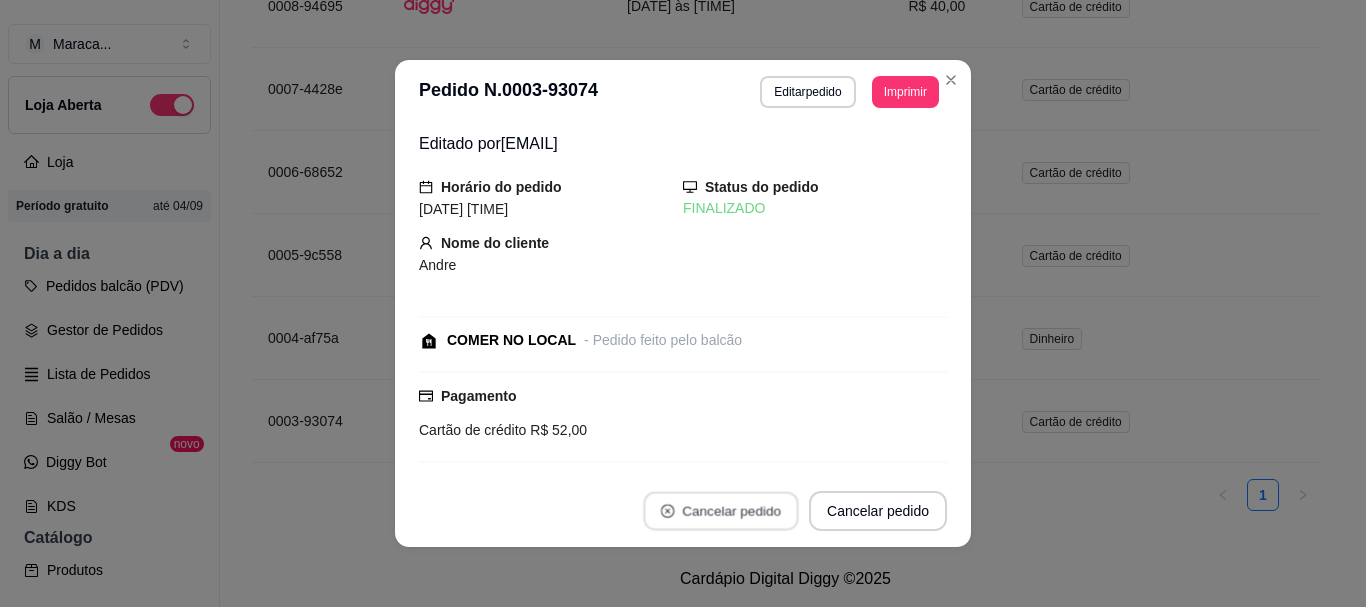 click on "Cancelar pedido" at bounding box center (720, 511) 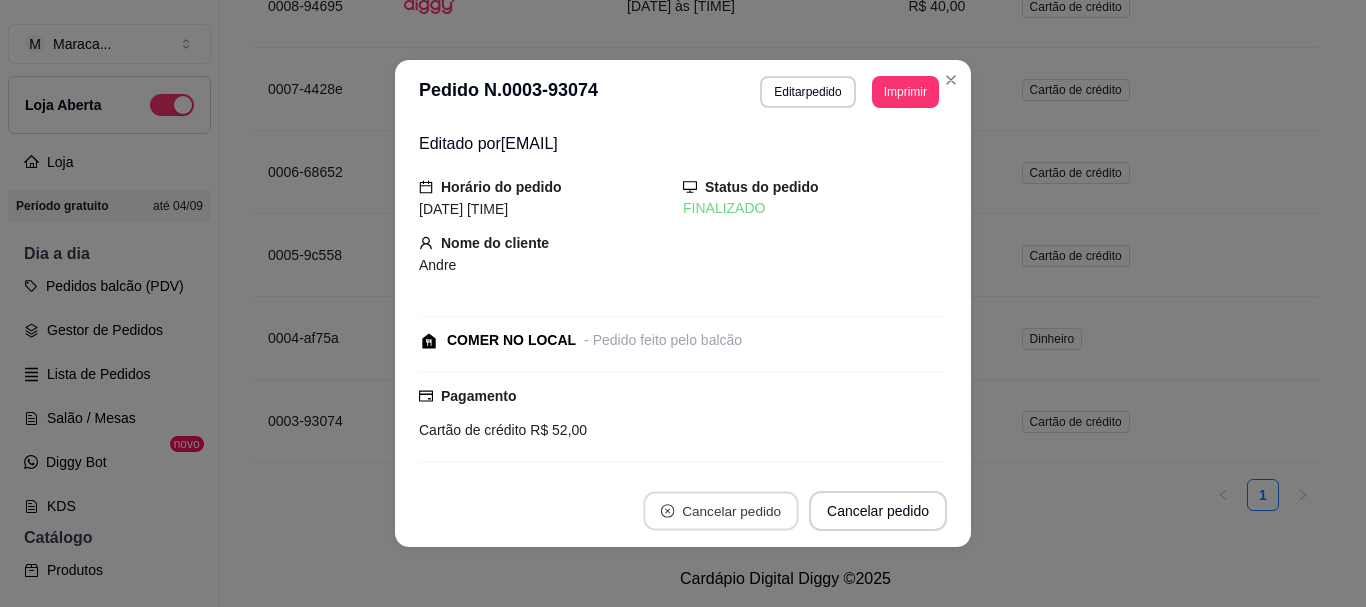 click on "Cancelar pedido" at bounding box center [720, 511] 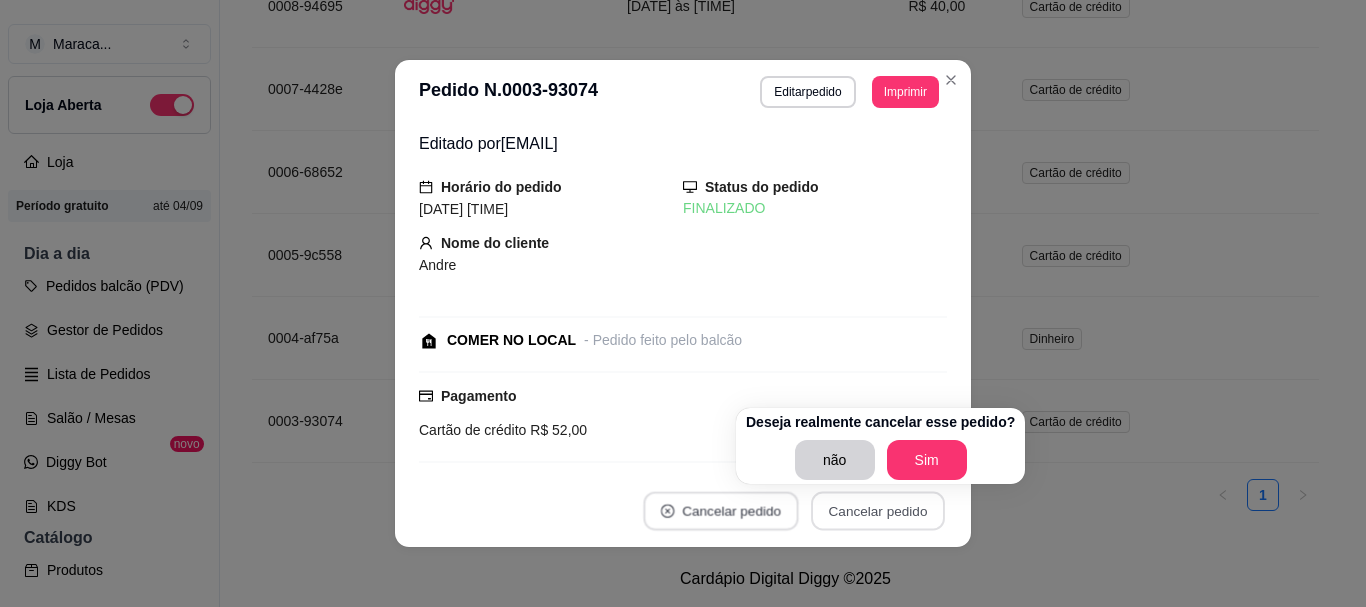 click on "Cancelar pedido" at bounding box center [720, 511] 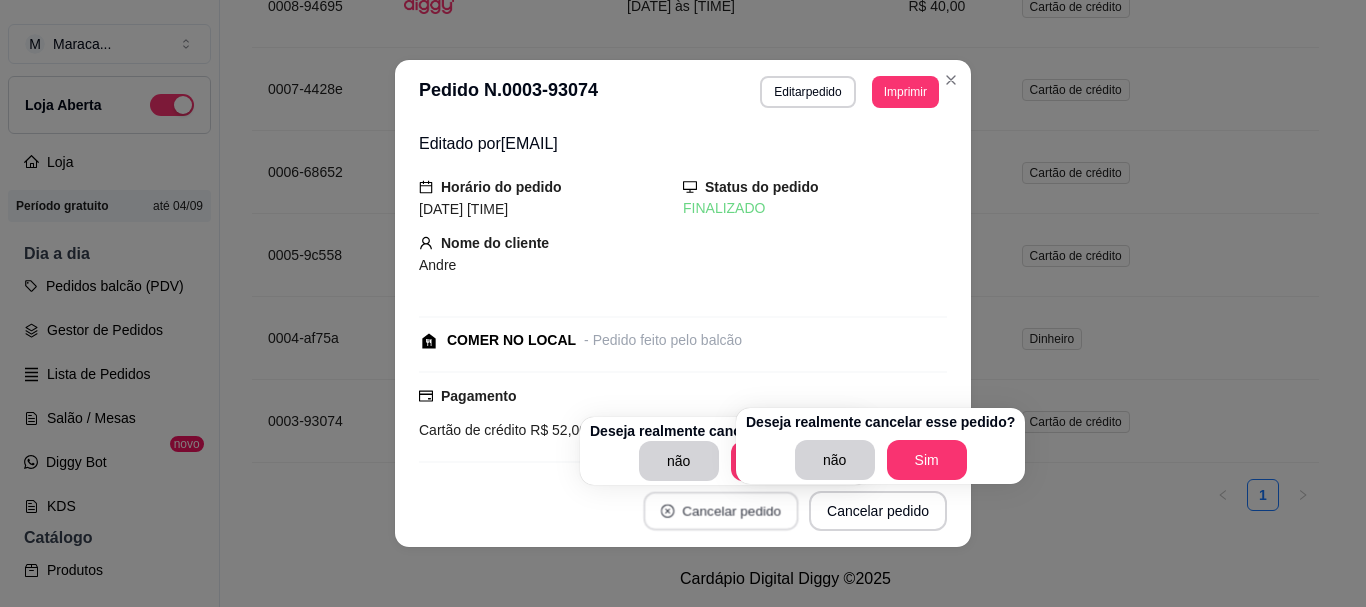 click on "Cancelar pedido" at bounding box center [720, 511] 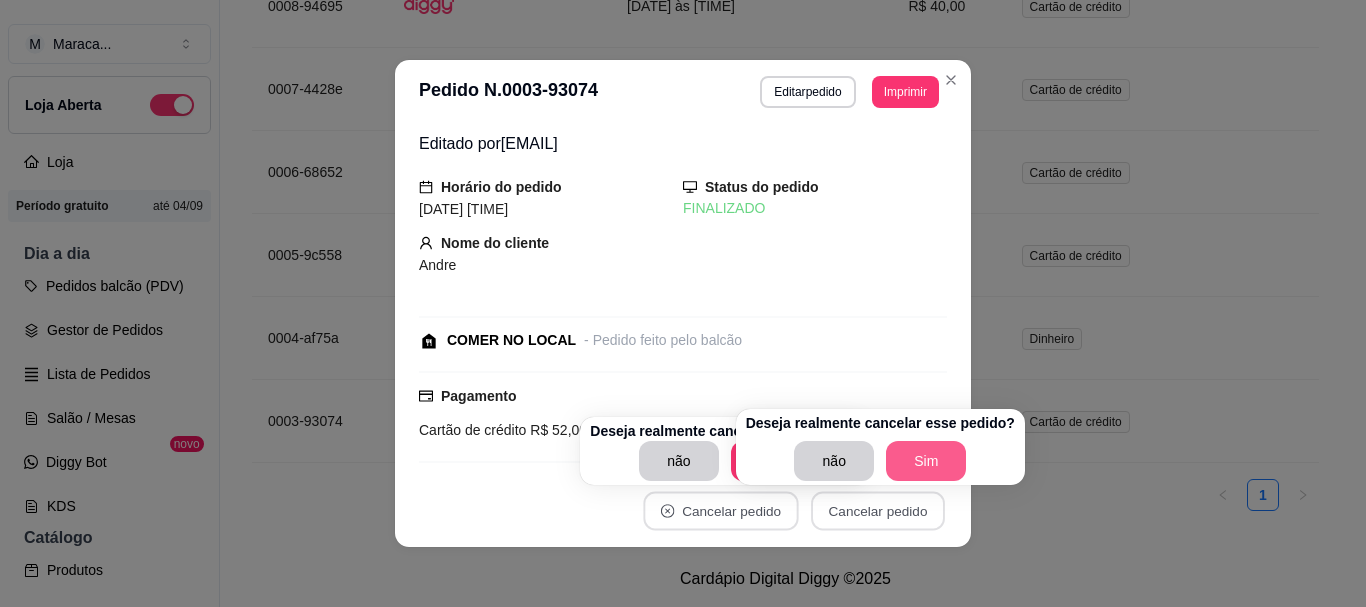 click on "Sim" at bounding box center (926, 461) 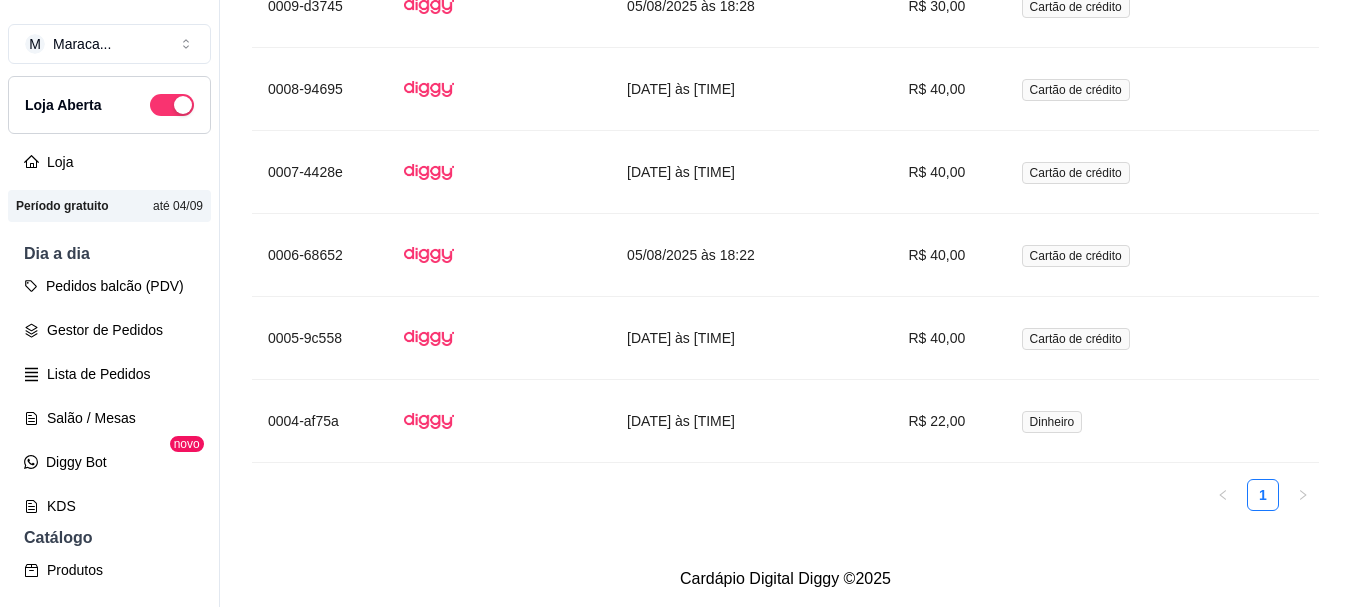 scroll, scrollTop: 1189, scrollLeft: 0, axis: vertical 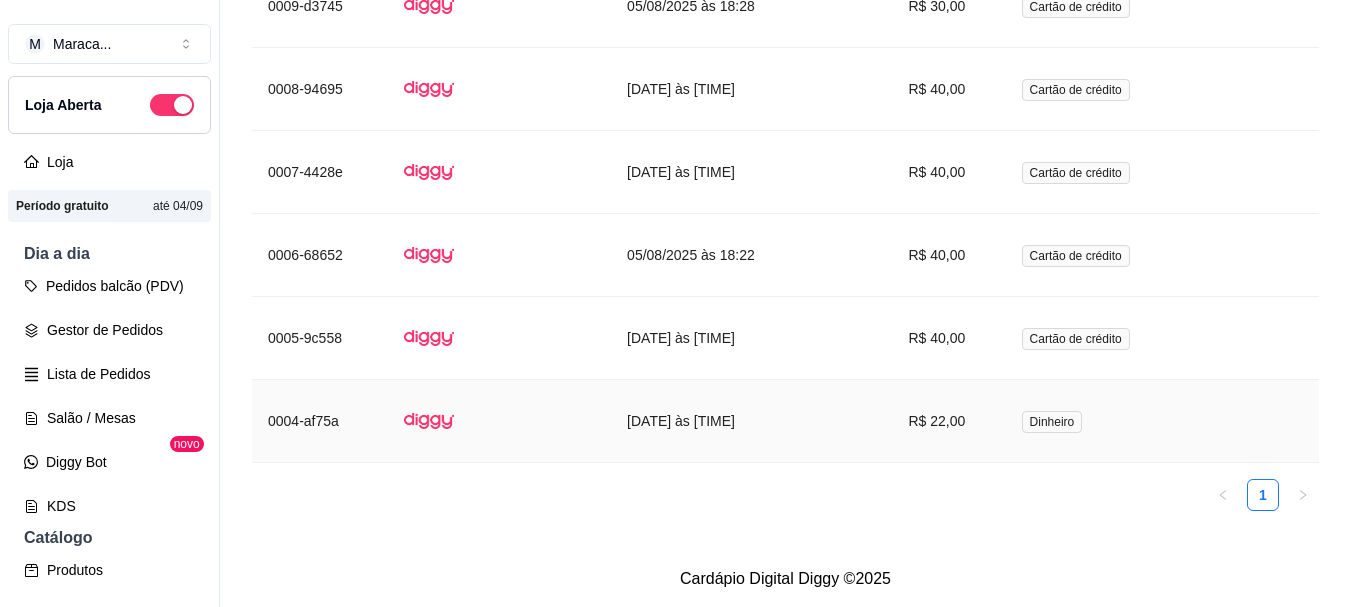 click on "R$ 22,00" at bounding box center [948, 421] 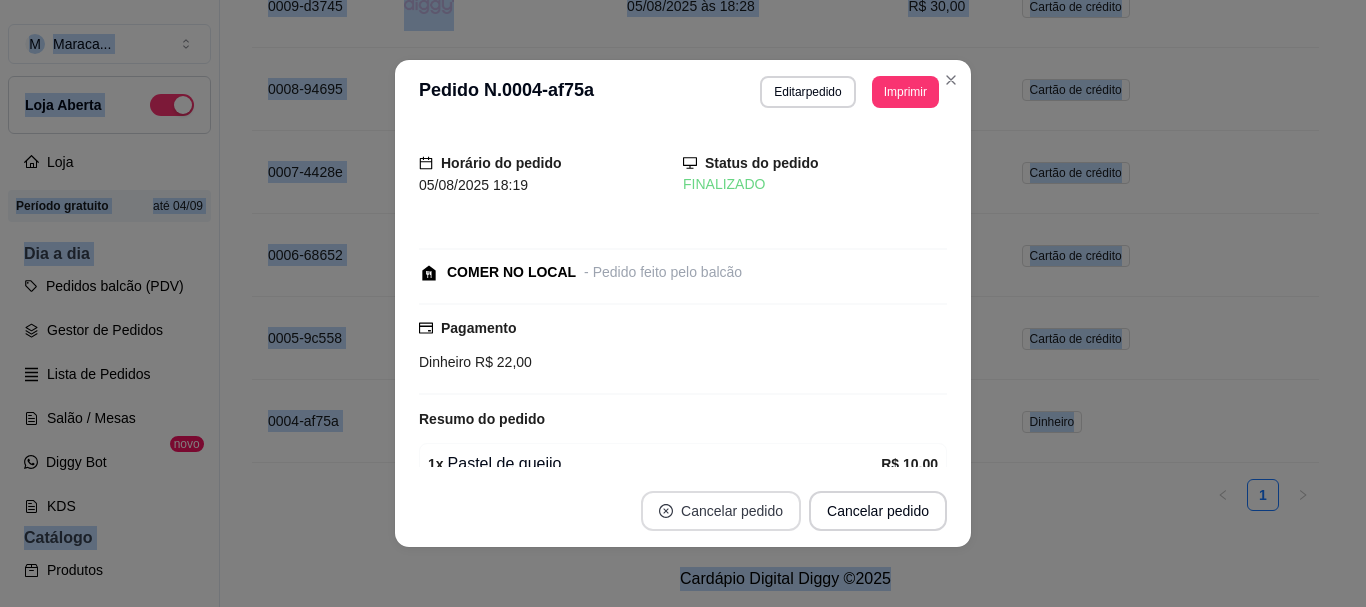 click on "Cancelar pedido" at bounding box center [721, 511] 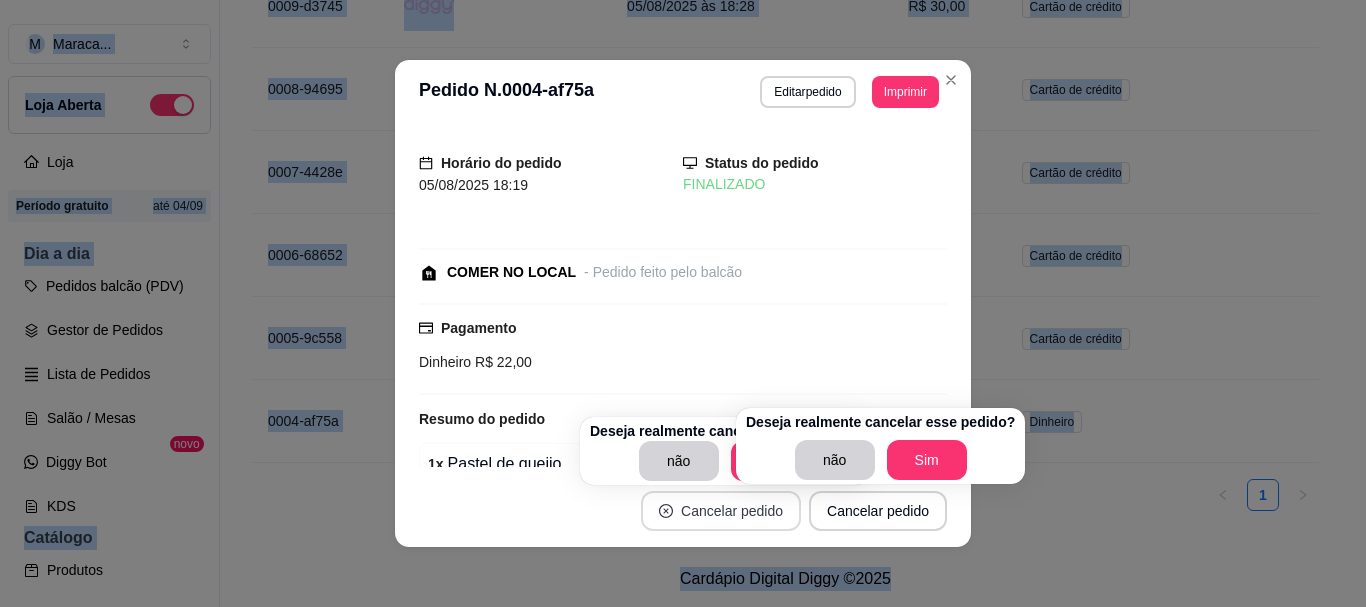 click on "Cancelar pedido" at bounding box center (721, 511) 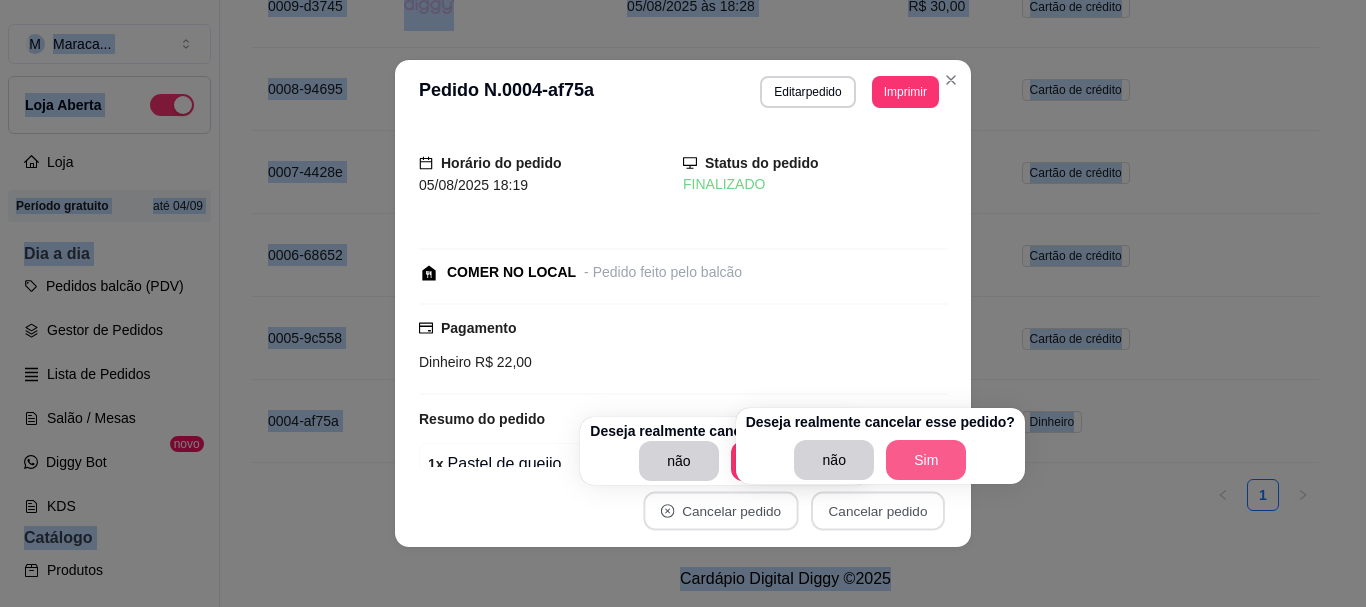 click on "Sim" at bounding box center [926, 460] 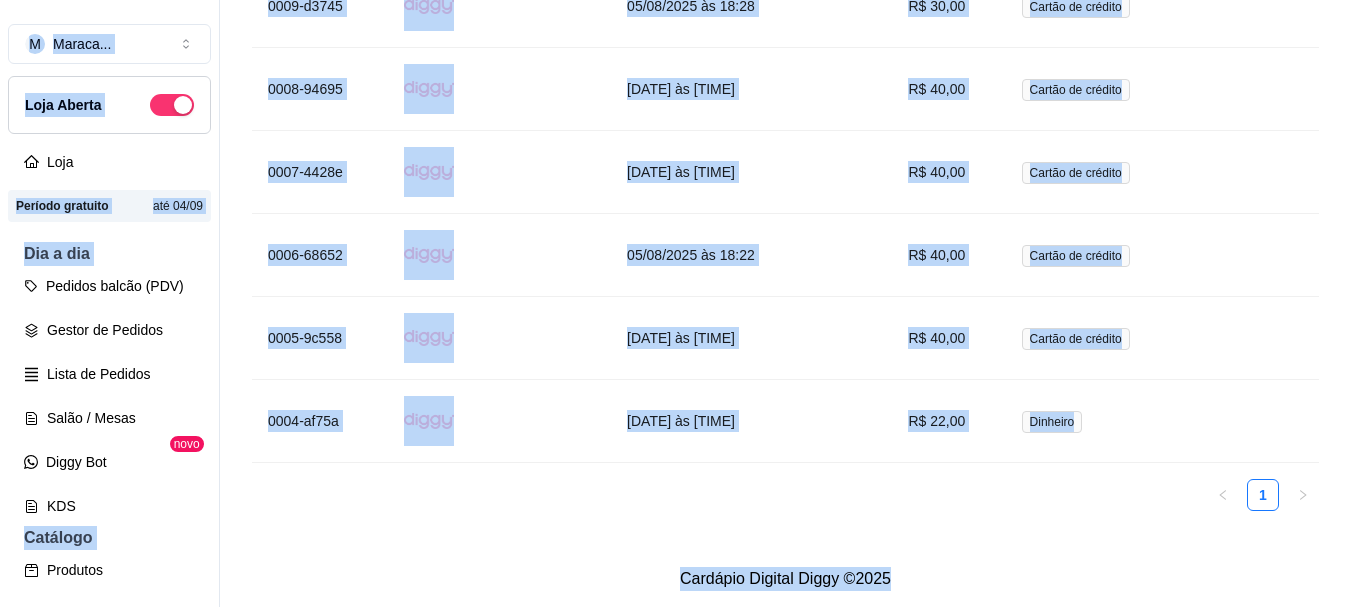 scroll, scrollTop: 1106, scrollLeft: 0, axis: vertical 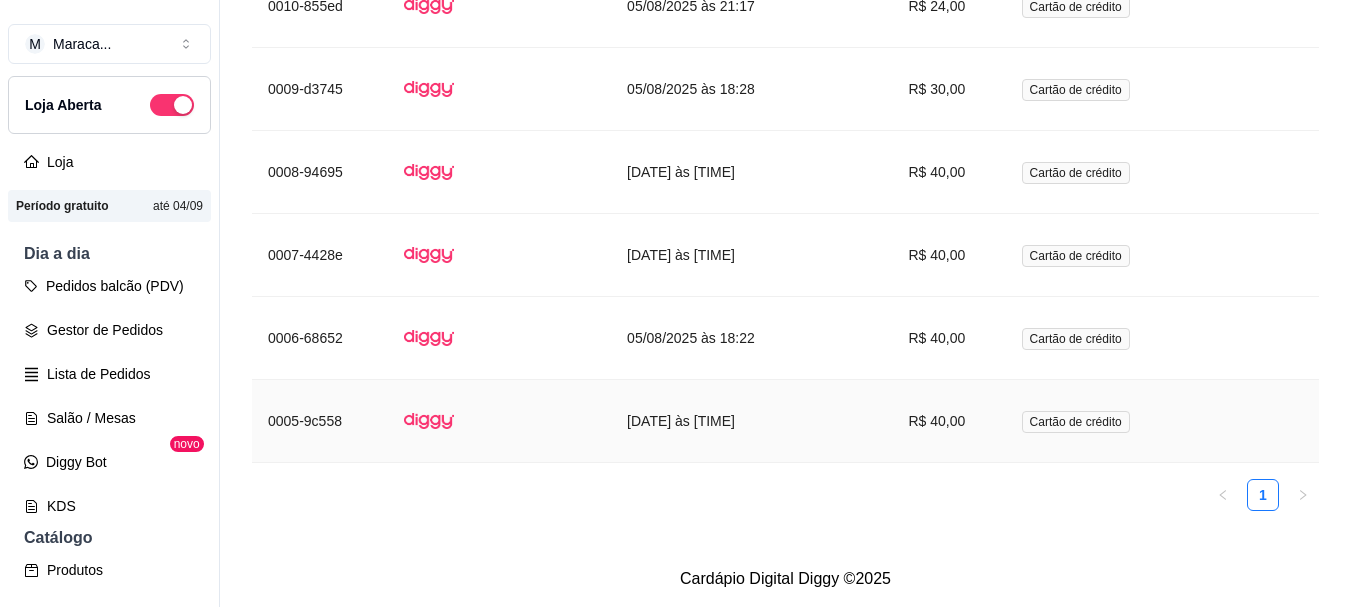 click on "[DATE] às [TIME]" at bounding box center (712, 421) 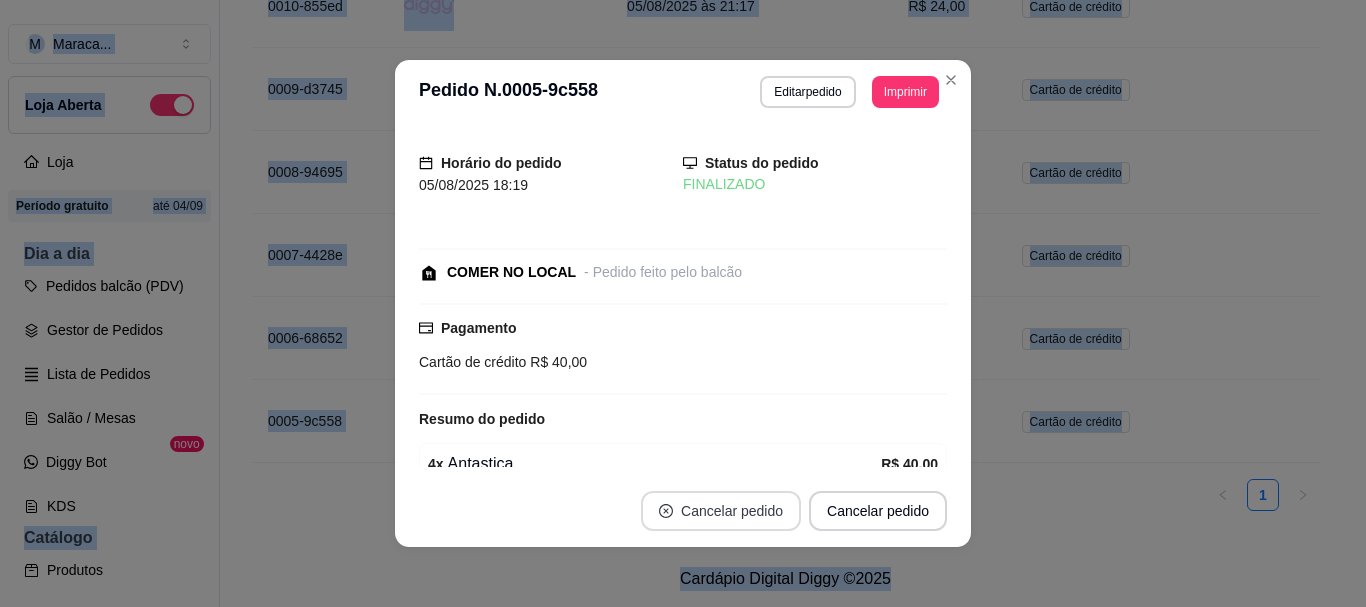 click on "Cancelar pedido" at bounding box center (721, 511) 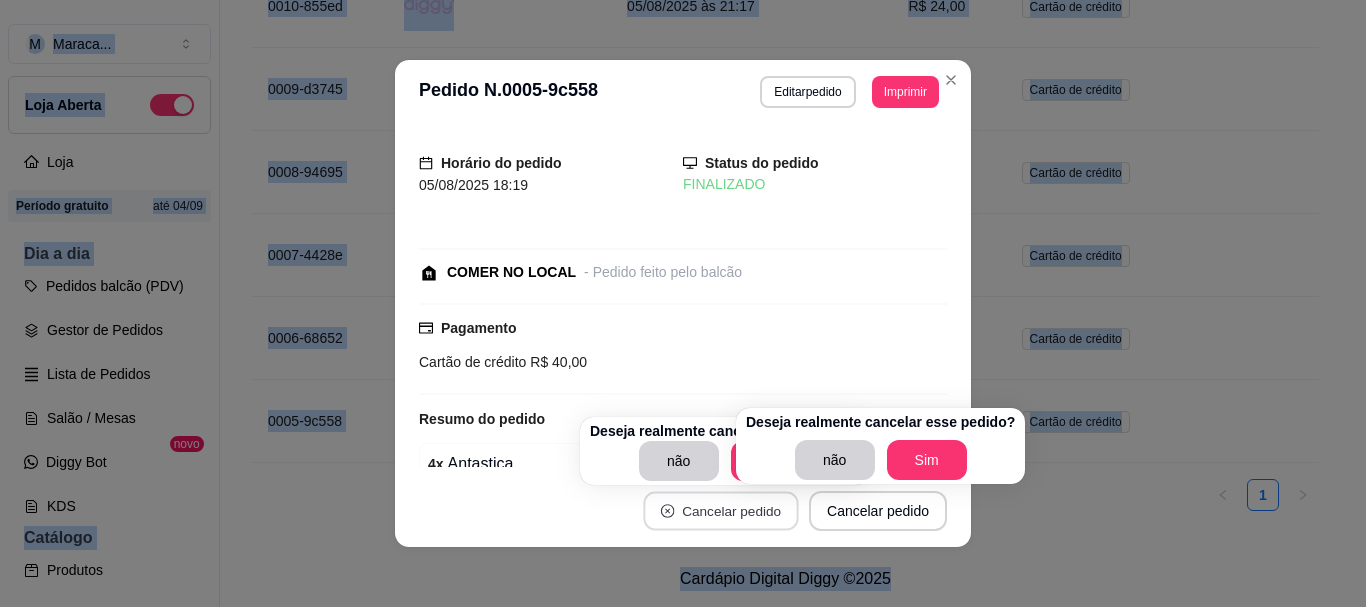 click on "Cancelar pedido" at bounding box center (720, 511) 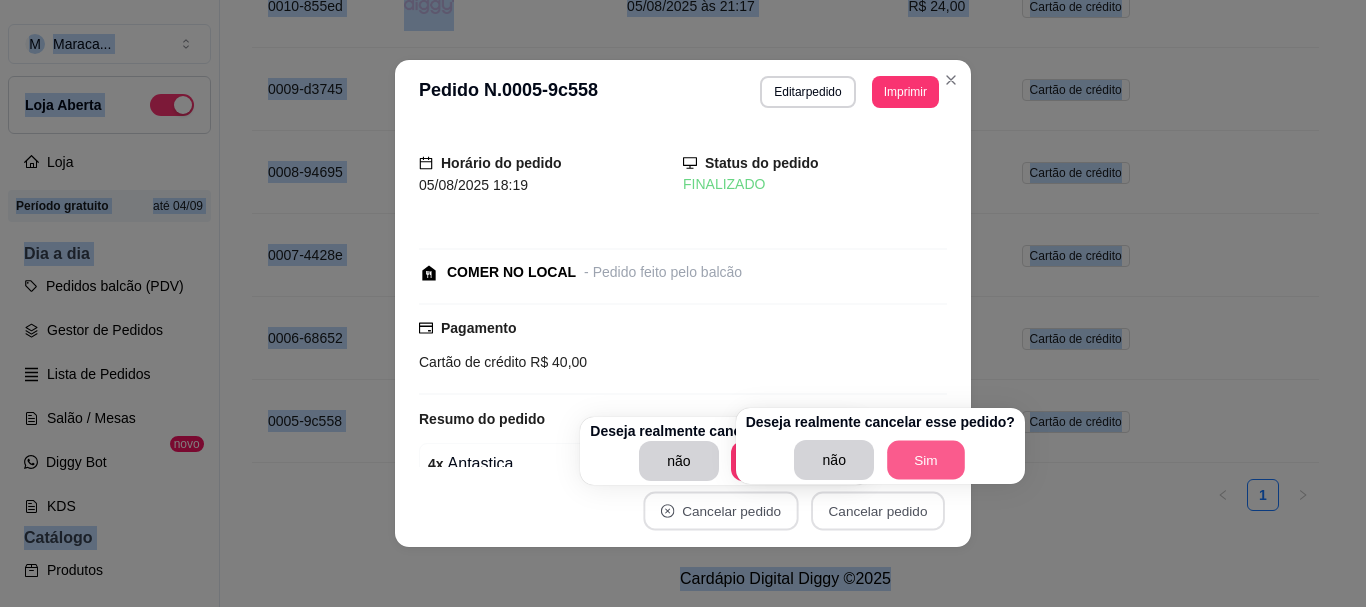 click on "Sim" at bounding box center [926, 460] 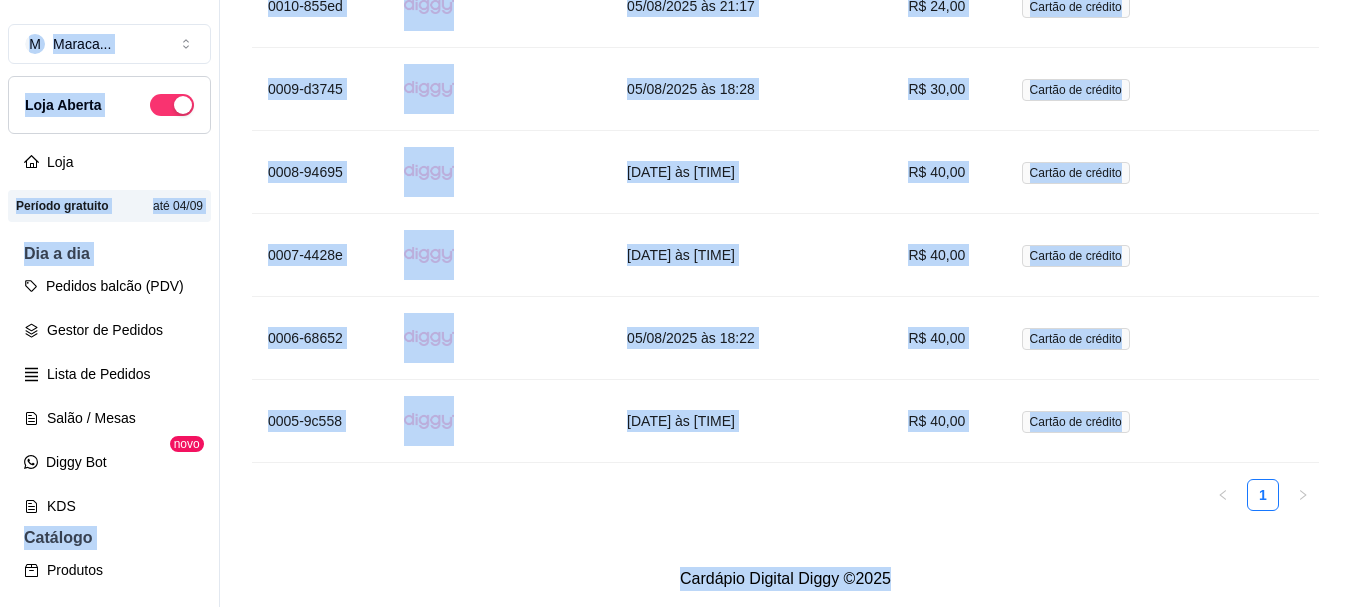 scroll, scrollTop: 1023, scrollLeft: 0, axis: vertical 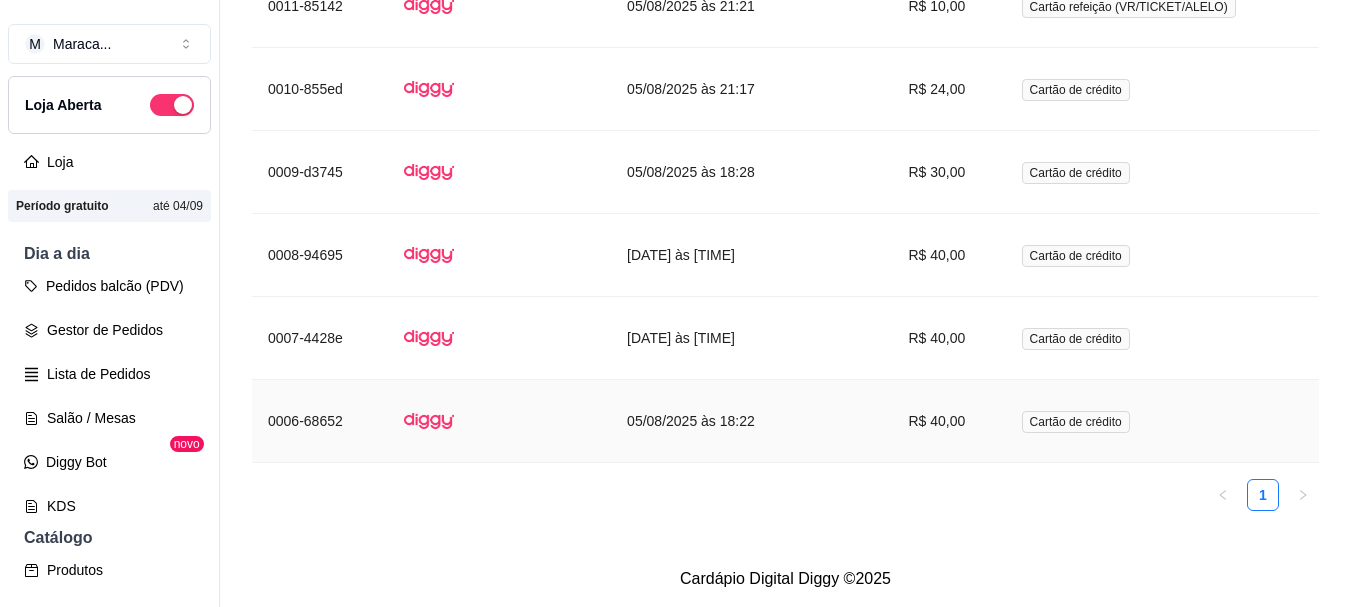 click on "05/08/2025 às 18:22" at bounding box center [712, 421] 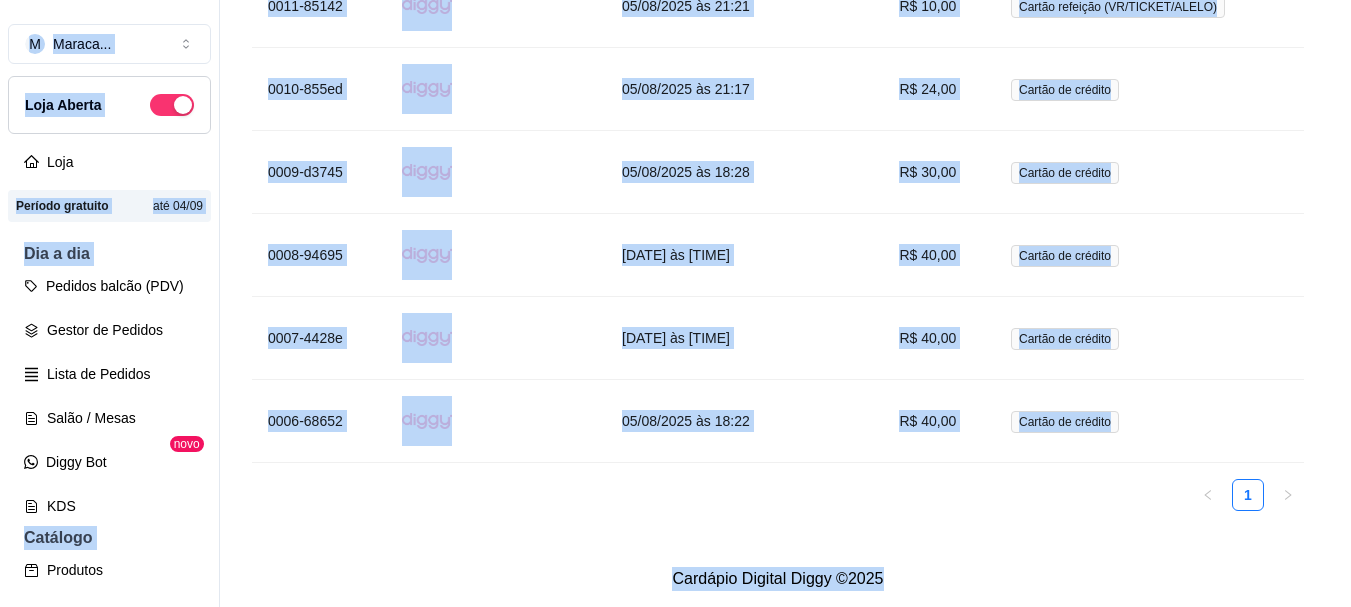 click on "Resumo do pedido" at bounding box center [675, 420] 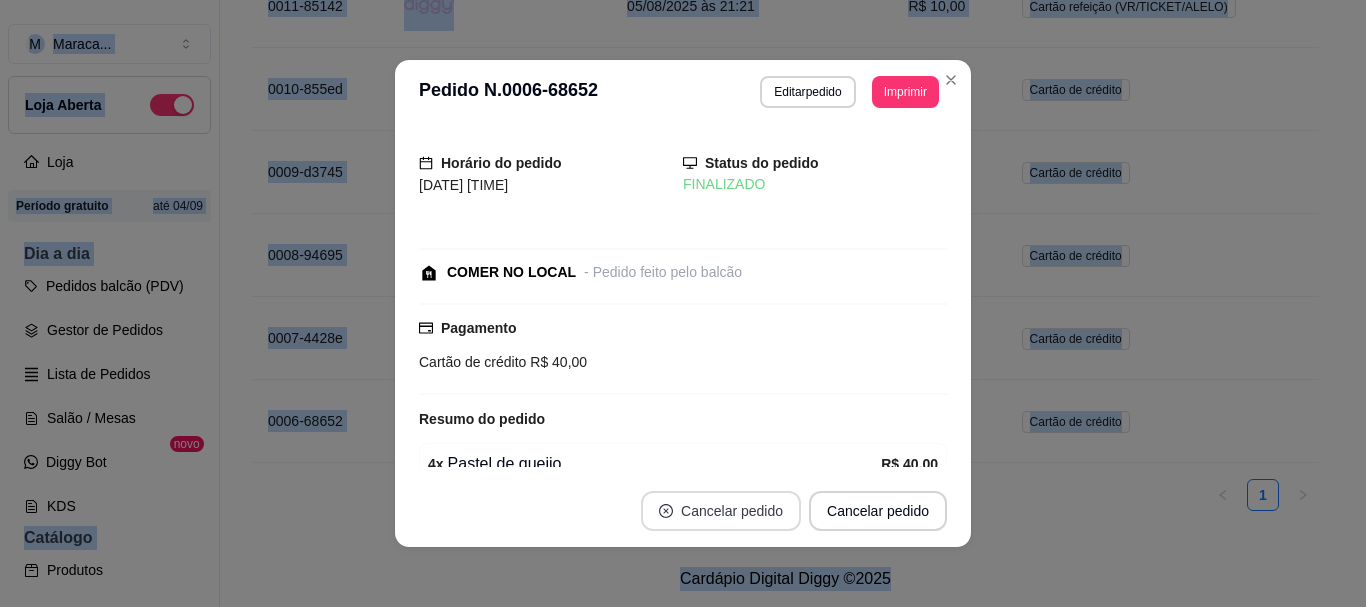 click on "Cancelar pedido" at bounding box center (721, 511) 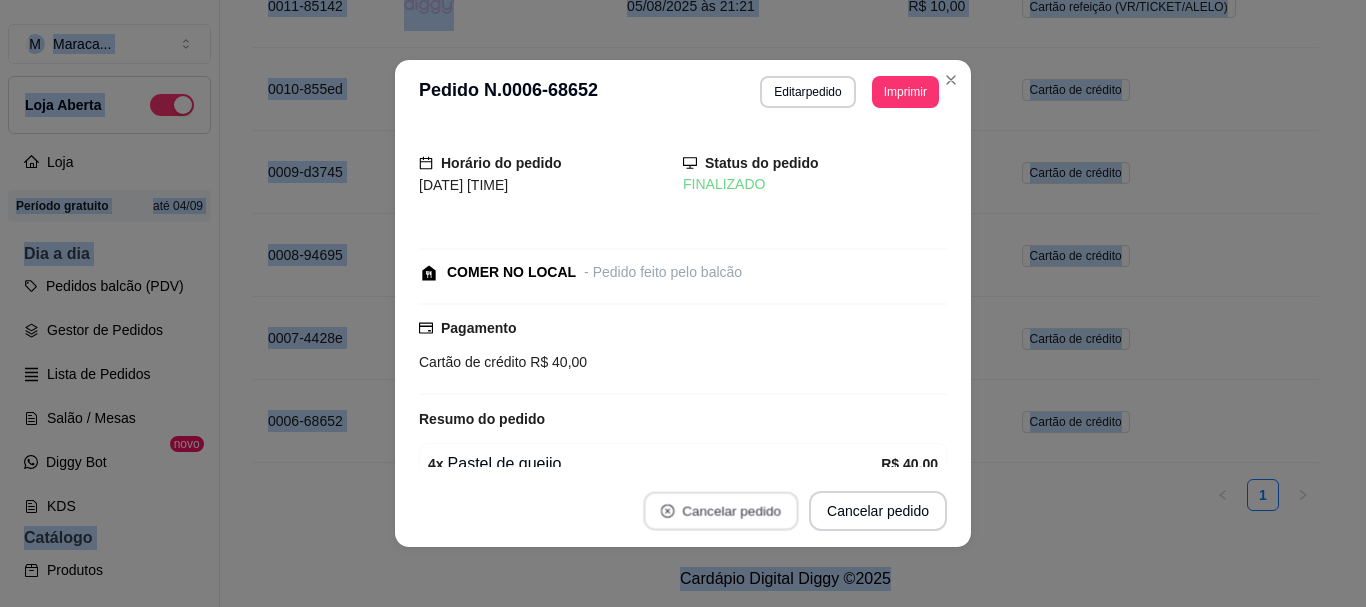 click on "Cancelar pedido" at bounding box center (720, 511) 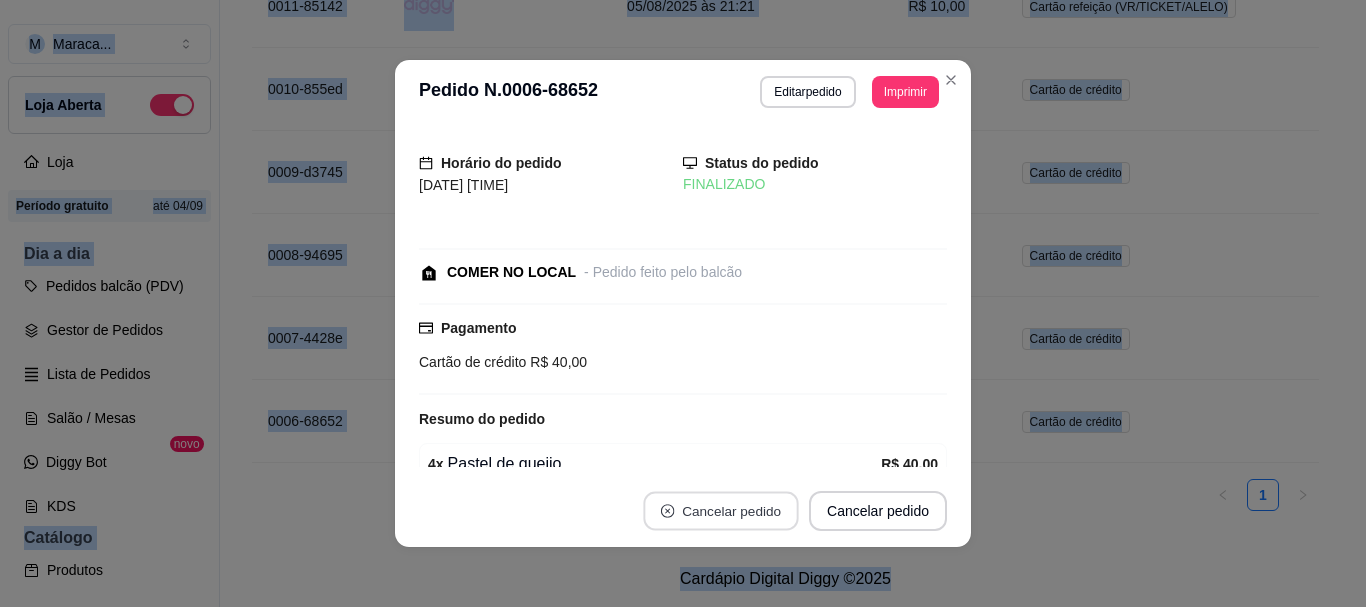 click on "Cancelar pedido" at bounding box center (720, 511) 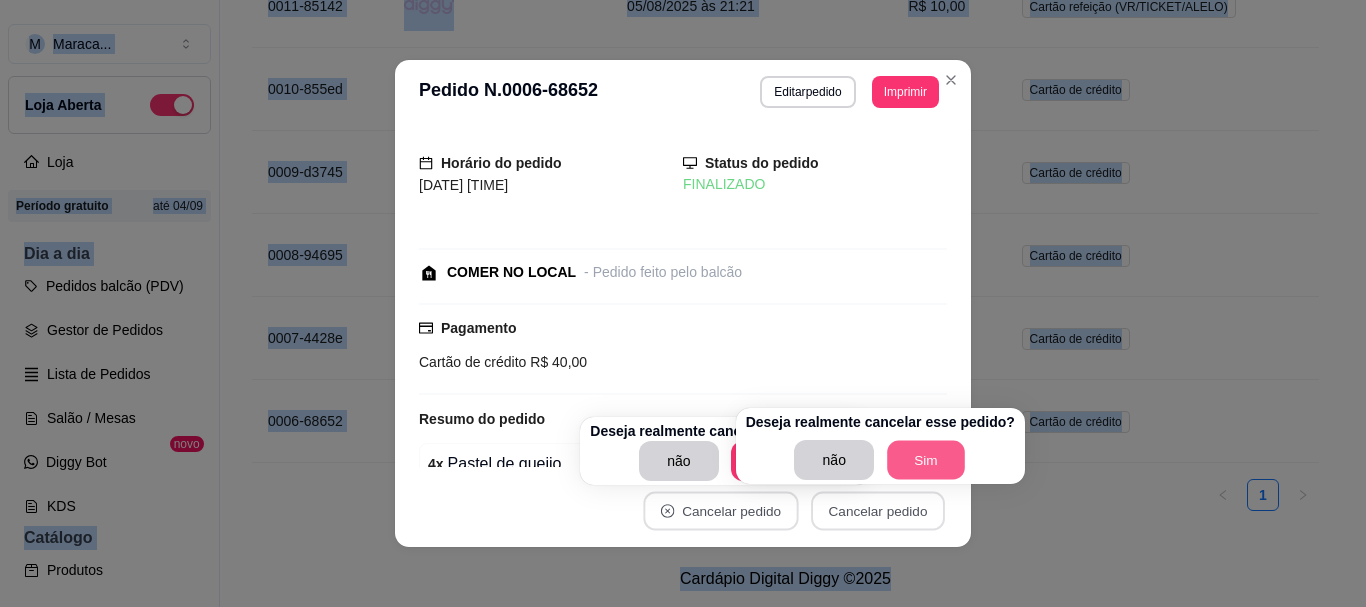 click on "Sim" at bounding box center (926, 460) 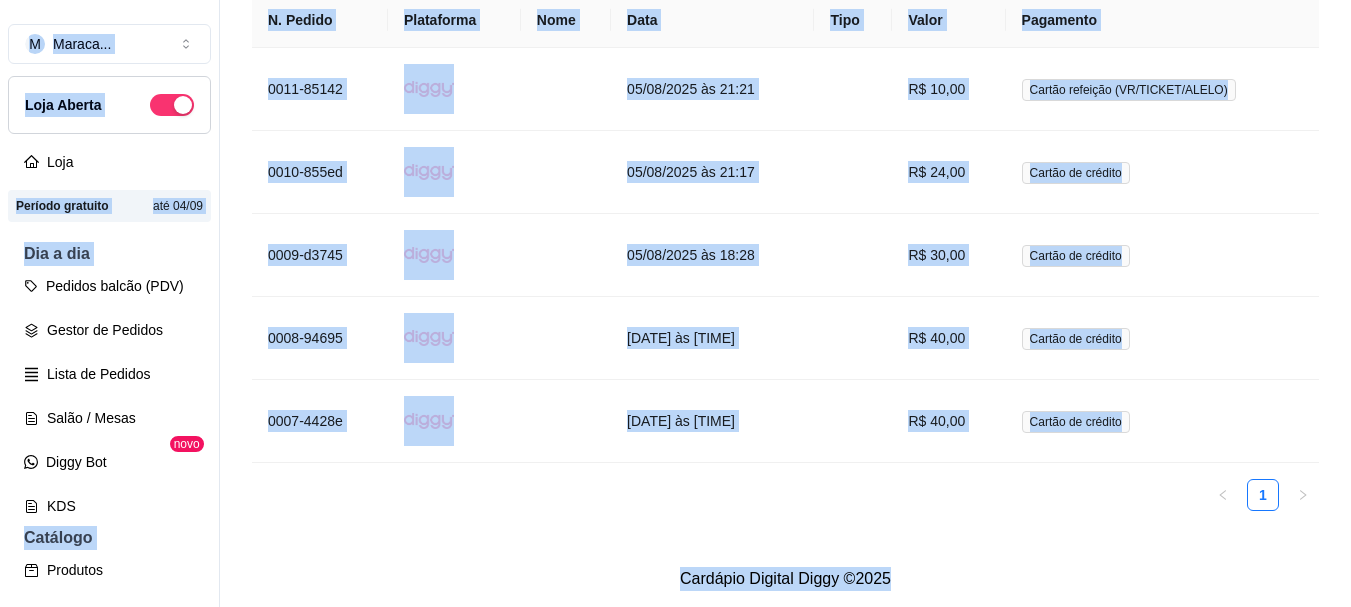 scroll, scrollTop: 940, scrollLeft: 0, axis: vertical 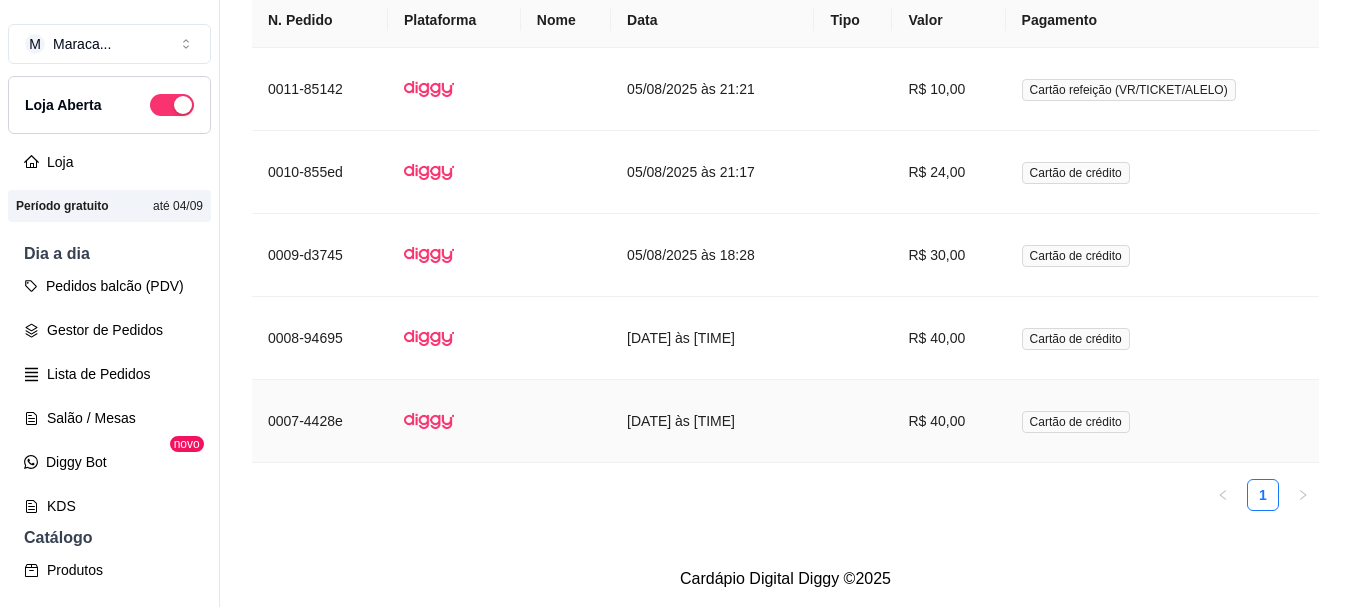 click on "[DATE] às [TIME]" at bounding box center [712, 421] 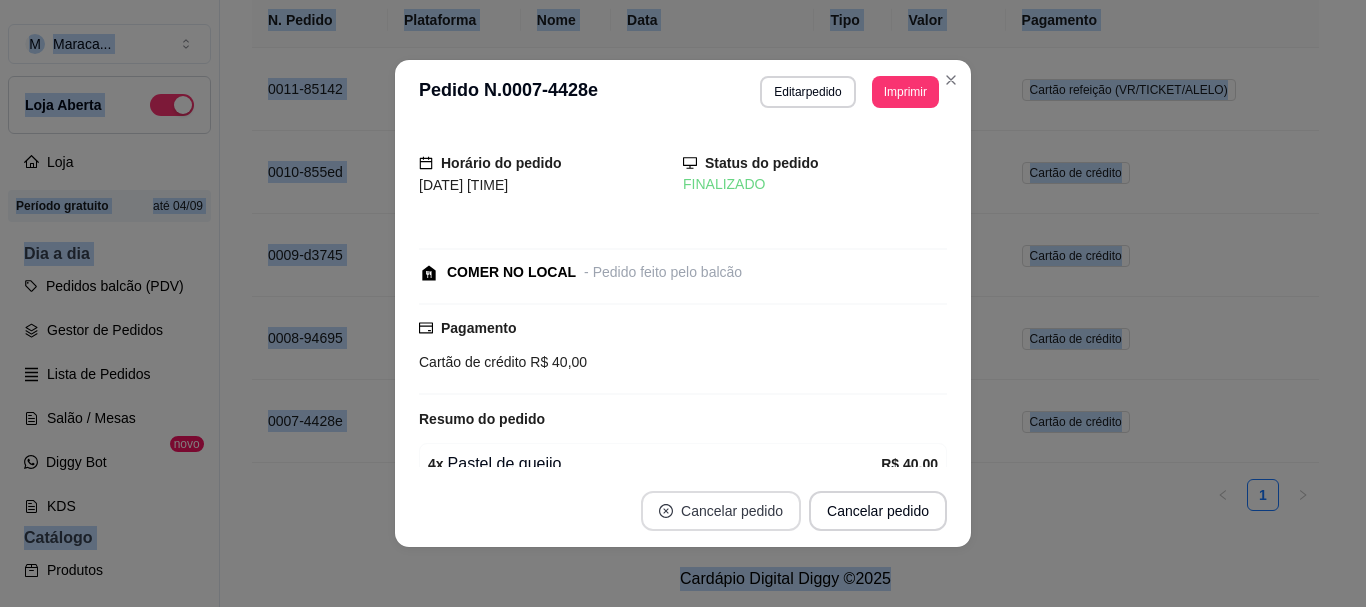 click on "Cancelar pedido" at bounding box center [721, 511] 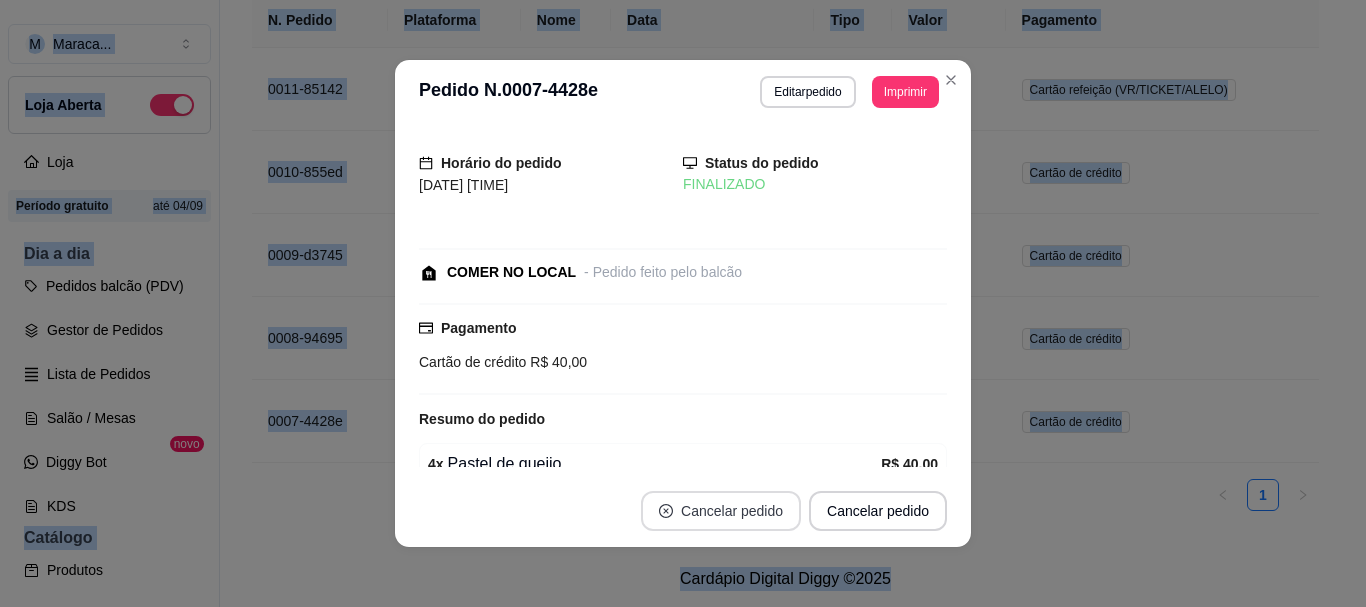 click on "Cancelar pedido" at bounding box center [721, 511] 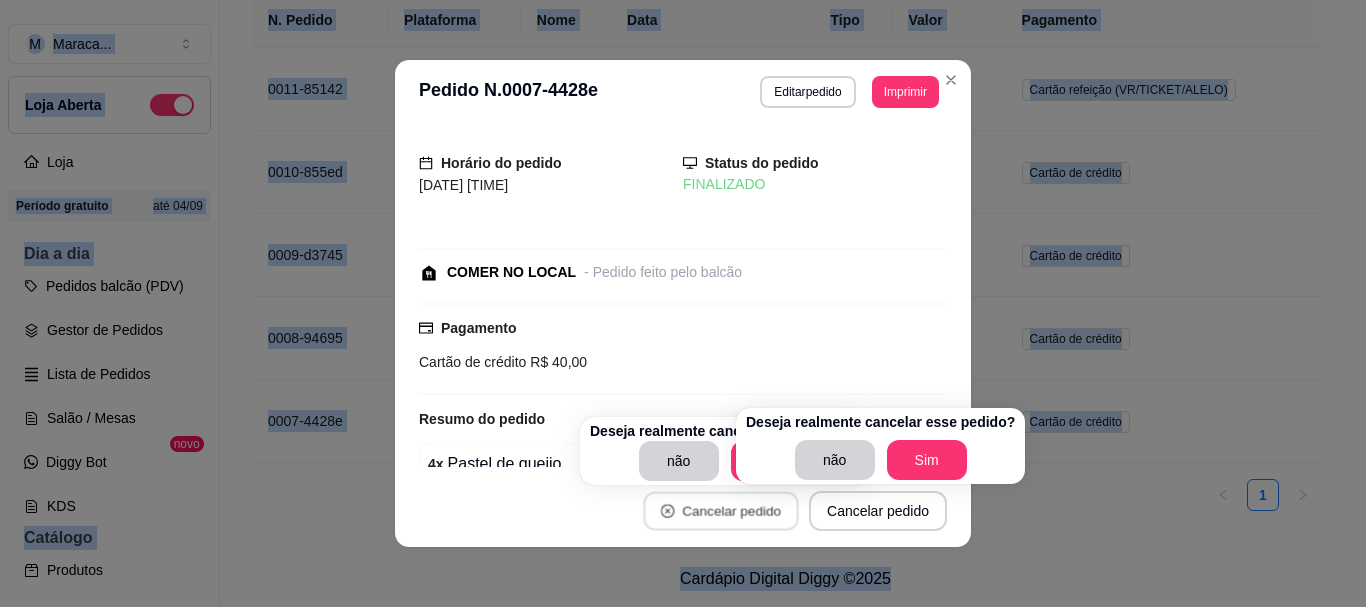click on "Cancelar pedido" at bounding box center [720, 511] 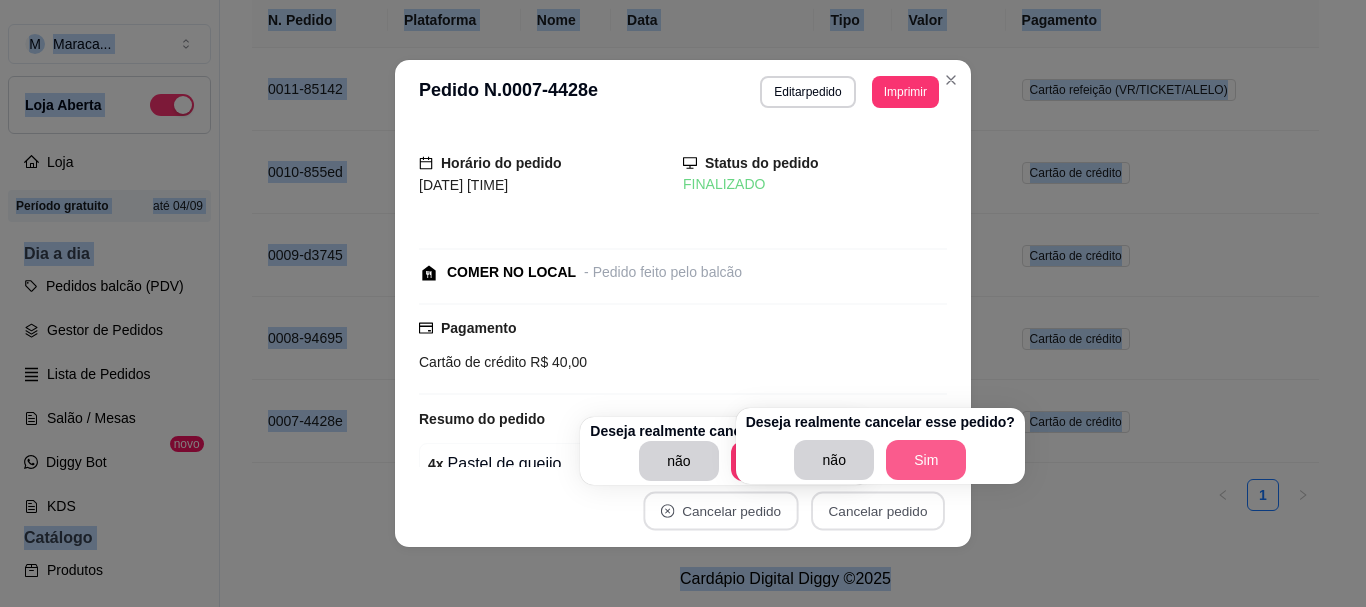 click on "Sim" at bounding box center (926, 460) 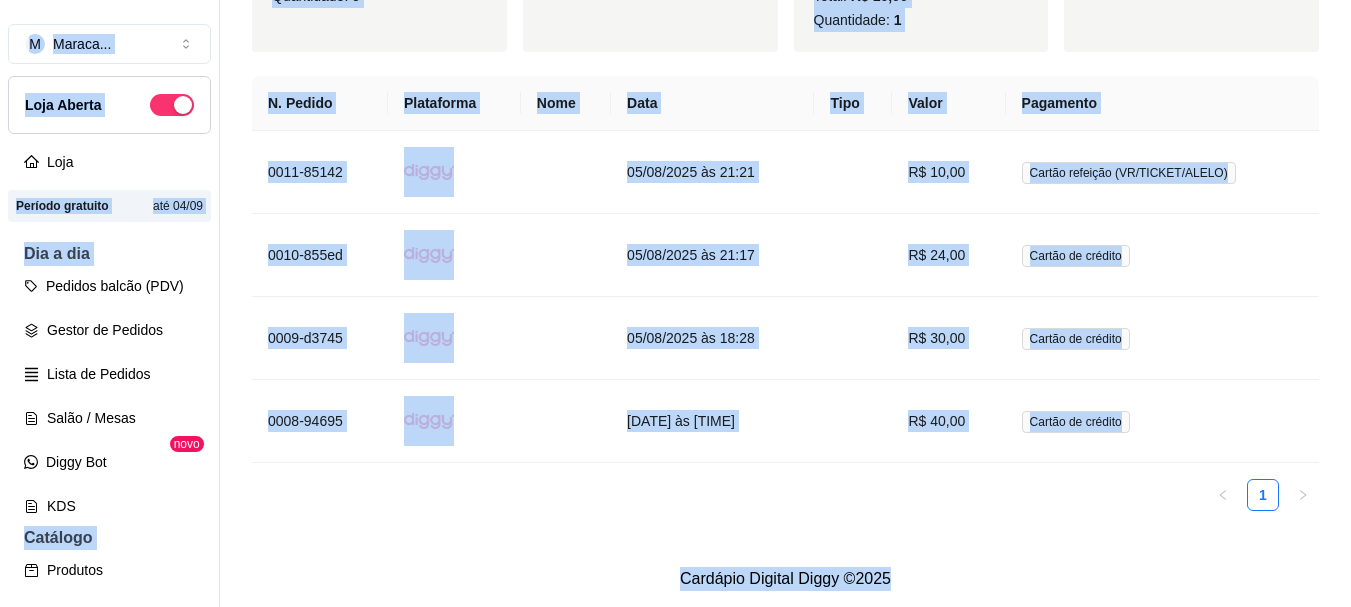 scroll, scrollTop: 857, scrollLeft: 0, axis: vertical 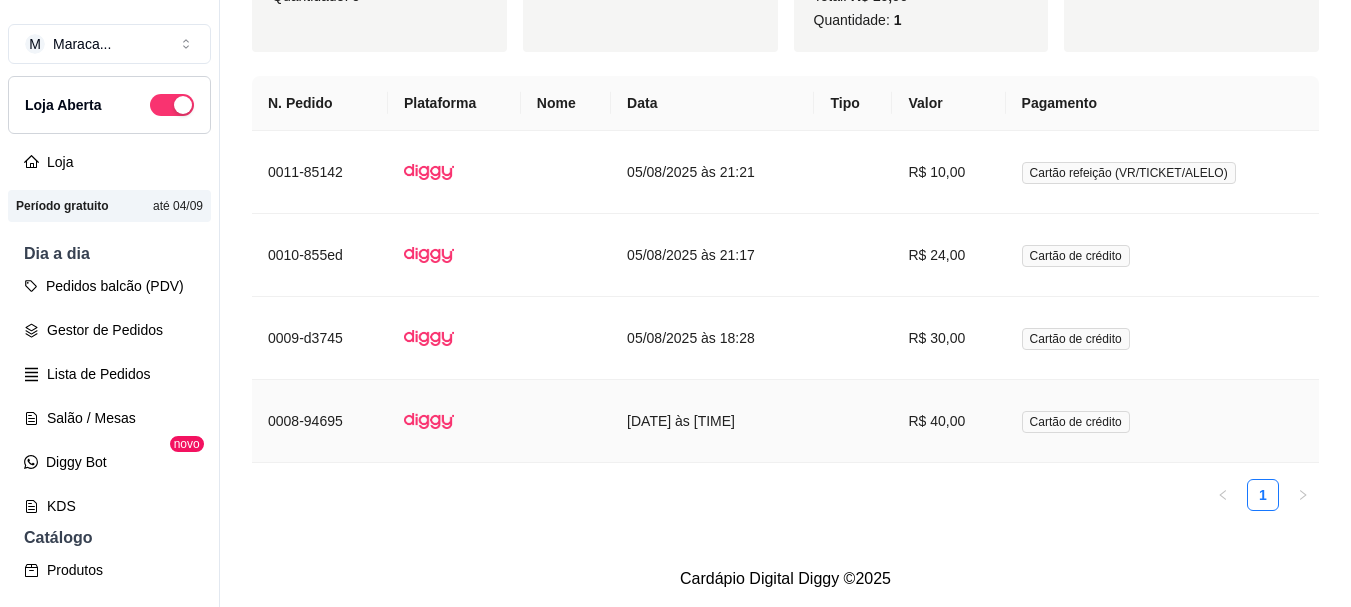 click on "[DATE] às [TIME]" at bounding box center (712, 421) 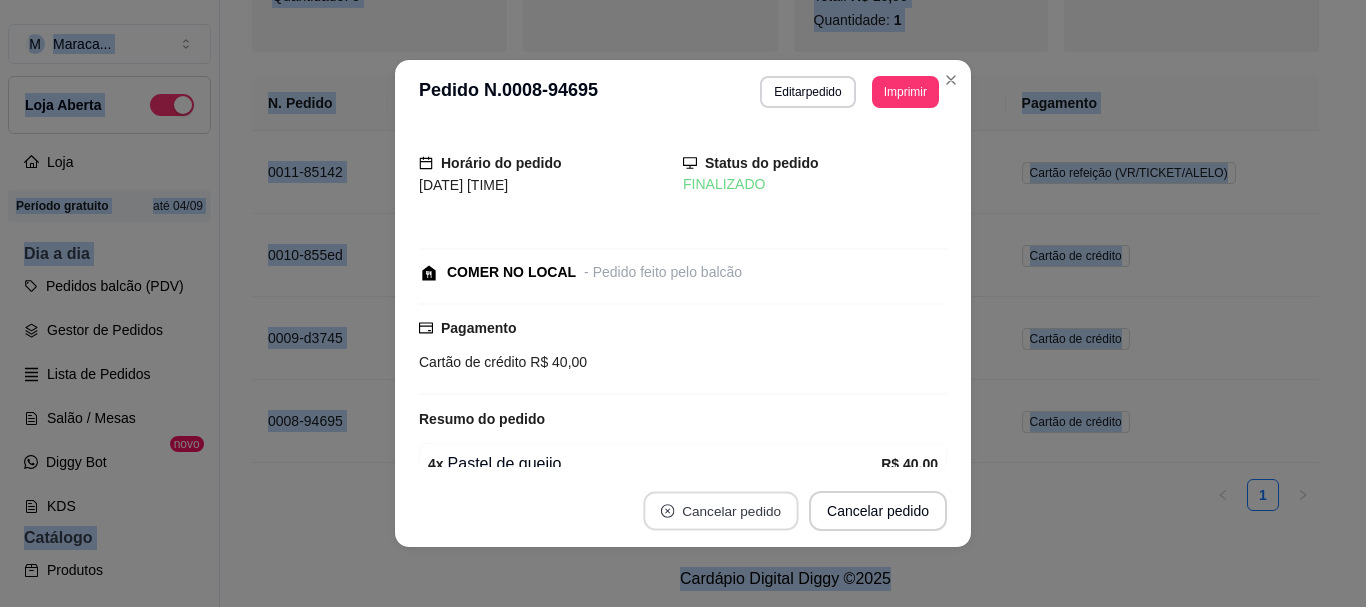 click on "Cancelar pedido" at bounding box center [720, 511] 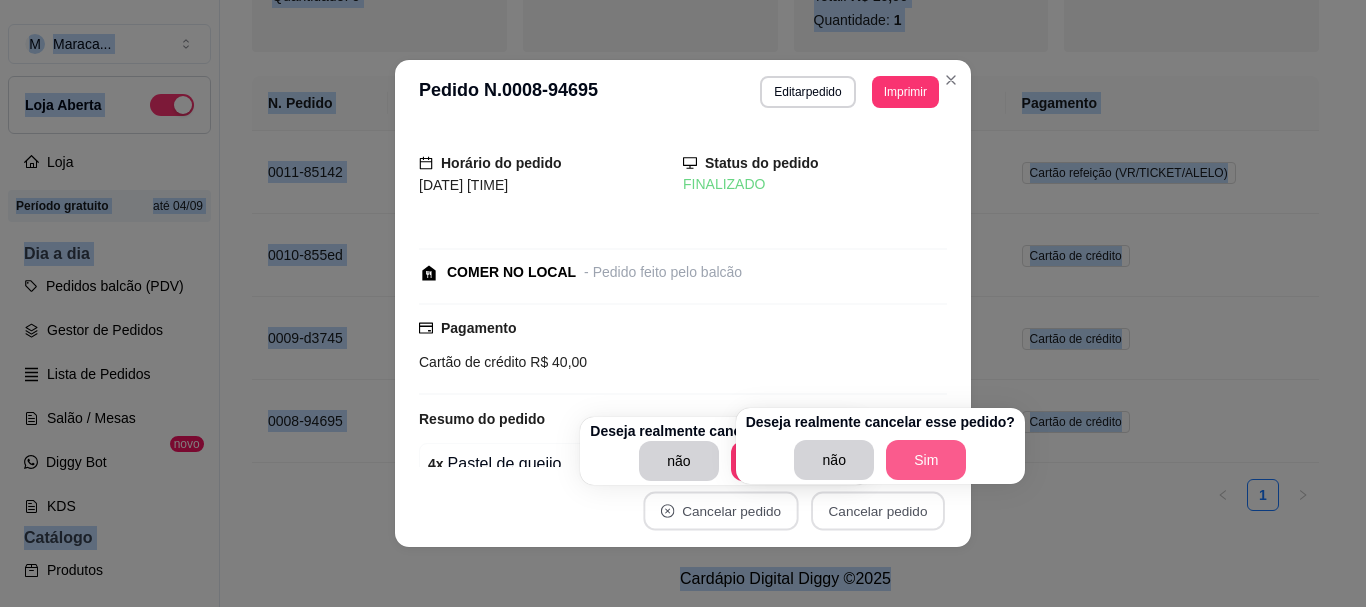click on "Sim" at bounding box center (926, 460) 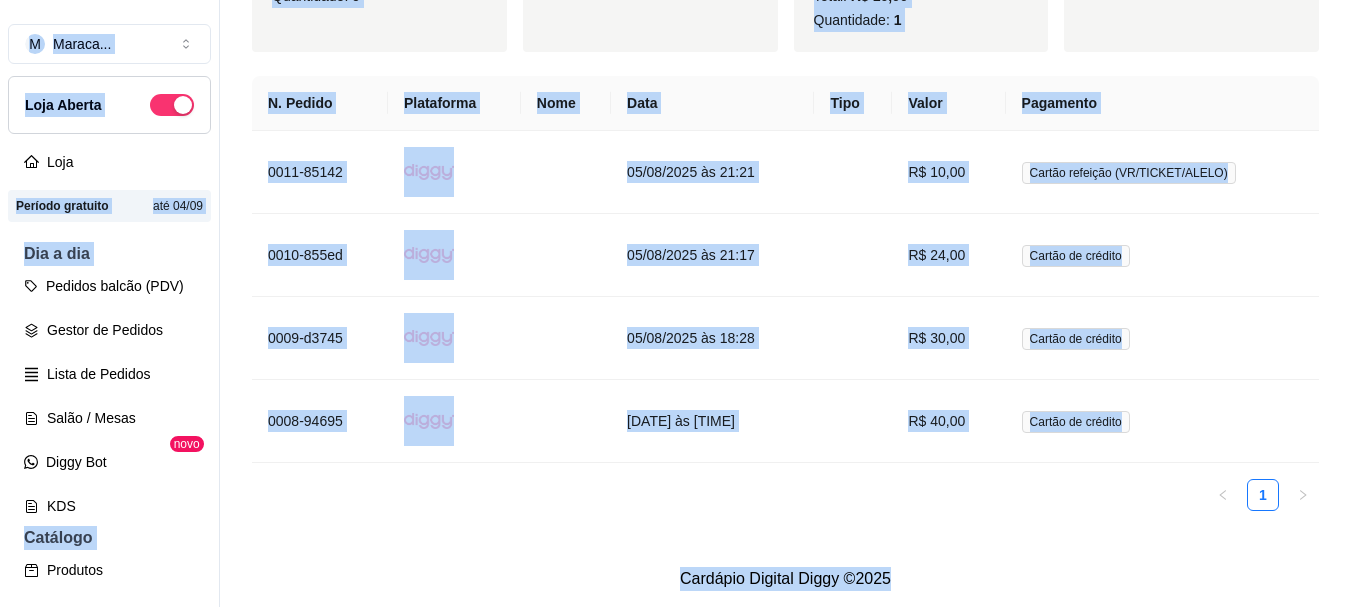 scroll, scrollTop: 774, scrollLeft: 0, axis: vertical 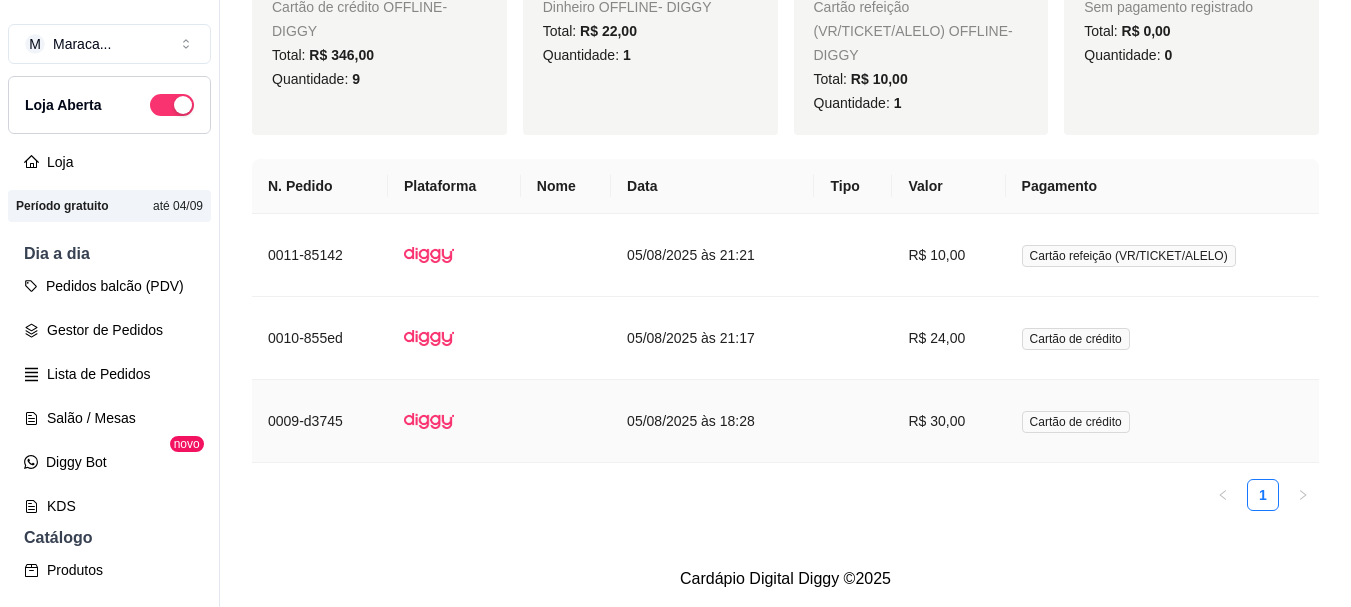 click at bounding box center [566, 421] 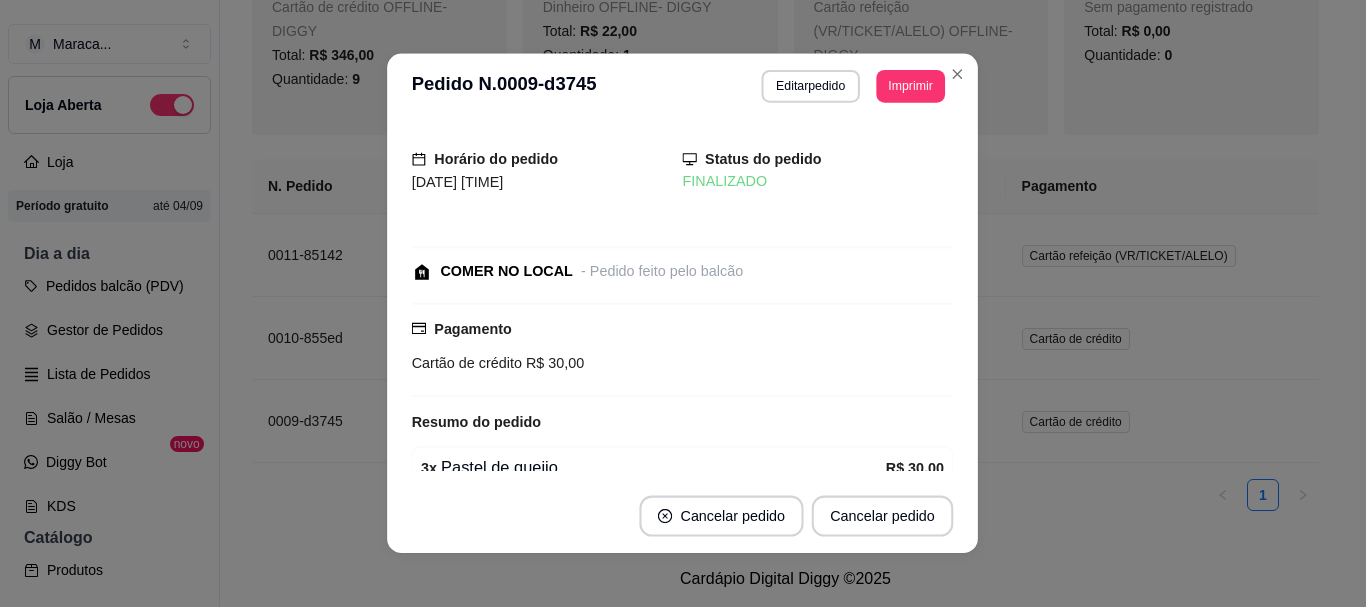 click on "Horário do pedido 05/08/2025 18:28 Status do pedido FINALIZADO COMER NO LOCAL - Pedido feito pelo balcão Pagamento Cartão de crédito   R$ 30,00 Resumo do pedido 3 x     Pastel de queijo R$ 30,00 Subtotal R$ 30,00 Total R$ 30,00" at bounding box center (683, 300) 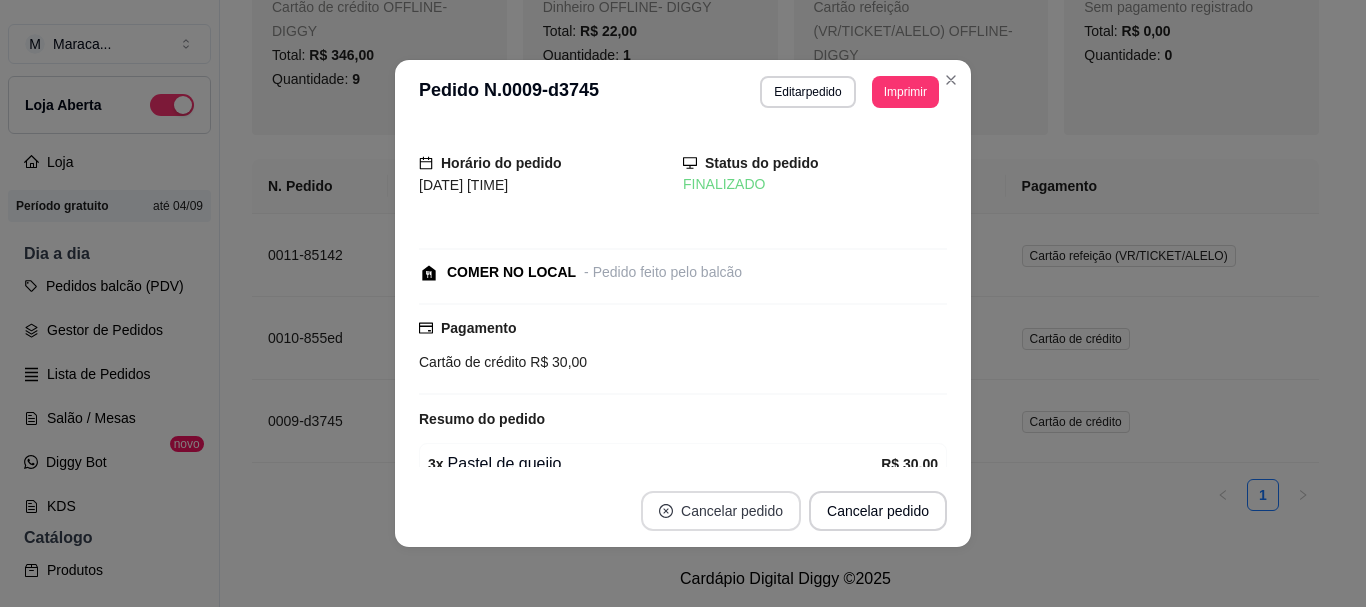 click on "Cancelar pedido" at bounding box center (721, 511) 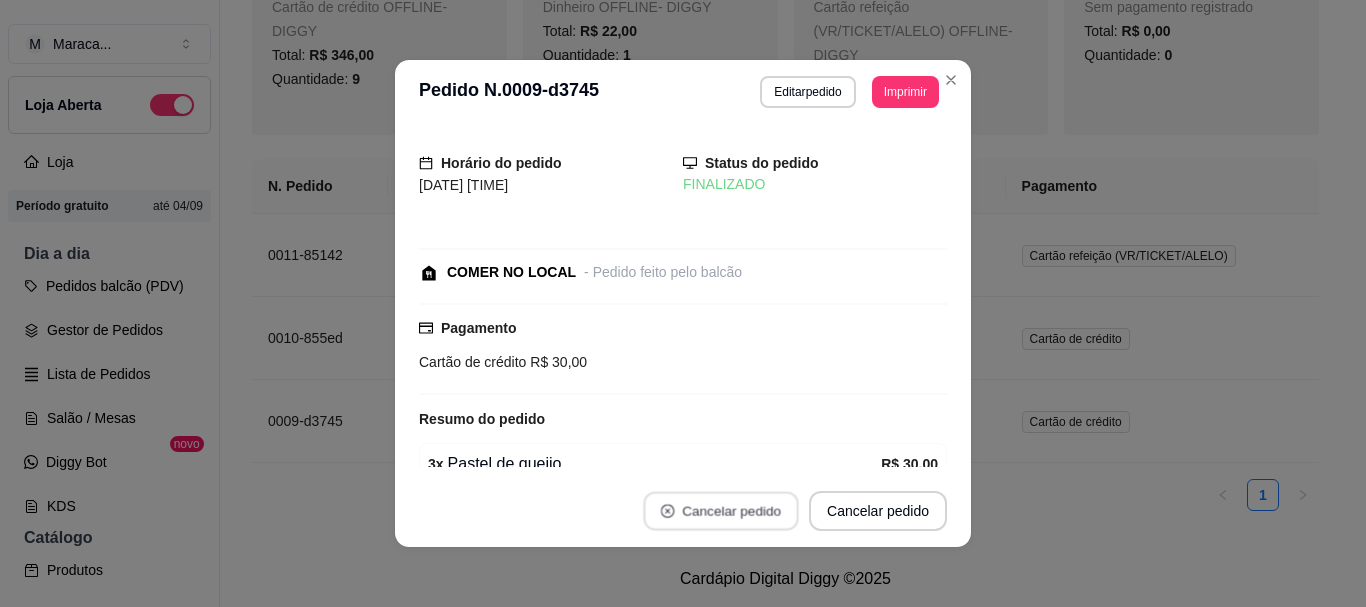 click on "Cancelar pedido" at bounding box center [720, 511] 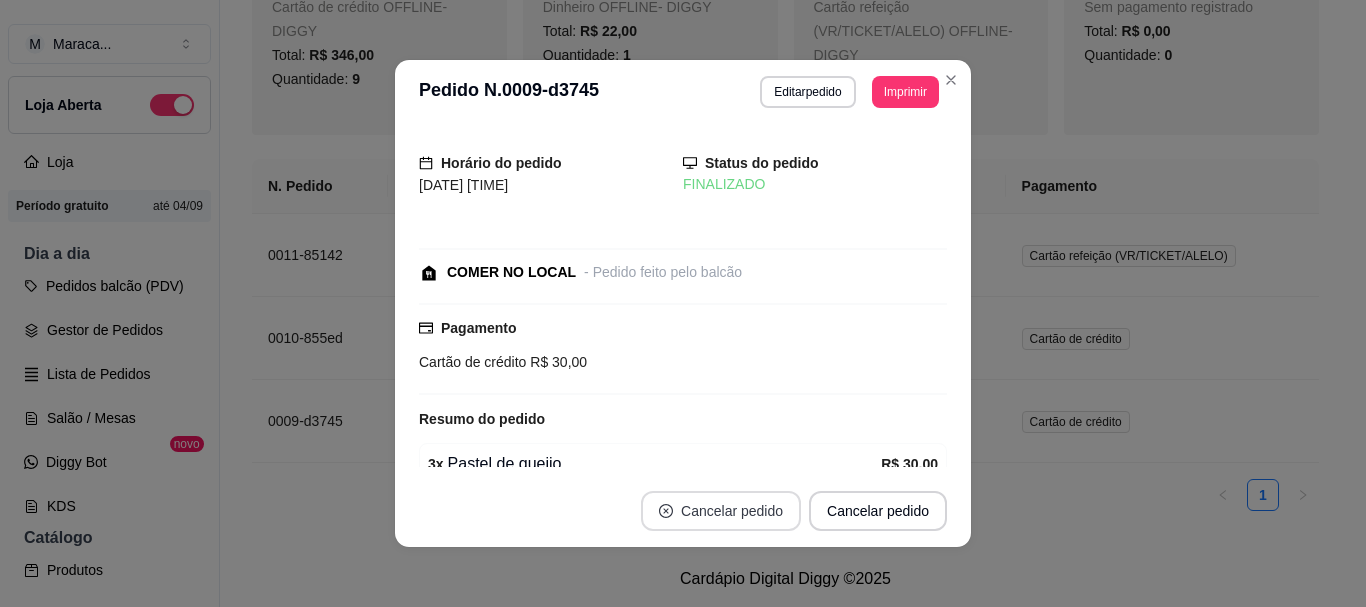 click on "Cancelar pedido" at bounding box center [721, 511] 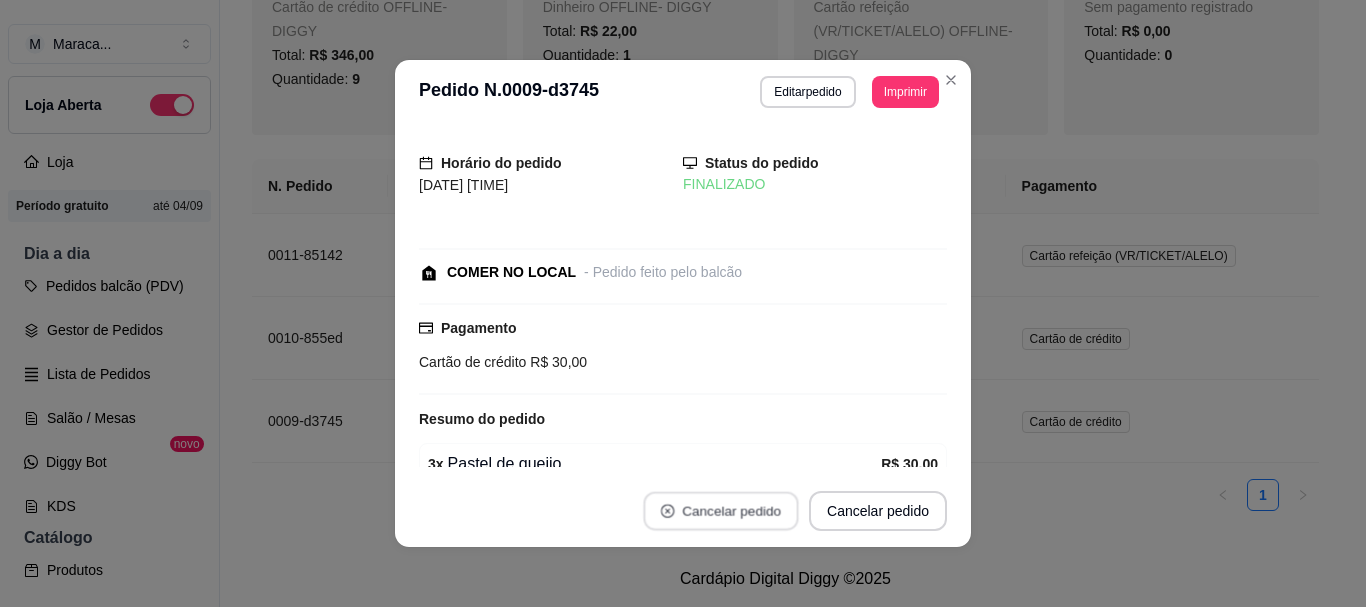 click on "Cancelar pedido" at bounding box center (720, 511) 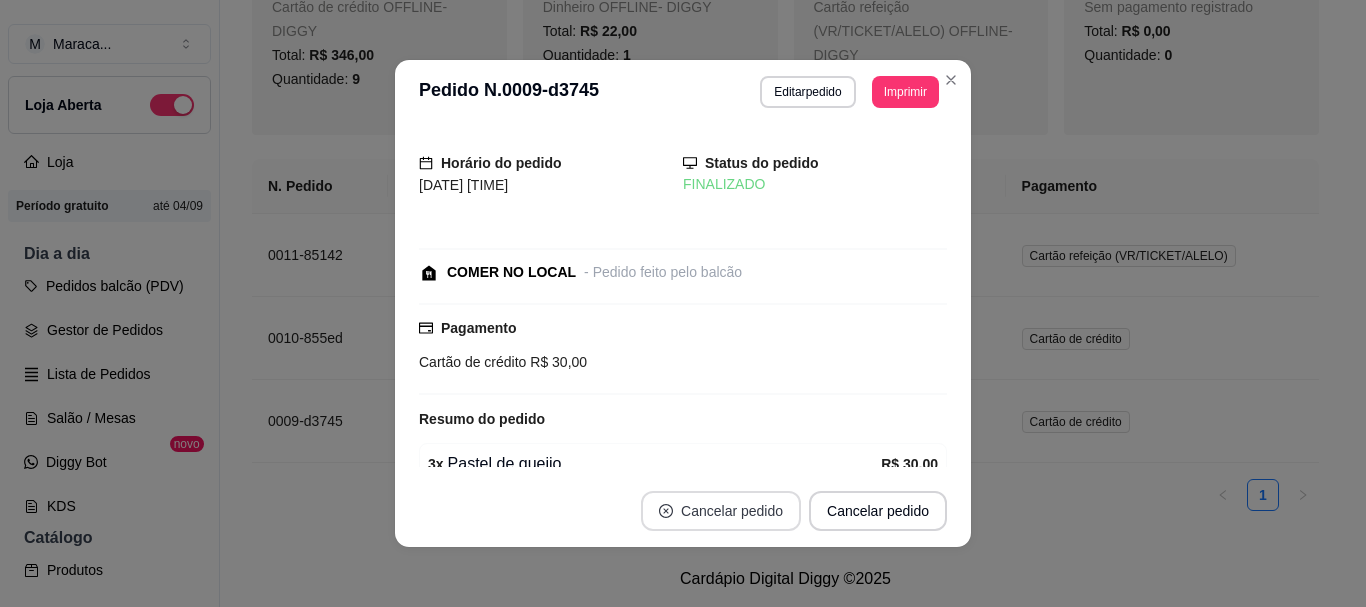 click on "Cancelar pedido" at bounding box center [721, 511] 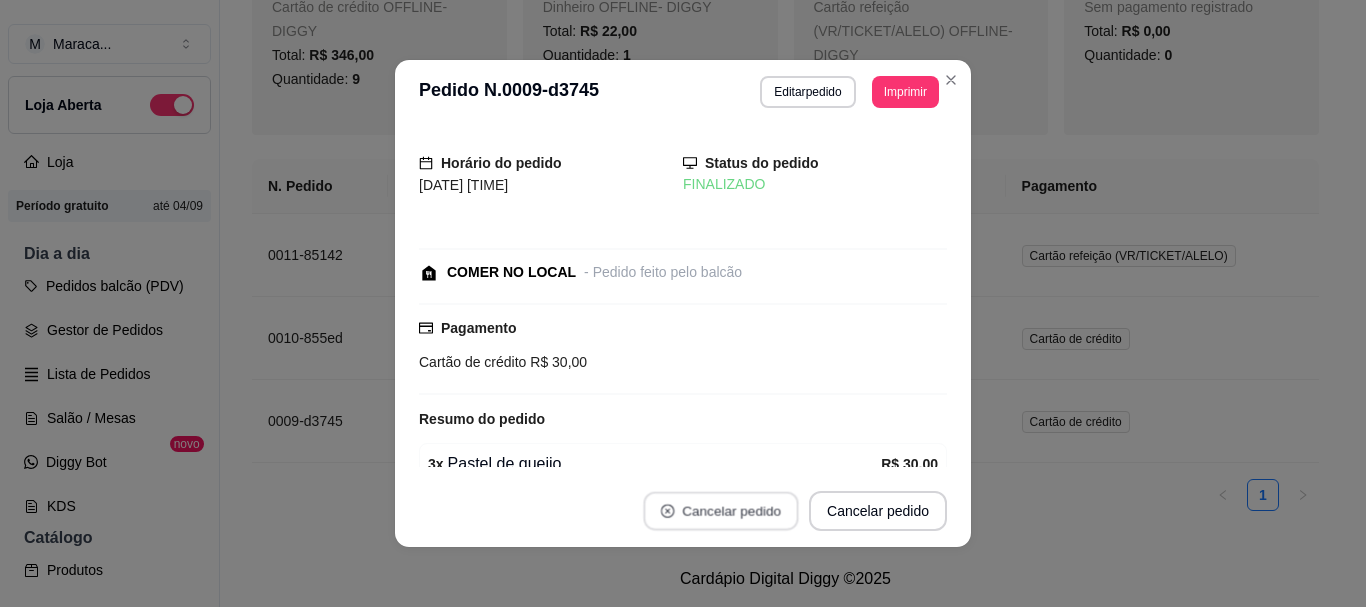 click on "Cancelar pedido" at bounding box center (720, 511) 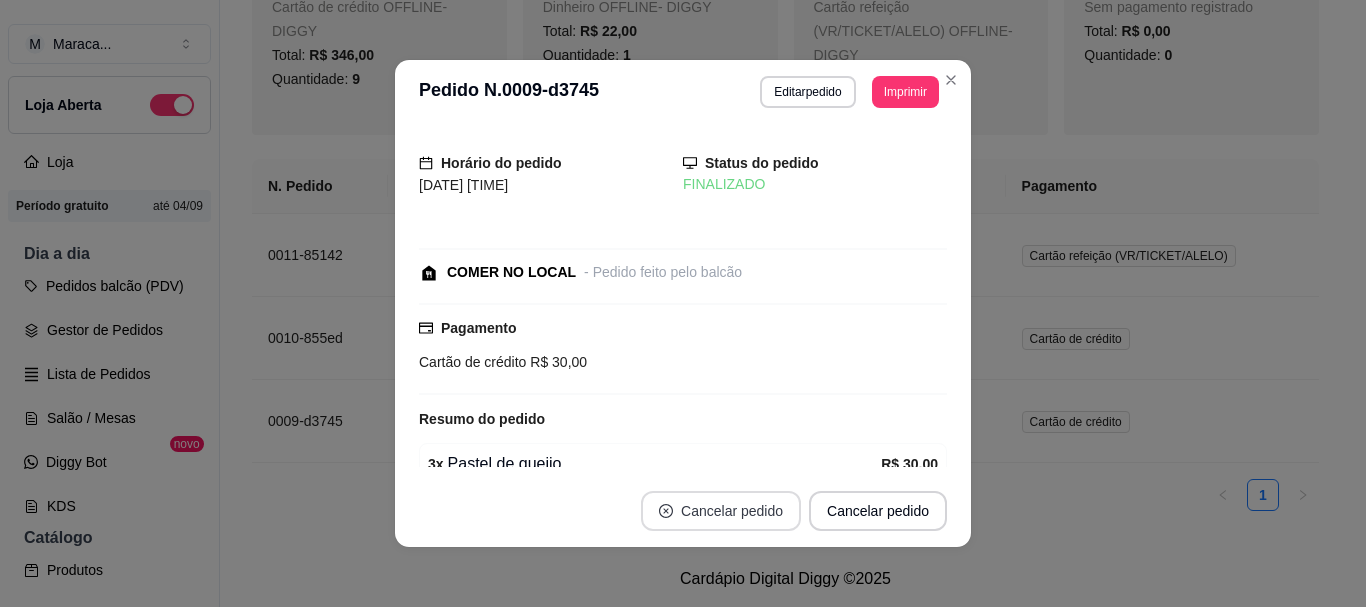 click on "Cancelar pedido" at bounding box center [721, 511] 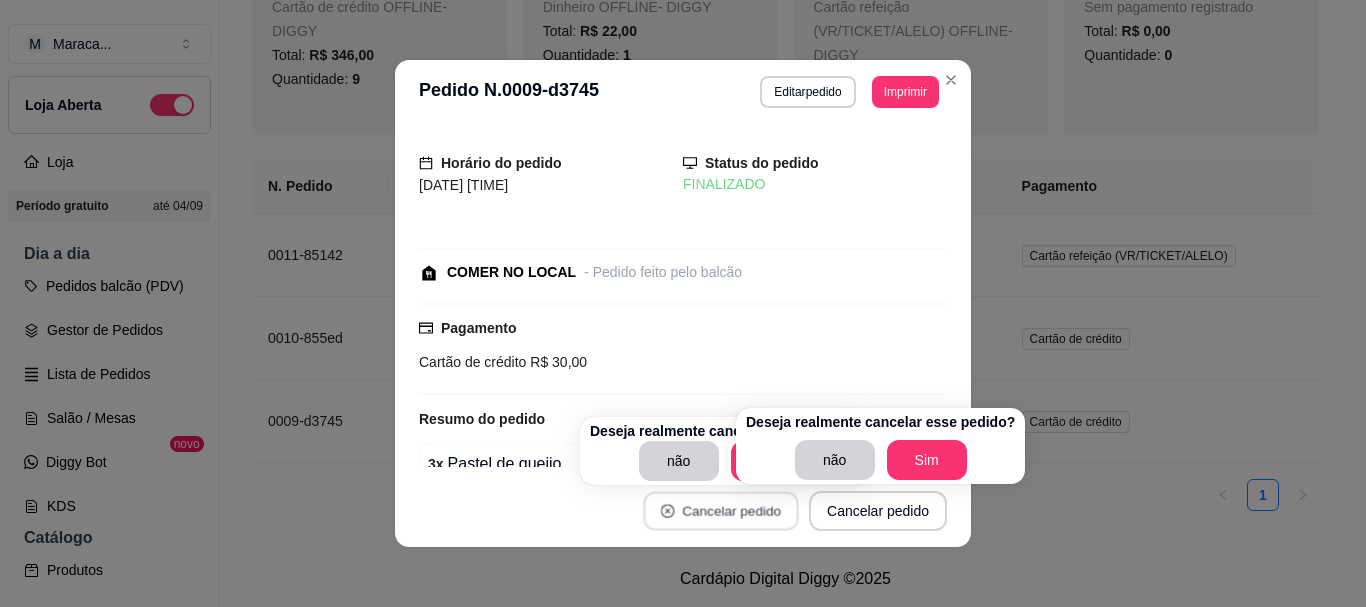 click on "Cancelar pedido" at bounding box center [720, 511] 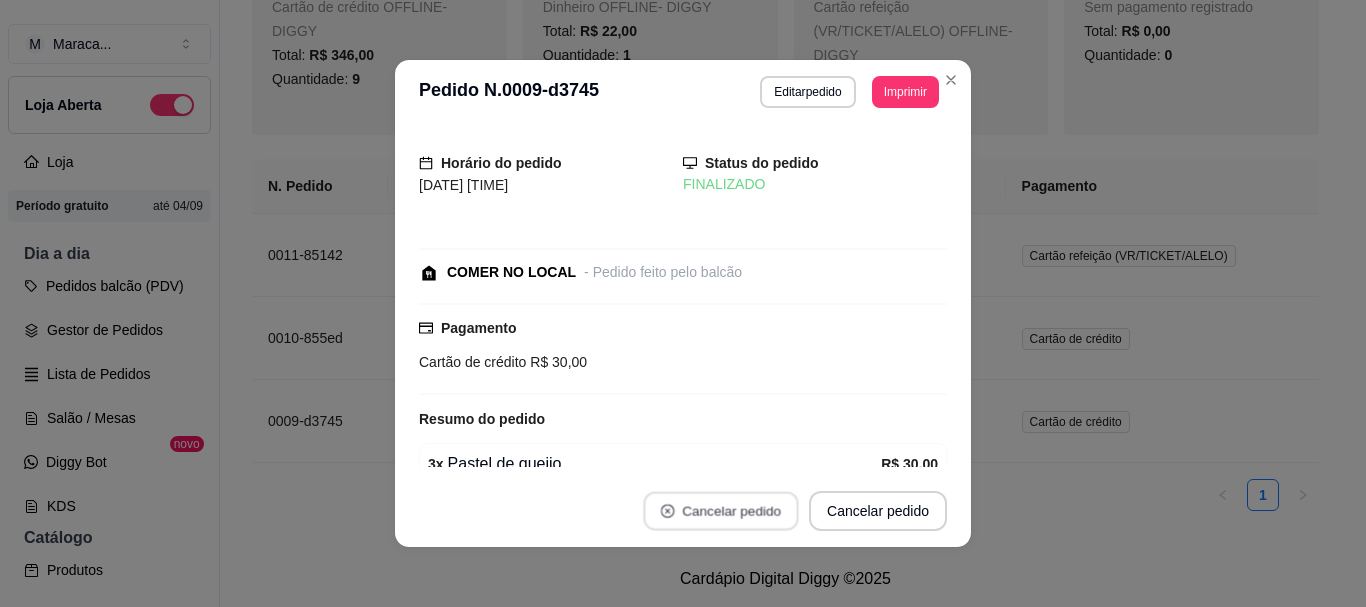 click on "Cancelar pedido" at bounding box center (720, 511) 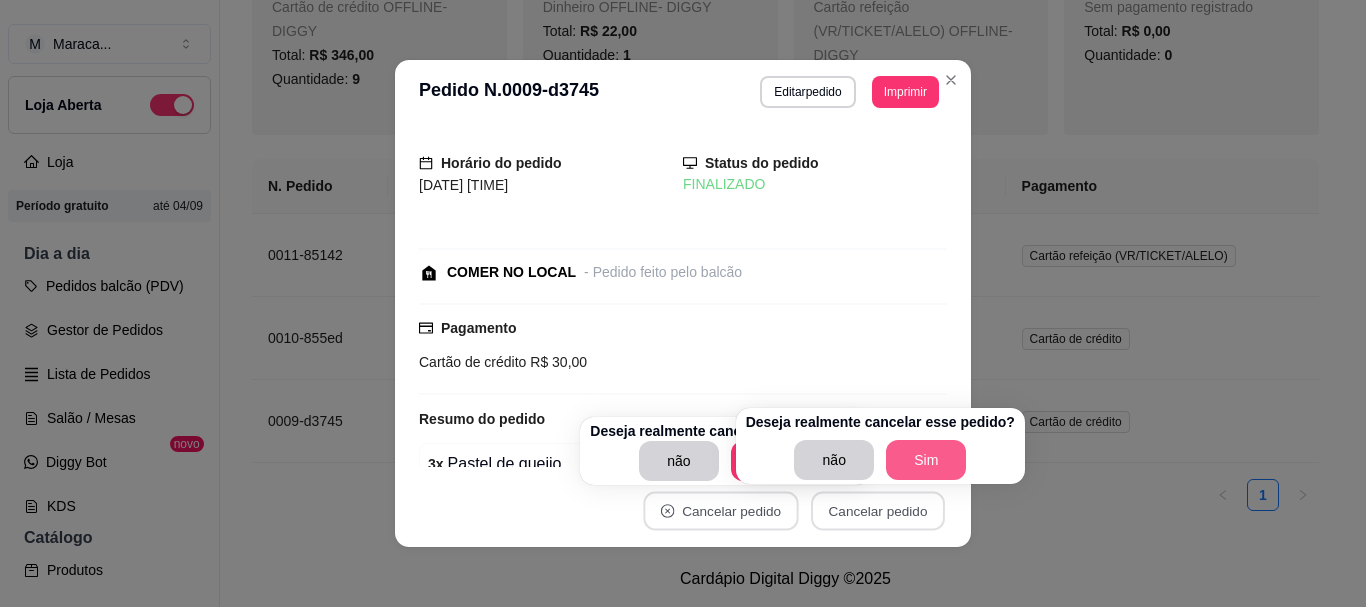 click on "Sim" at bounding box center [926, 460] 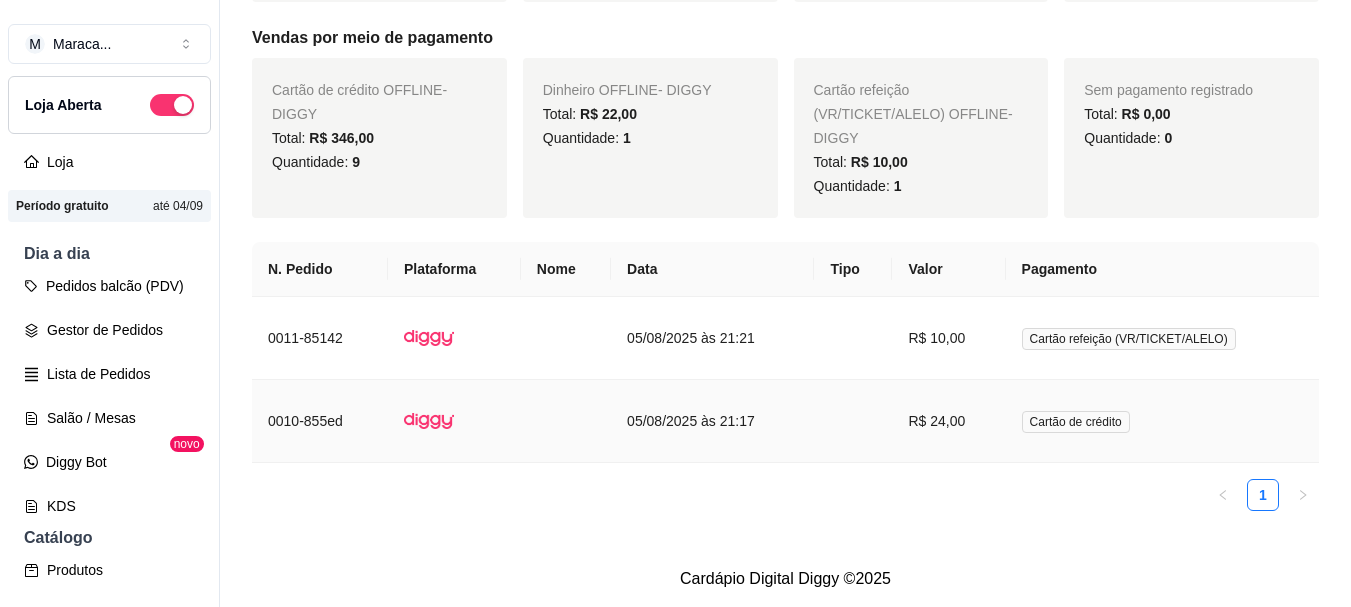 scroll, scrollTop: 691, scrollLeft: 0, axis: vertical 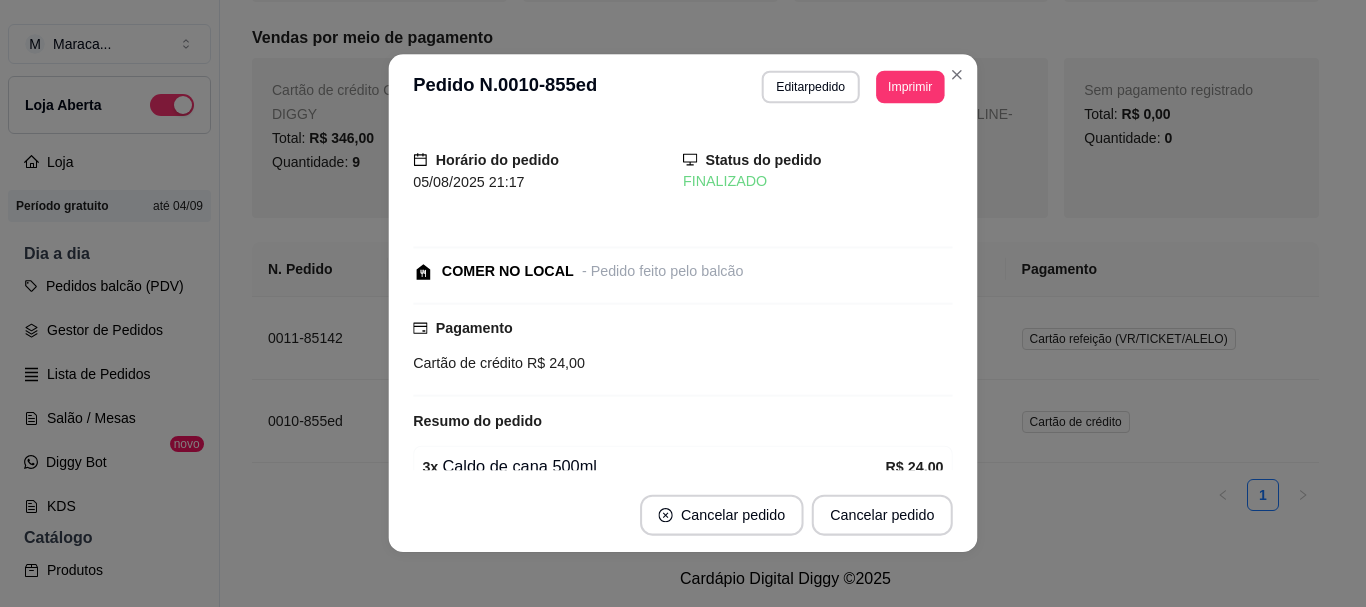 click on "Resumo do pedido" at bounding box center [683, 421] 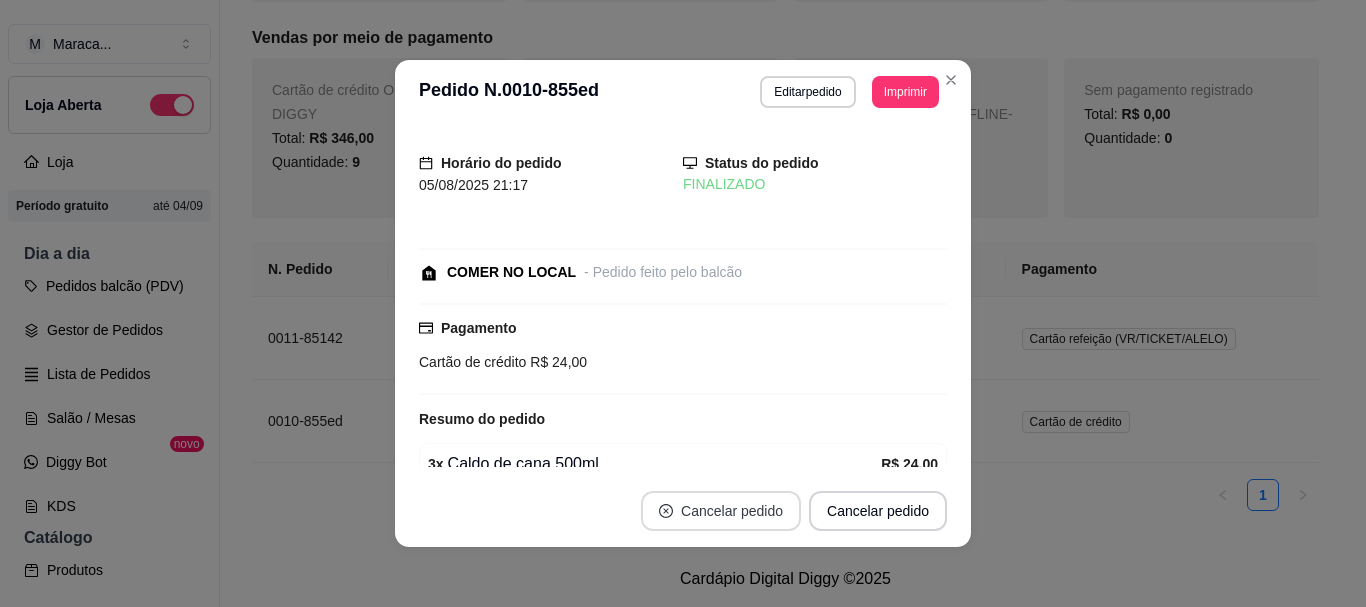 click on "Cancelar pedido" at bounding box center [721, 511] 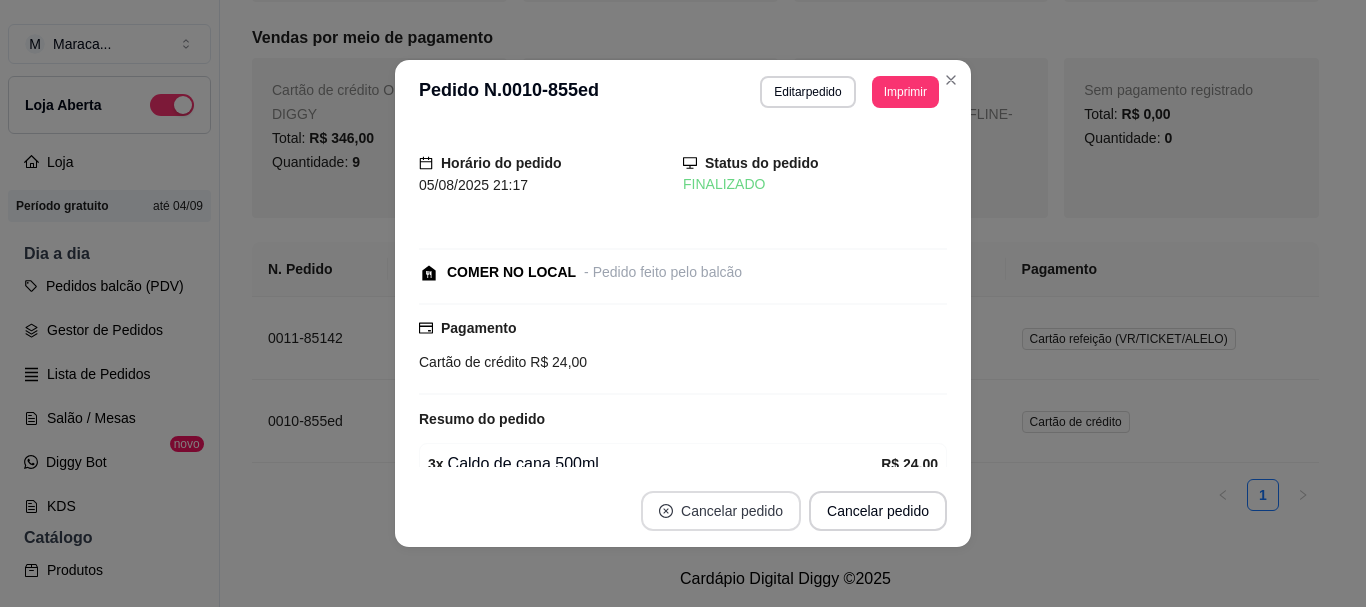 click on "Cancelar pedido" at bounding box center [721, 511] 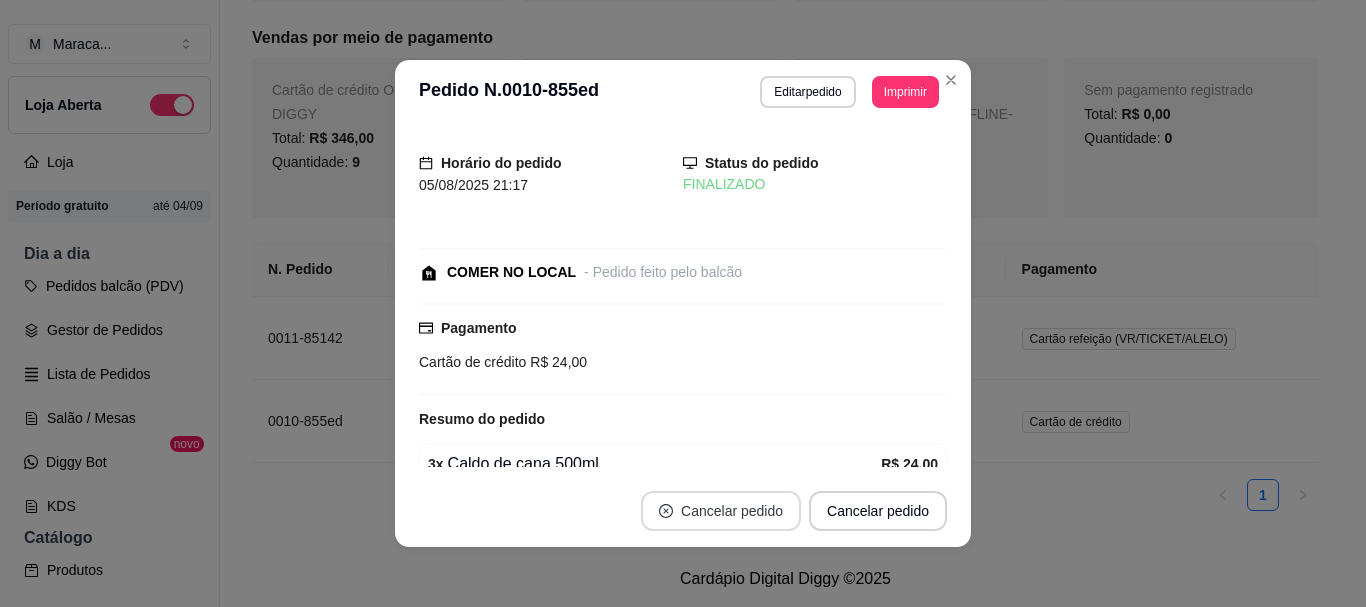 click on "Cancelar pedido" at bounding box center [721, 511] 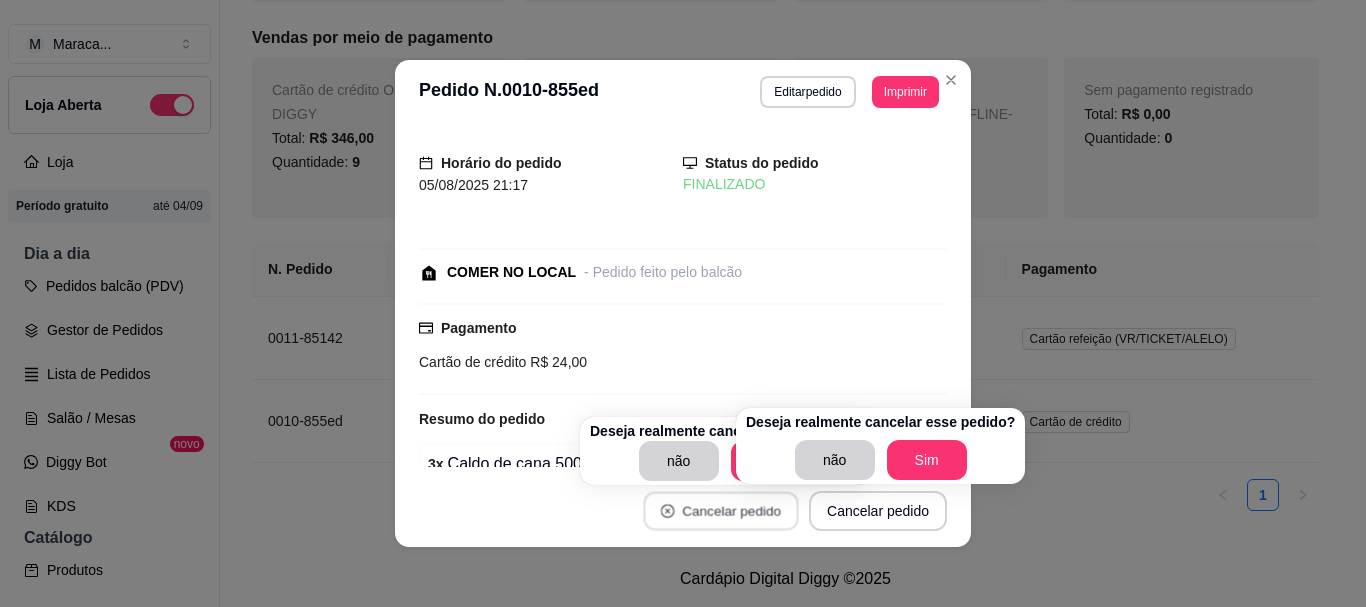 click on "Cancelar pedido" at bounding box center [720, 511] 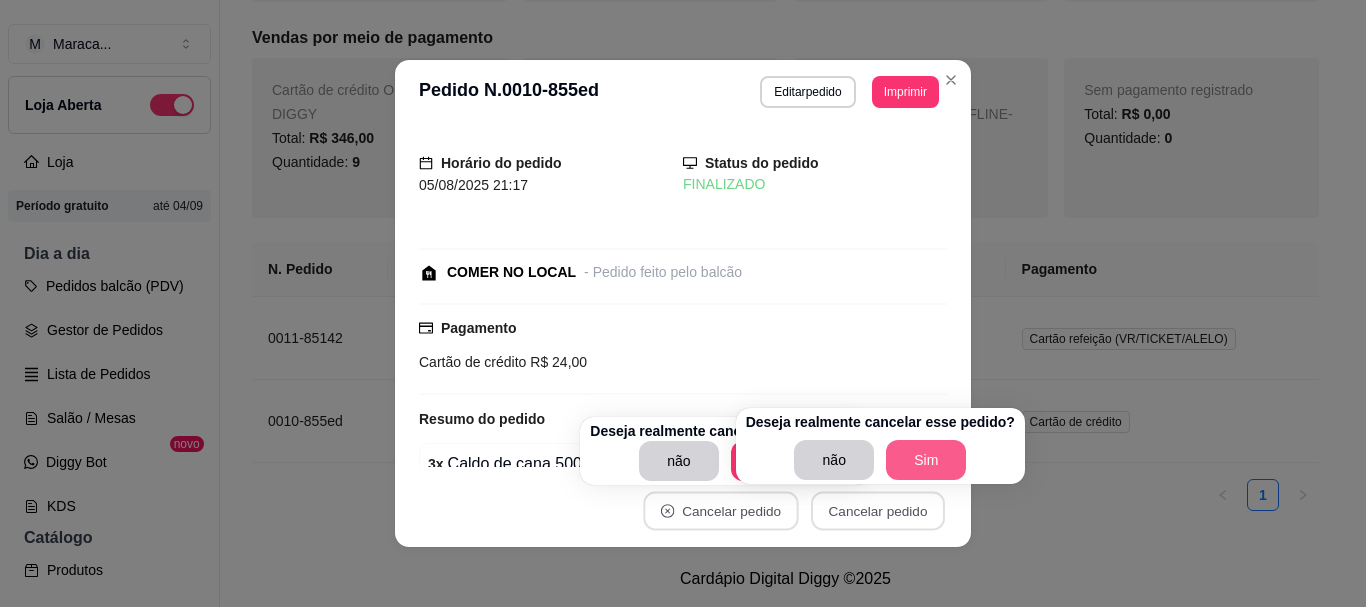 click on "Sim" at bounding box center (926, 460) 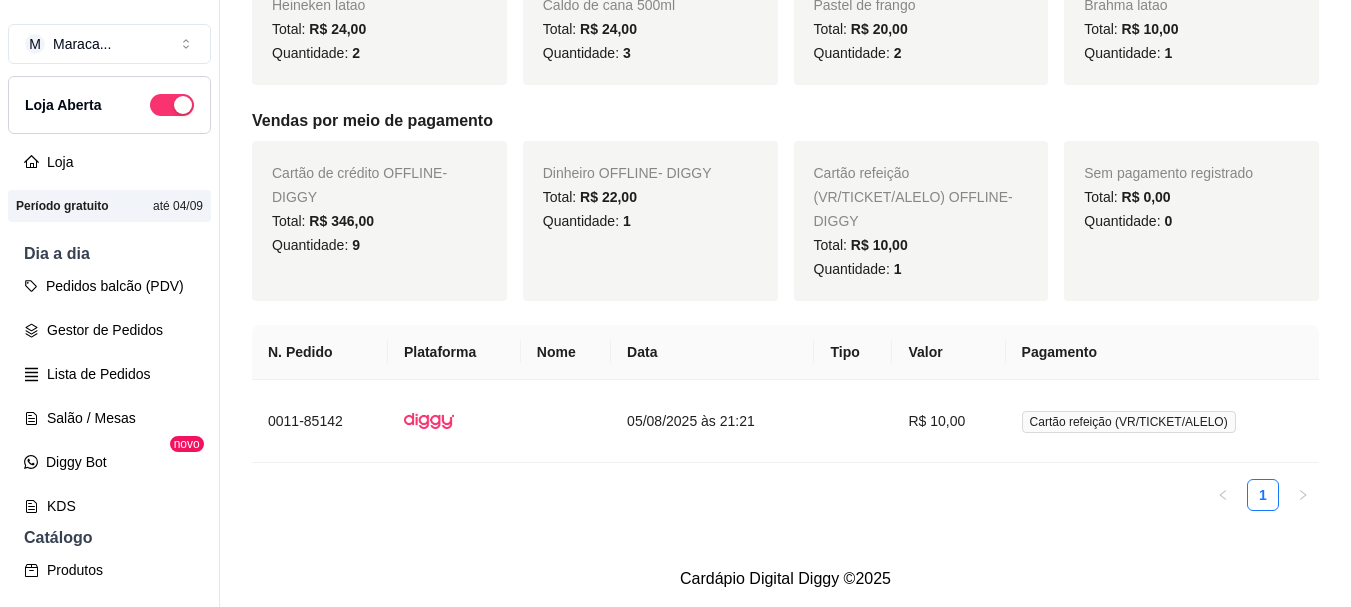 scroll, scrollTop: 608, scrollLeft: 0, axis: vertical 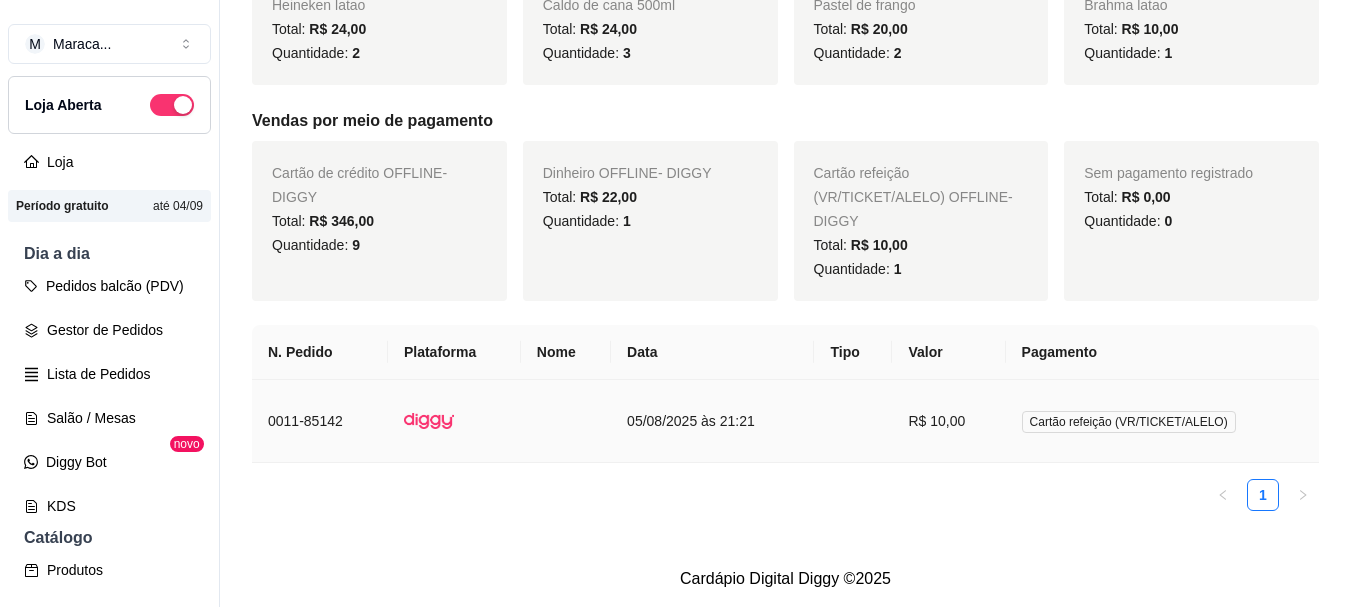 click on "05/08/2025 às 21:21" at bounding box center [712, 421] 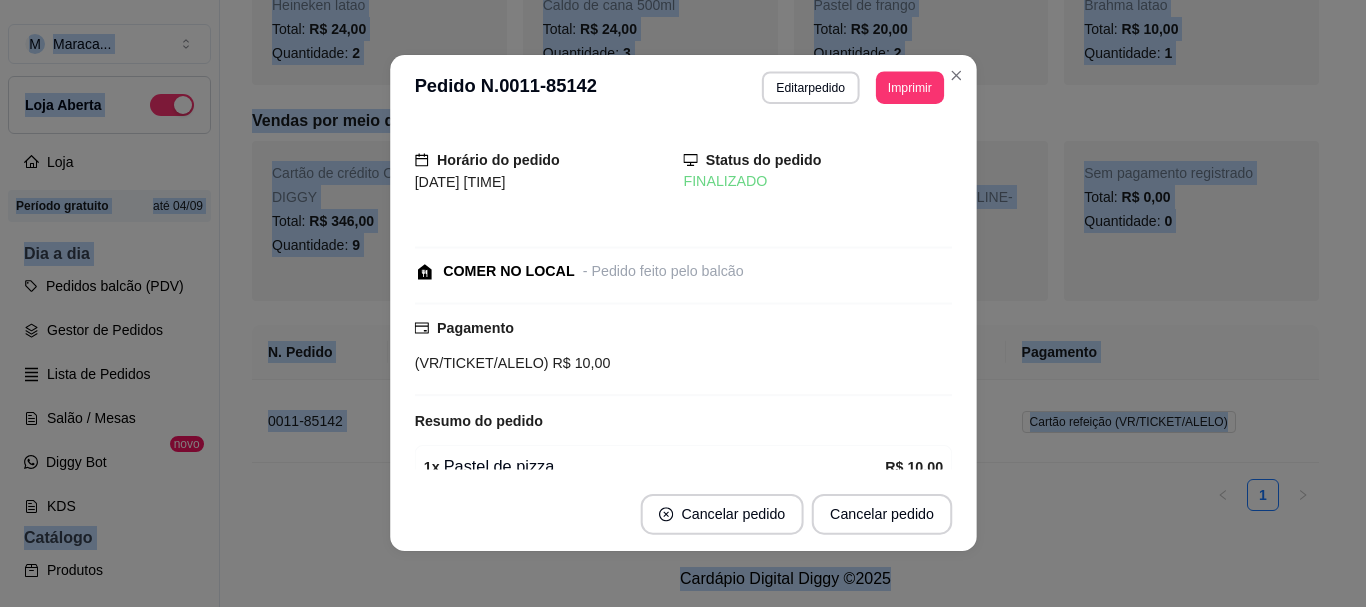 click on "Horário do pedido 05/08/2025 21:21 Status do pedido FINALIZADO COMER NO LOCAL - Pedido feito pelo balcão Pagamento (VR/TICKET/ALELO)   R$ 10,00 Resumo do pedido 1 x     Pastel de pizza R$ 10,00 Subtotal R$ 10,00 Total R$ 10,00" at bounding box center (683, 299) 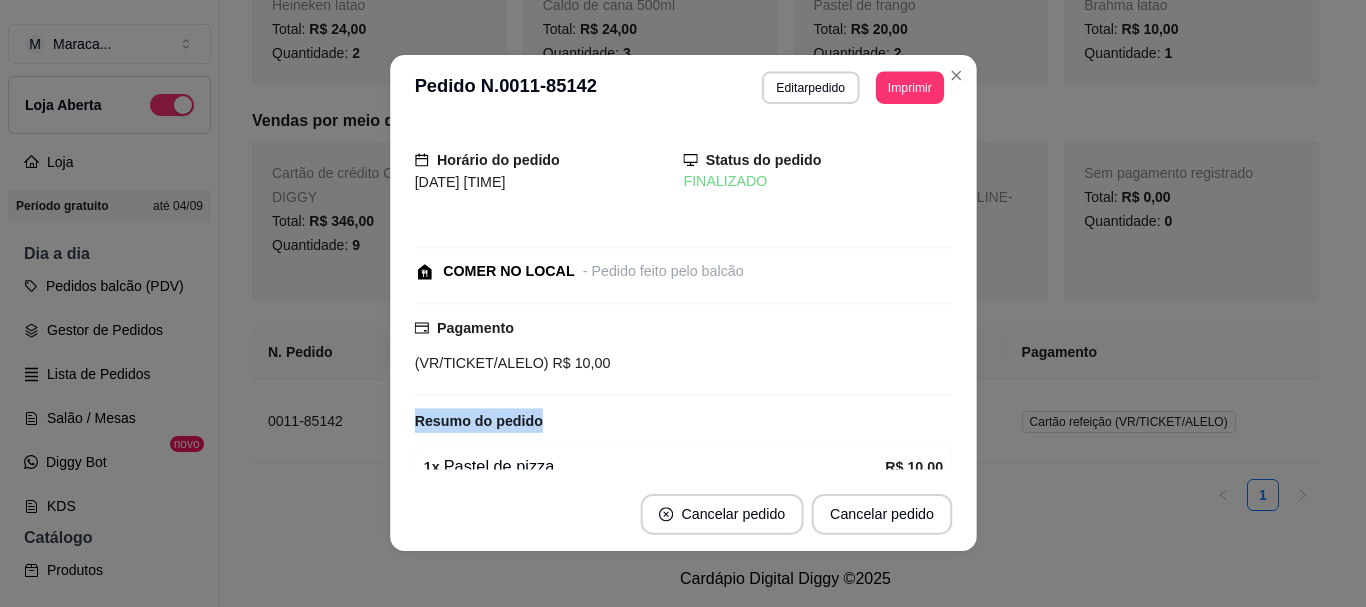 click on "Horário do pedido 05/08/2025 21:21 Status do pedido FINALIZADO COMER NO LOCAL - Pedido feito pelo balcão Pagamento (VR/TICKET/ALELO)   R$ 10,00 Resumo do pedido 1 x     Pastel de pizza R$ 10,00 Subtotal R$ 10,00 Total R$ 10,00" at bounding box center (683, 299) 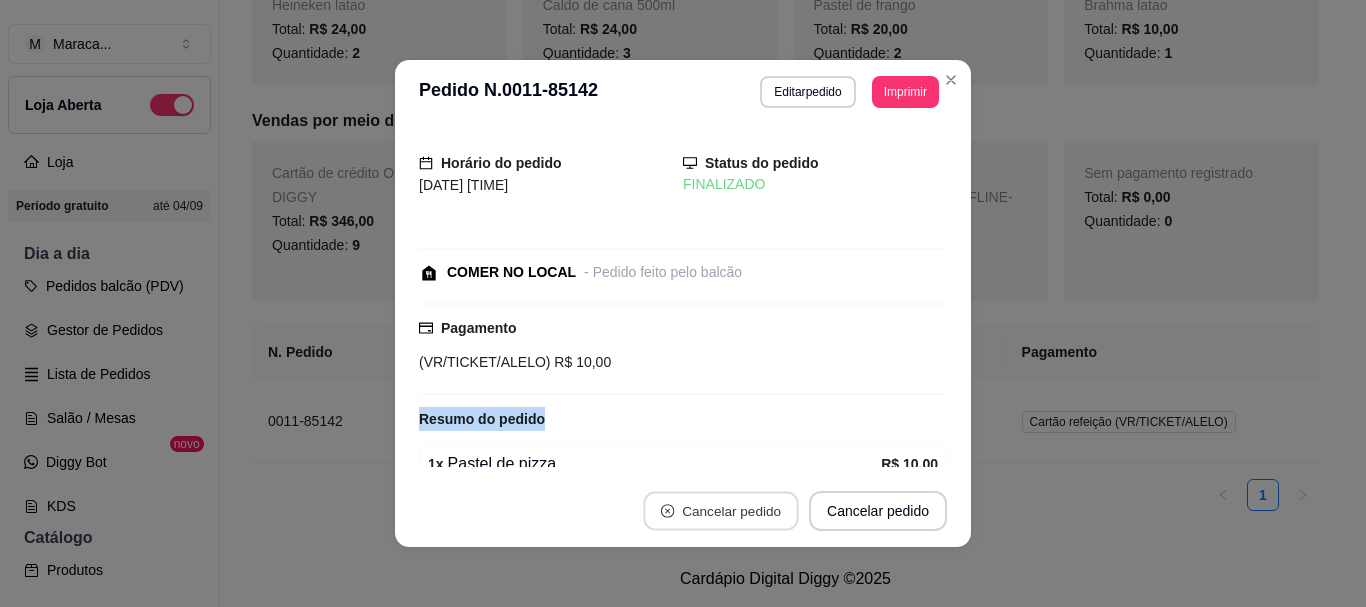 click on "Cancelar pedido" at bounding box center [720, 511] 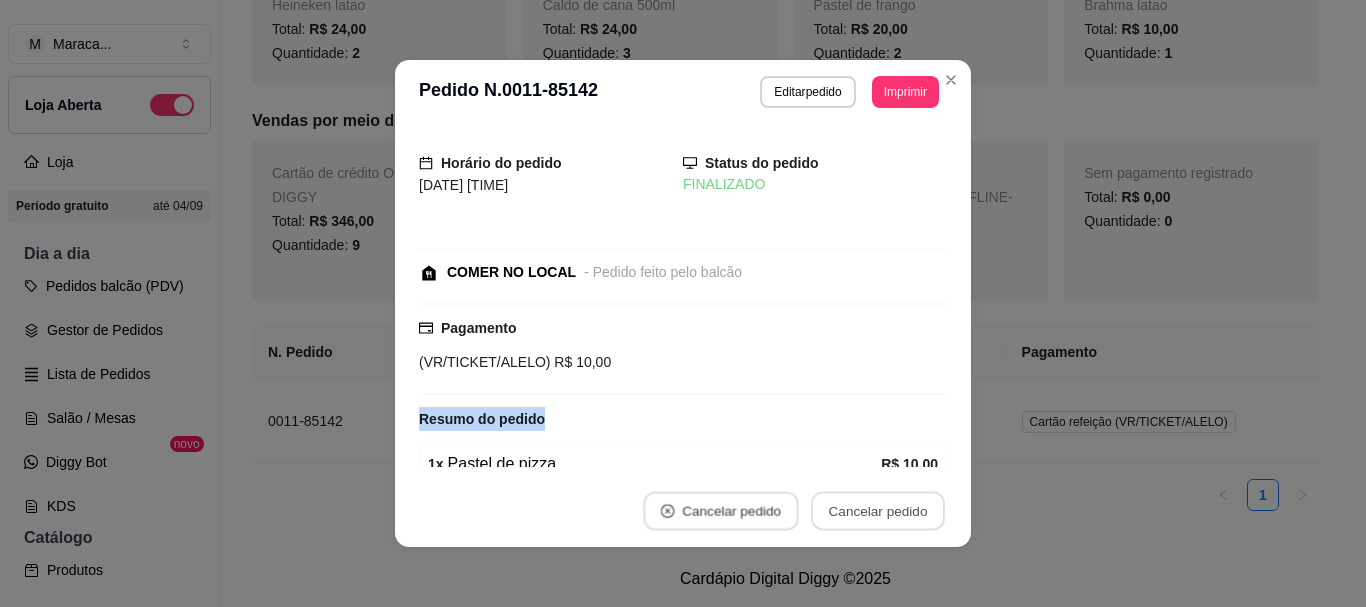 click on "Cancelar pedido" at bounding box center (720, 511) 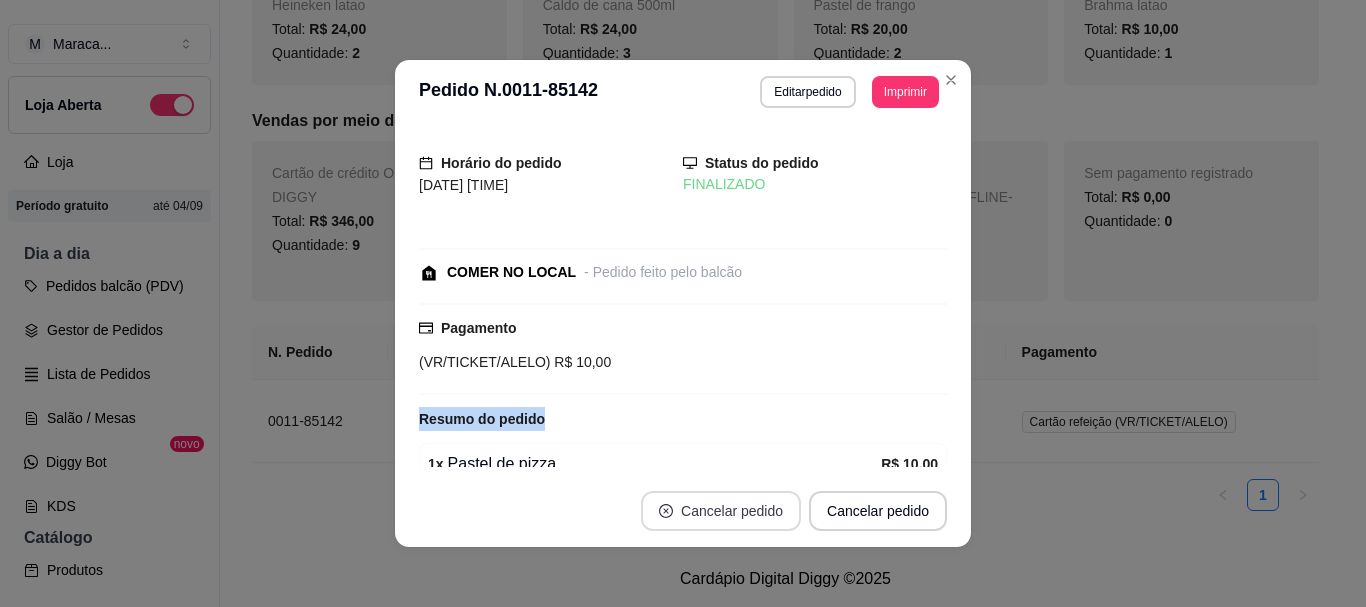 click on "Cancelar pedido" at bounding box center (721, 511) 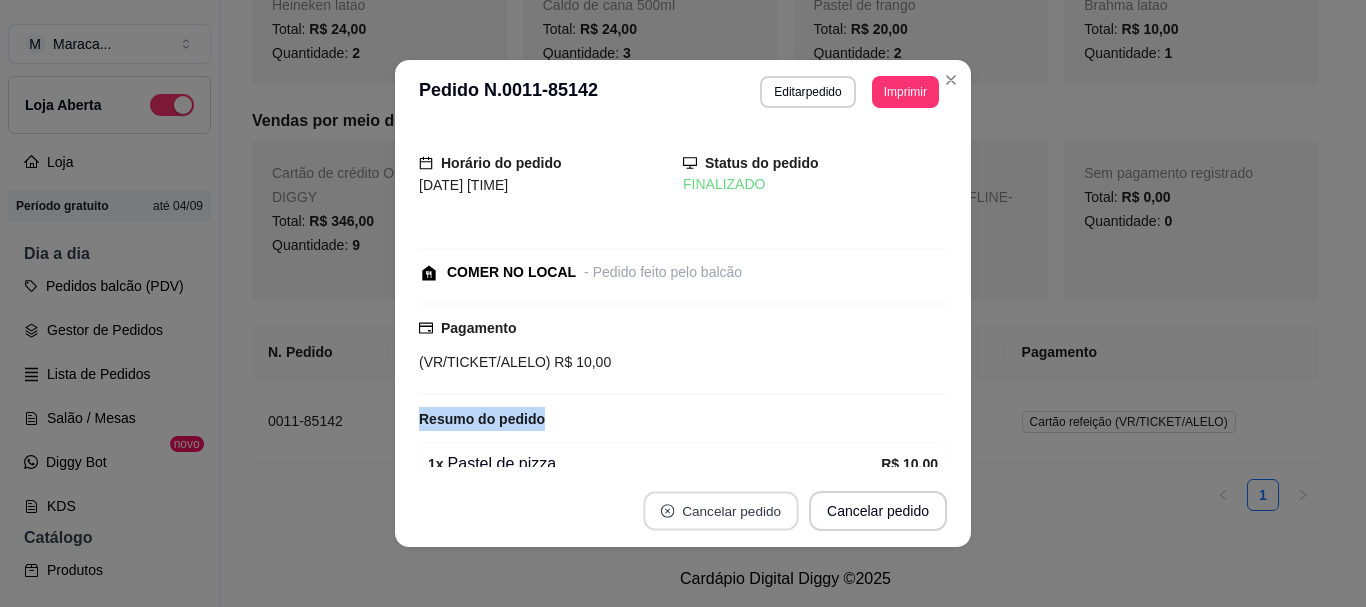 click on "Cancelar pedido" at bounding box center [720, 511] 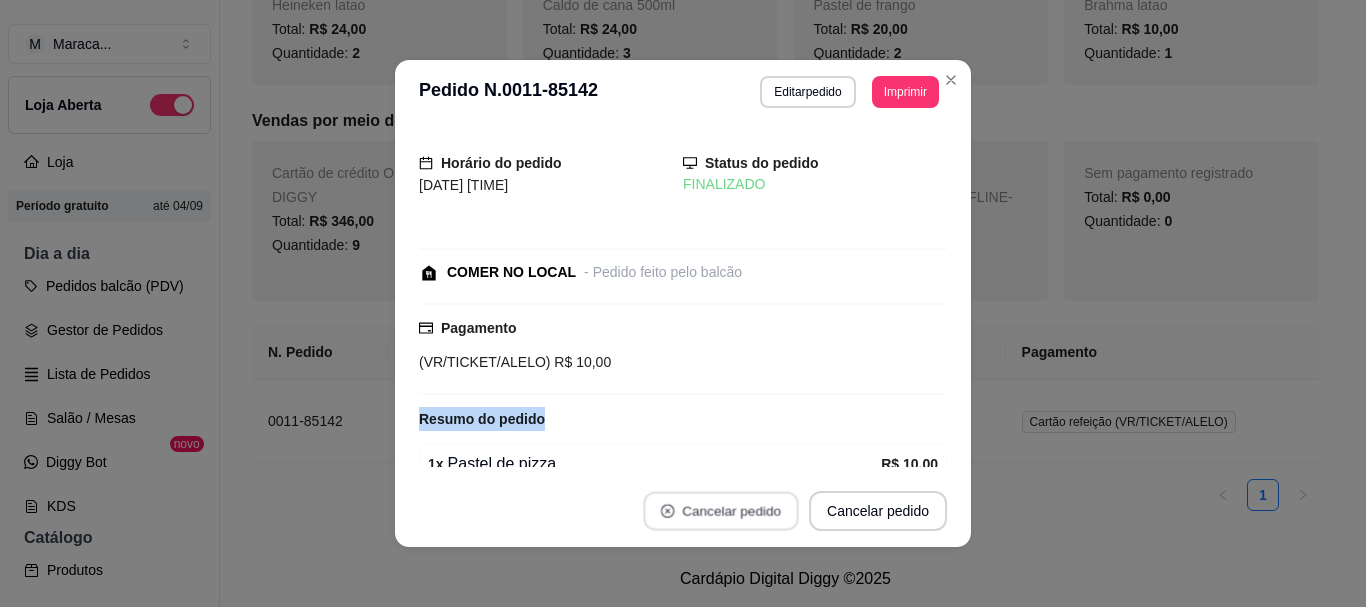 click on "Cancelar pedido" at bounding box center [720, 511] 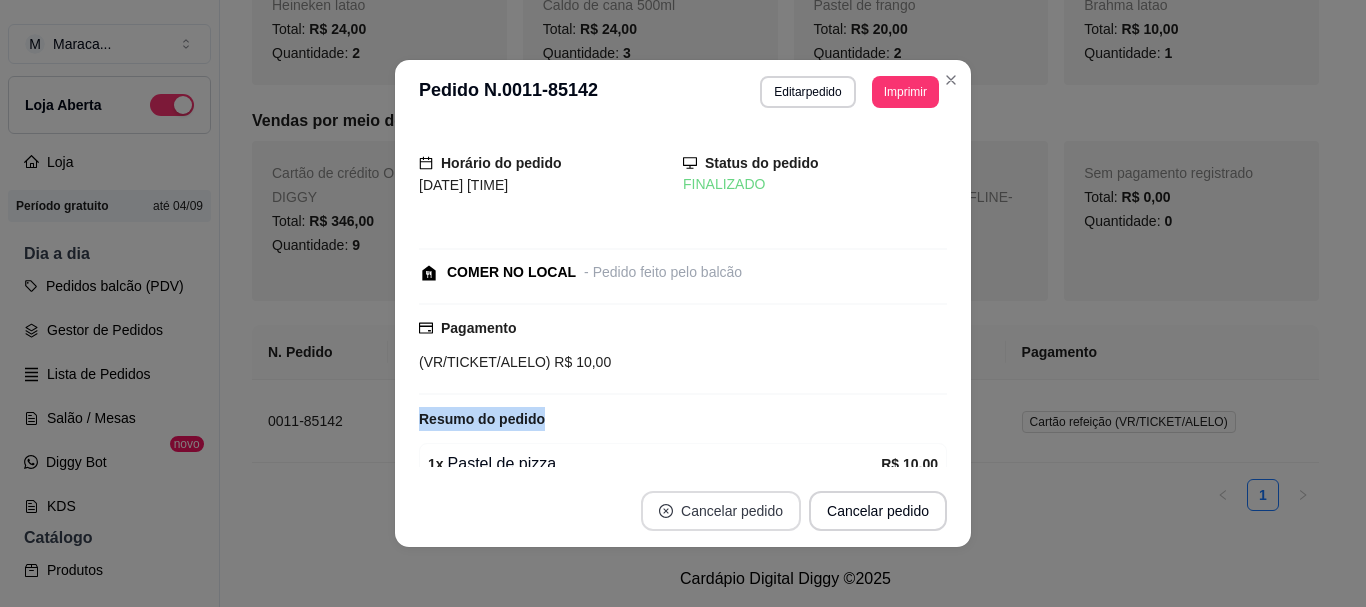 click on "Cancelar pedido" at bounding box center [721, 511] 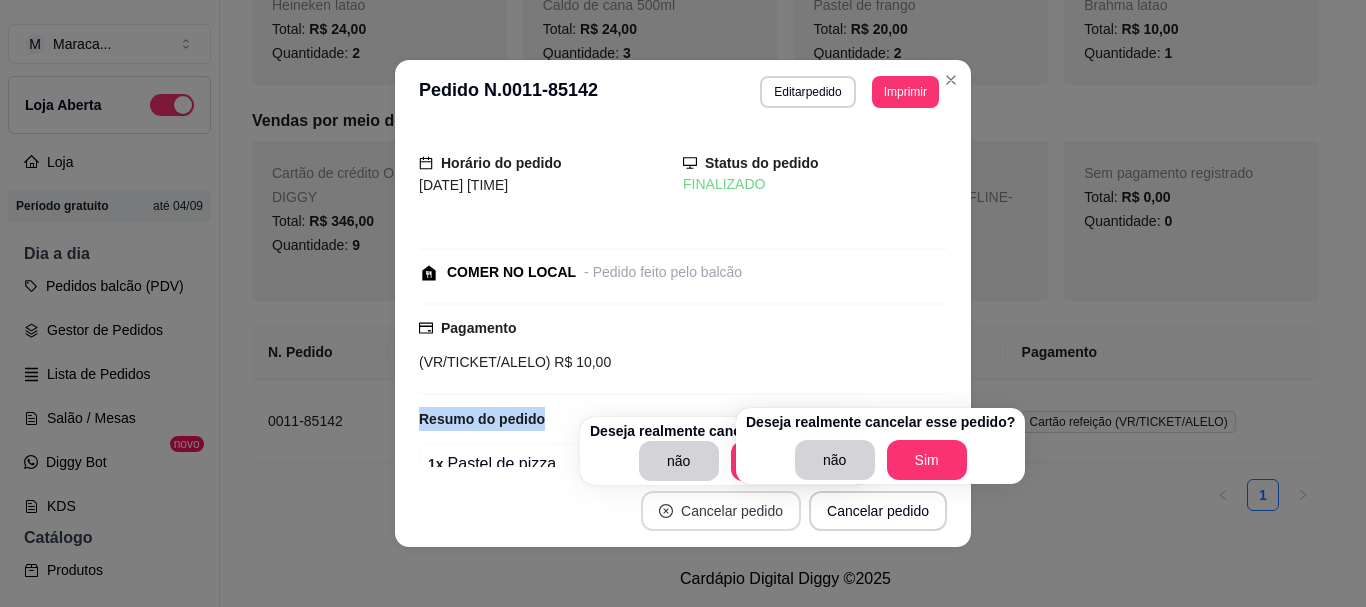 click on "Cancelar pedido" at bounding box center (721, 511) 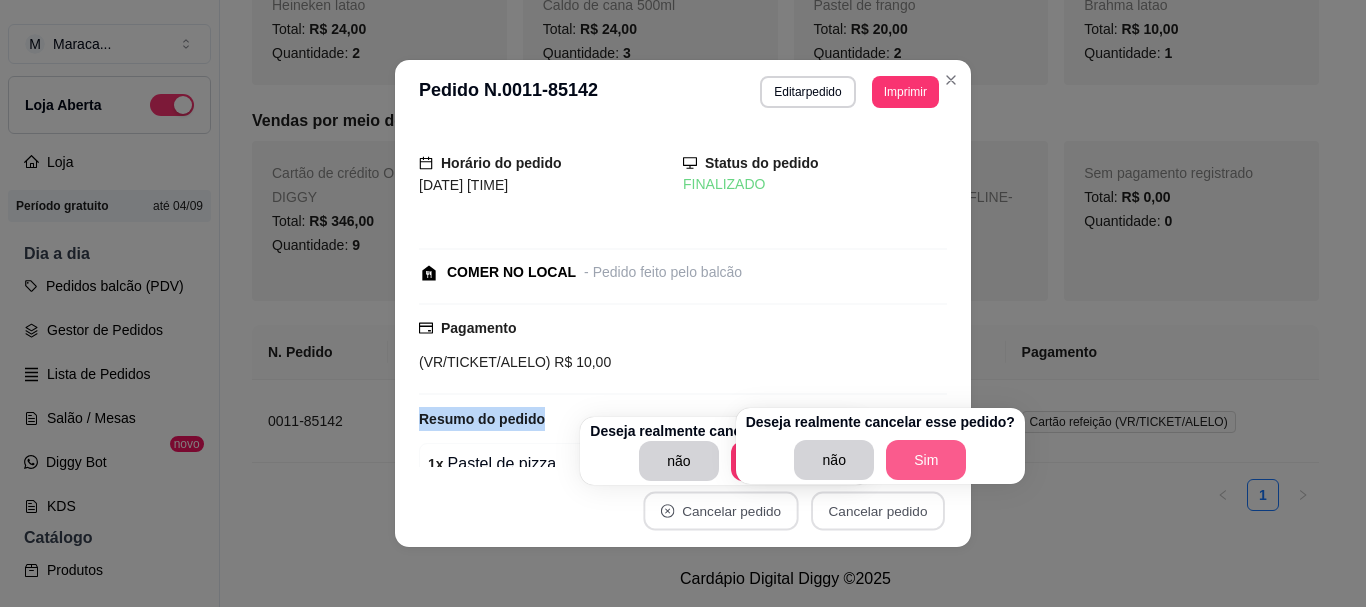 click on "Sim" at bounding box center [926, 460] 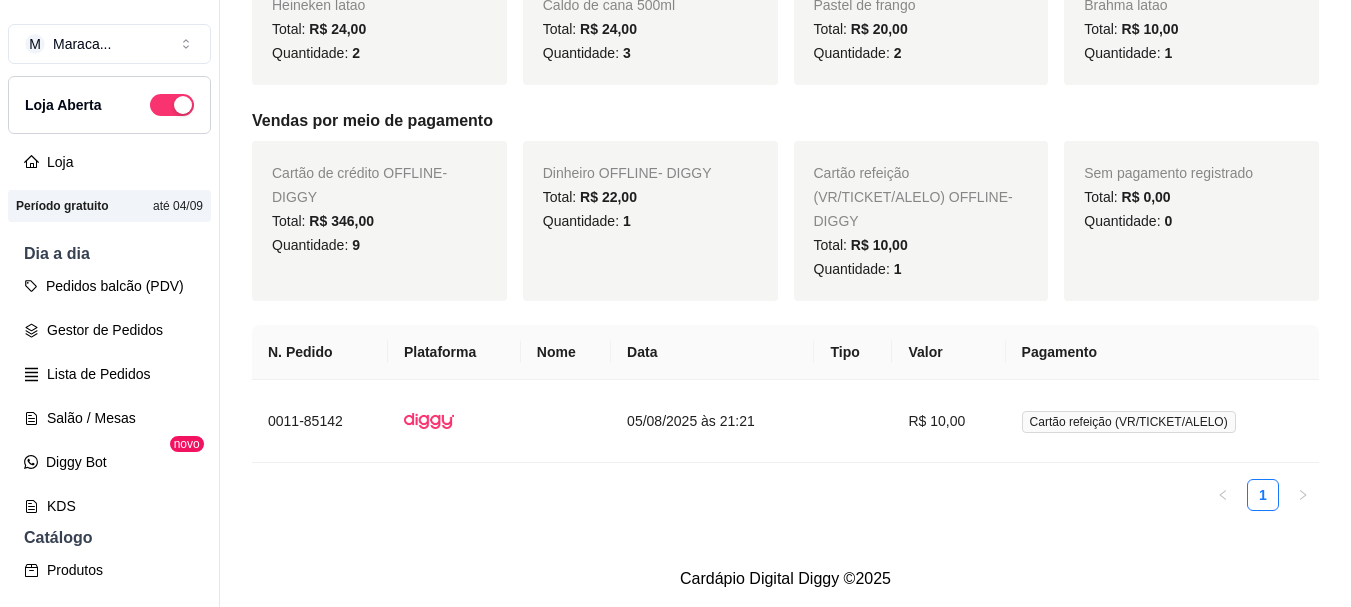 scroll, scrollTop: 140, scrollLeft: 0, axis: vertical 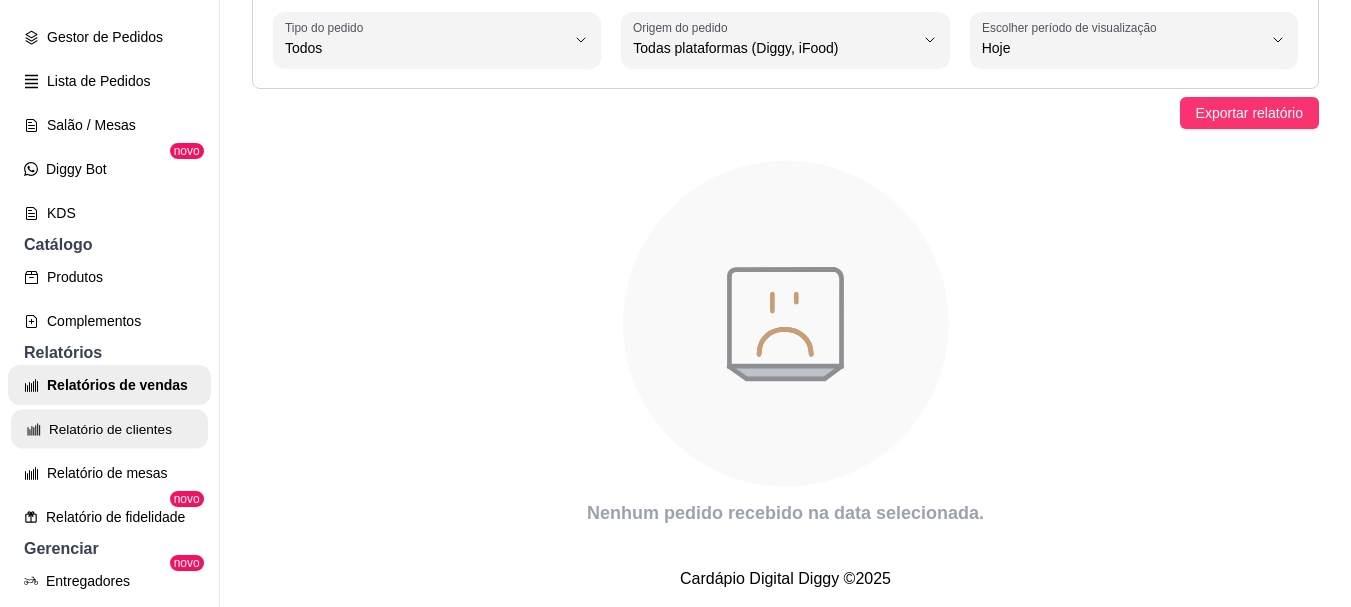 click on "Relatório de clientes" at bounding box center (109, 429) 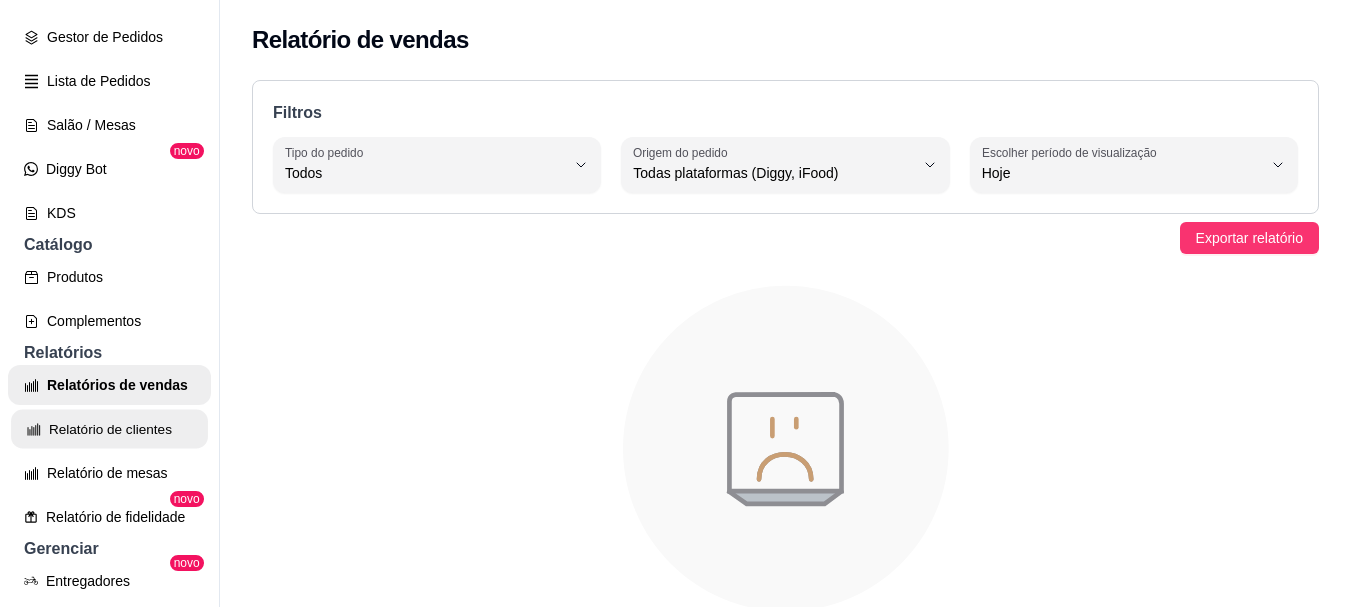 select on "30" 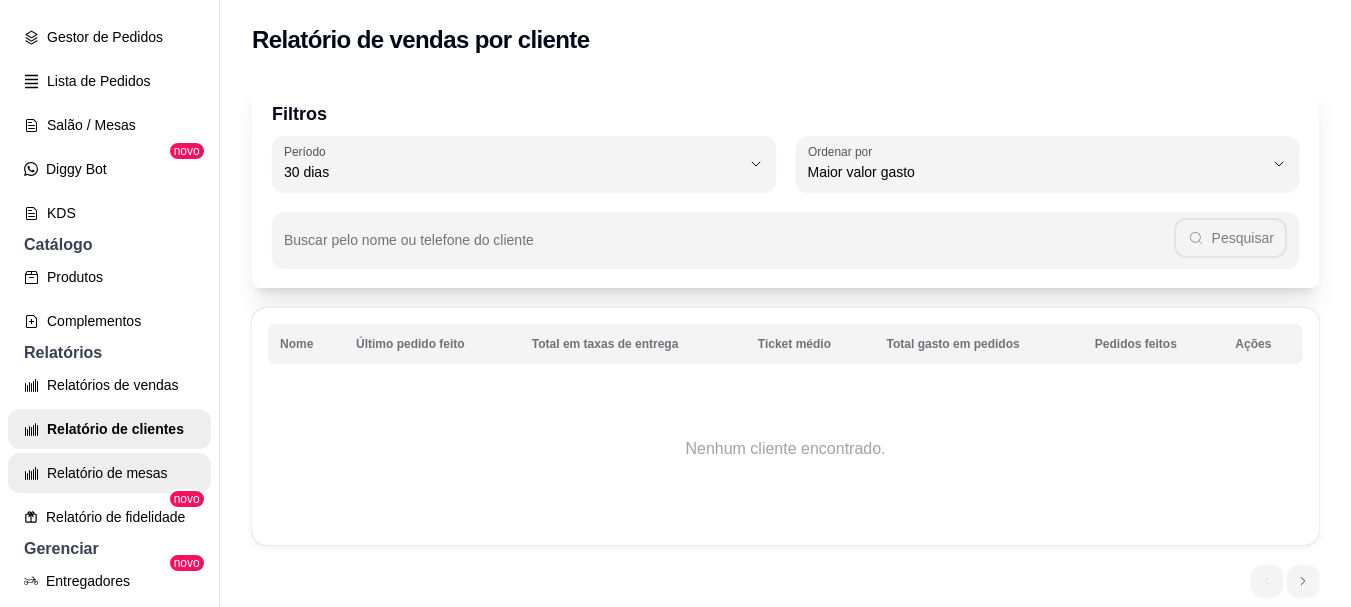 click on "Relatório de mesas" at bounding box center (109, 473) 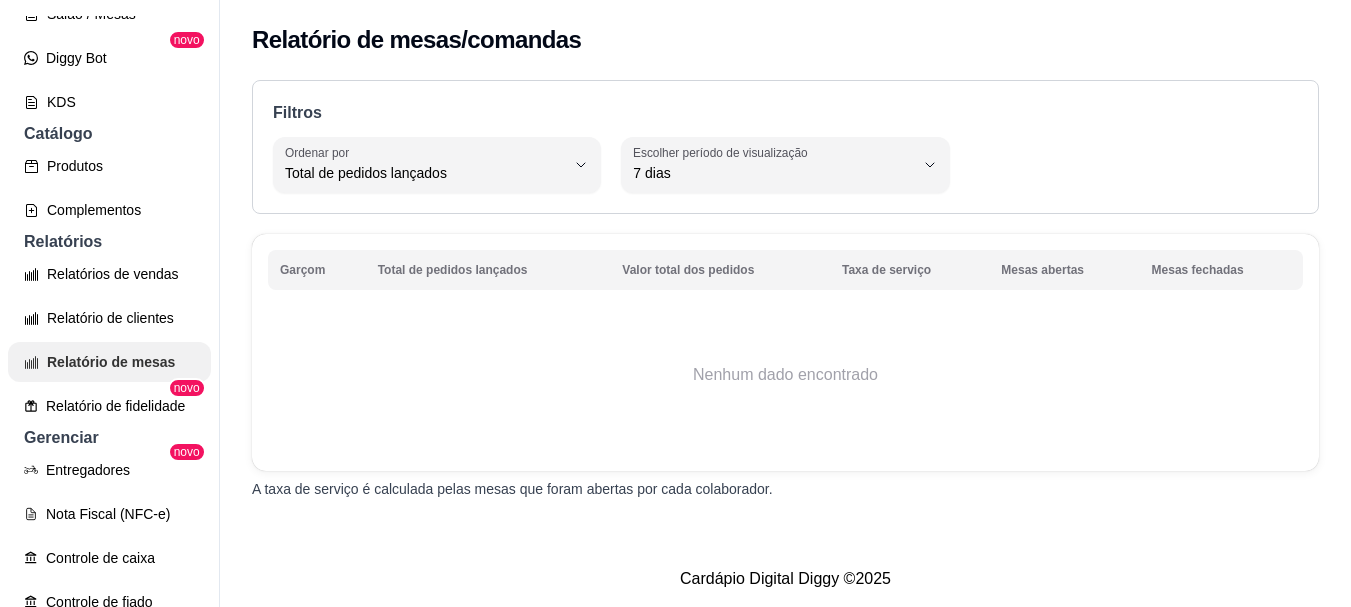 scroll, scrollTop: 464, scrollLeft: 0, axis: vertical 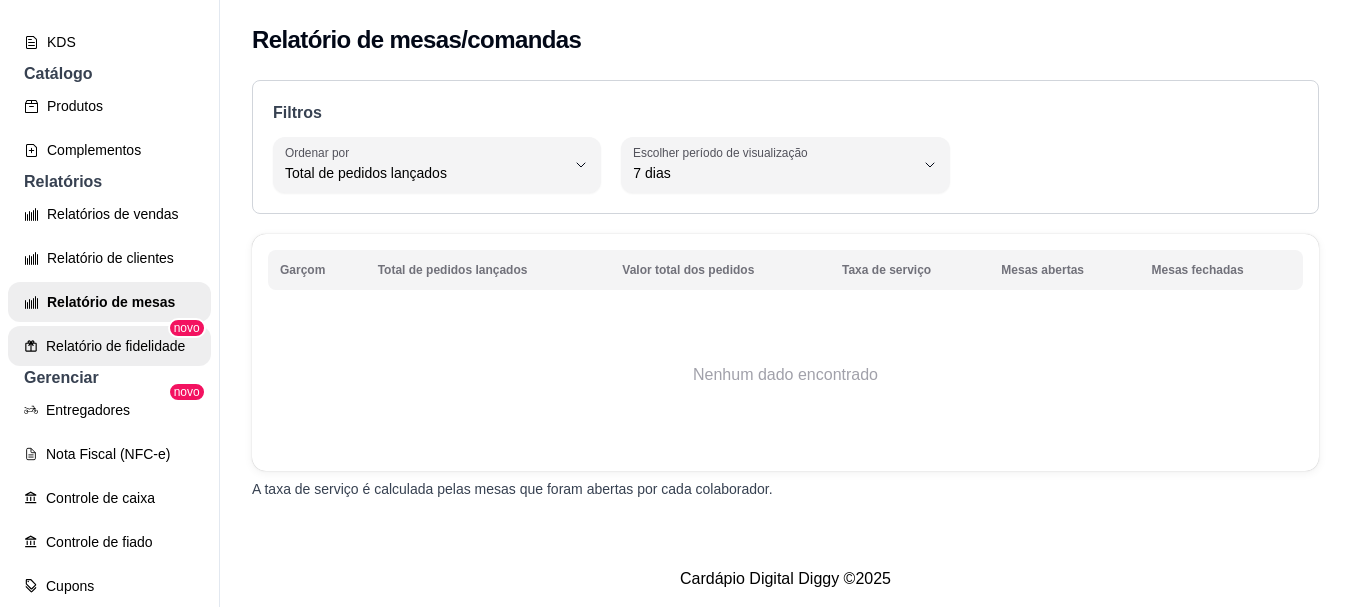 click on "Relatório de fidelidade" at bounding box center [109, 346] 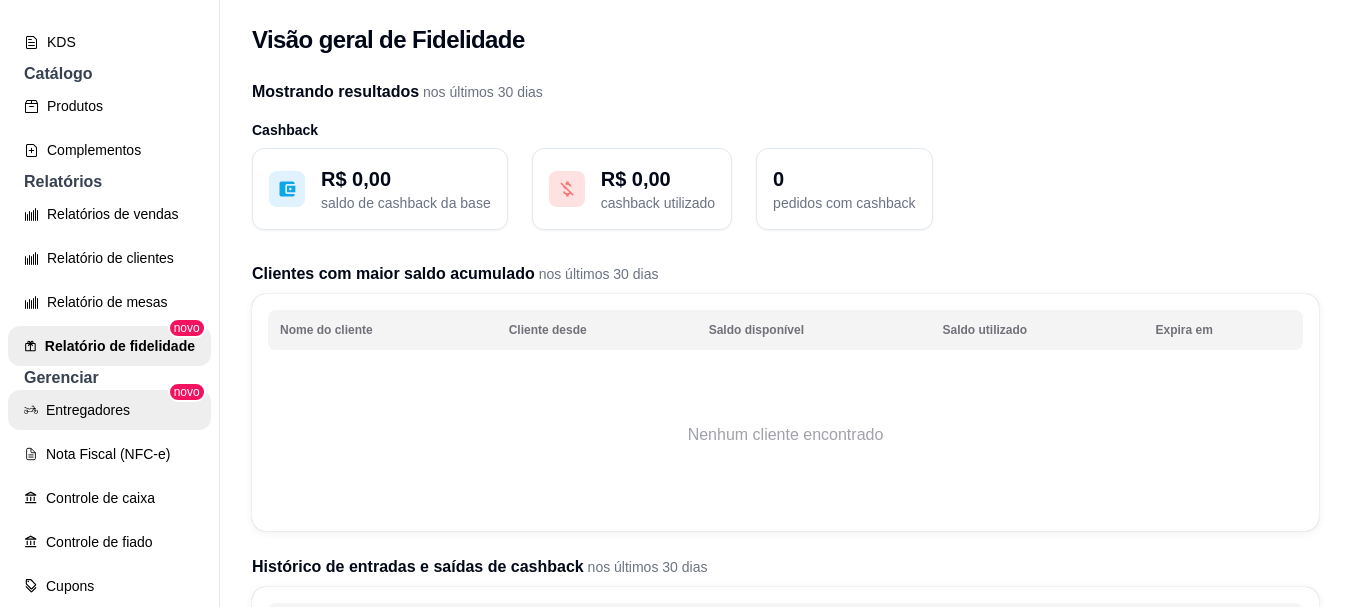 click on "Entregadores" at bounding box center (109, 410) 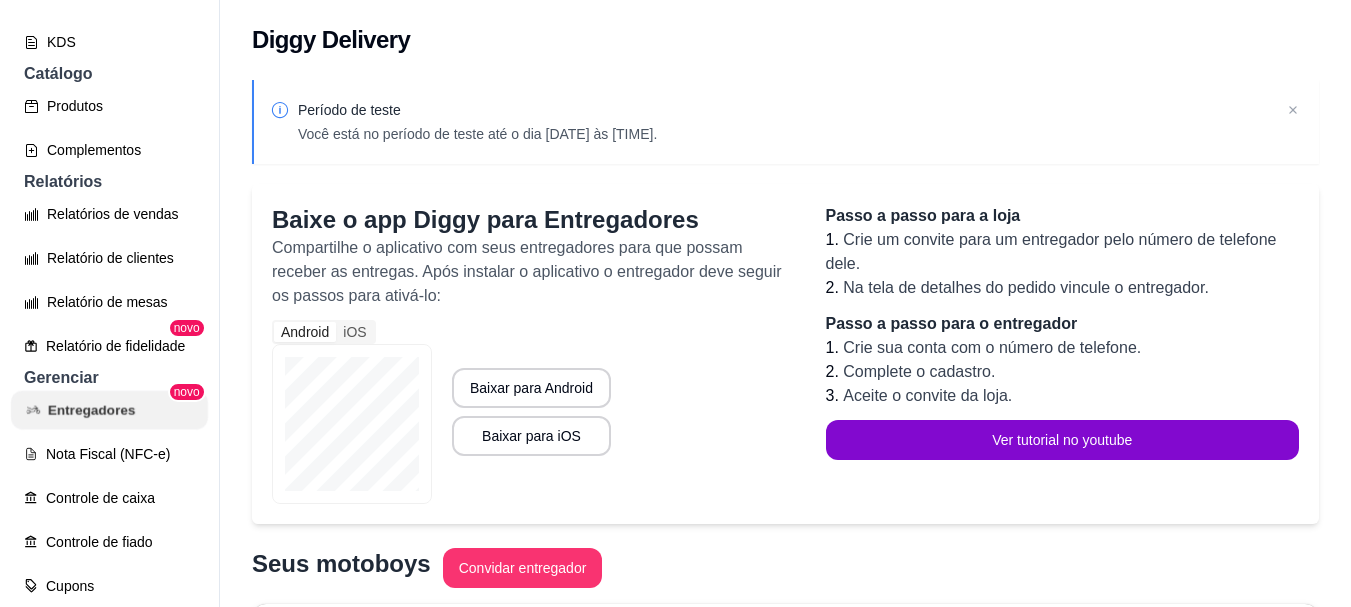 click on "Entregadores" at bounding box center [109, 410] 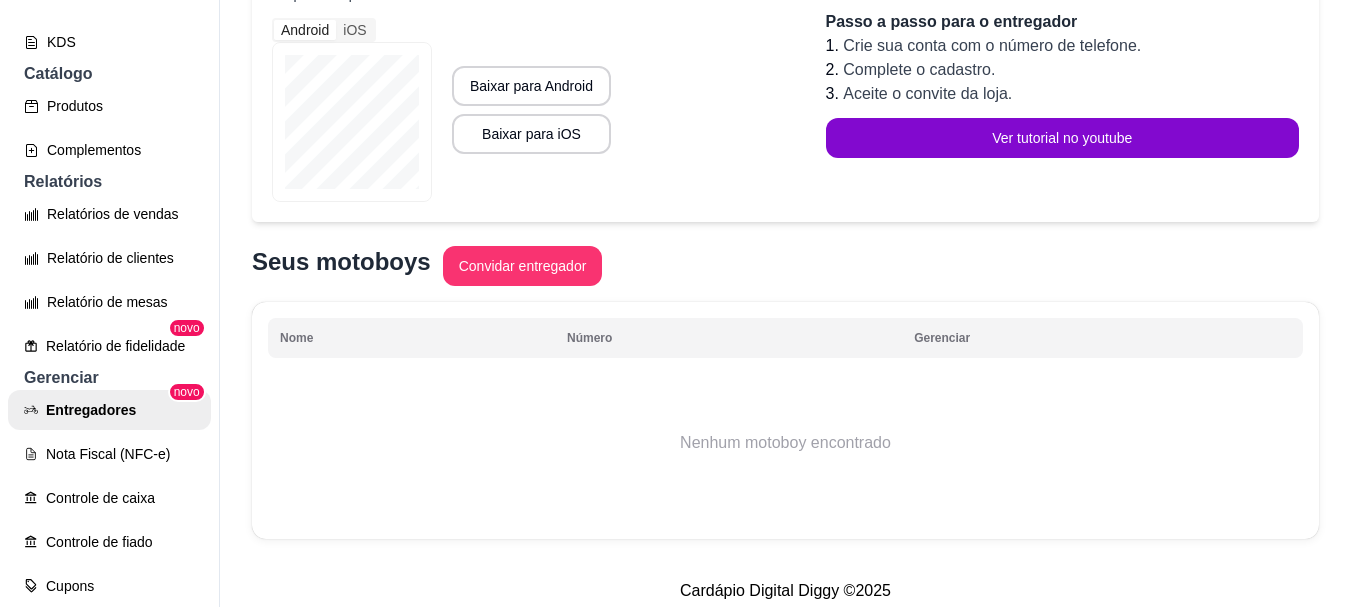 scroll, scrollTop: 330, scrollLeft: 0, axis: vertical 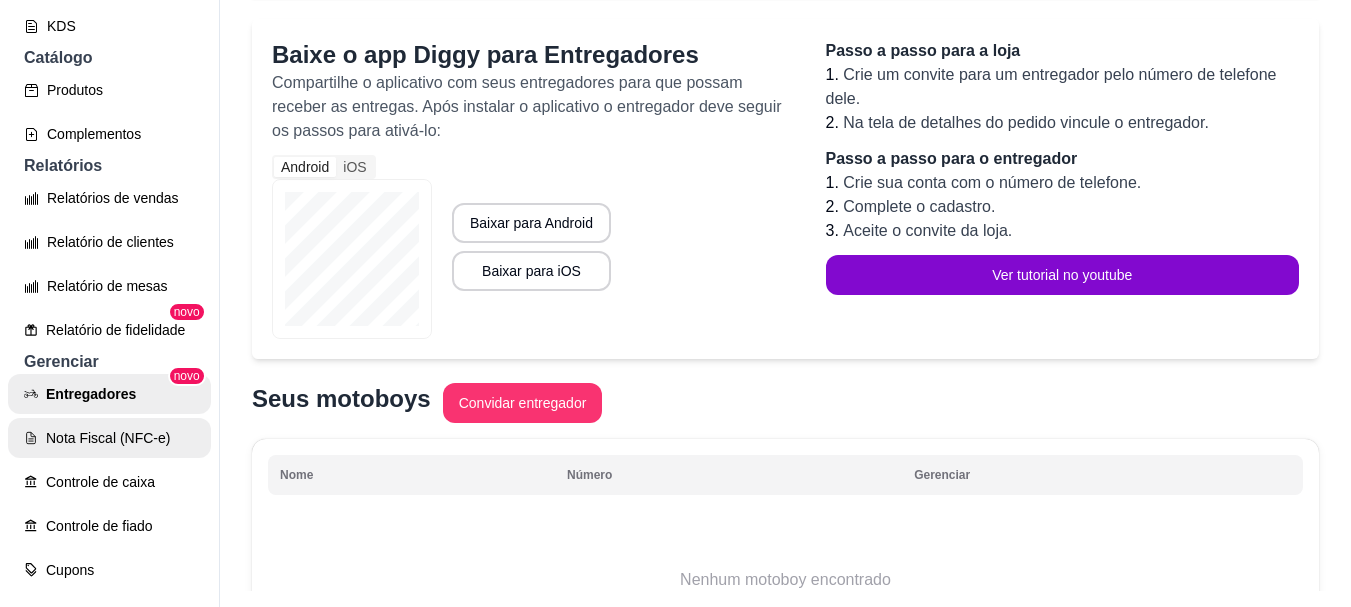 click on "Nota Fiscal (NFC-e)" at bounding box center [109, 438] 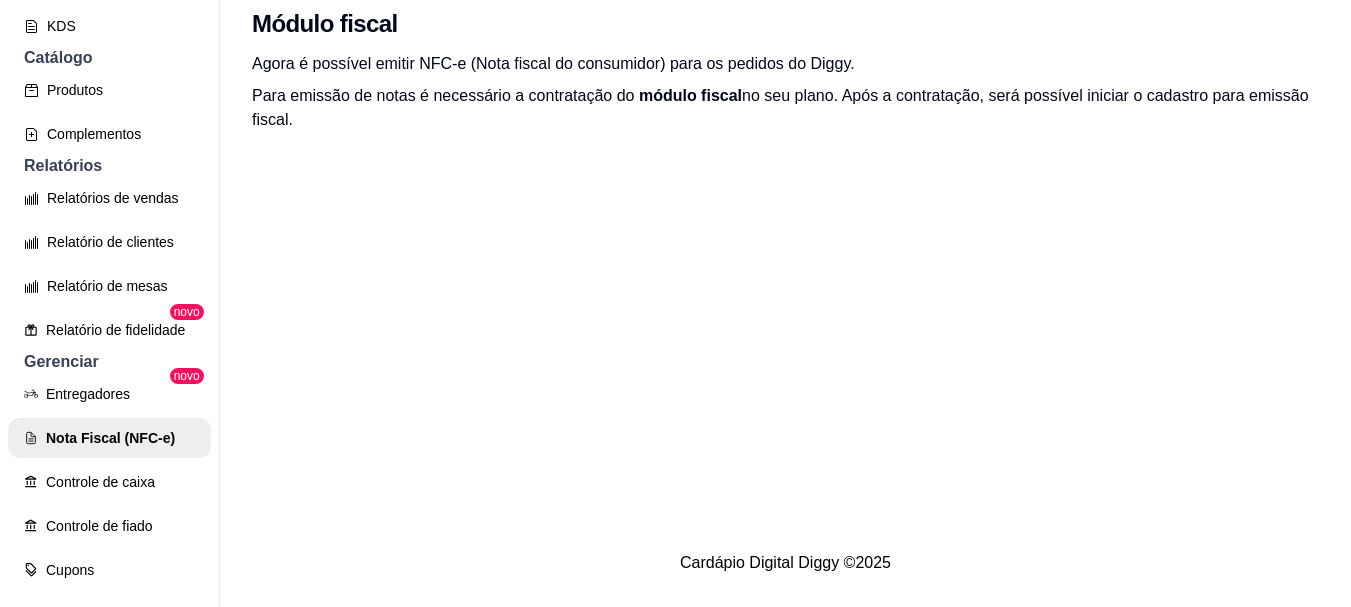 scroll, scrollTop: 0, scrollLeft: 0, axis: both 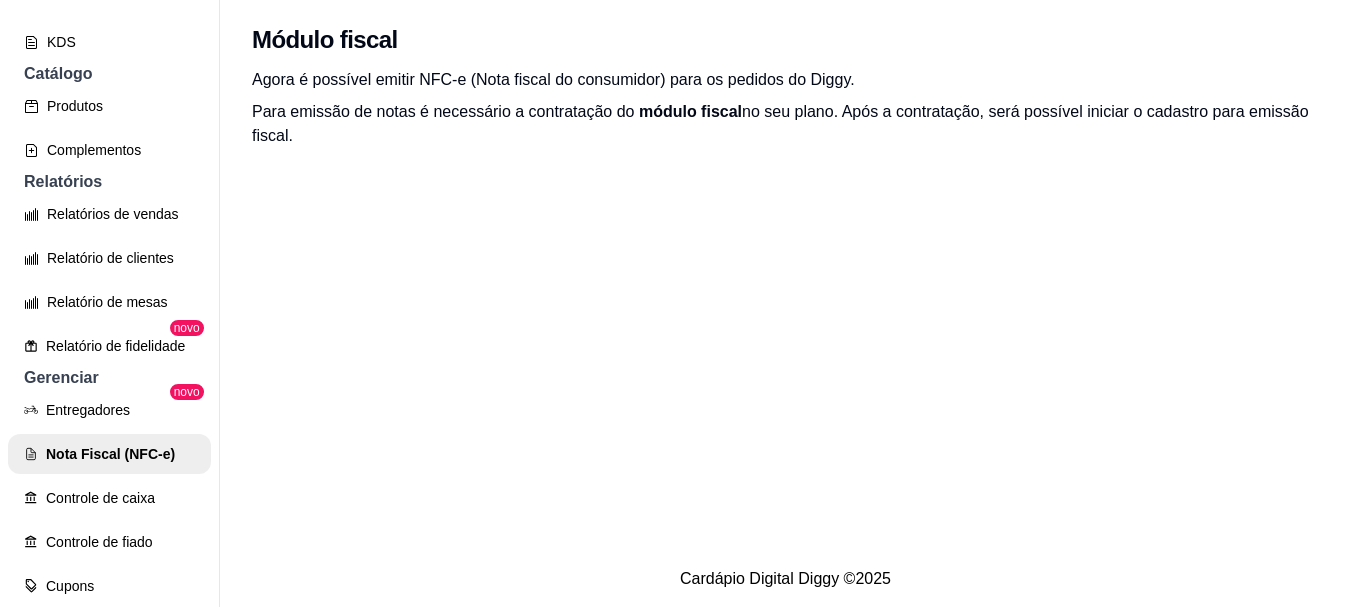 click on "Entregadores novo Nota Fiscal (NFC-e) Controle de caixa Controle de fiado Cupons Clientes Estoque Configurações" at bounding box center (109, 564) 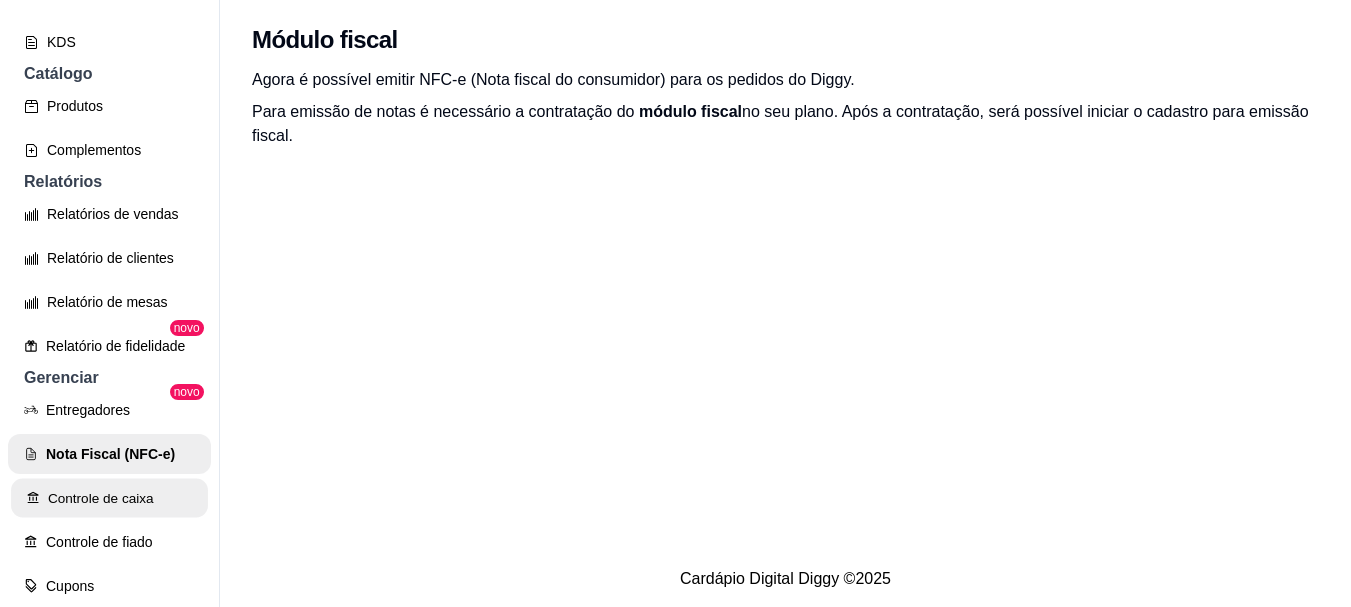 click on "Controle de caixa" at bounding box center (109, 498) 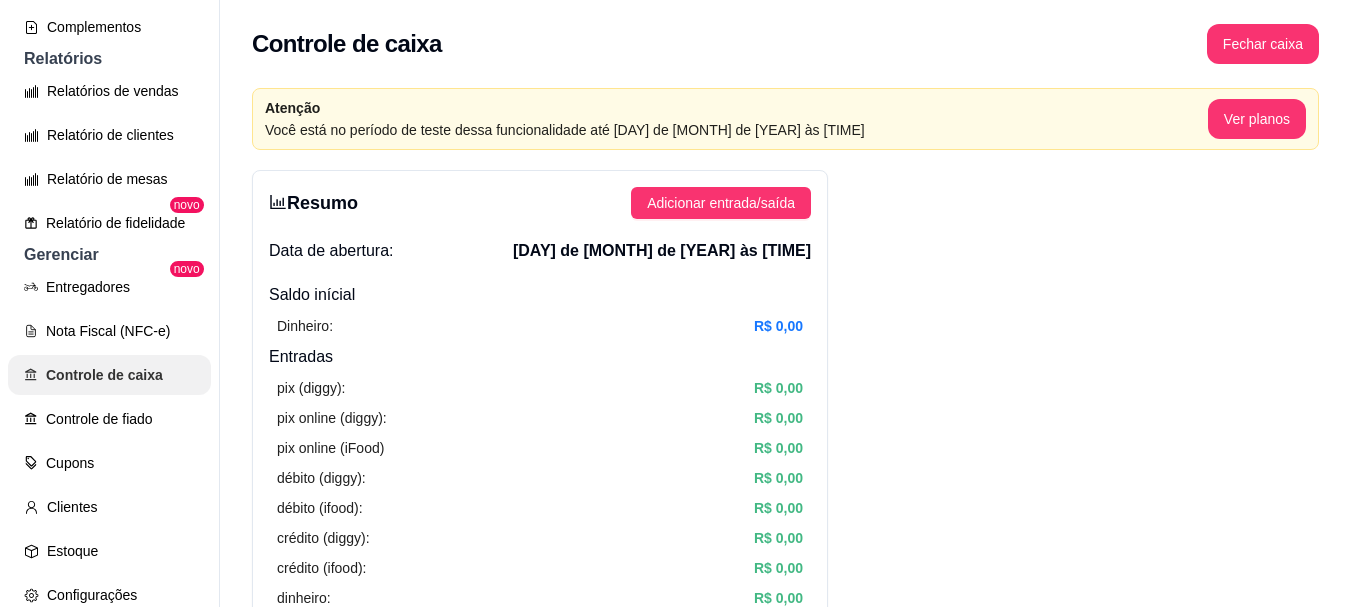 scroll, scrollTop: 588, scrollLeft: 0, axis: vertical 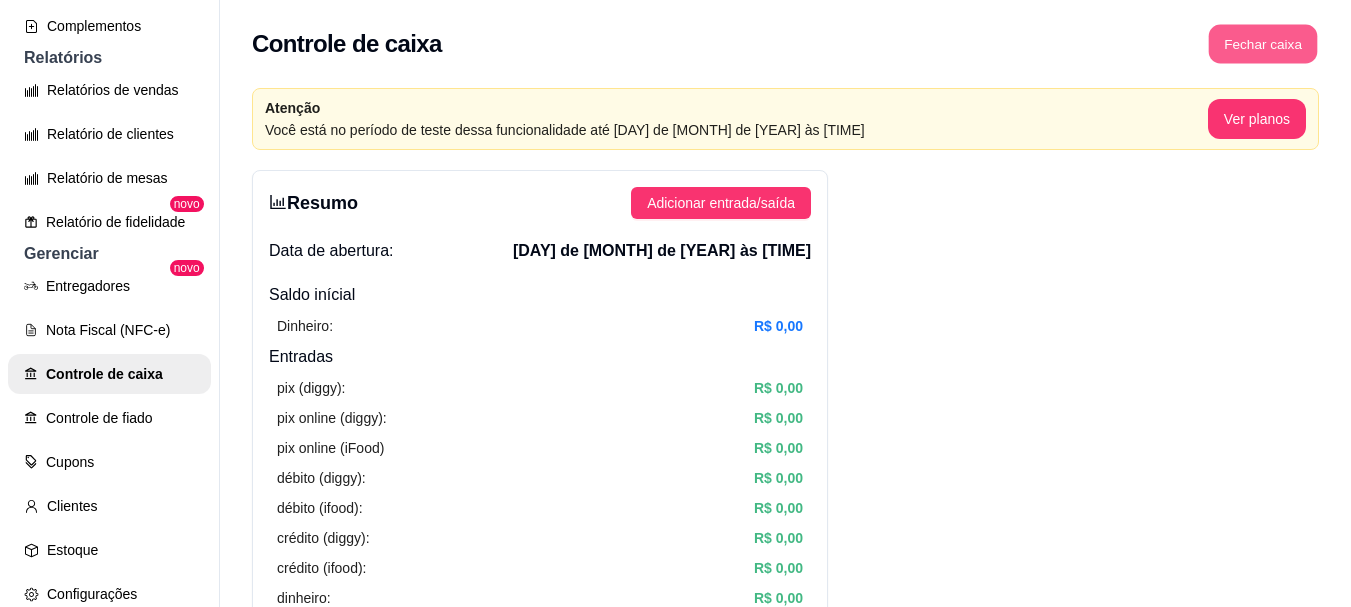 click on "Fechar caixa" at bounding box center [1263, 44] 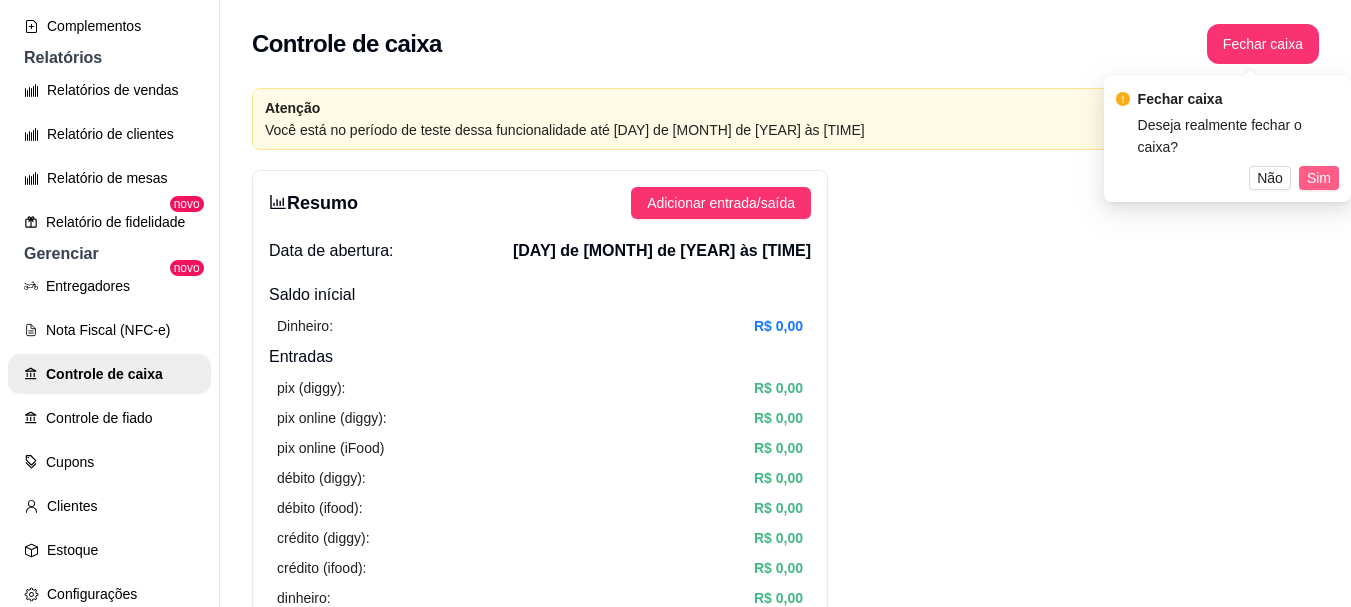 click on "Sim" at bounding box center [1319, 178] 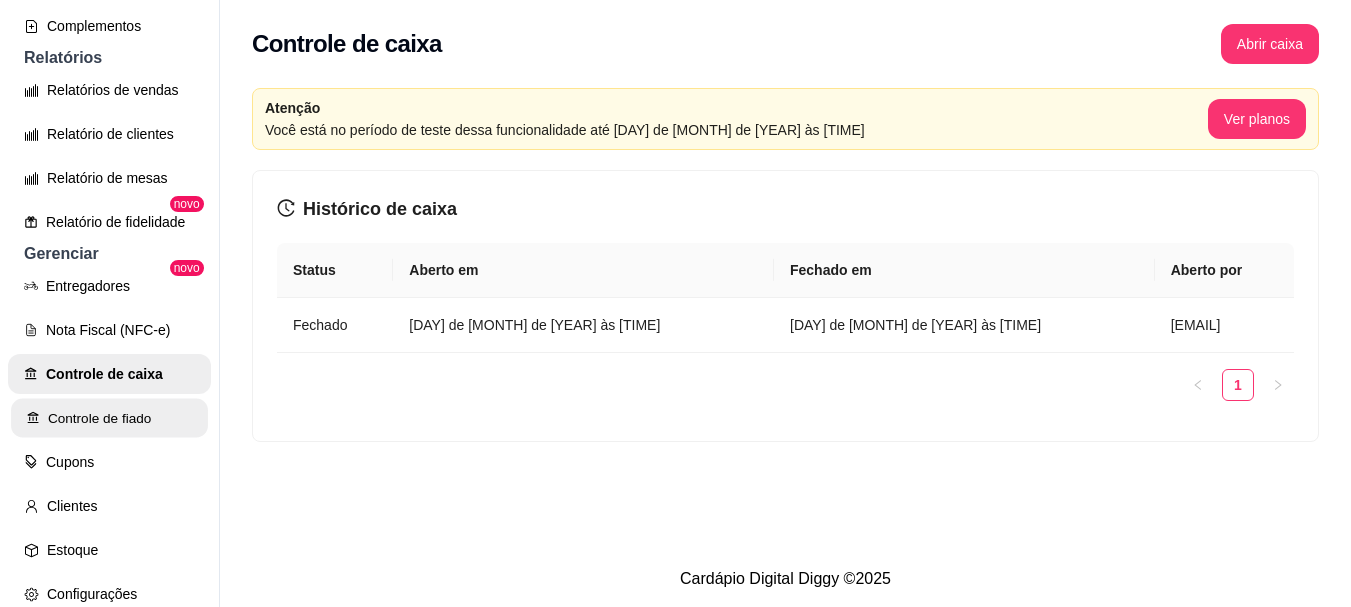 click on "Controle de fiado" at bounding box center [109, 418] 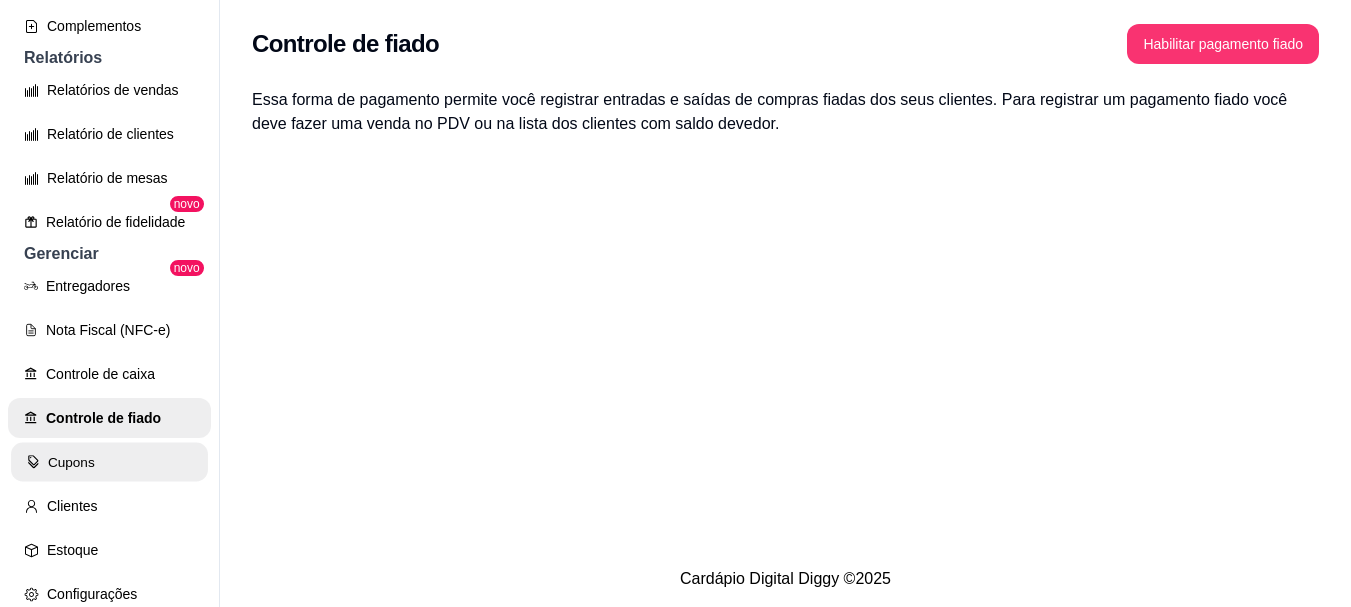 click on "Cupons" at bounding box center (109, 462) 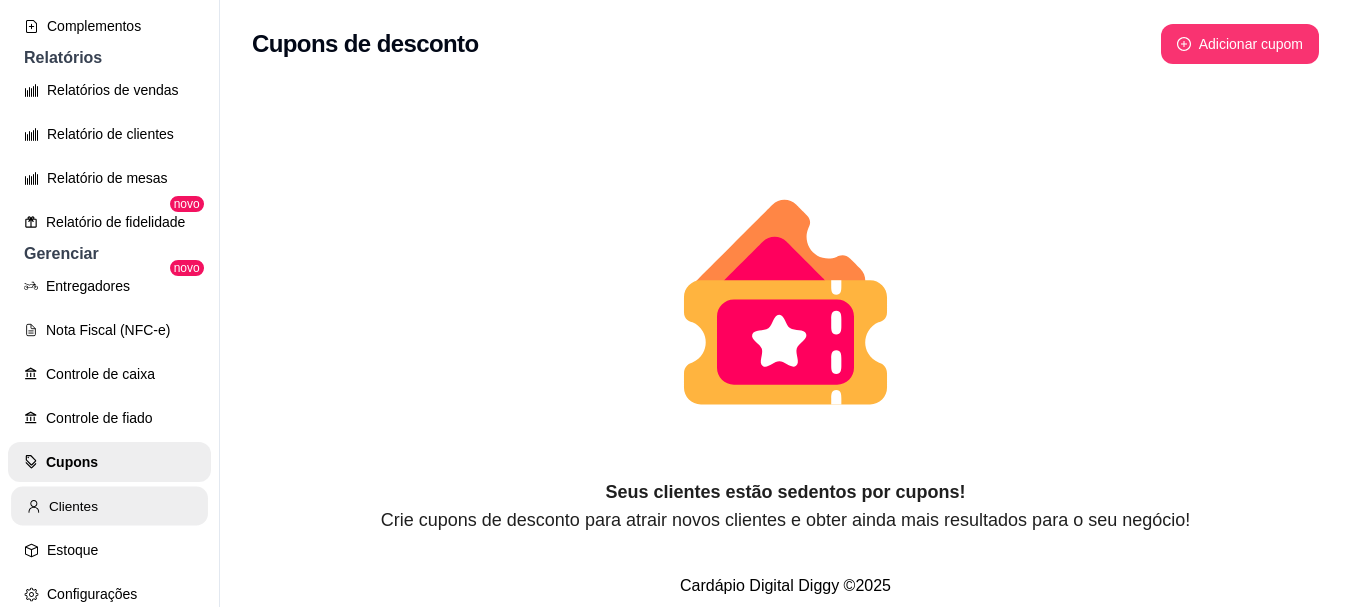 click on "Clientes" at bounding box center [109, 506] 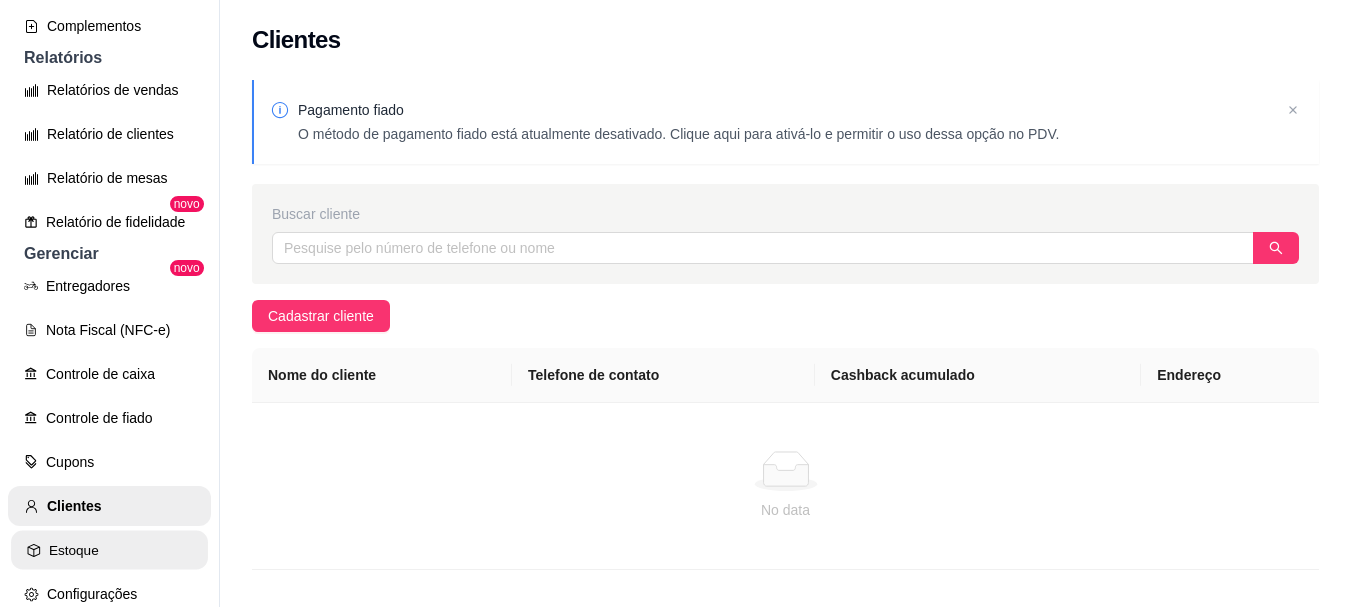 click on "Estoque" at bounding box center (109, 550) 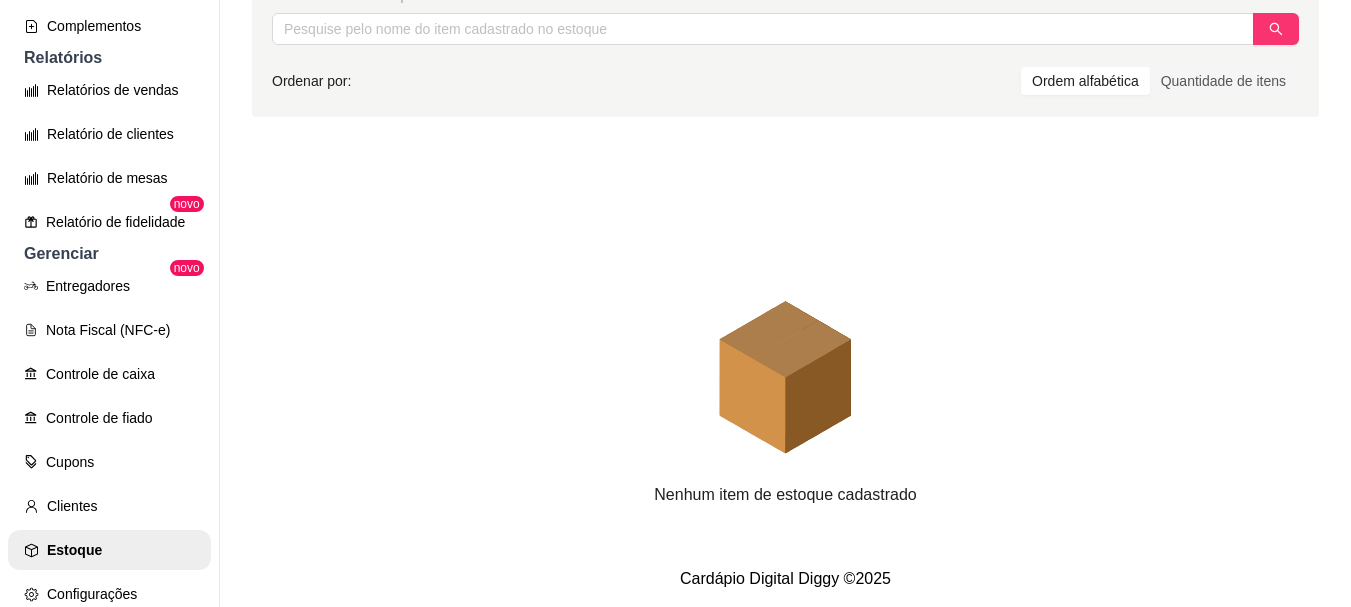 scroll, scrollTop: 0, scrollLeft: 0, axis: both 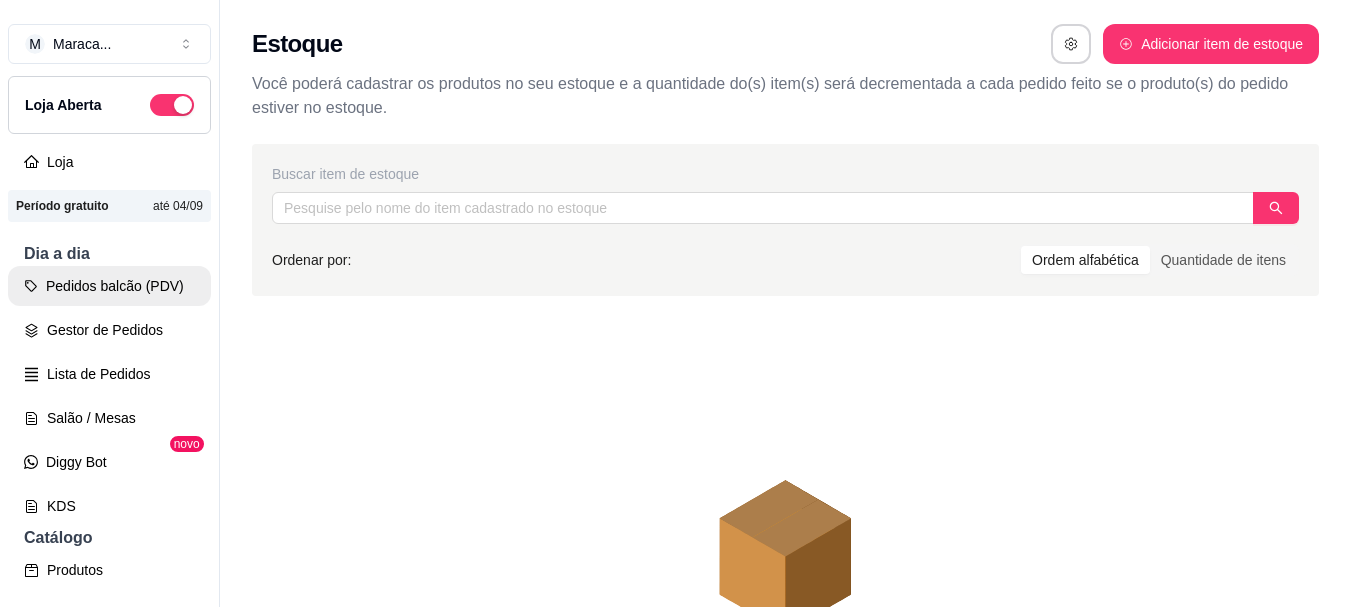 click on "Pedidos balcão (PDV)" at bounding box center (109, 286) 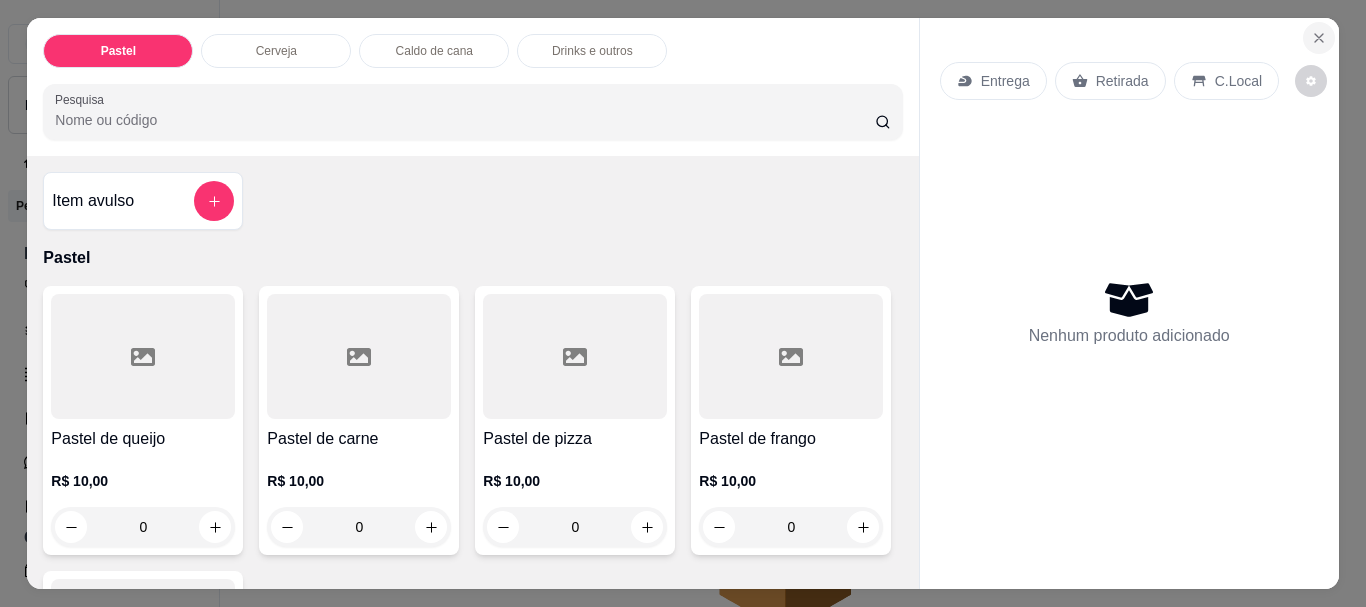 click 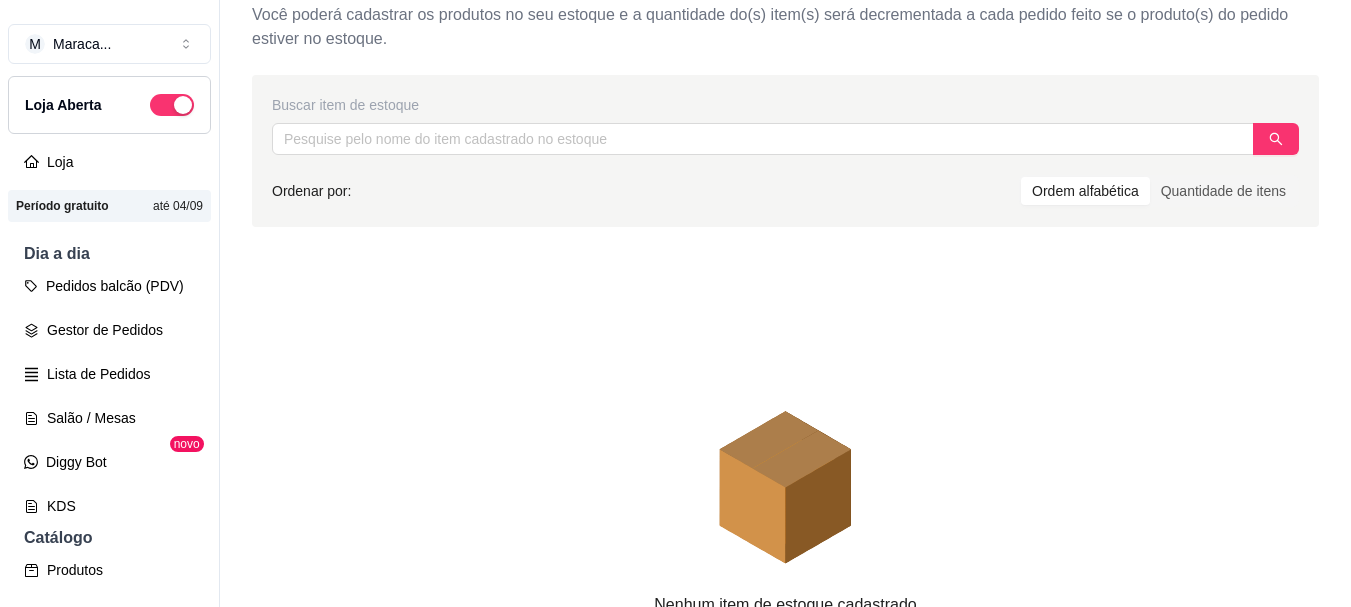 scroll, scrollTop: 70, scrollLeft: 0, axis: vertical 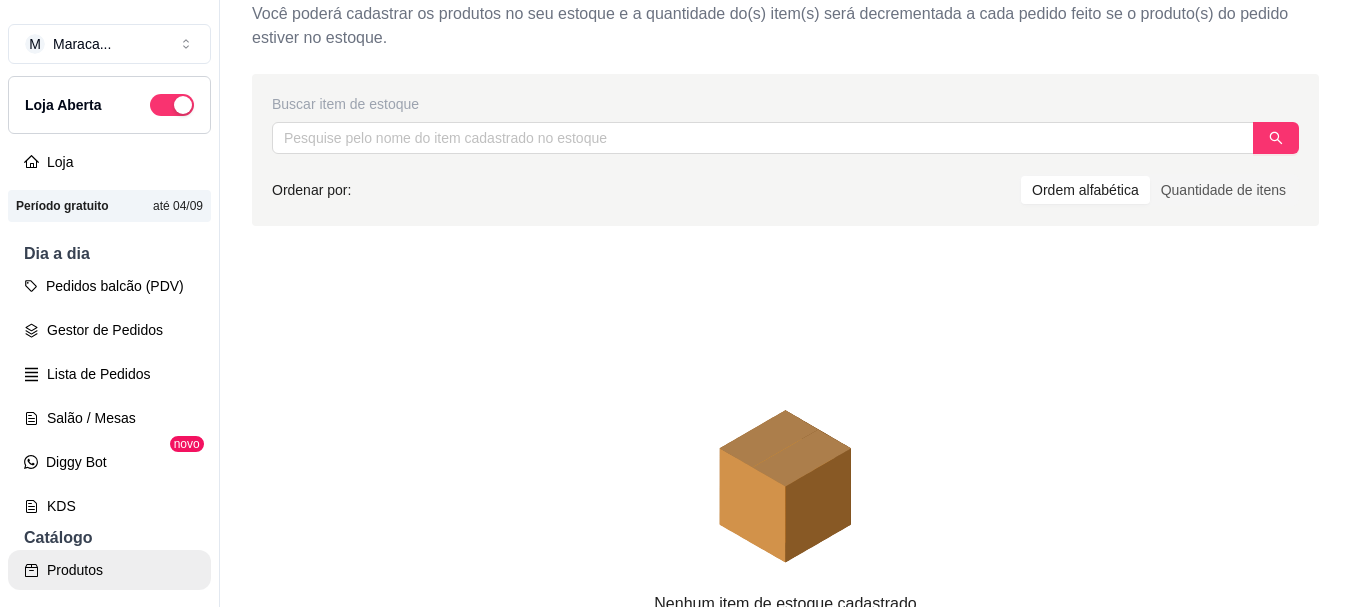 click on "Produtos" at bounding box center [109, 570] 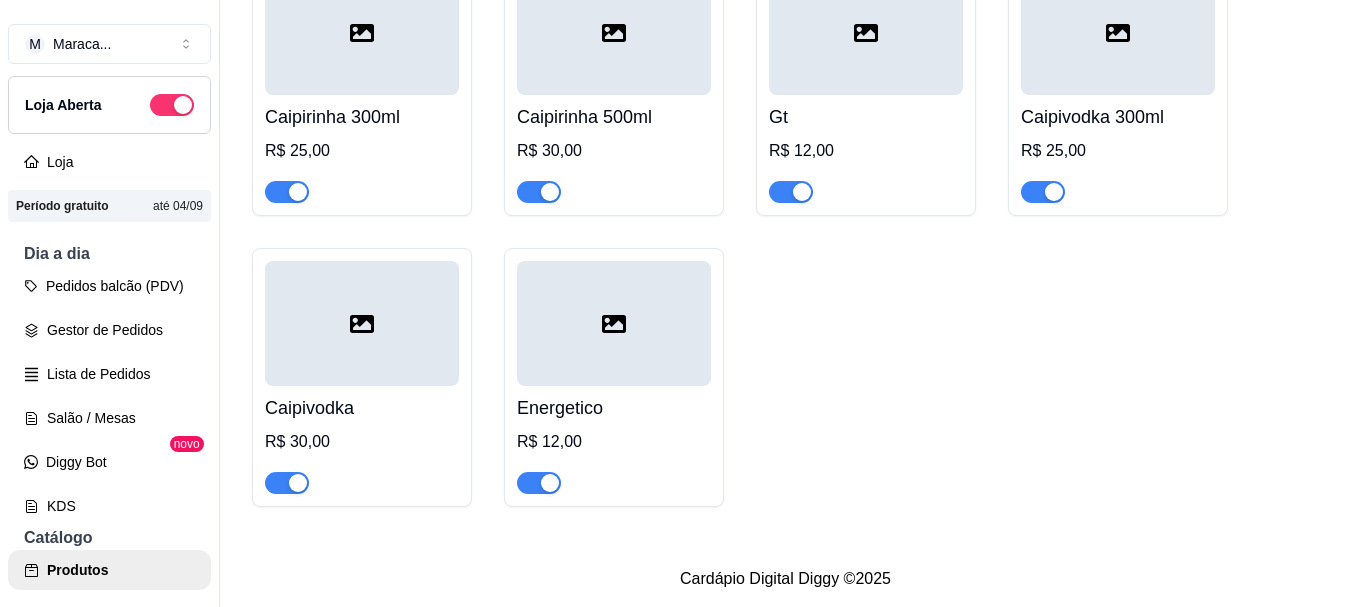 scroll, scrollTop: 1748, scrollLeft: 0, axis: vertical 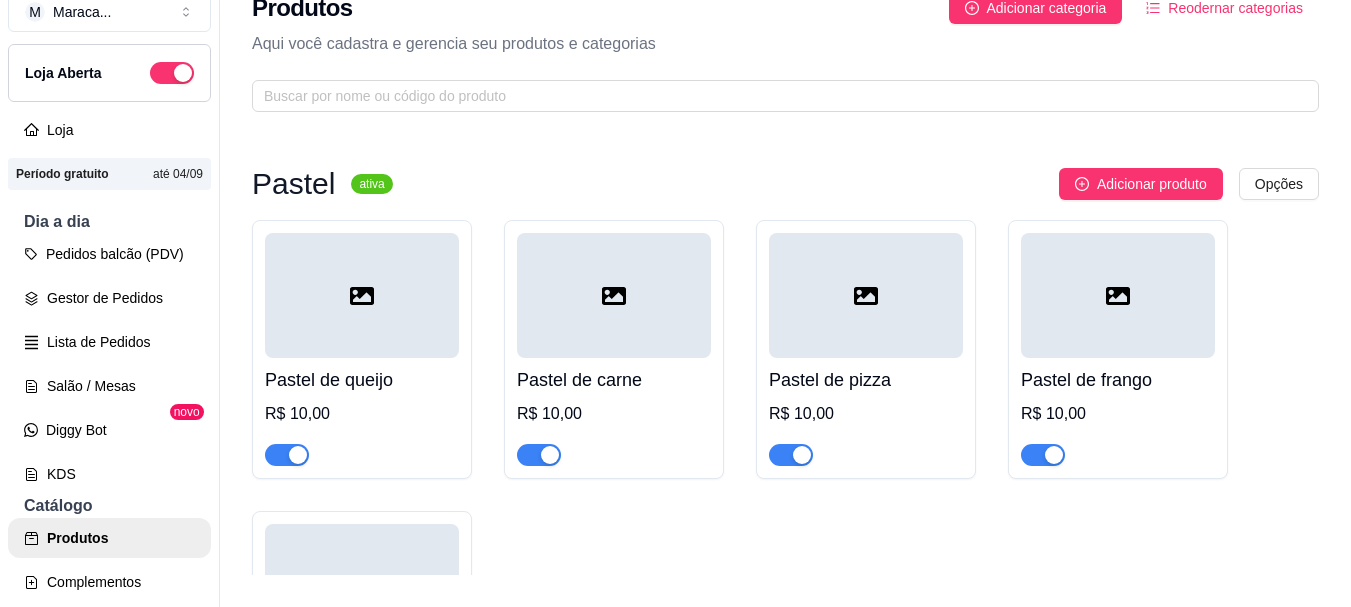 click on "Reodernar categorias" at bounding box center (1235, 8) 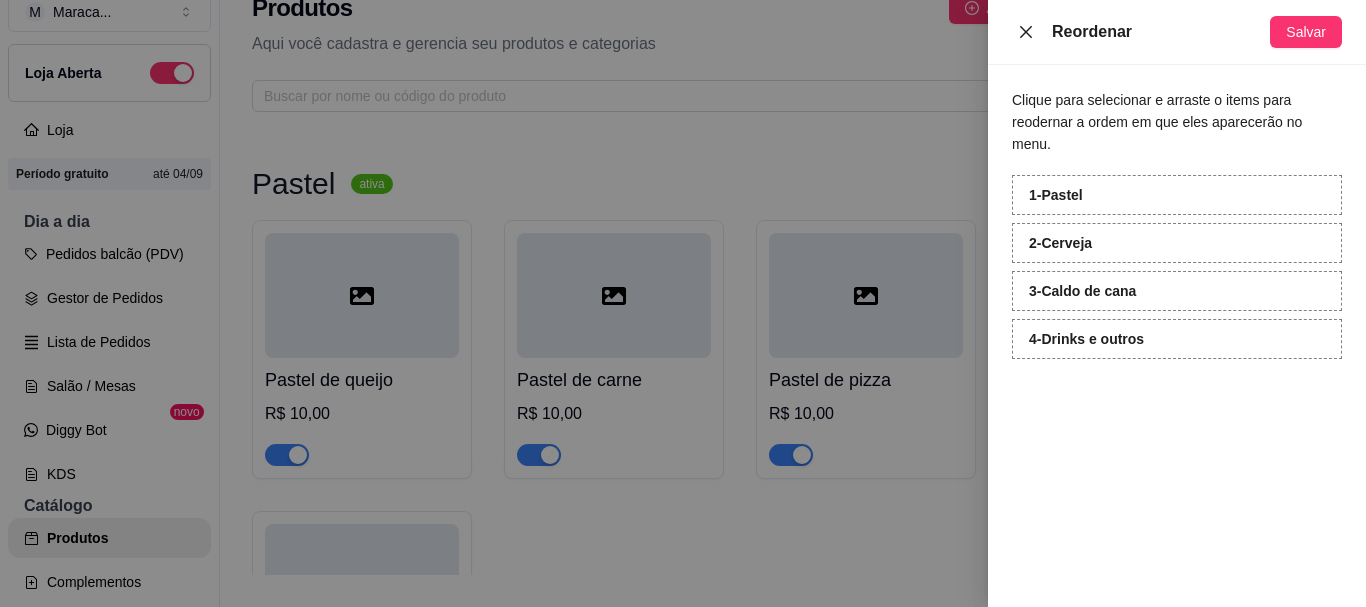 click 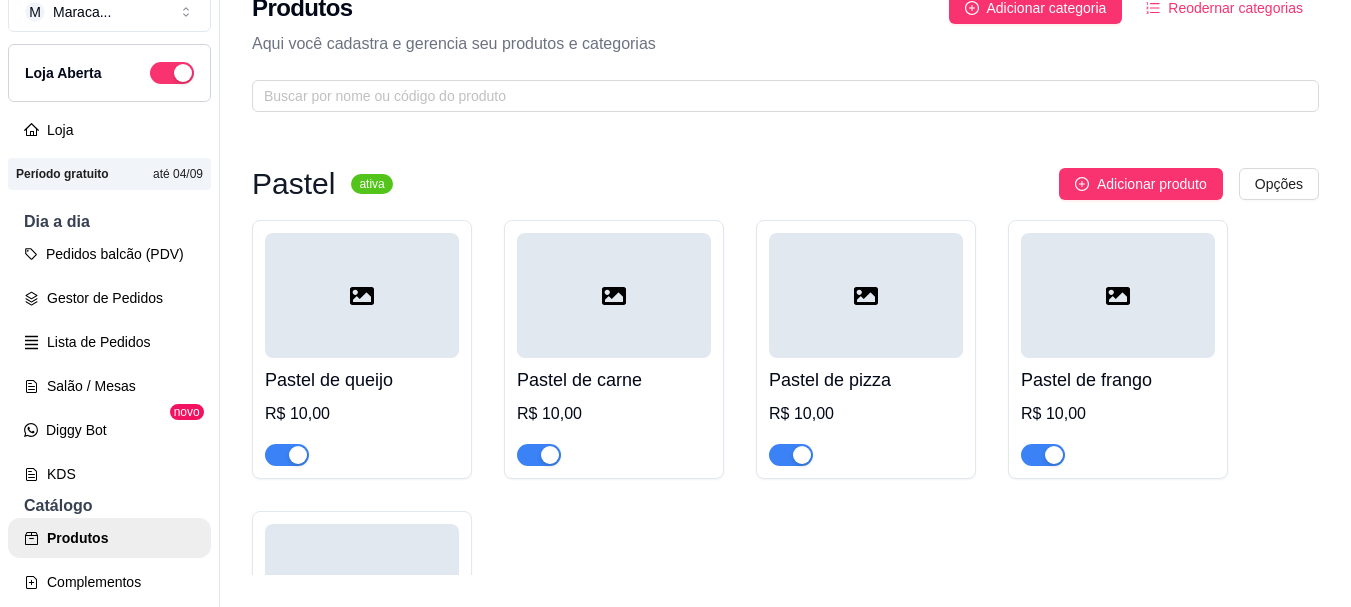 click on "Pastel ativa Adicionar produto Opções Pastel de queijo   R$ 10,00 Pastel de carne   R$ 10,00 Pastel de pizza   R$ 10,00 Pastel de frango   R$ 10,00 Quibe   R$ 10,00 Cerveja ativa Adicionar produto Opções Brahma latao   R$ 10,00 Heineken latao   R$ 12,00 Heineken zero   R$ 12,00 Antastica   R$ 10,00 Caldo de cana ativa Adicionar produto Opções Caldo de cana 500ml   R$ 8,00 Caldo de cana 300ml - cópia   R$ 6,00 Drinks e outros ativa Adicionar produto Opções Caipirinha 300ml   R$ 25,00 Caipirinha 500ml   R$ 30,00 Gt   R$ 12,00 Caipivodka 300ml   R$ 25,00 Caipivodka   R$ 30,00 Energetico   R$ 12,00" at bounding box center [785, 1185] 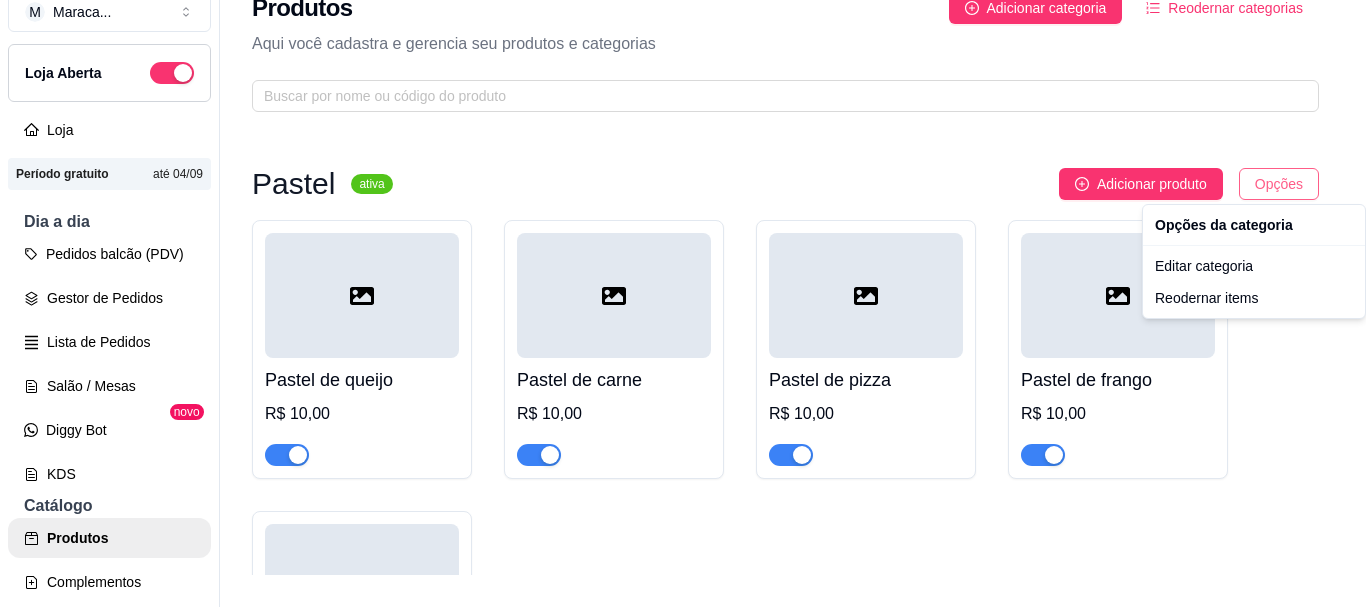 click on "M Maraca ... Loja Aberta Loja Período gratuito até 04/09   Dia a dia Pedidos balcão (PDV) Gestor de Pedidos Lista de Pedidos Salão / Mesas Diggy Bot novo KDS Catálogo Produtos Complementos Relatórios Relatórios de vendas Relatório de clientes Relatório de mesas Relatório de fidelidade novo Gerenciar Entregadores novo Nota Fiscal (NFC-e) Controle de caixa Controle de fiado Cupons Clientes Estoque Configurações Diggy Planos Precisa de ajuda? Sair Produtos Adicionar categoria Reodernar categorias Aqui você cadastra e gerencia seu produtos e categorias Pastel ativa Adicionar produto Opções Pastel de queijo   R$ 10,00 Pastel de carne   R$ 10,00 Pastel de pizza   R$ 10,00 Pastel de frango   R$ 10,00 Quibe   R$ 10,00 Cerveja ativa Adicionar produto Opções Brahma latao   R$ 10,00 Heineken latao   R$ 12,00 Heineken zero   R$ 12,00 Antastica   R$ 10,00 Caldo de cana ativa Adicionar produto Opções Caldo de cana 500ml   R$ 8,00 Caldo de cana 300ml - cópia   R$ 6,00 Drinks e outros ativa" at bounding box center (683, 271) 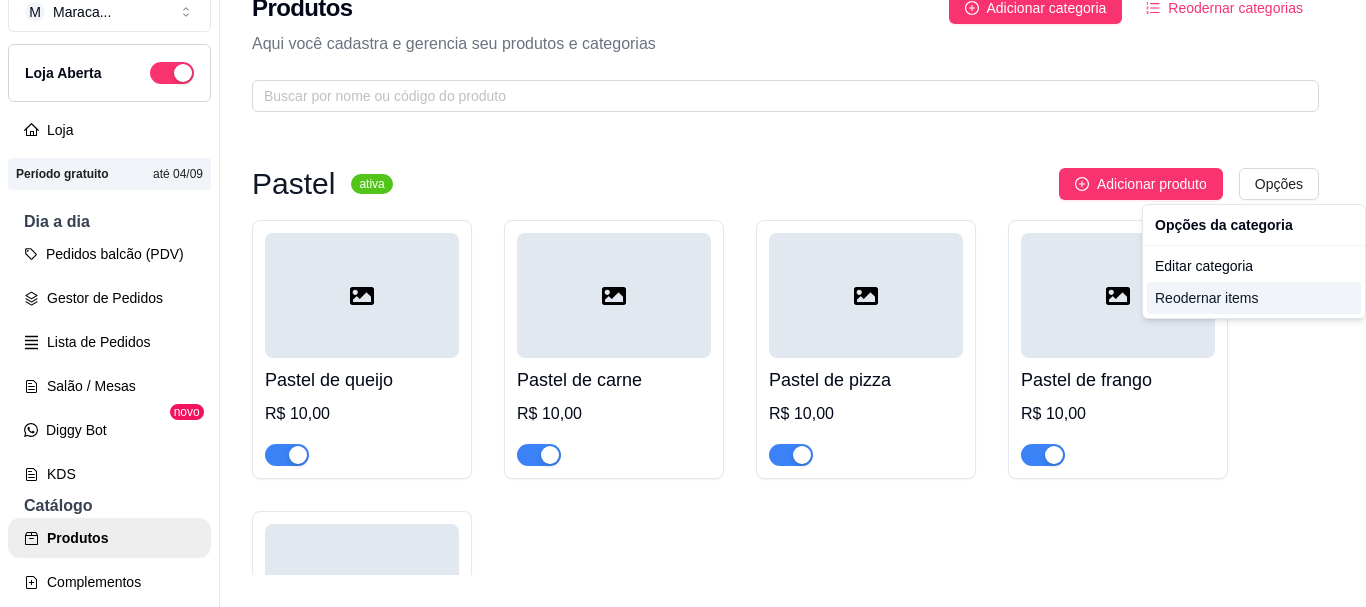 click on "Reodernar items" at bounding box center (1254, 298) 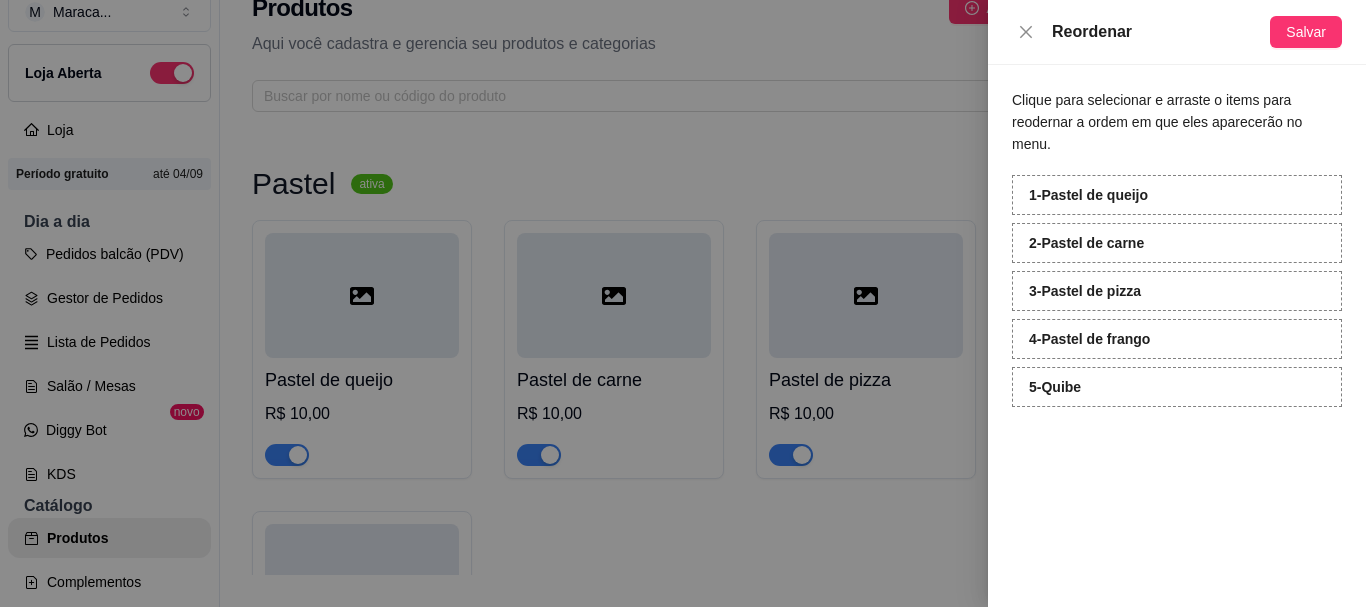 click at bounding box center [683, 303] 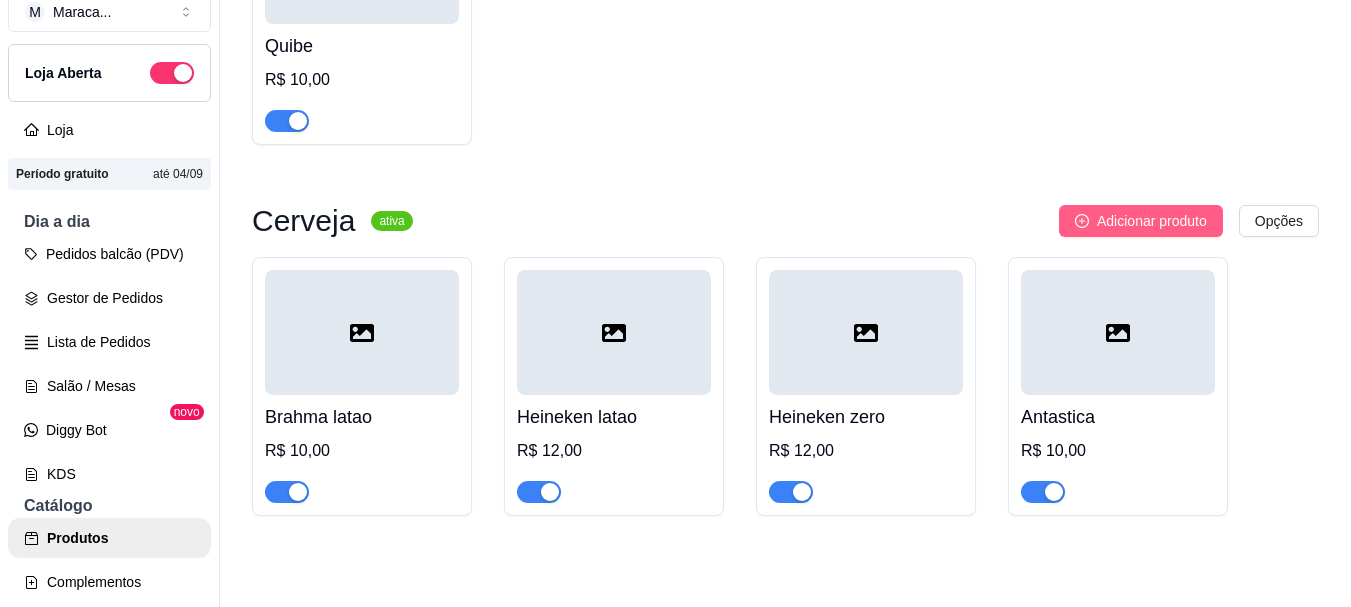 scroll, scrollTop: 627, scrollLeft: 0, axis: vertical 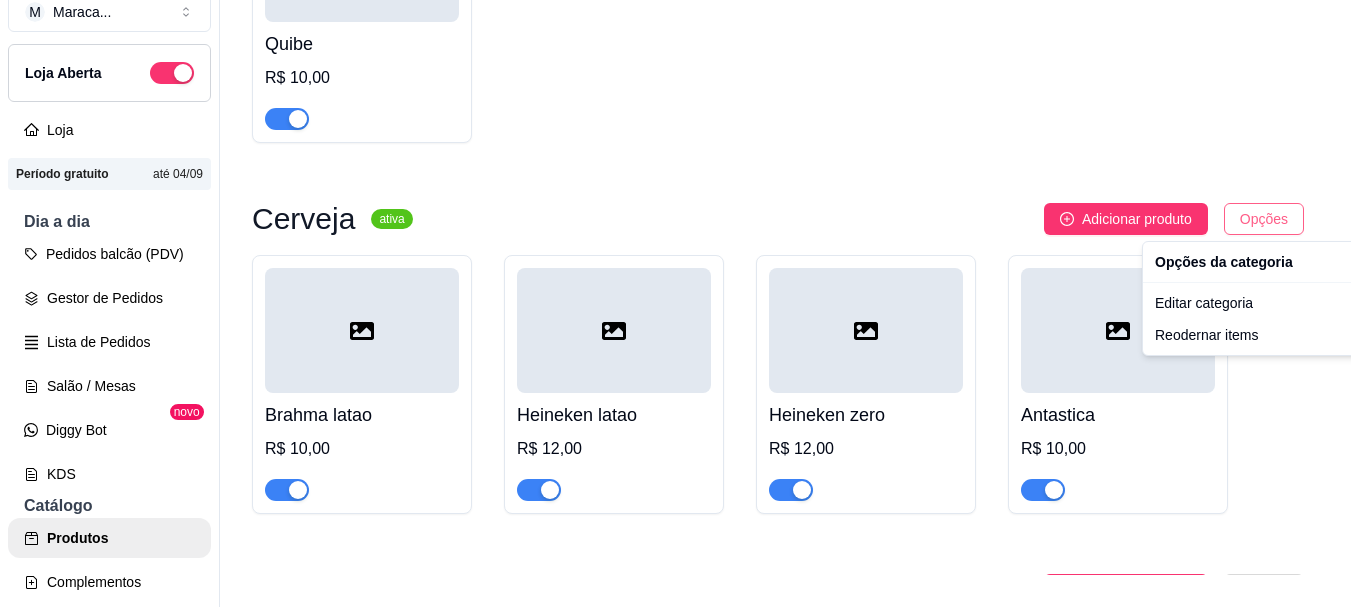 click on "M Maraca ... Loja Aberta Loja Período gratuito até 04/09   Dia a dia Pedidos balcão (PDV) Gestor de Pedidos Lista de Pedidos Salão / Mesas Diggy Bot novo KDS Catálogo Produtos Complementos Relatórios Relatórios de vendas Relatório de clientes Relatório de mesas Relatório de fidelidade novo Gerenciar Entregadores novo Nota Fiscal (NFC-e) Controle de caixa Controle de fiado Cupons Clientes Estoque Configurações Diggy Planos Precisa de ajuda? Sair Produtos Adicionar categoria Reodernar categorias Aqui você cadastra e gerencia seu produtos e categorias Pastel ativa Adicionar produto Opções Pastel de queijo   R$ 10,00 Pastel de carne   R$ 10,00 Pastel de pizza   R$ 10,00 Pastel de frango   R$ 10,00 Quibe   R$ 10,00 Cerveja ativa Adicionar produto Opções Brahma latao   R$ 10,00 Heineken latao   R$ 12,00 Heineken zero   R$ 12,00 Antastica   R$ 10,00 Caldo de cana ativa Adicionar produto Opções Caldo de cana 500ml   R$ 8,00 Caldo de cana 300ml - cópia   R$ 6,00 Drinks e outros ativa" at bounding box center (675, 271) 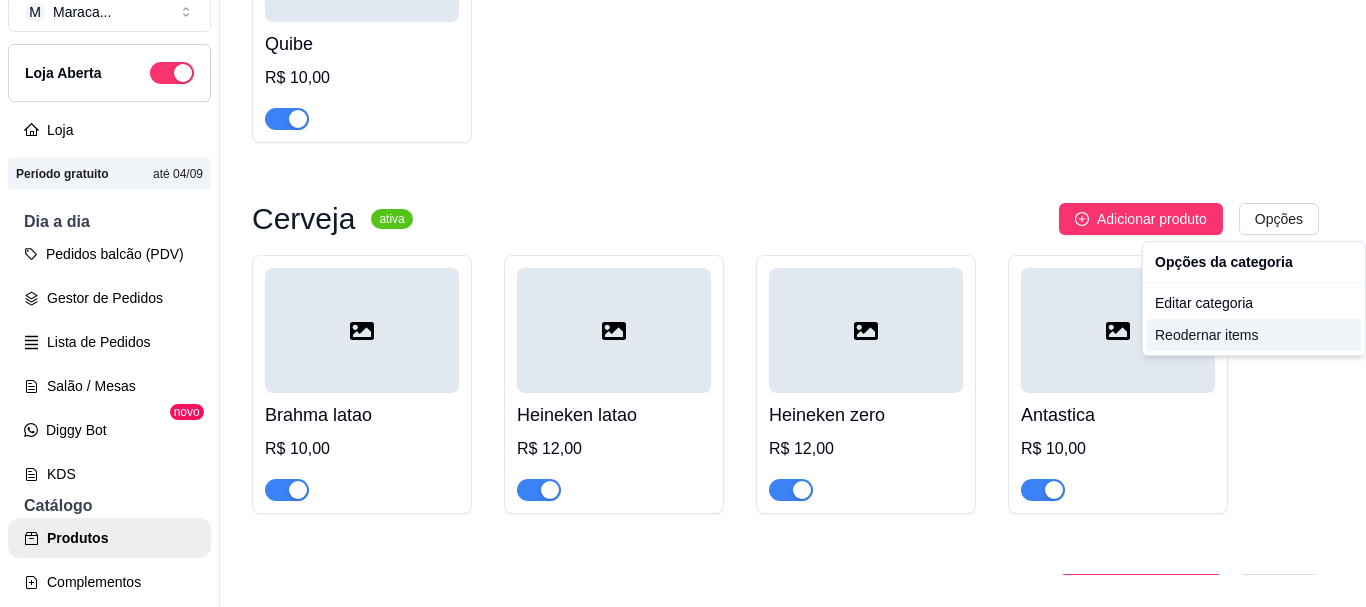 click on "Reodernar items" at bounding box center [1254, 335] 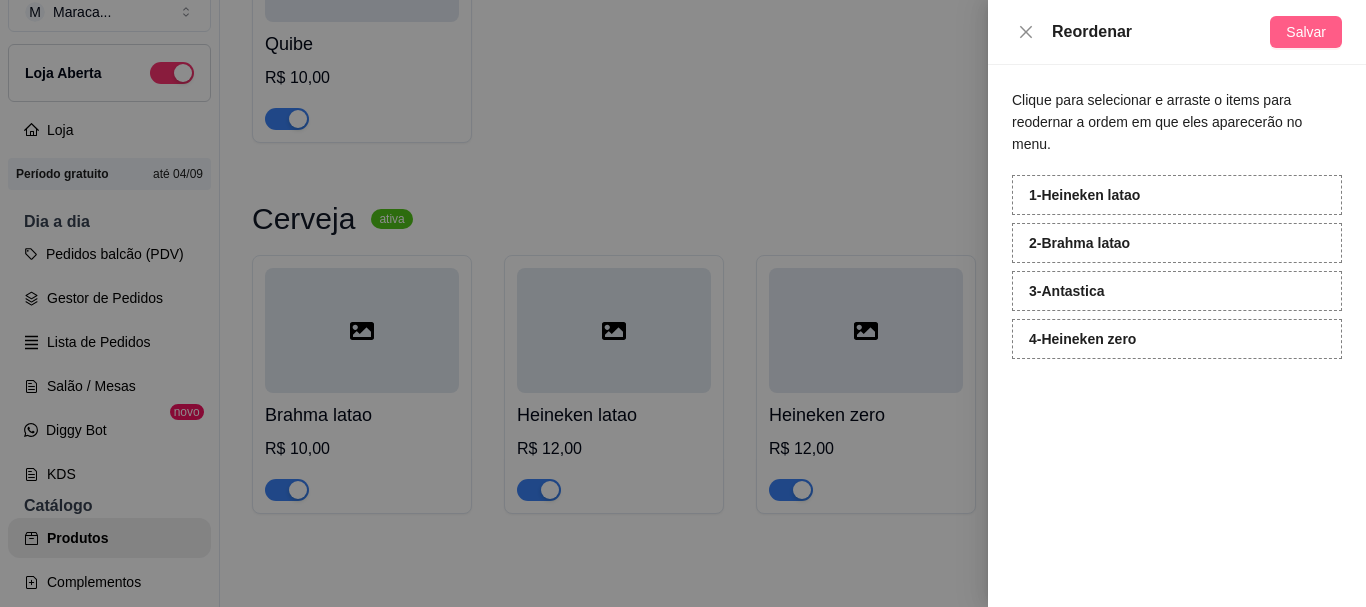click on "Salvar" at bounding box center [1306, 32] 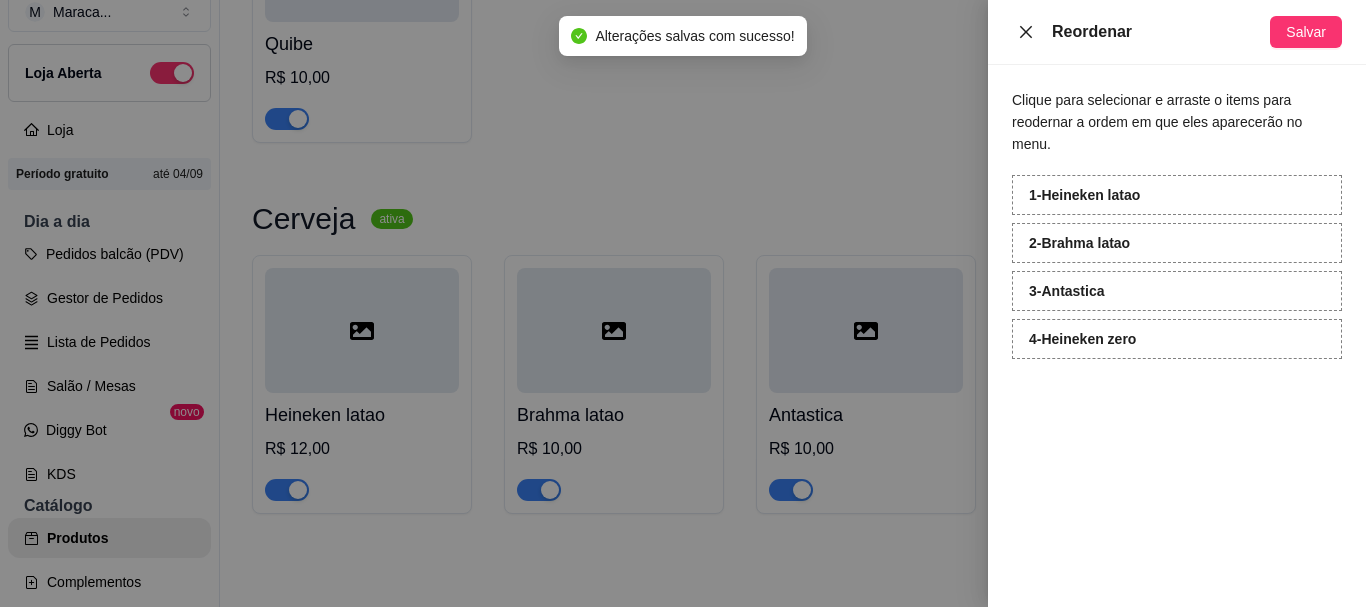 click 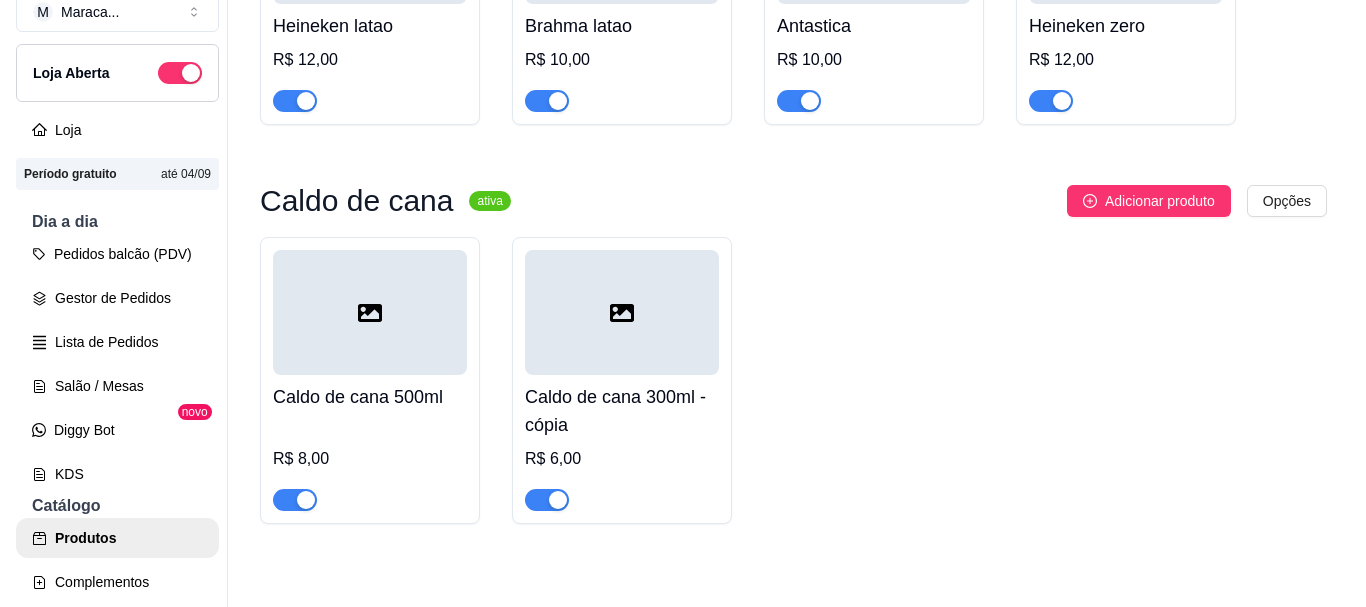 scroll, scrollTop: 1032, scrollLeft: 0, axis: vertical 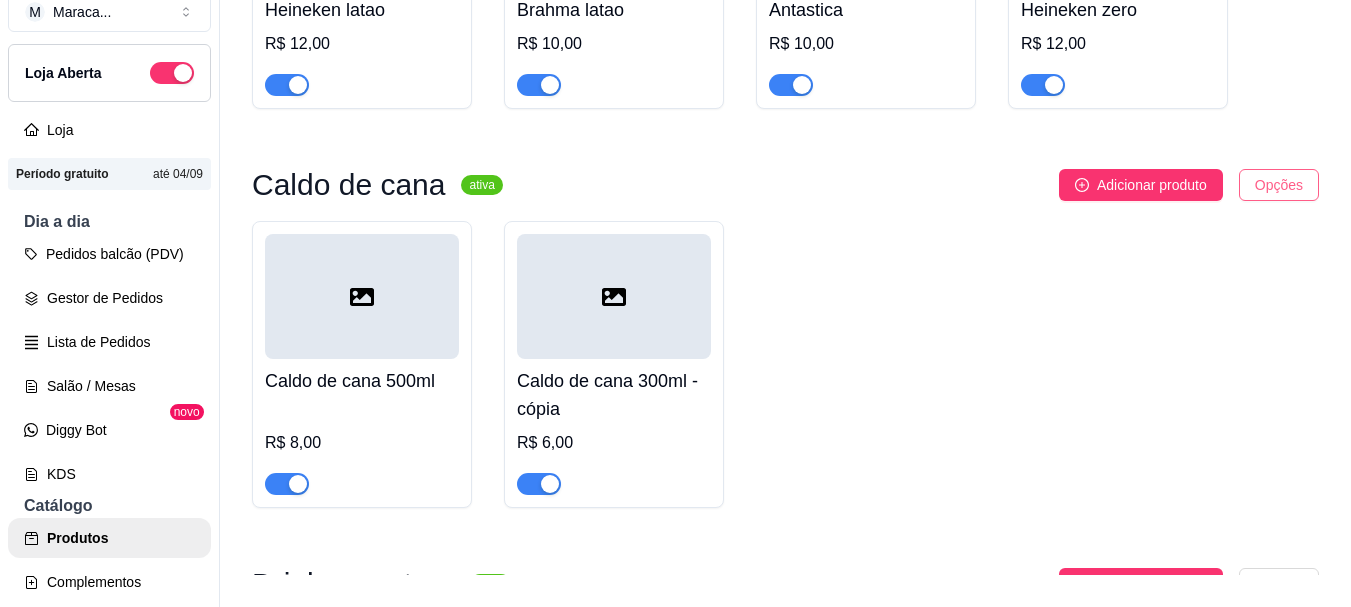 click on "M Maraca ... Loja Aberta Loja Período gratuito até 04/09   Dia a dia Pedidos balcão (PDV) Gestor de Pedidos Lista de Pedidos Salão / Mesas Diggy Bot novo KDS Catálogo Produtos Complementos Relatórios Relatórios de vendas Relatório de clientes Relatório de mesas Relatório de fidelidade novo Gerenciar Entregadores novo Nota Fiscal (NFC-e) Controle de caixa Controle de fiado Cupons Clientes Estoque Configurações Diggy Planos Precisa de ajuda? Sair Produtos Adicionar categoria Reodernar categorias Aqui você cadastra e gerencia seu produtos e categorias Pastel ativa Adicionar produto Opções Pastel de queijo   R$ 10,00 Pastel de carne   R$ 10,00 Pastel de pizza   R$ 10,00 Pastel de frango   R$ 10,00 Quibe   R$ 10,00 Cerveja ativa Adicionar produto Opções Heineken latao   R$ 12,00 Brahma latao   R$ 10,00 Antastica   R$ 10,00 Heineken zero   R$ 12,00 Caldo de cana ativa Adicionar produto Opções Caldo de cana 500ml   R$ 8,00 Caldo de cana 300ml - cópia   R$ 6,00 Drinks e outros ativa" at bounding box center (675, 271) 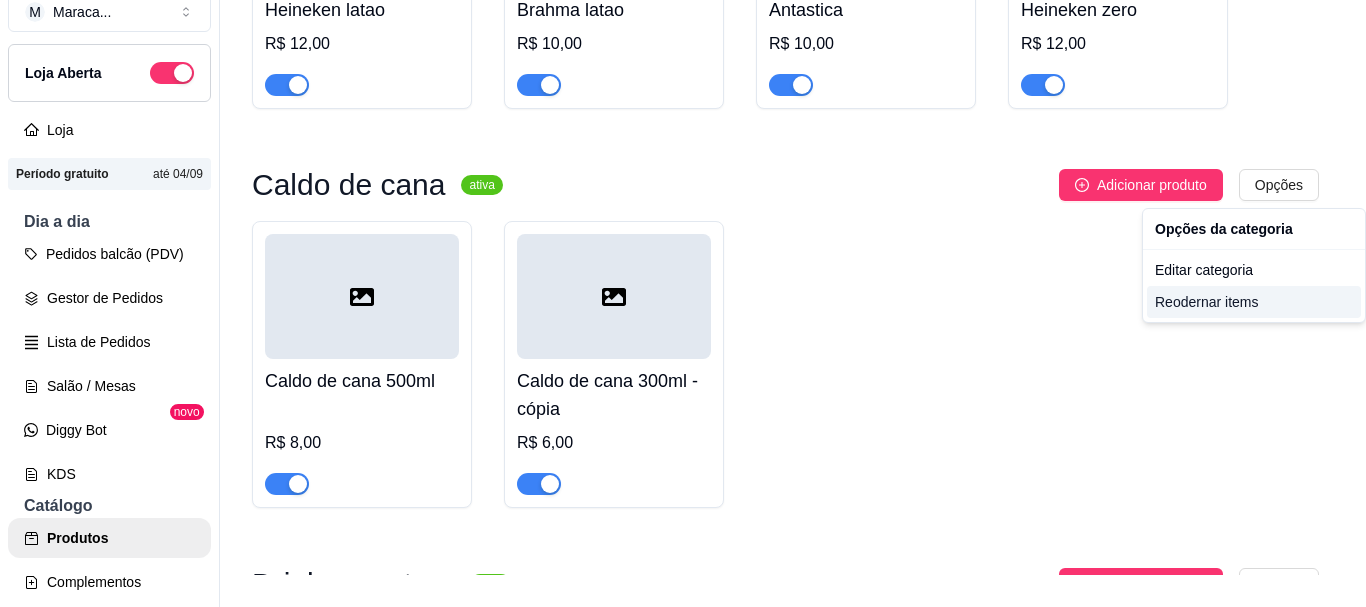 click on "Reodernar items" at bounding box center (1254, 302) 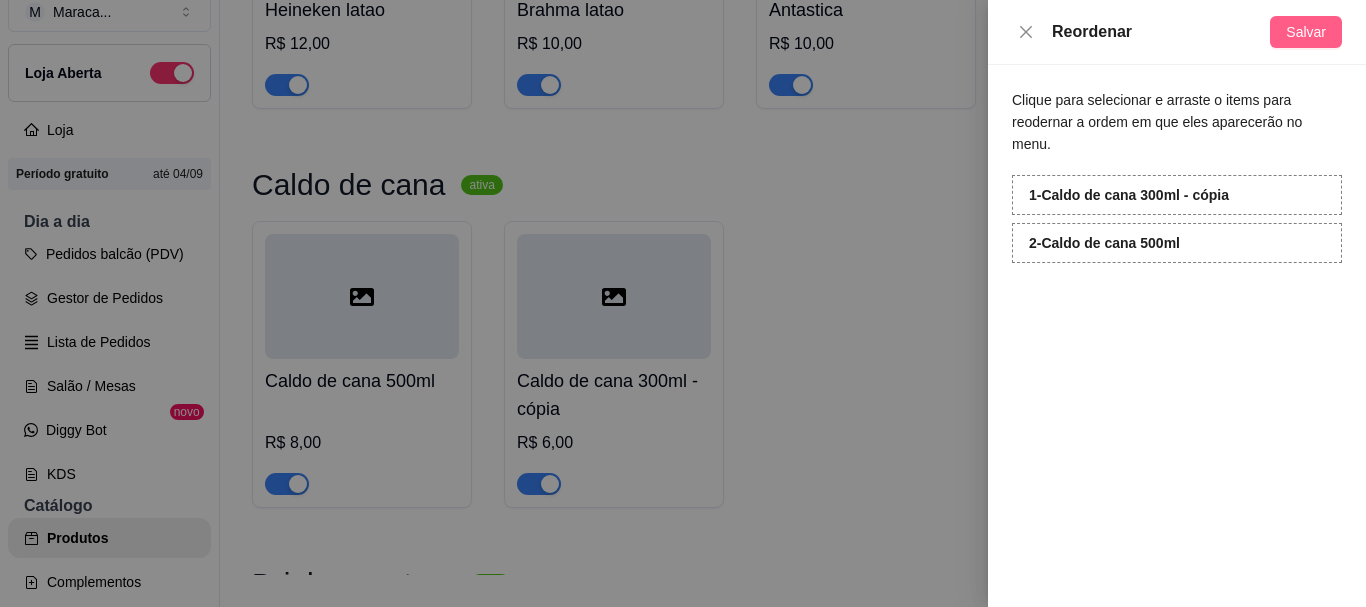 click on "Salvar" at bounding box center (1306, 32) 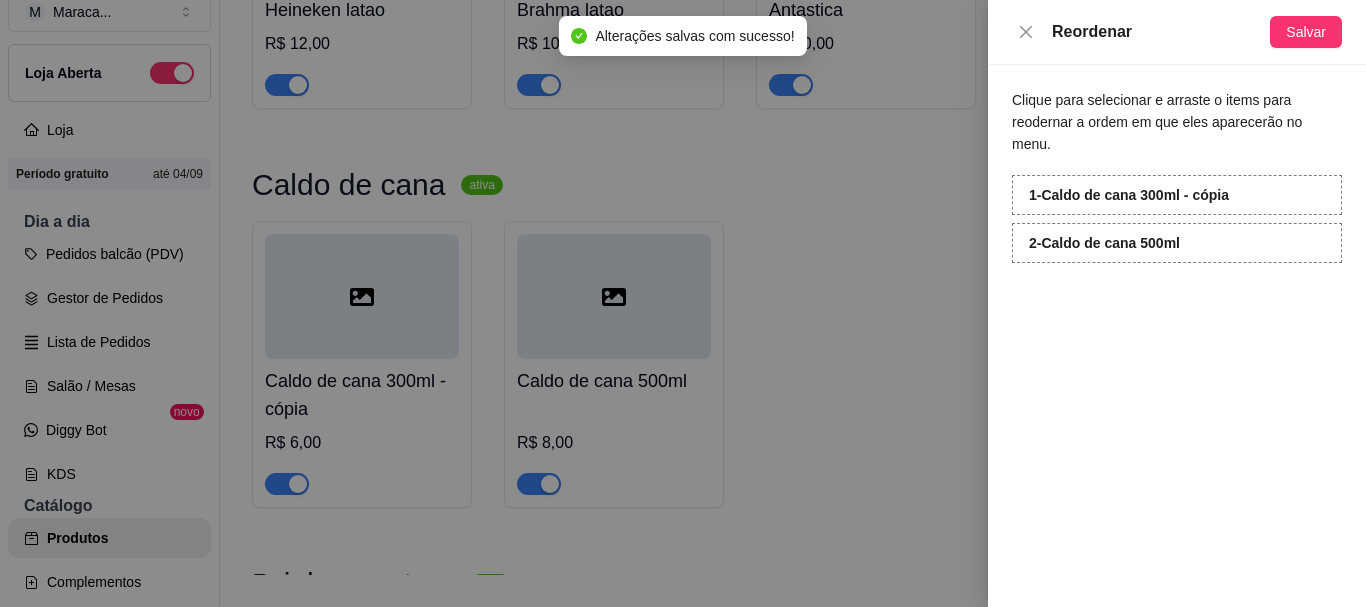 click at bounding box center [683, 303] 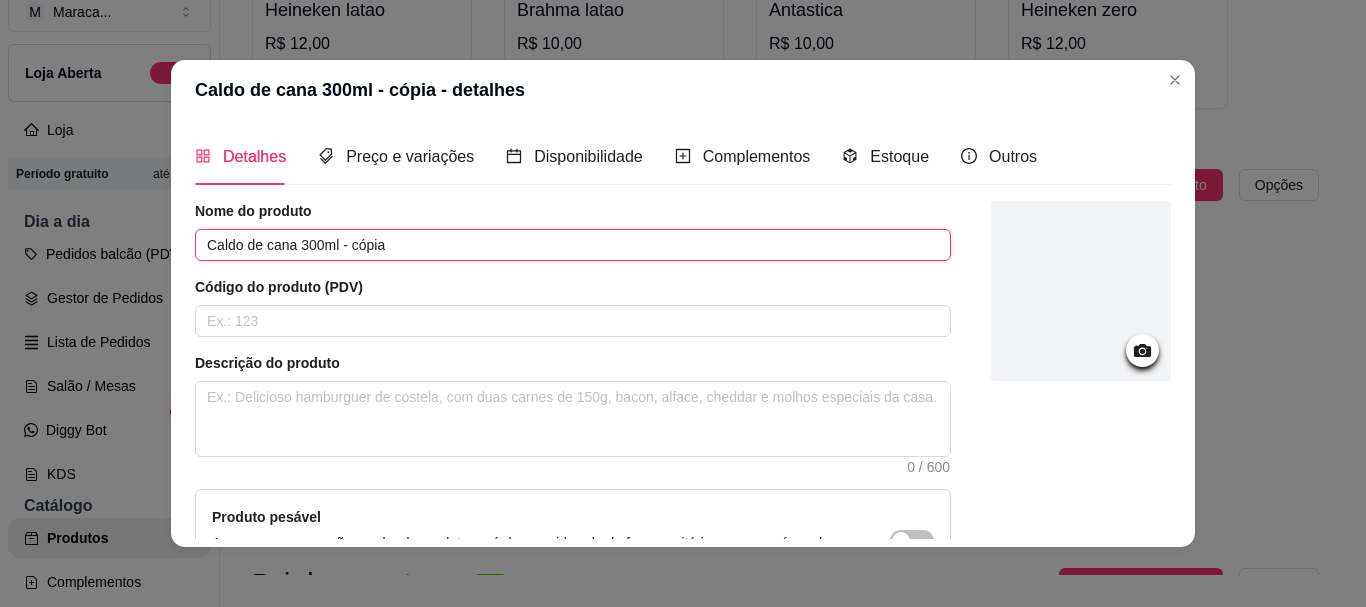 click on "Caldo de cana 300ml - cópia" at bounding box center (573, 245) 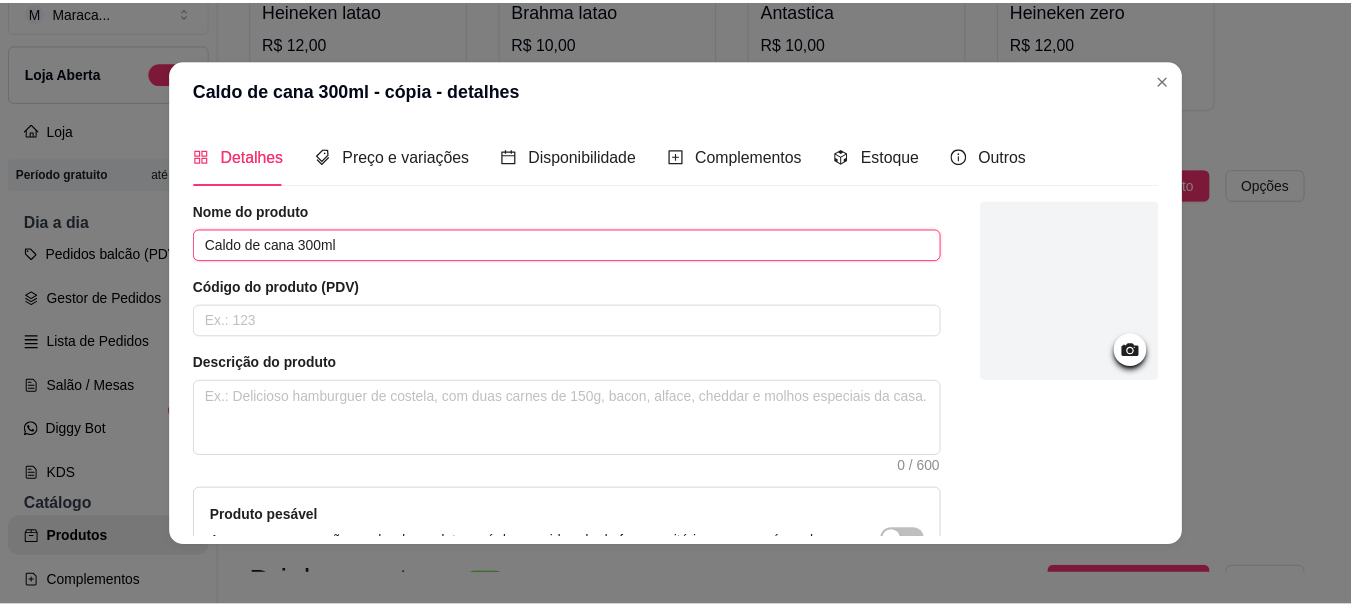 scroll, scrollTop: 241, scrollLeft: 0, axis: vertical 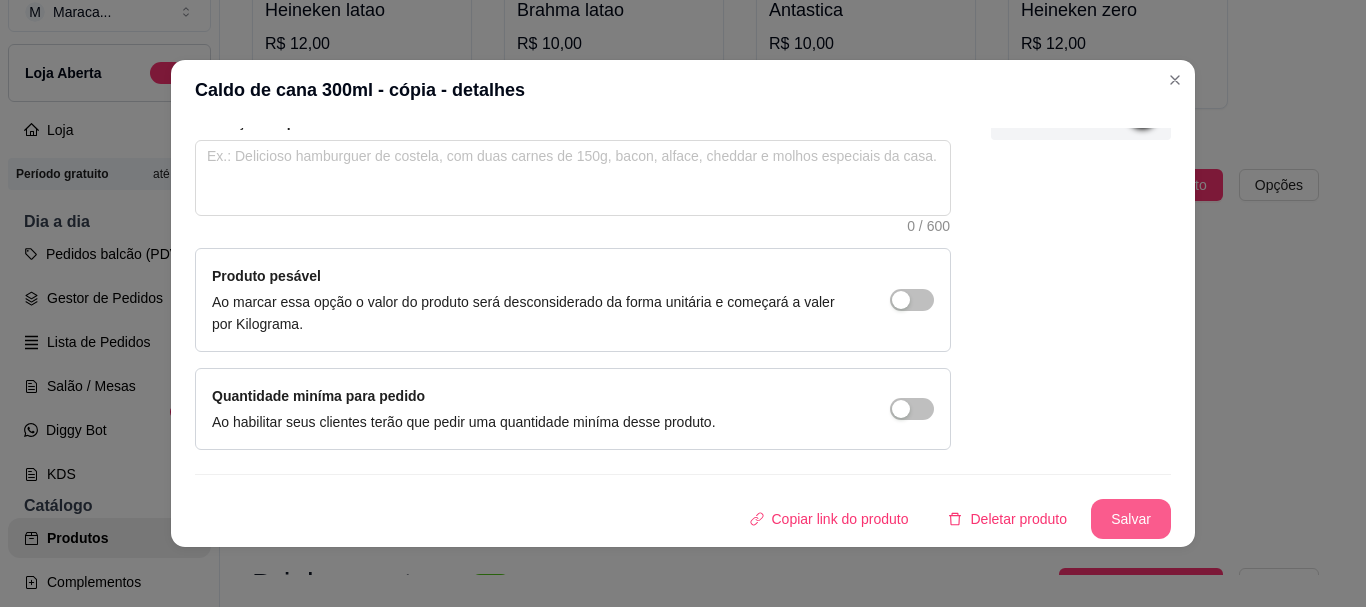type on "Caldo de cana 300ml" 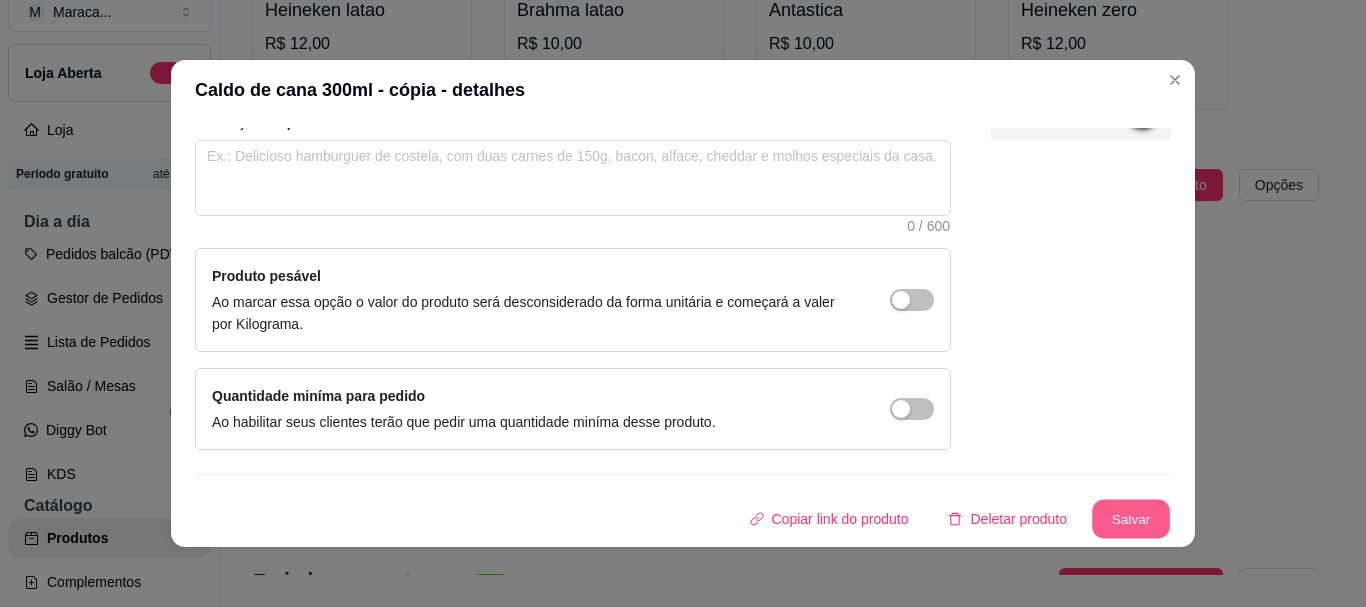 click on "Salvar" at bounding box center (1131, 519) 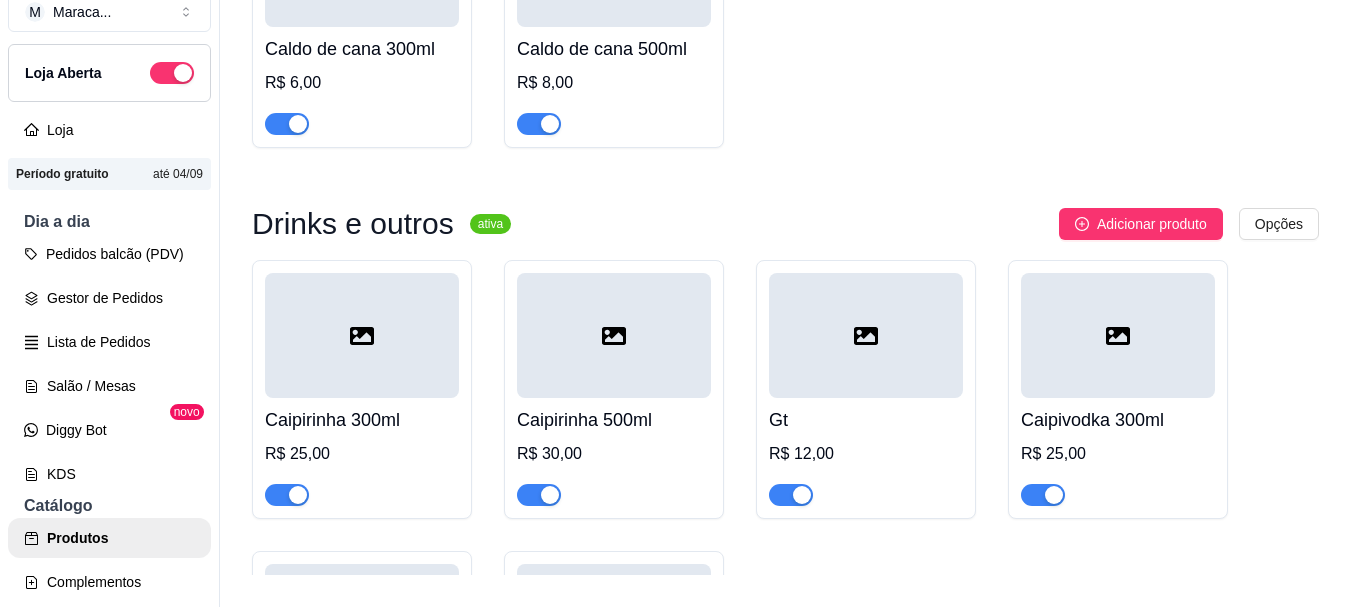 scroll, scrollTop: 1495, scrollLeft: 0, axis: vertical 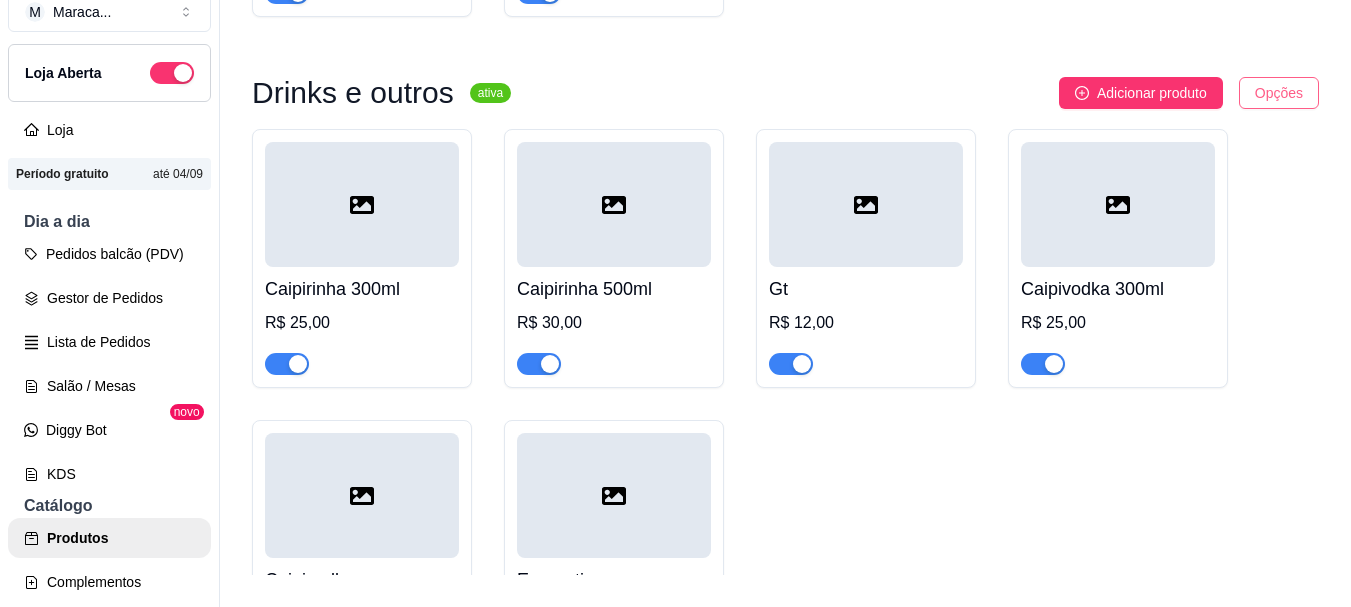 click on "M Maraca ... Loja Aberta Loja Período gratuito até 04/09   Dia a dia Pedidos balcão (PDV) Gestor de Pedidos Lista de Pedidos Salão / Mesas Diggy Bot novo KDS Catálogo Produtos Complementos Relatórios Relatórios de vendas Relatório de clientes Relatório de mesas Relatório de fidelidade novo Gerenciar Entregadores novo Nota Fiscal (NFC-e) Controle de caixa Controle de fiado Cupons Clientes Estoque Configurações Diggy Planos Precisa de ajuda? Sair Produtos Adicionar categoria Reodernar categorias Aqui você cadastra e gerencia seu produtos e categorias Pastel ativa Adicionar produto Opções Pastel de queijo   R$ 10,00 Pastel de carne   R$ 10,00 Pastel de pizza   R$ 10,00 Pastel de frango   R$ 10,00 Quibe   R$ 10,00 Cerveja ativa Adicionar produto Opções Heineken latao   R$ 12,00 Brahma latao   R$ 10,00 Antastica   R$ 10,00 Heineken zero   R$ 12,00 Caldo de cana ativa Adicionar produto Opções Caldo de cana 300ml   R$ 6,00 Caldo de cana 500ml   R$ 8,00 Drinks e outros ativa Opções" at bounding box center (675, 271) 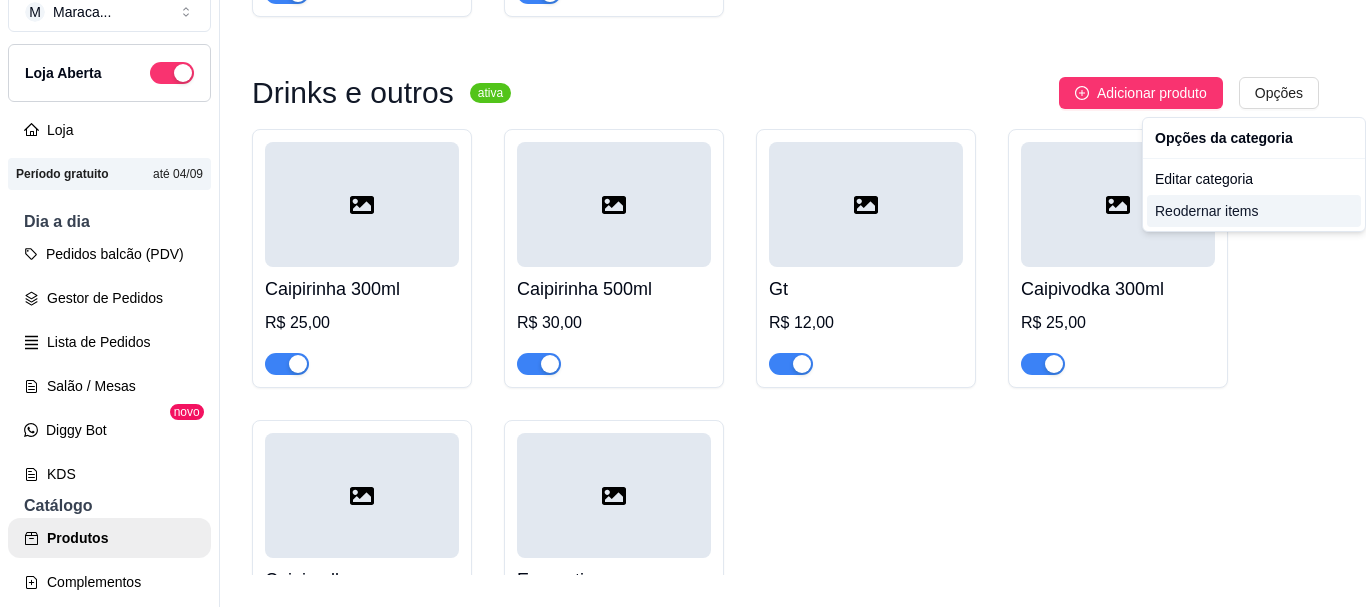 click on "Reodernar items" at bounding box center [1254, 211] 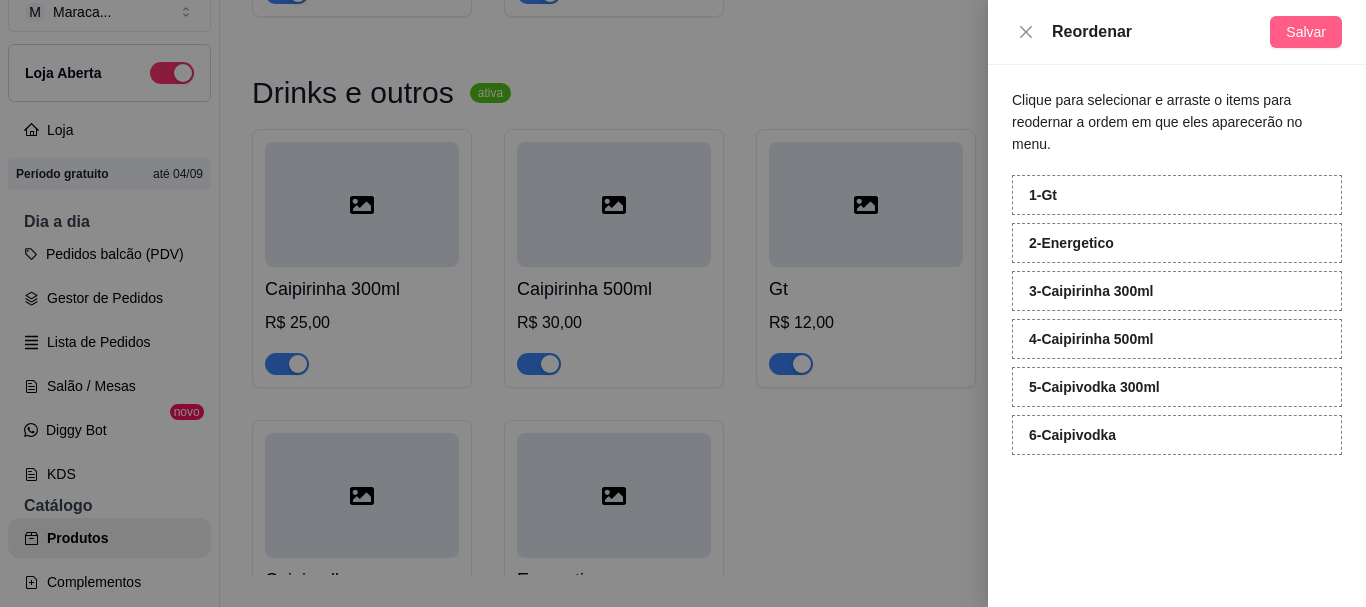 click on "Salvar" at bounding box center [1306, 32] 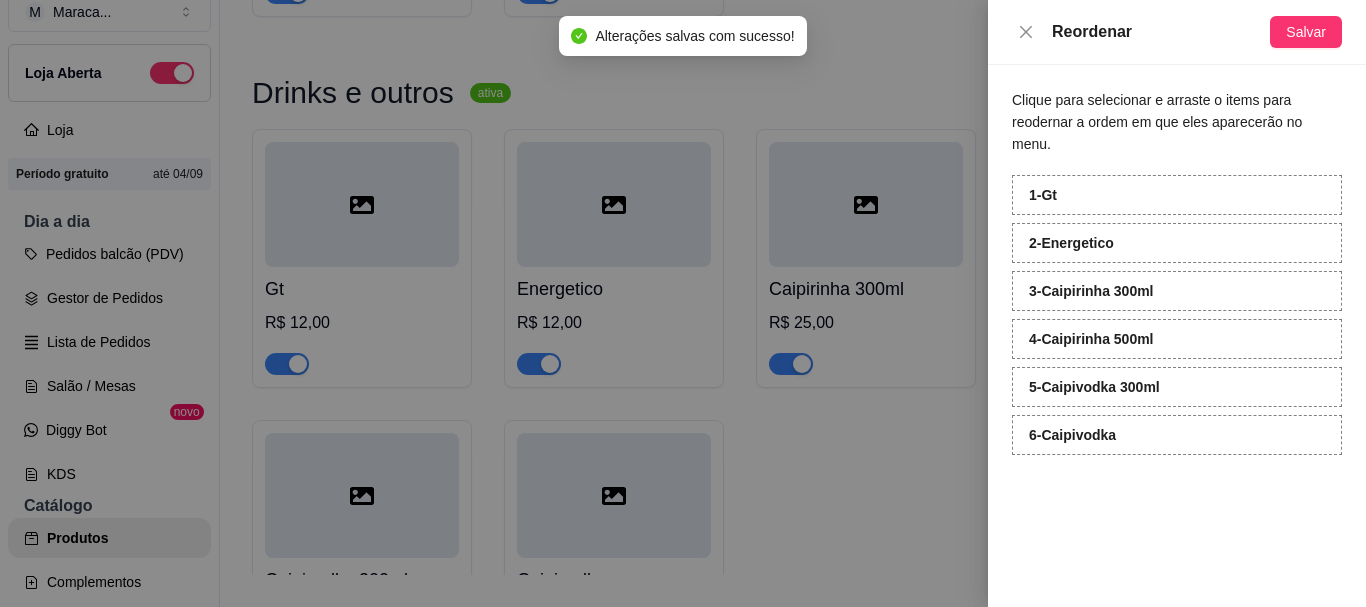click at bounding box center [683, 303] 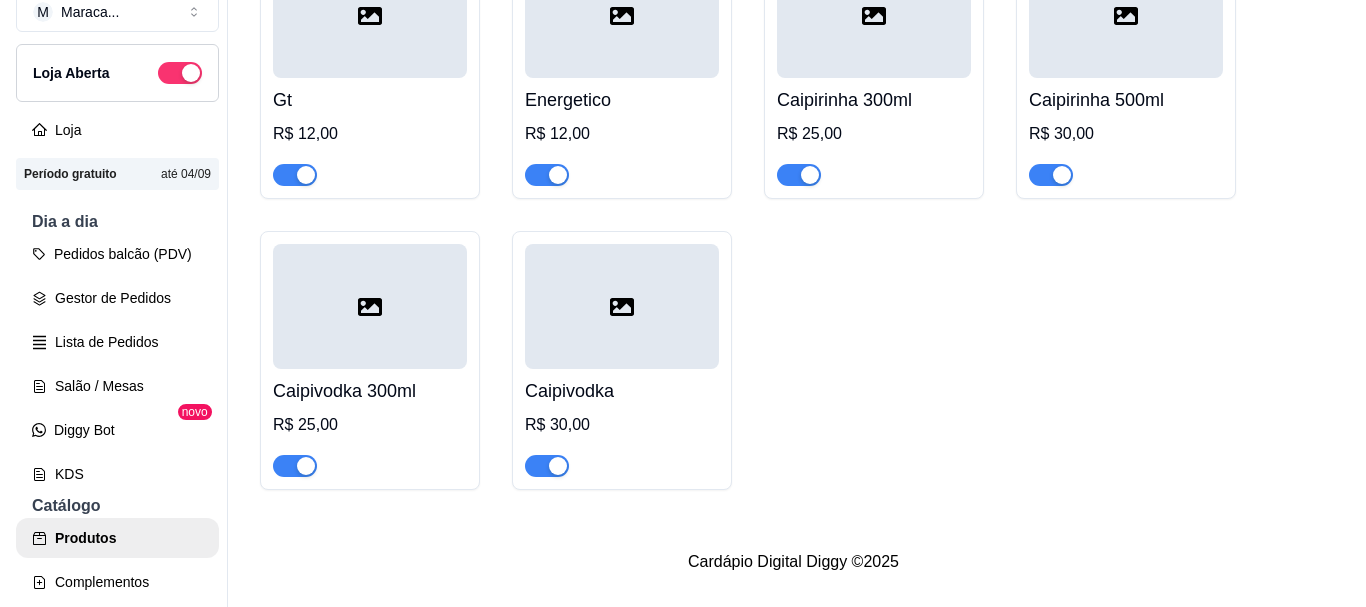 scroll, scrollTop: 1720, scrollLeft: 0, axis: vertical 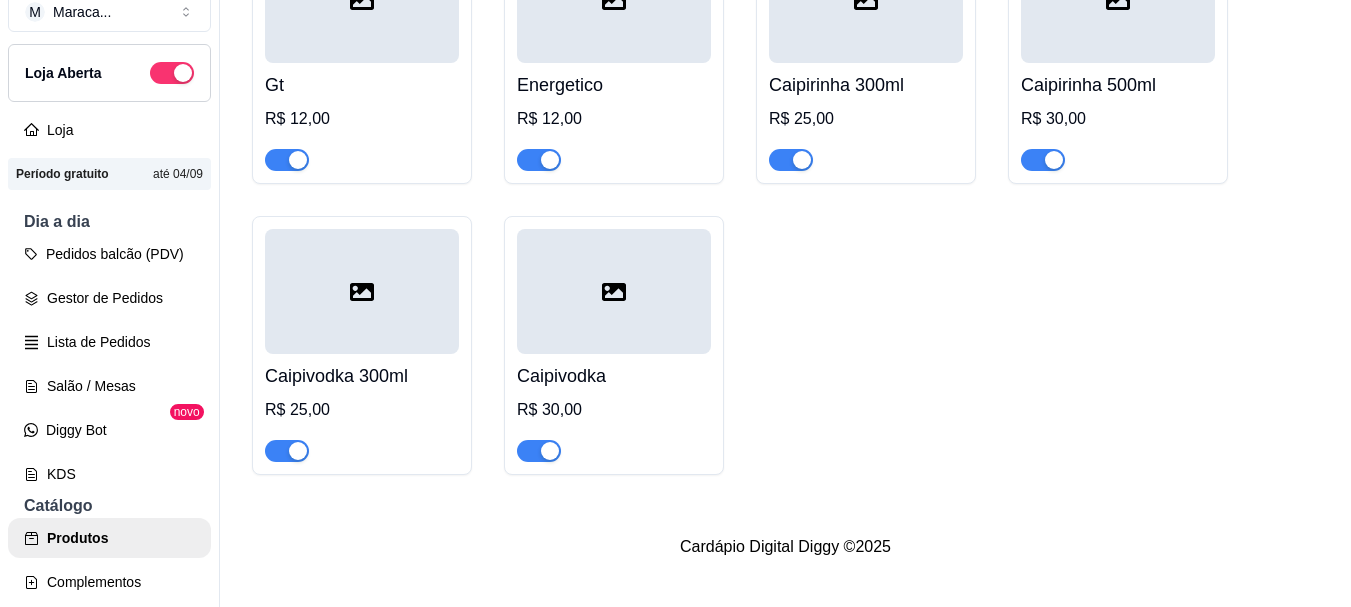 click at bounding box center [614, 291] 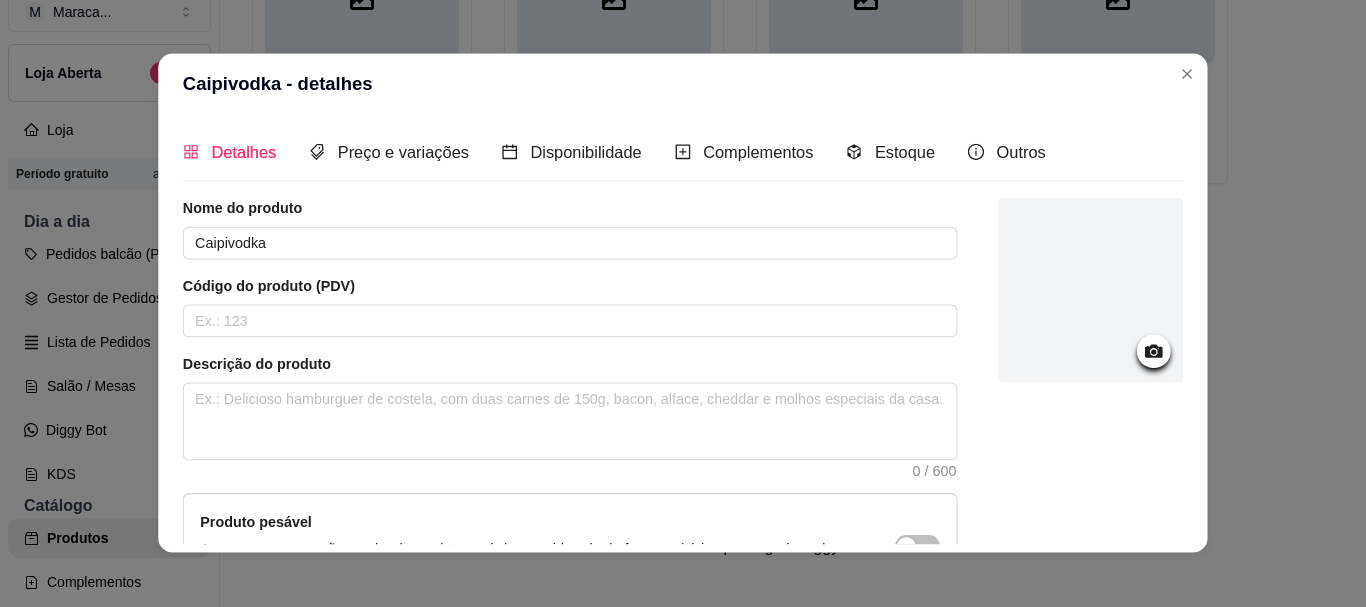 type 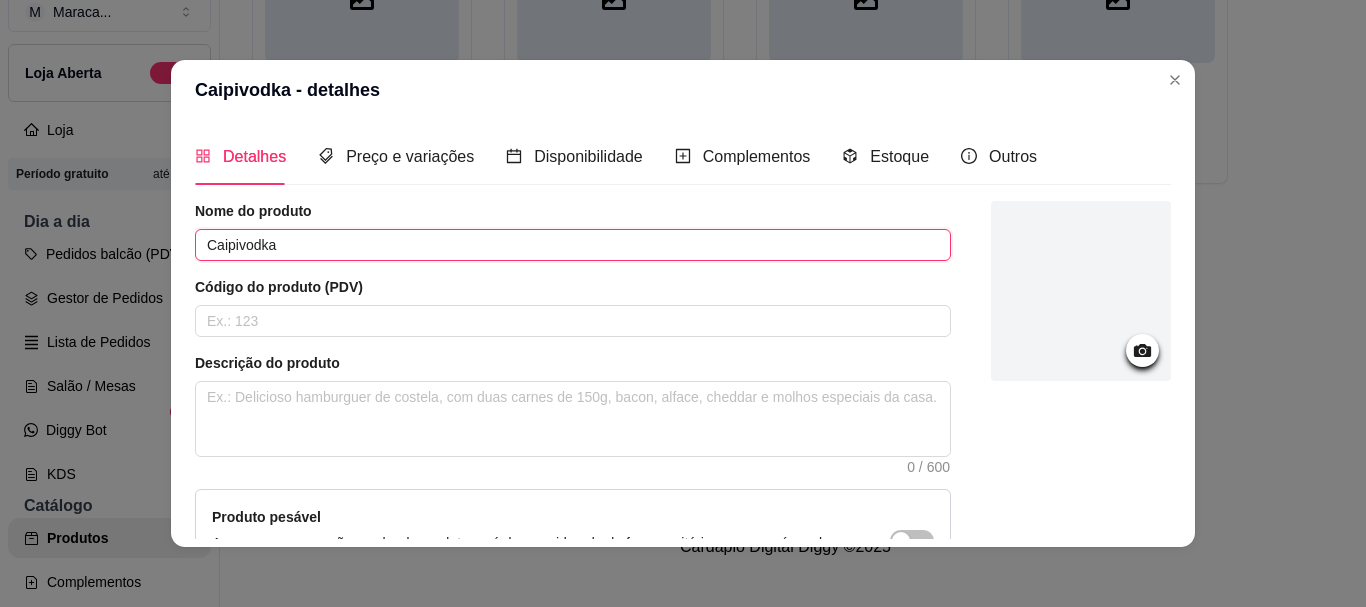 click on "Caipivodka" at bounding box center (573, 245) 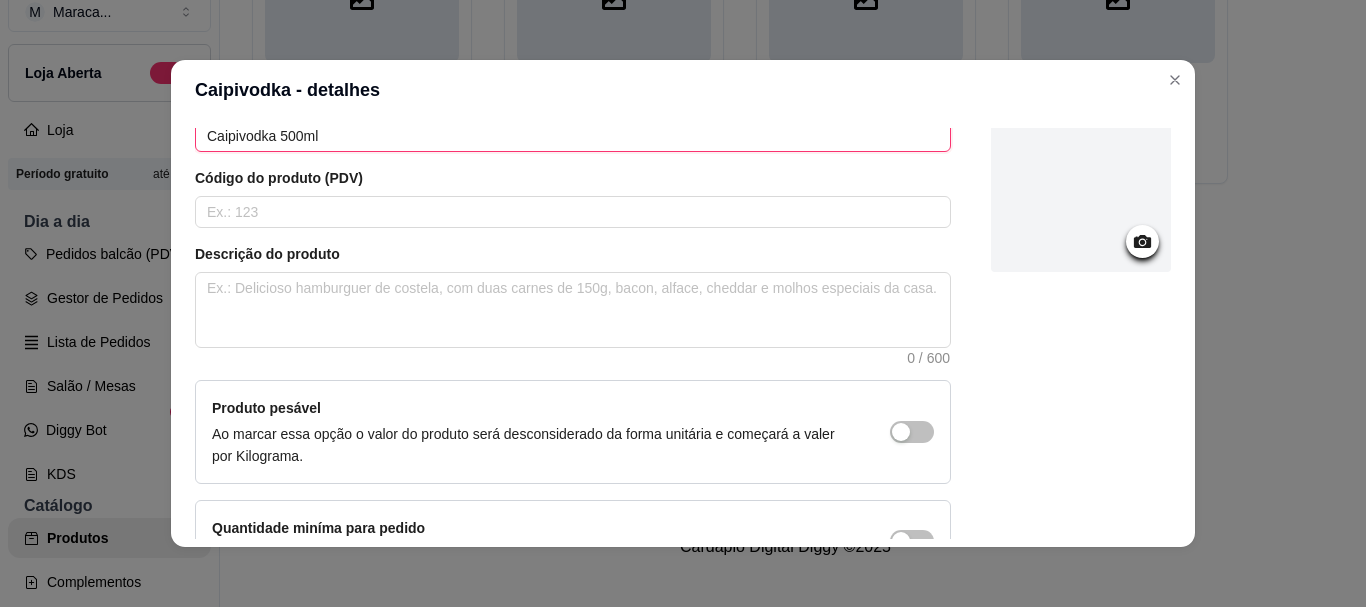 scroll, scrollTop: 241, scrollLeft: 0, axis: vertical 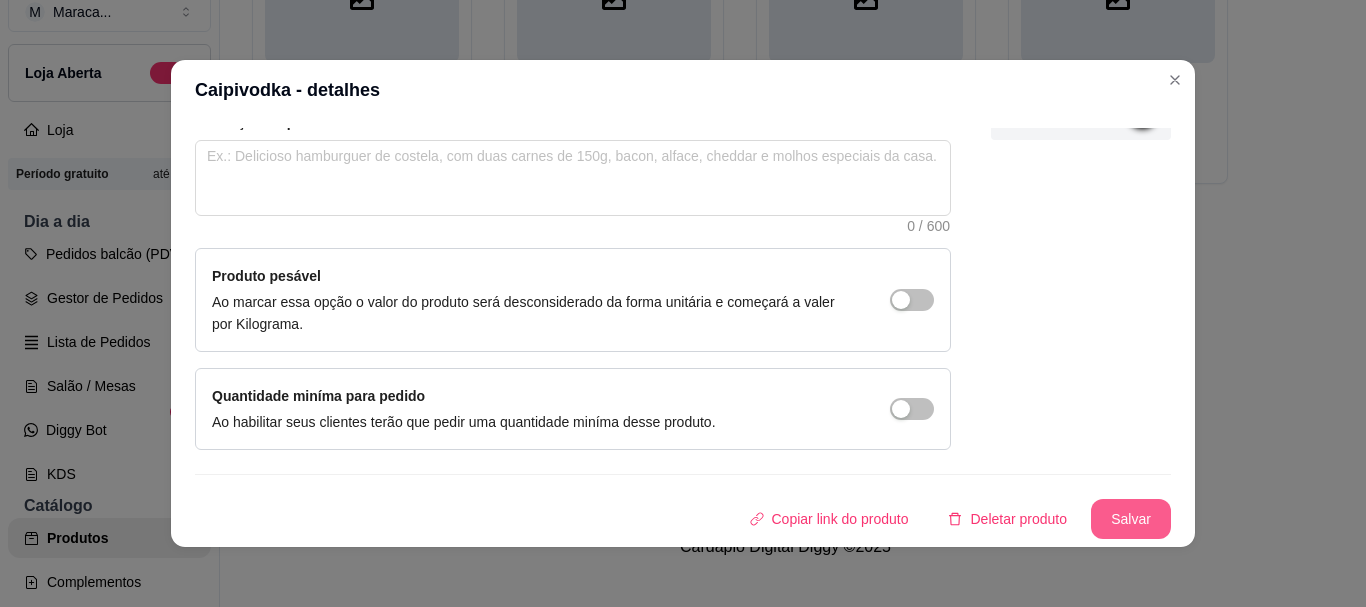 type on "Caipivodka 500ml" 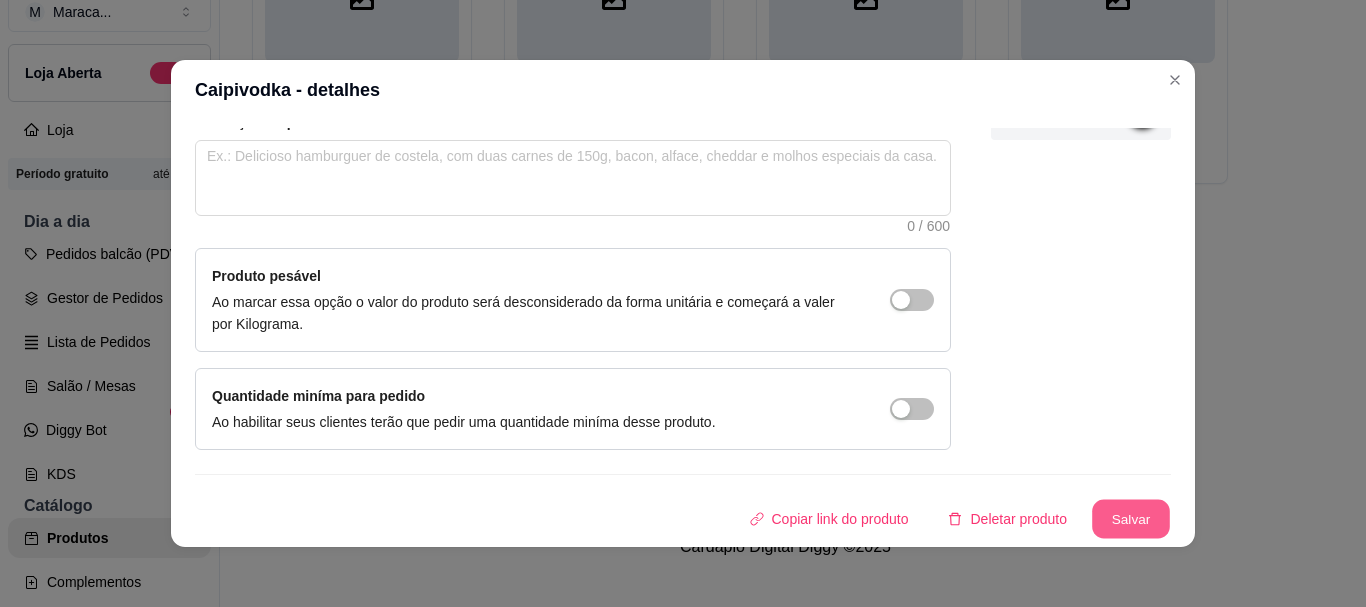 click on "Salvar" at bounding box center (1131, 519) 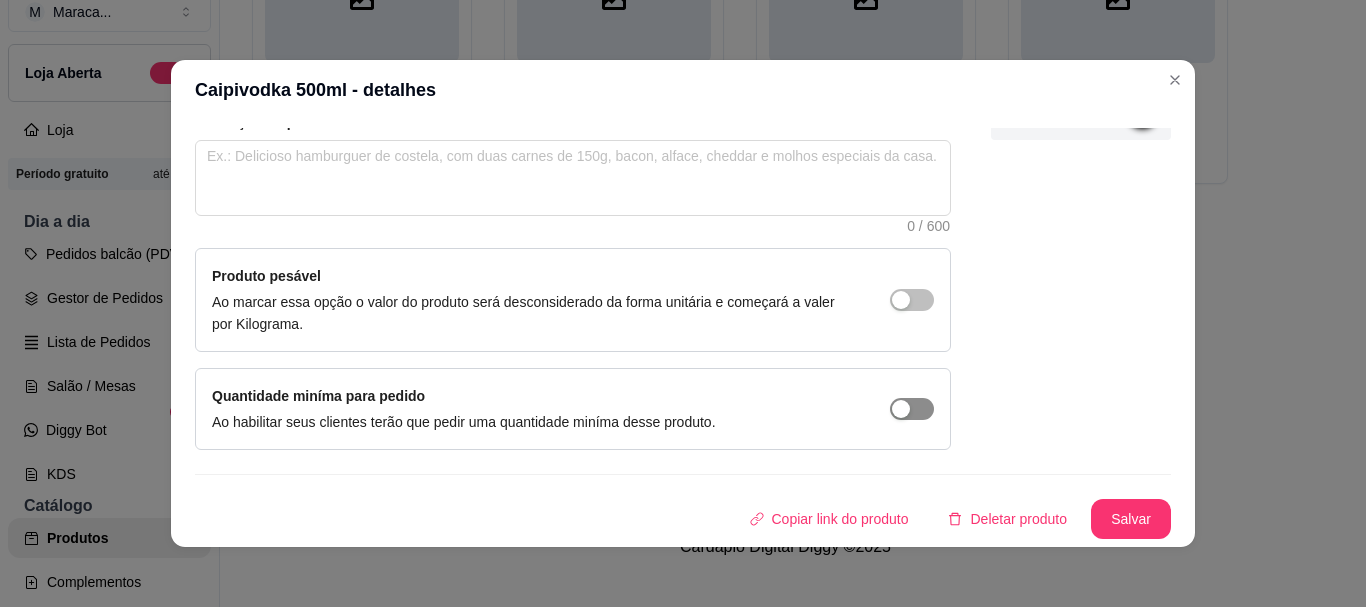click at bounding box center (912, 300) 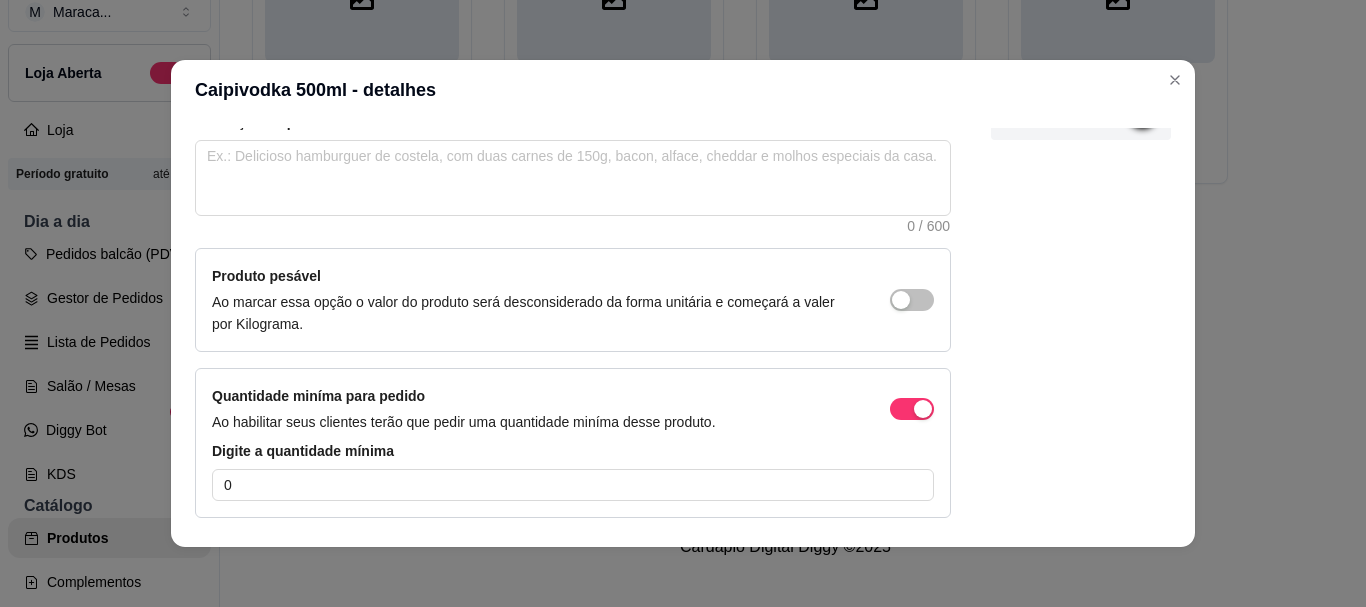 scroll, scrollTop: 309, scrollLeft: 0, axis: vertical 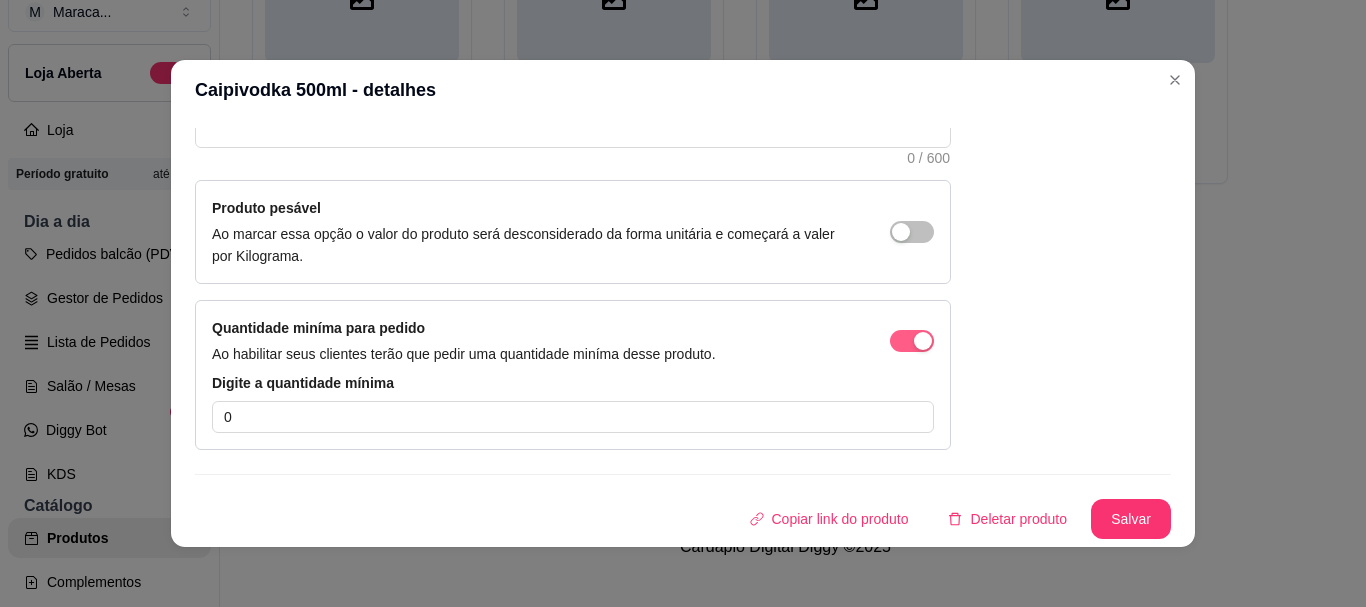 click at bounding box center (912, 341) 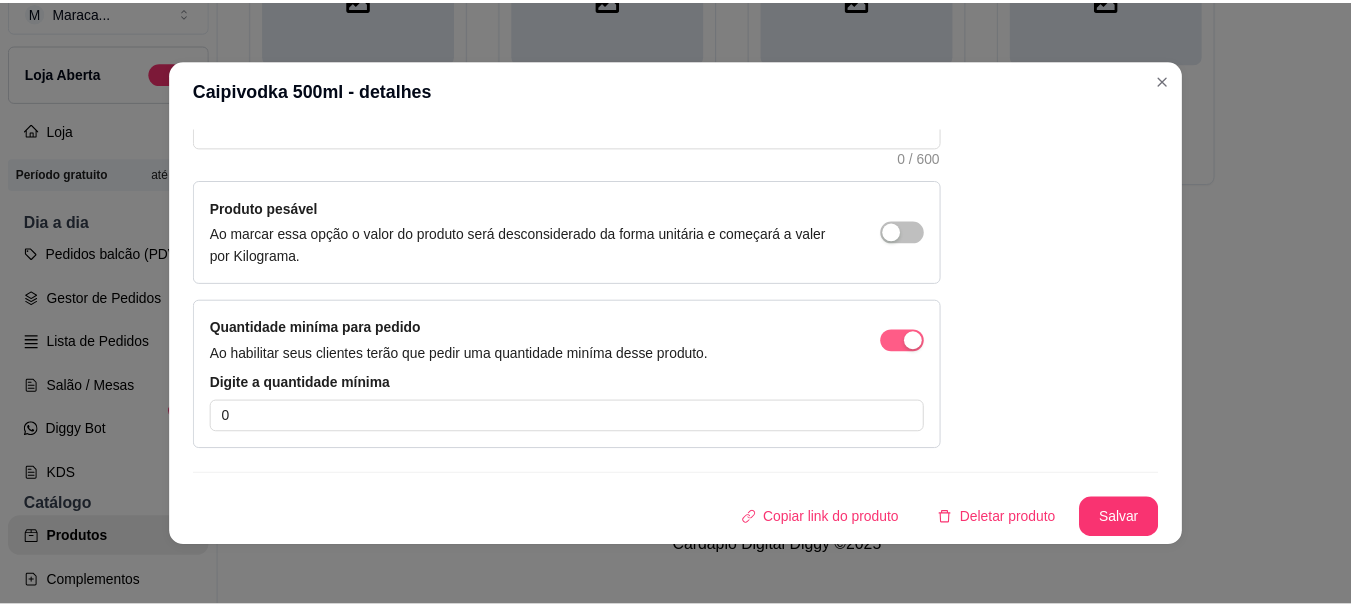 scroll, scrollTop: 241, scrollLeft: 0, axis: vertical 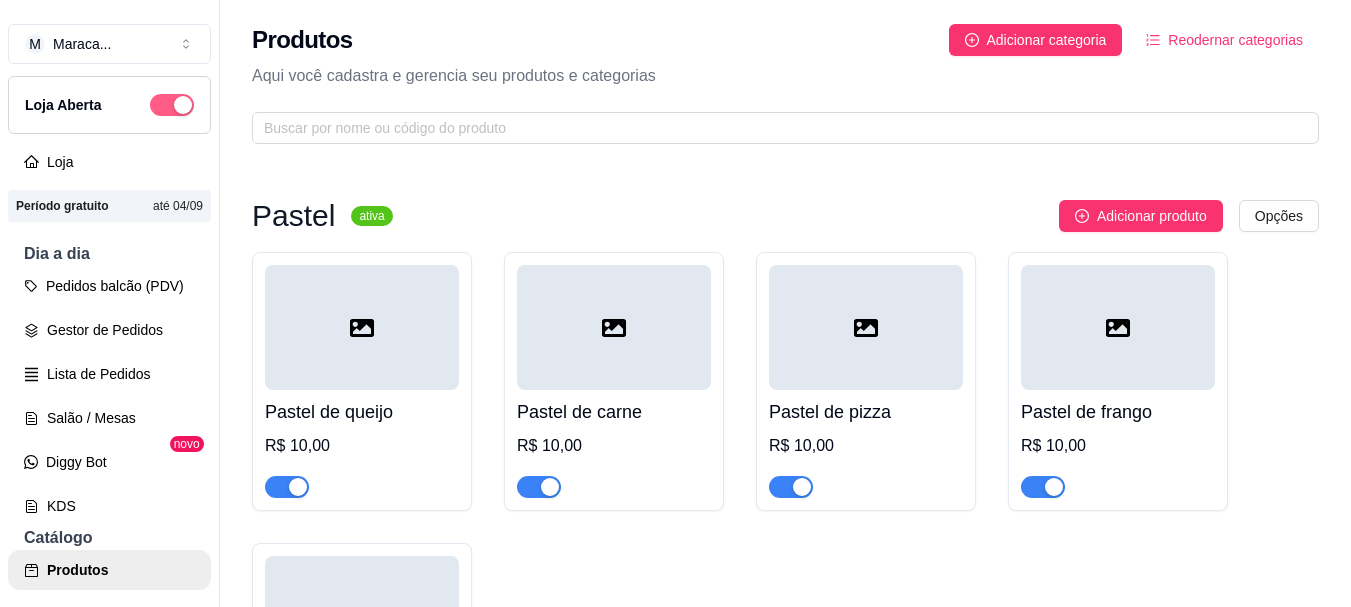 click at bounding box center (172, 105) 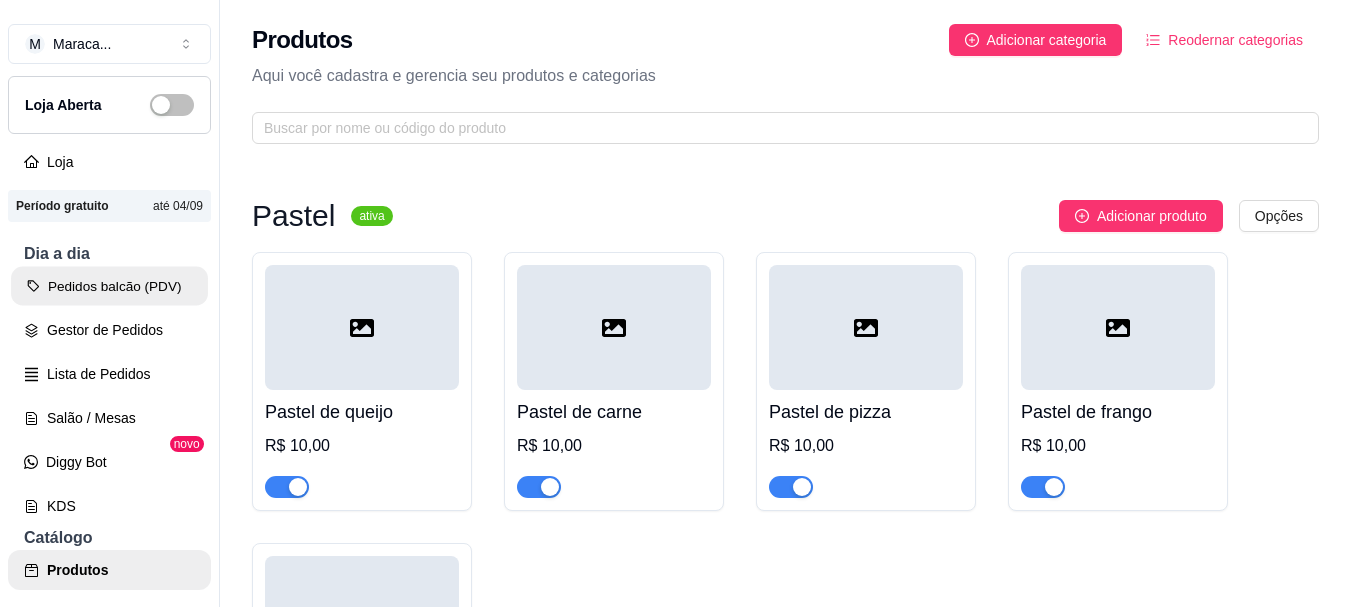 click on "Pedidos balcão (PDV)" at bounding box center (109, 286) 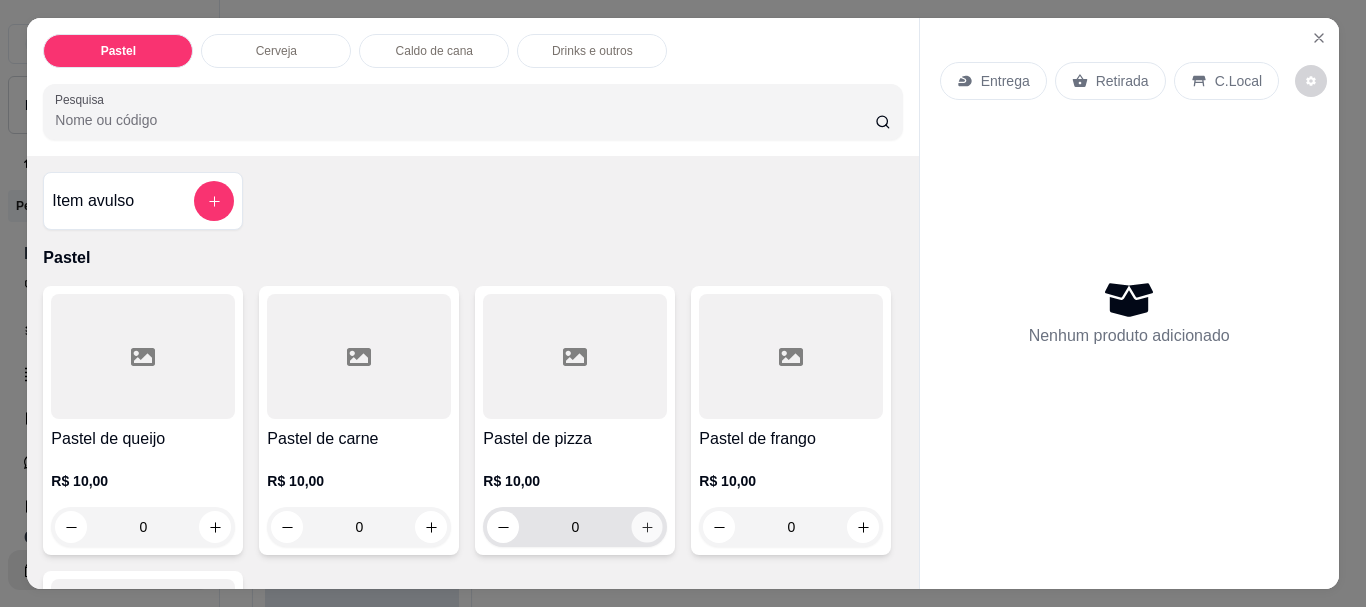 click at bounding box center (647, 527) 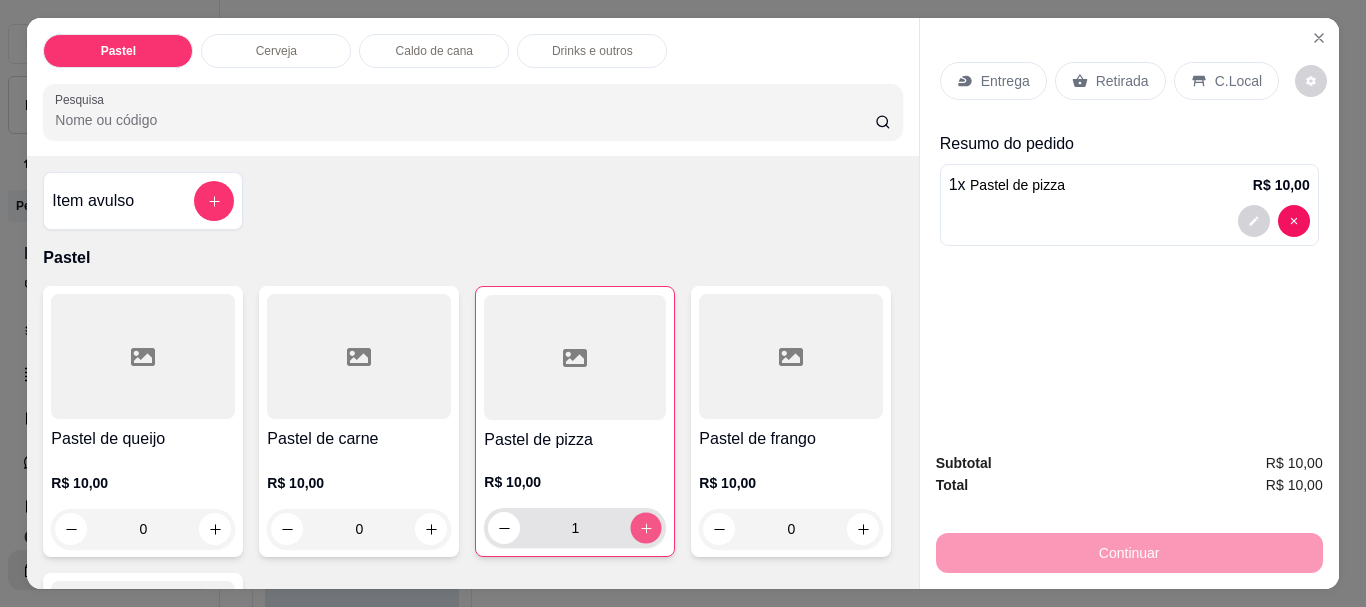 click 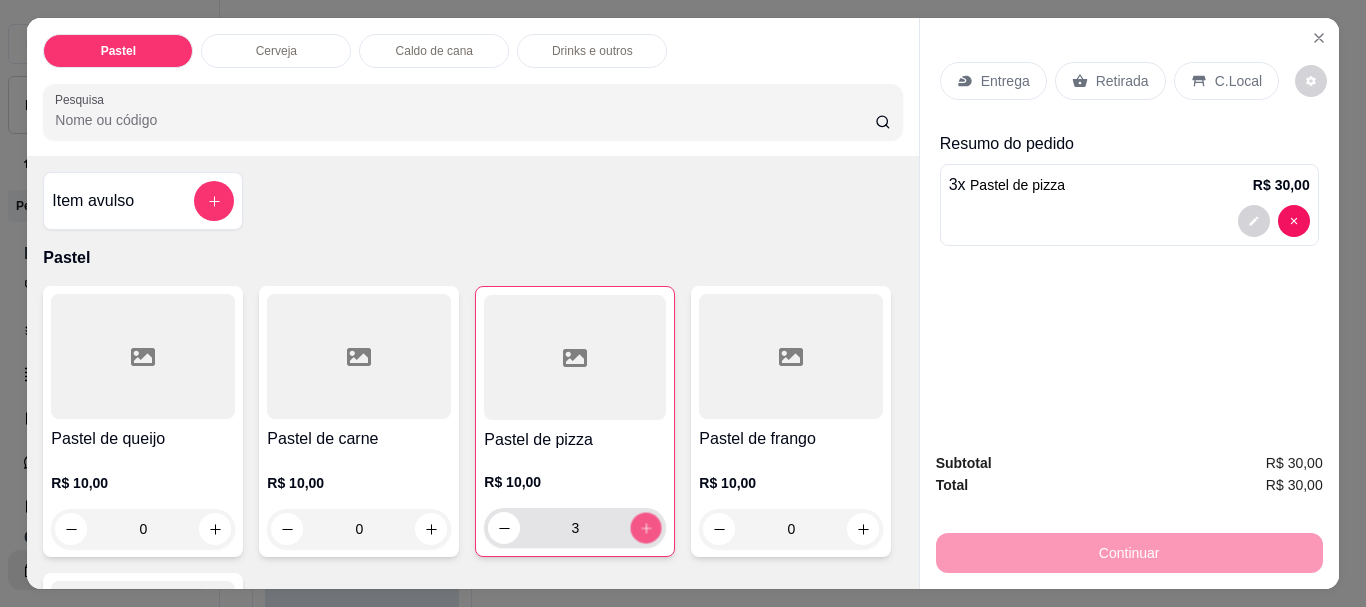 click 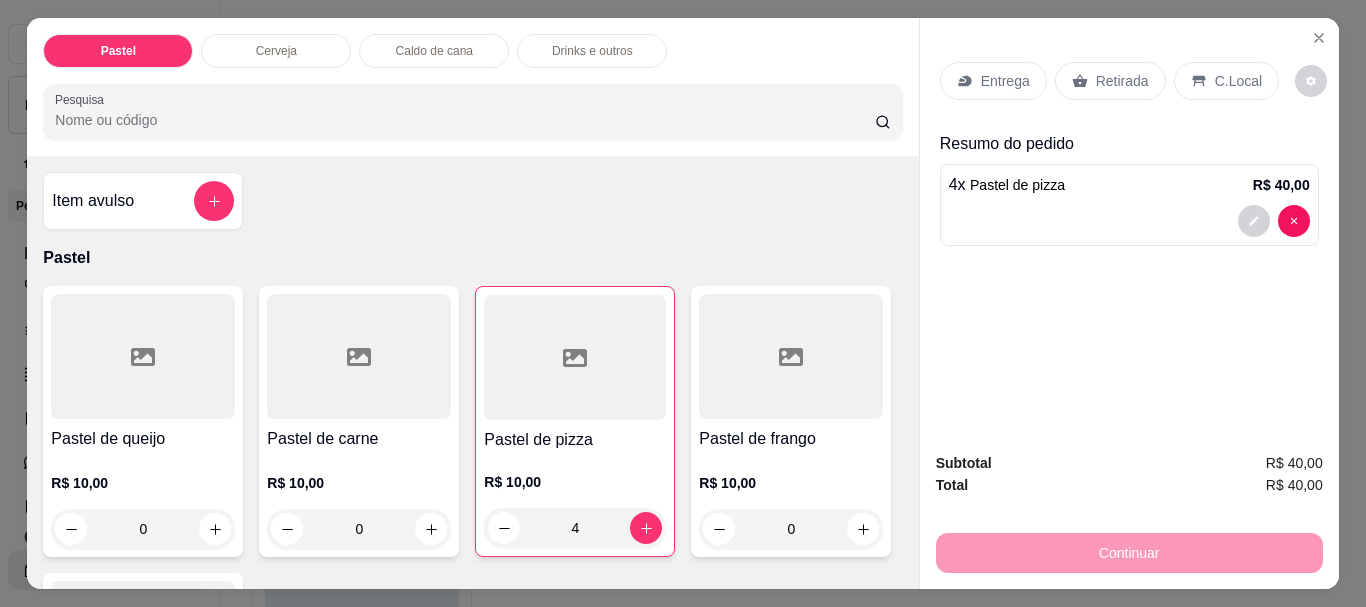 click on "C.Local" at bounding box center (1238, 81) 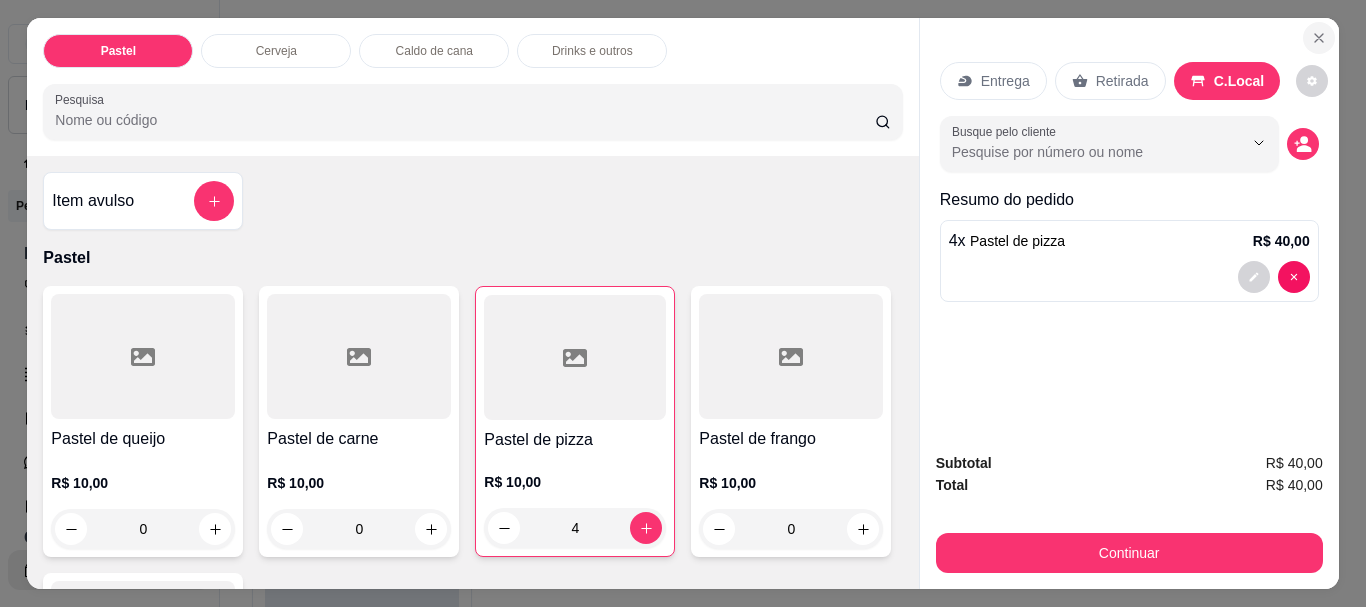 click at bounding box center [1319, 38] 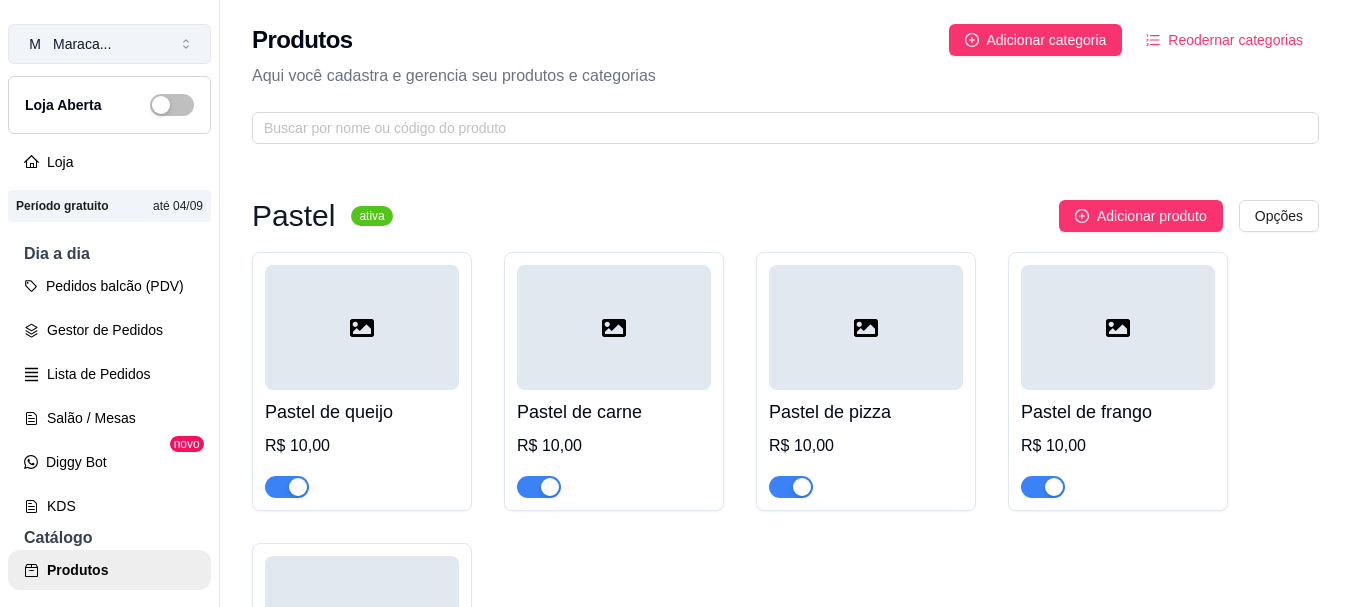 click on "M Maraca ..." at bounding box center (109, 44) 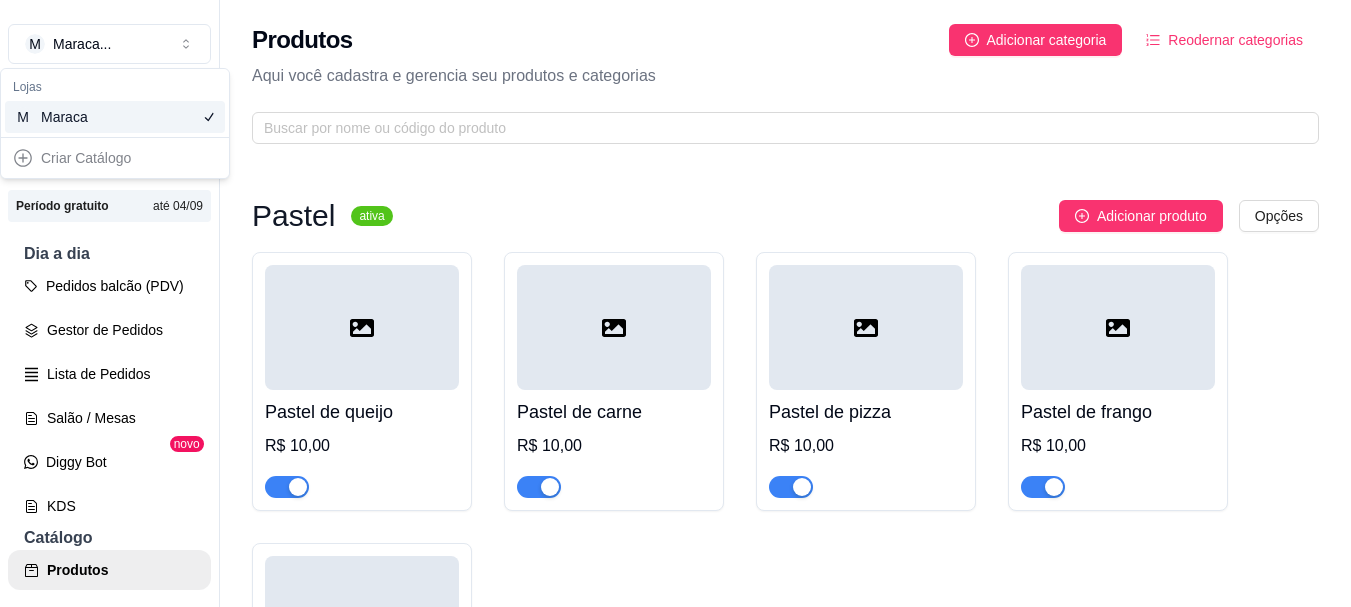 click on "Pastel ativa Adicionar produto Opções Pastel de queijo   R$ 10,00 Pastel de carne   R$ 10,00 Pastel de pizza   R$ 10,00 Pastel de frango   R$ 10,00 Quibe   R$ 10,00 Cerveja ativa Adicionar produto Opções Heineken latao   R$ 12,00 Brahma latao   R$ 10,00 Antastica   R$ 10,00 Heineken zero   R$ 12,00 Caldo de cana ativa Adicionar produto Opções Caldo de cana 300ml   R$ 6,00 Caldo de cana 500ml   R$ 8,00 Drinks e outros ativa Adicionar produto Opções Gt   R$ 12,00 Energetico   R$ 12,00 Caipirinha 300ml   R$ 25,00 Caipirinha 500ml   R$ 30,00 Caipivodka 300ml   R$ 25,00 Caipivodka 500ml   R$ 30,00" at bounding box center (785, 1203) 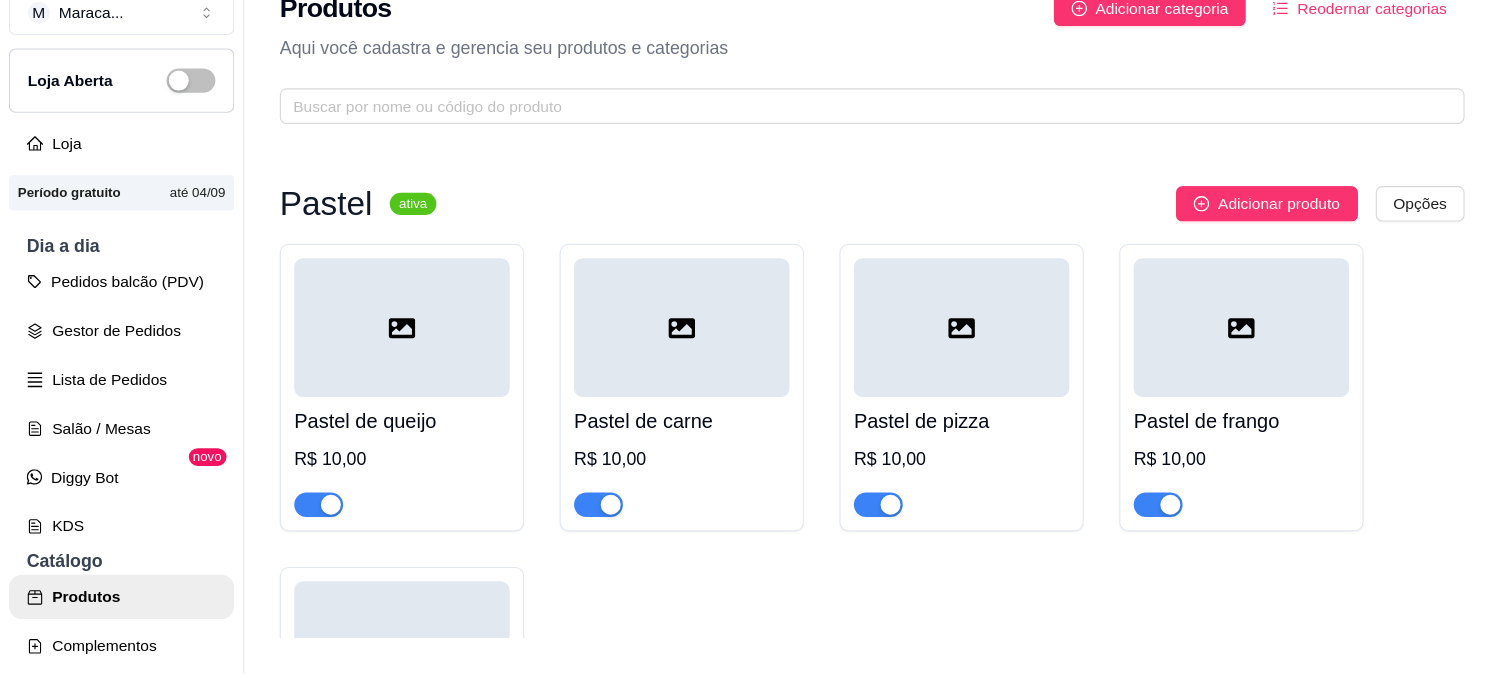 scroll, scrollTop: 32, scrollLeft: 0, axis: vertical 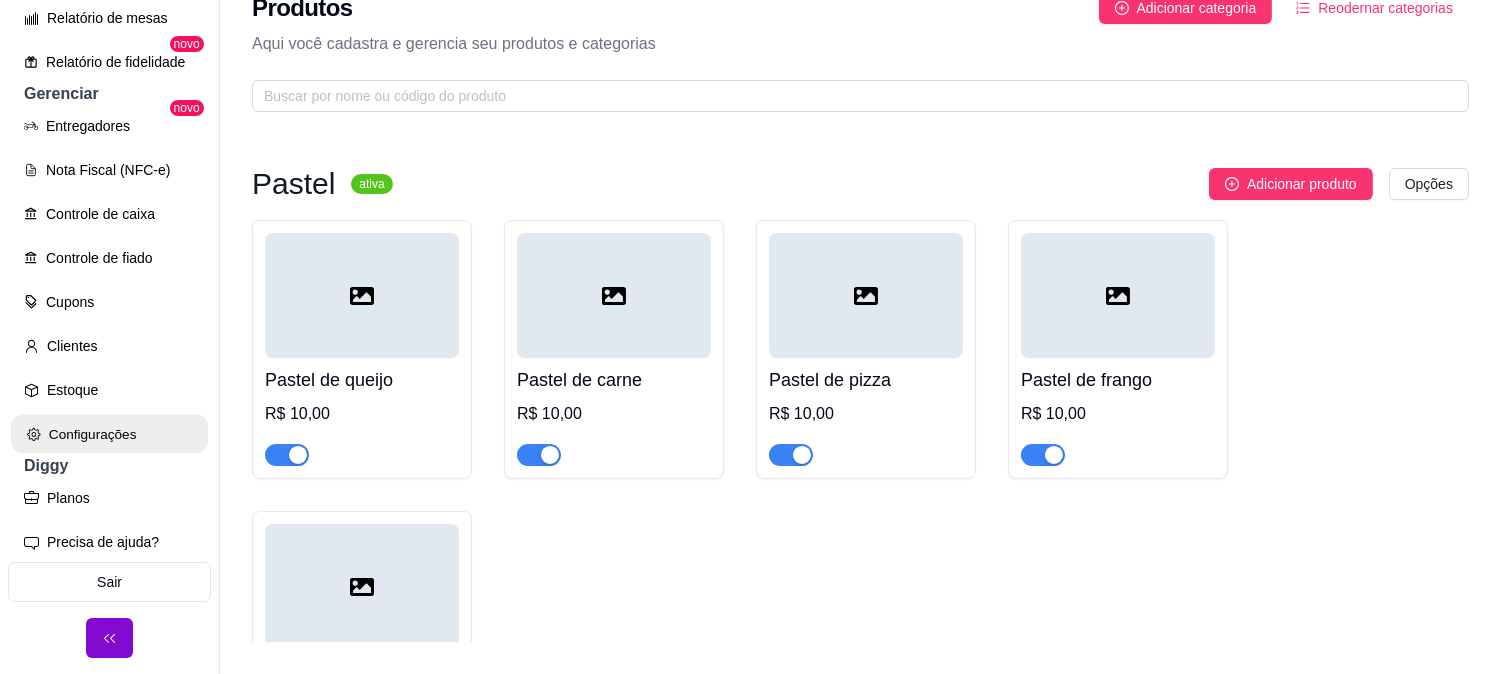 click on "Configurações" at bounding box center [109, 434] 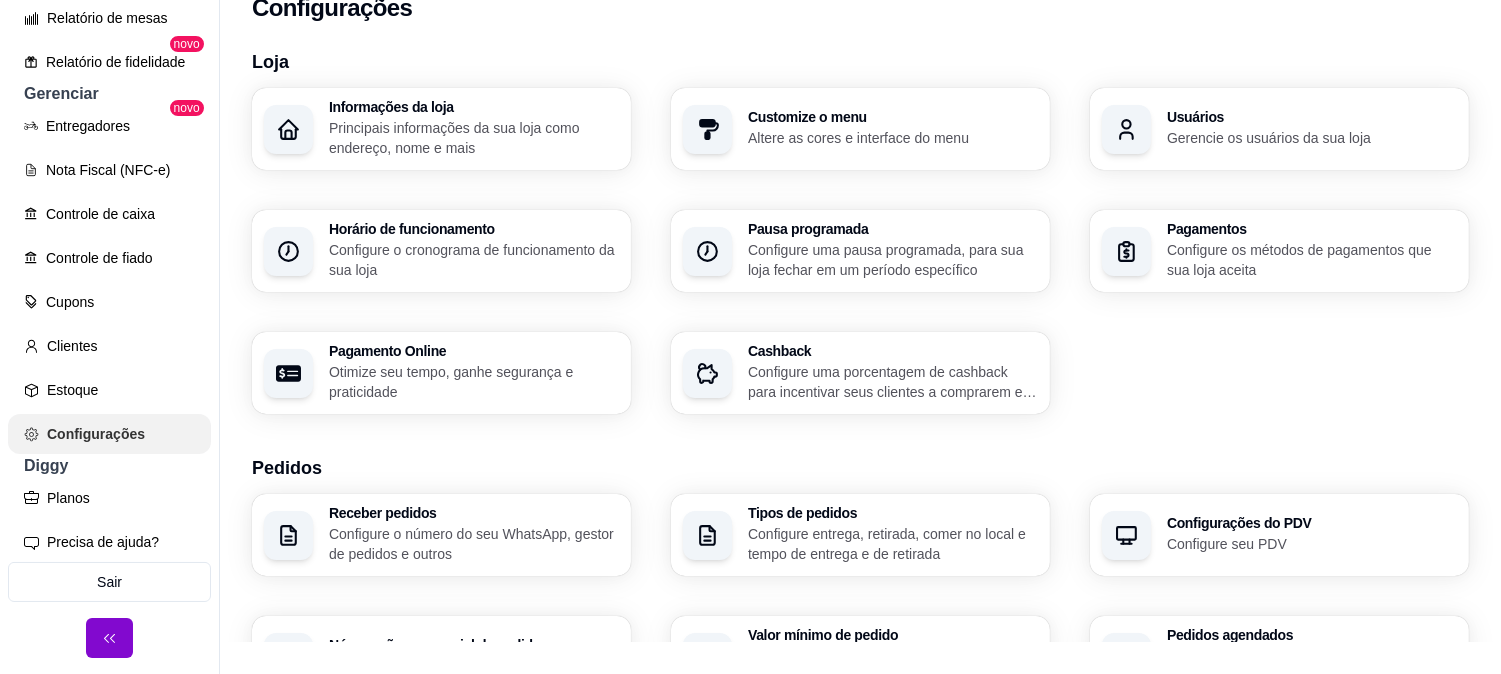 scroll, scrollTop: 0, scrollLeft: 0, axis: both 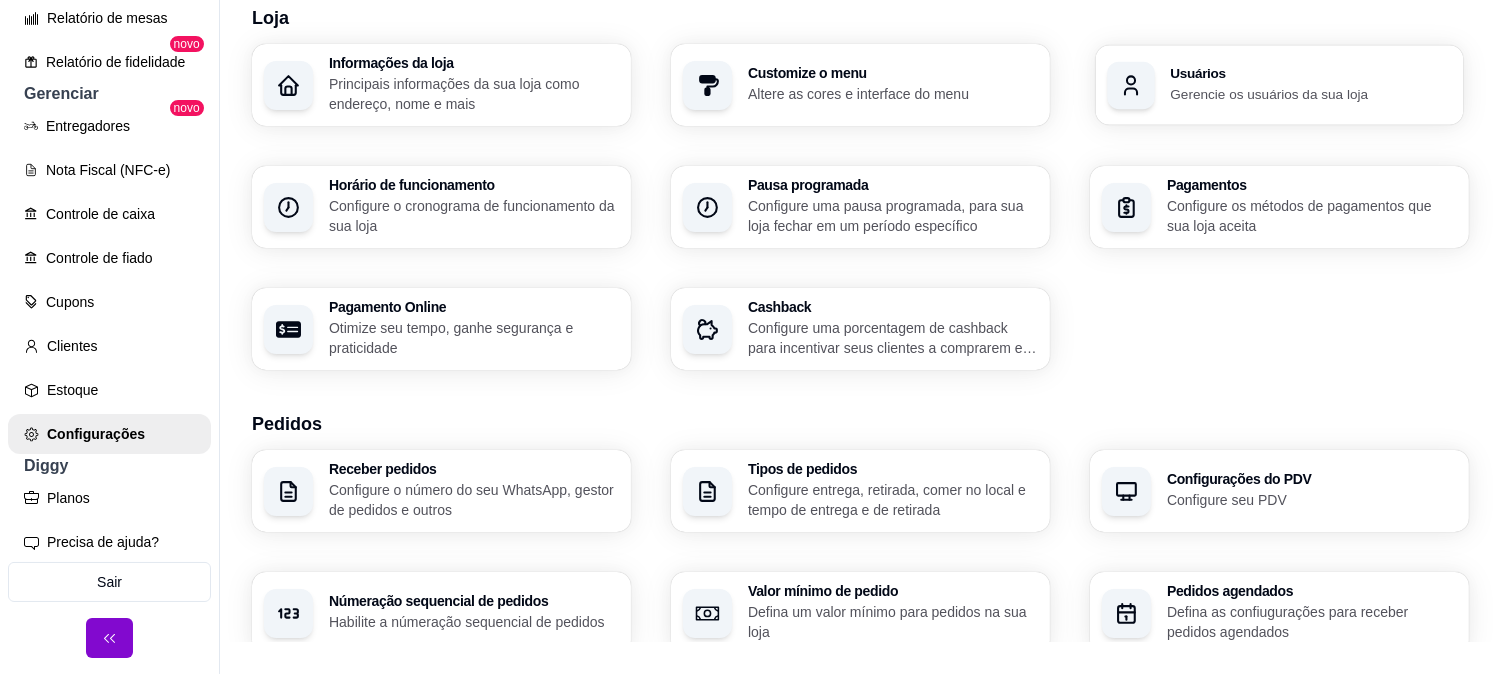click on "Gerencie os usuários da sua loja" at bounding box center (1310, 93) 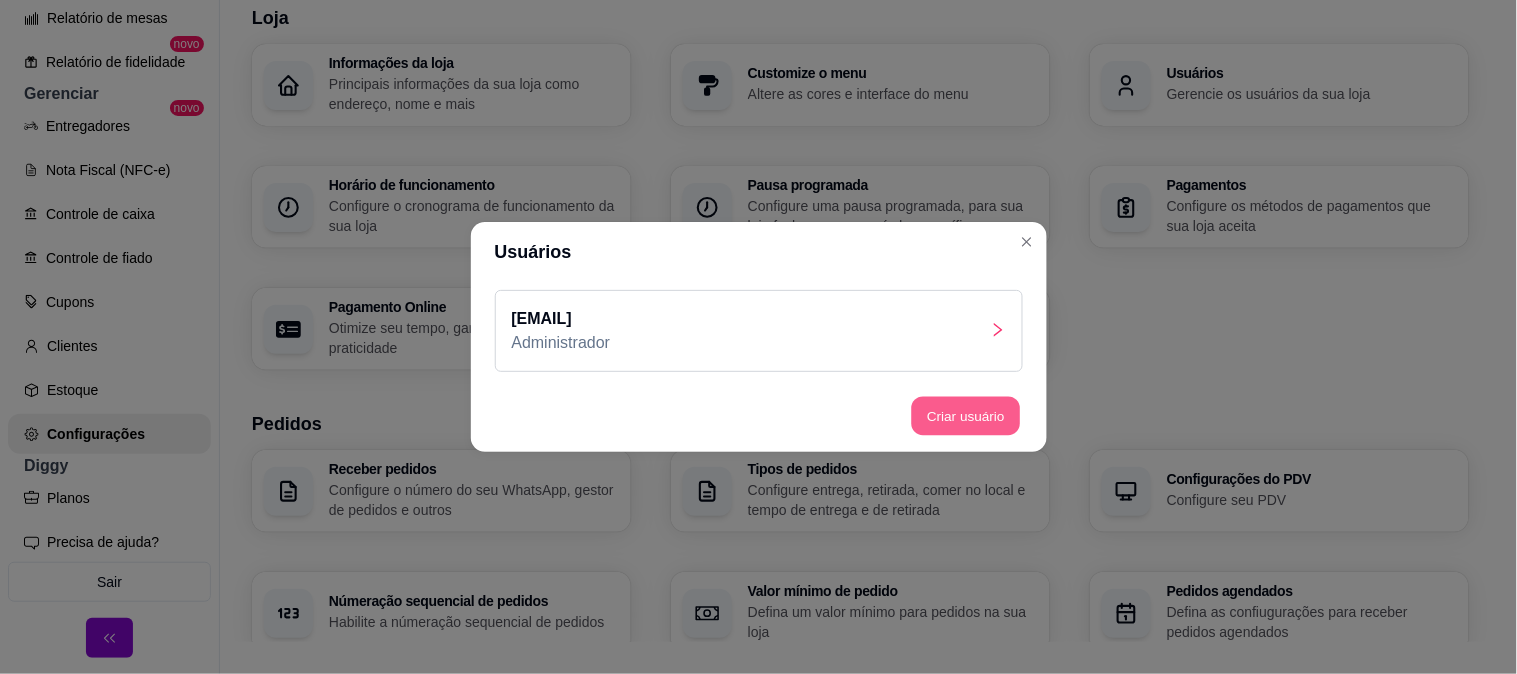 click on "Criar usuário" at bounding box center (966, 416) 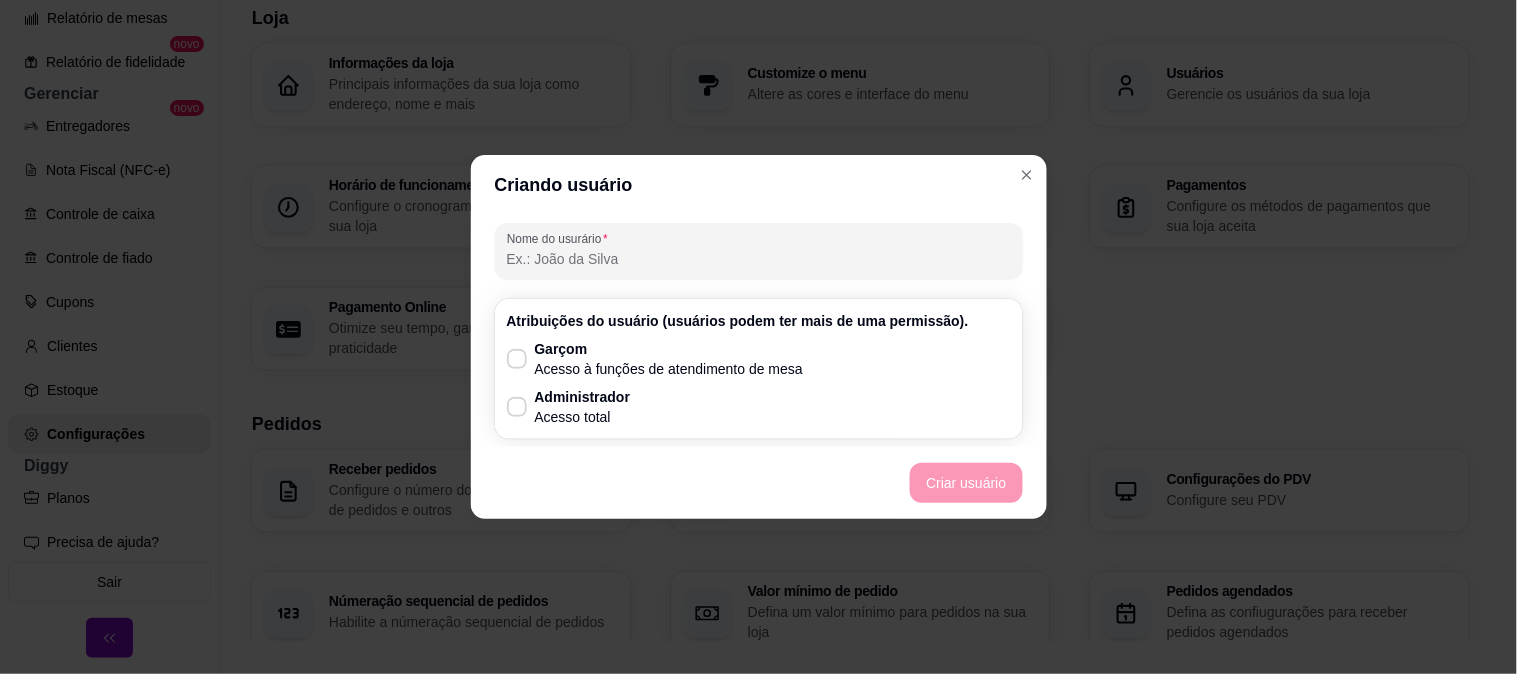 click on "Nome do usurário" at bounding box center (759, 259) 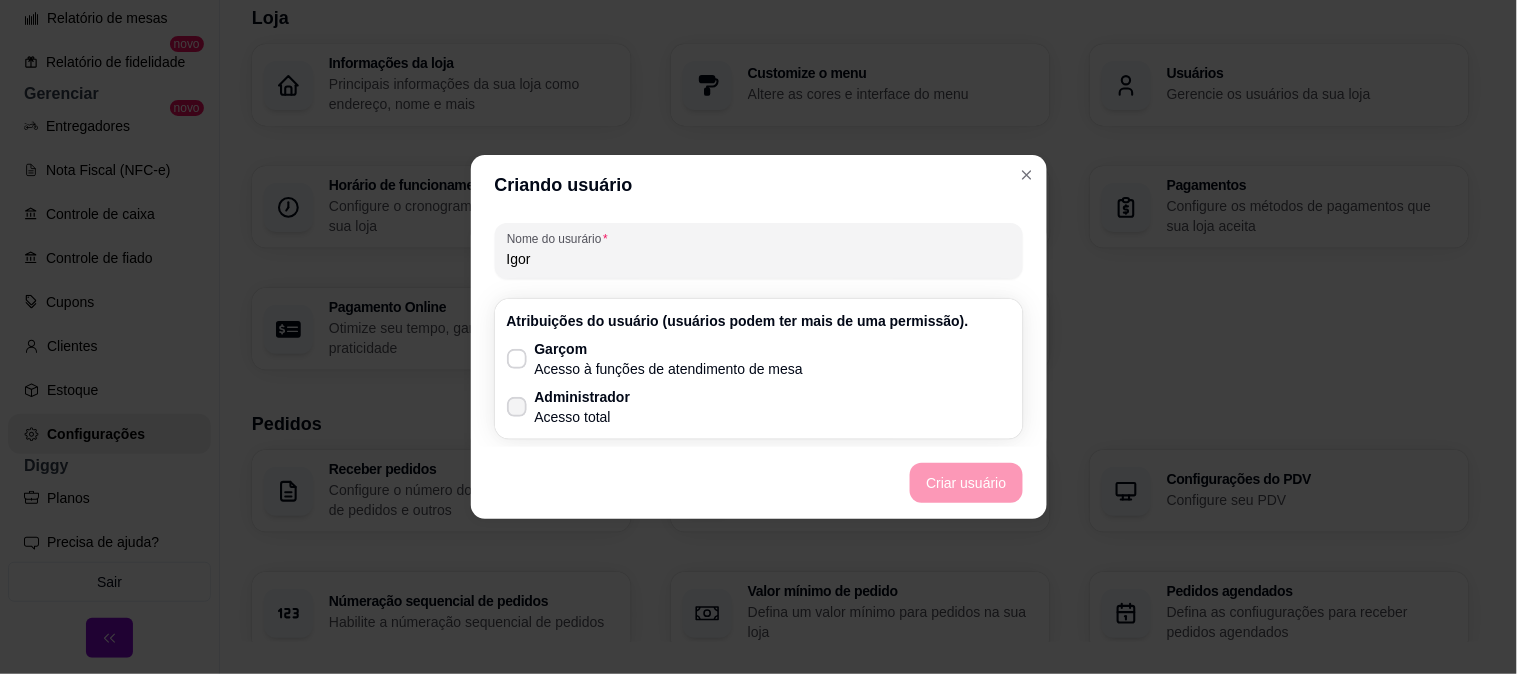 type on "Igor" 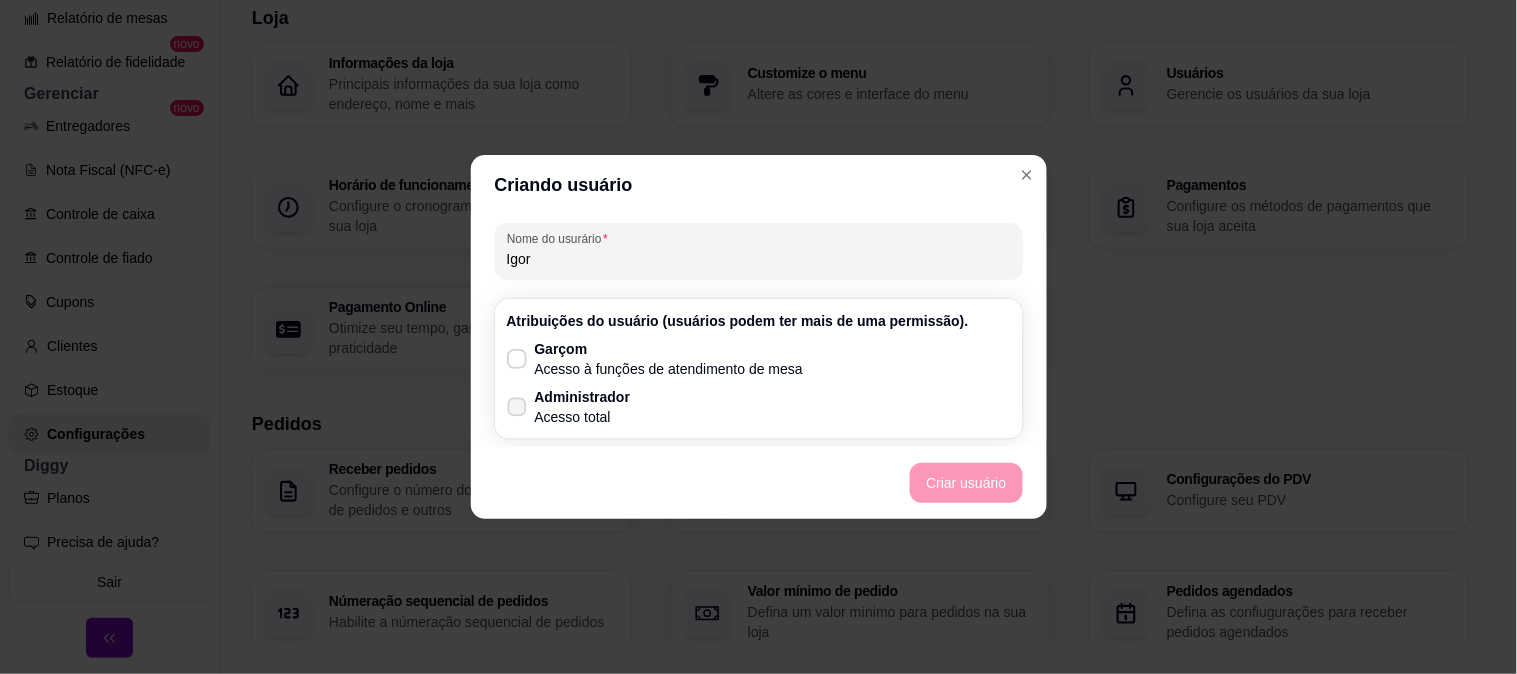click on "Administrador" at bounding box center [583, 397] 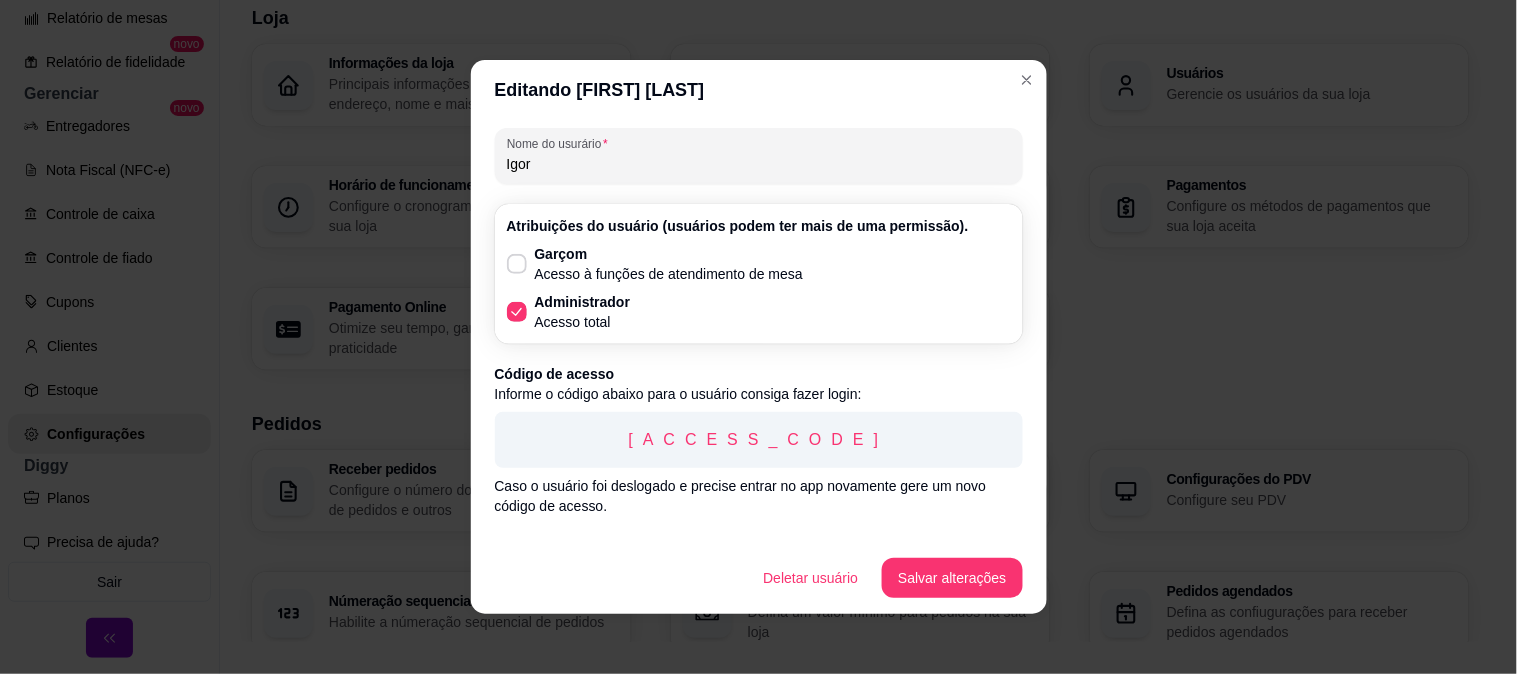 scroll, scrollTop: 37, scrollLeft: 0, axis: vertical 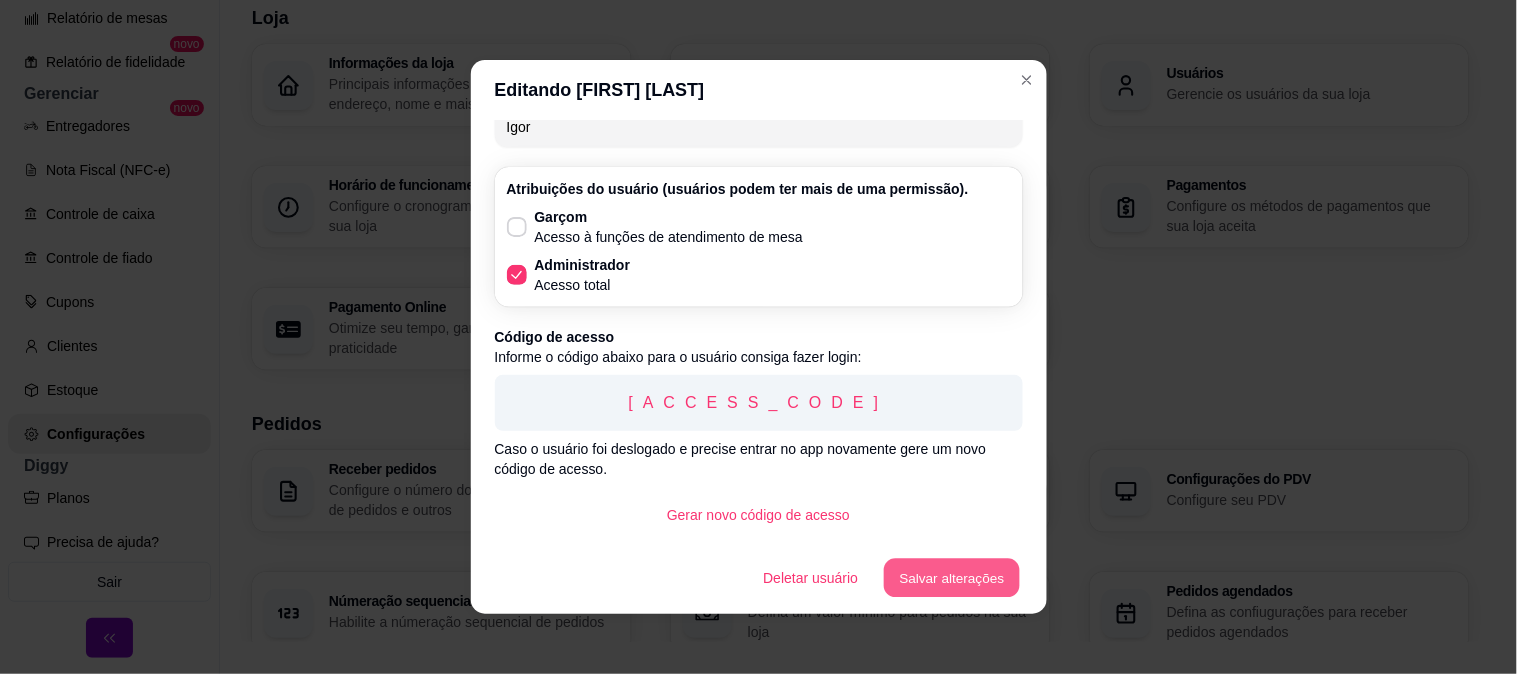 click on "Salvar alterações" at bounding box center [952, 578] 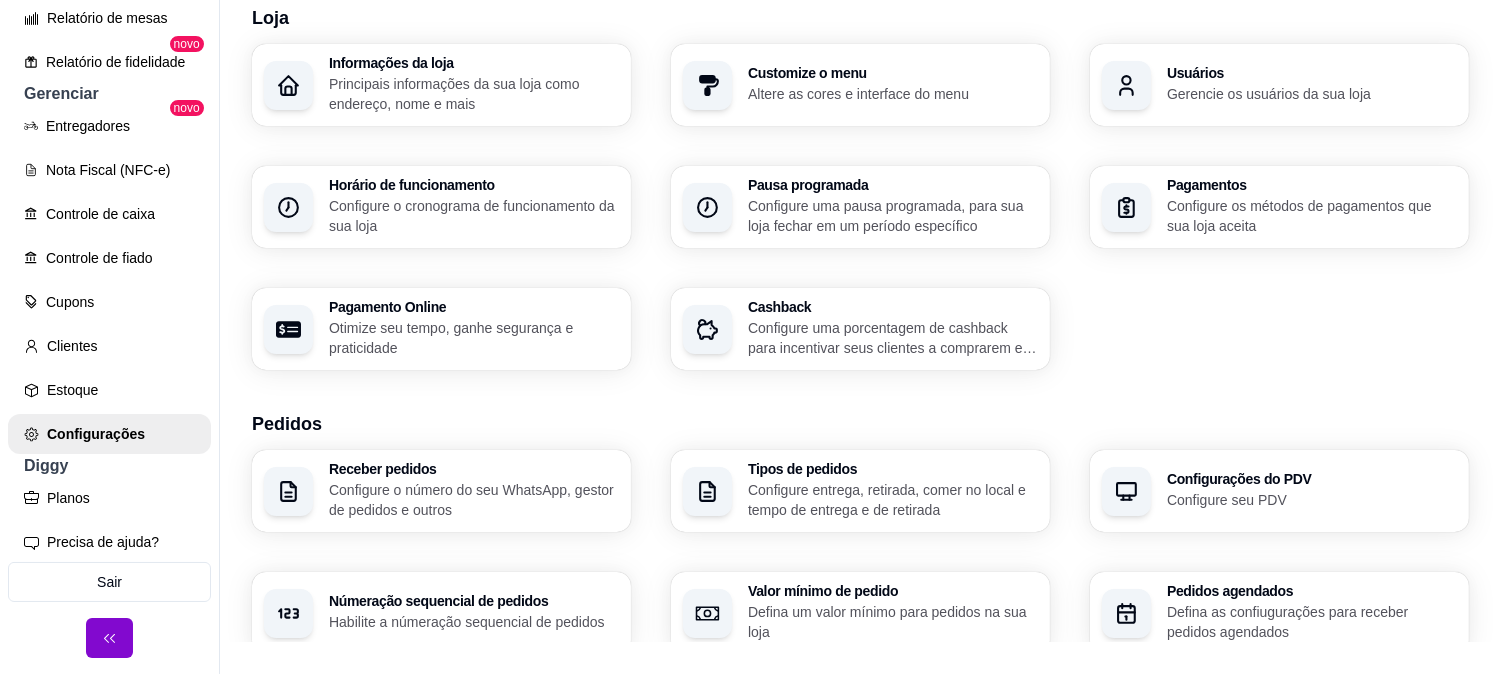 click on "Pagamentos" at bounding box center [1312, 185] 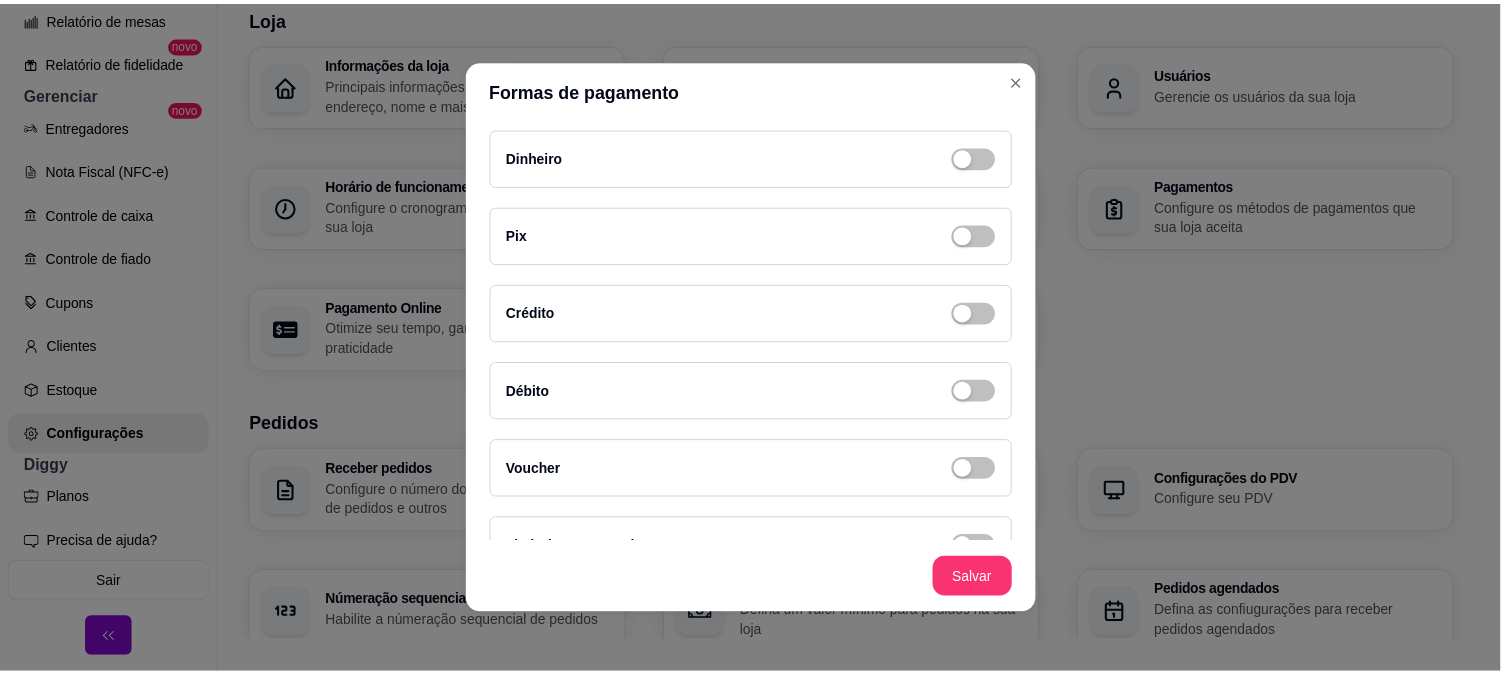scroll, scrollTop: 43, scrollLeft: 0, axis: vertical 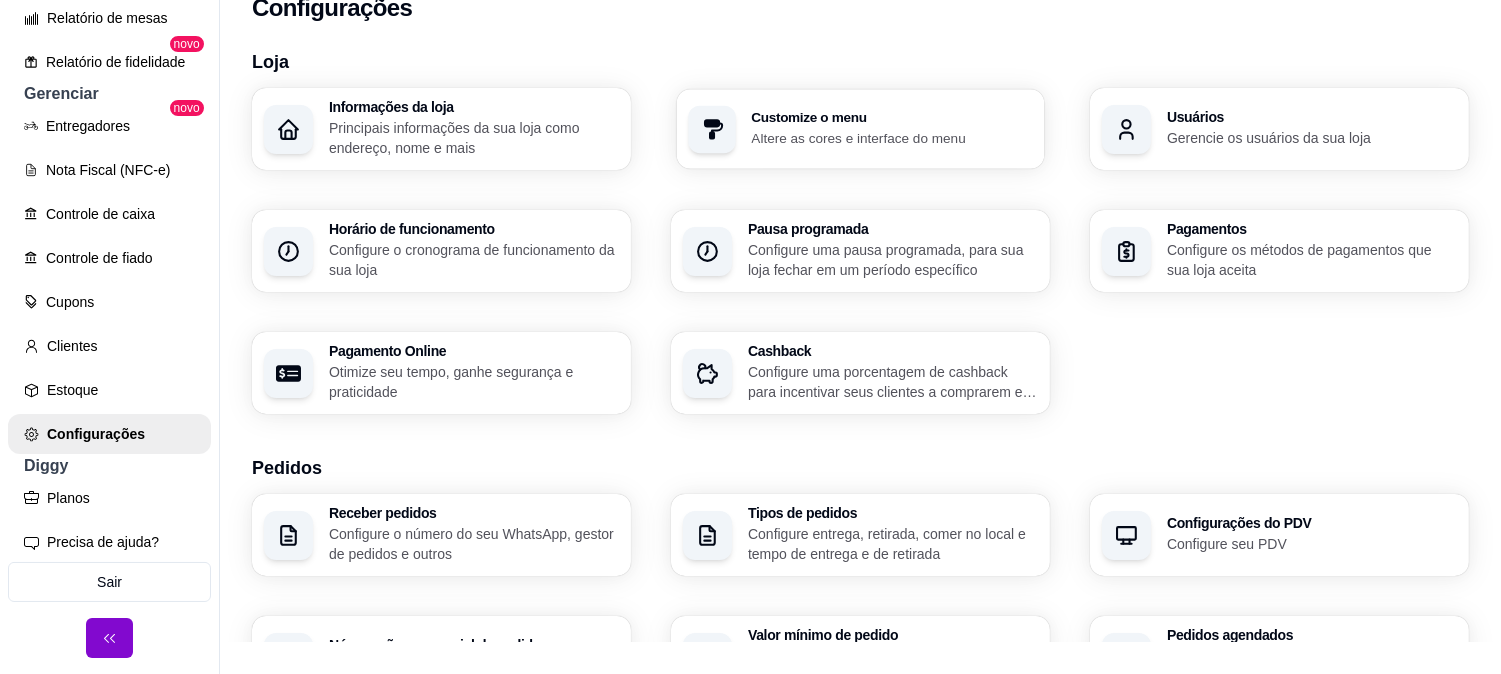click on "Customize o menu Altere as cores e interface do menu" at bounding box center (891, 129) 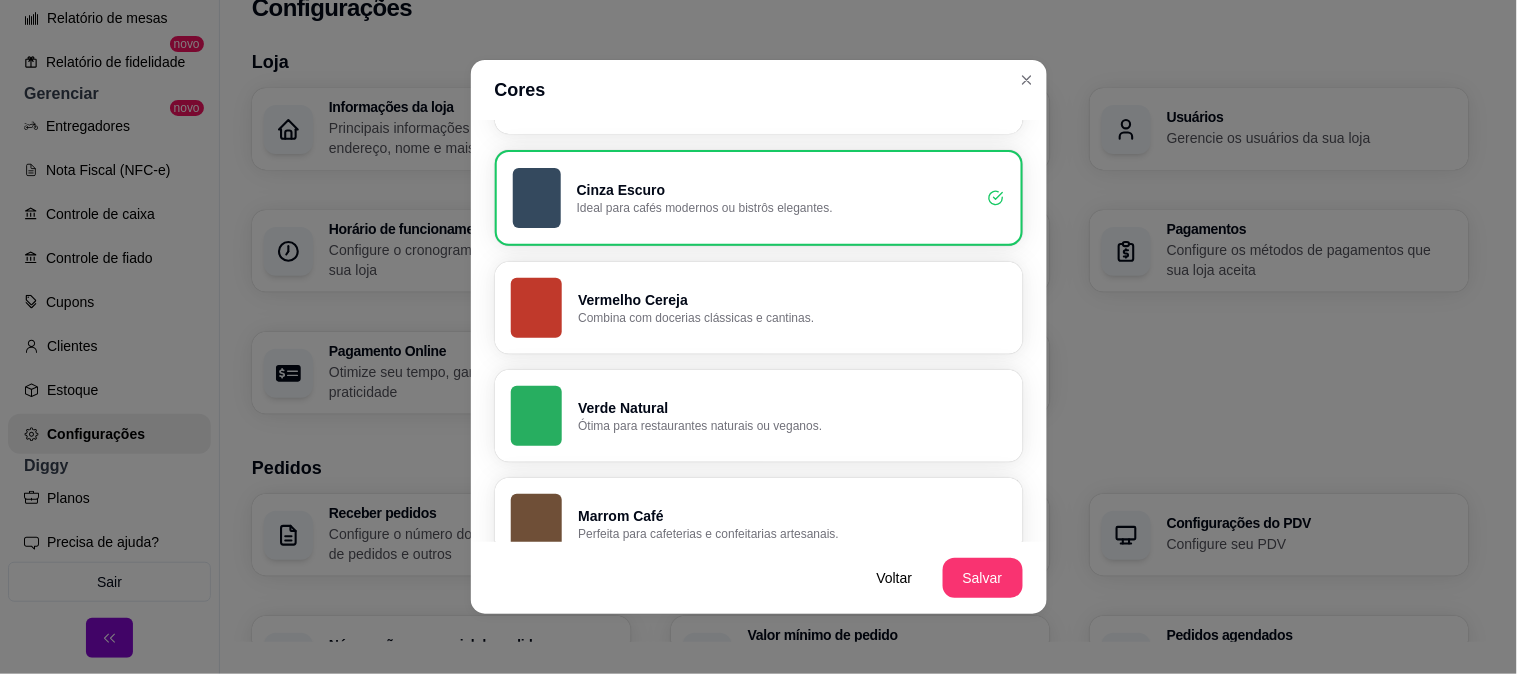 scroll, scrollTop: 401, scrollLeft: 0, axis: vertical 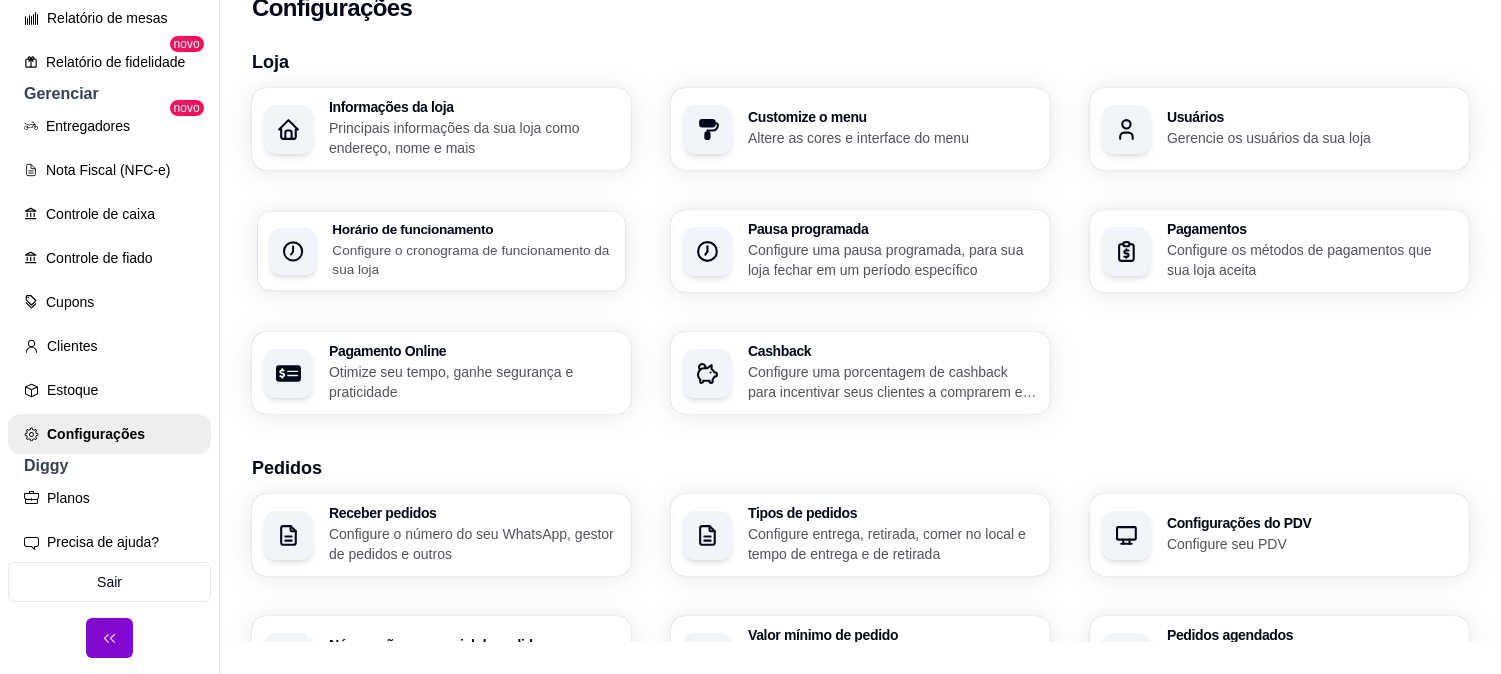 click on "Configure o cronograma de funcionamento da sua loja" at bounding box center (472, 259) 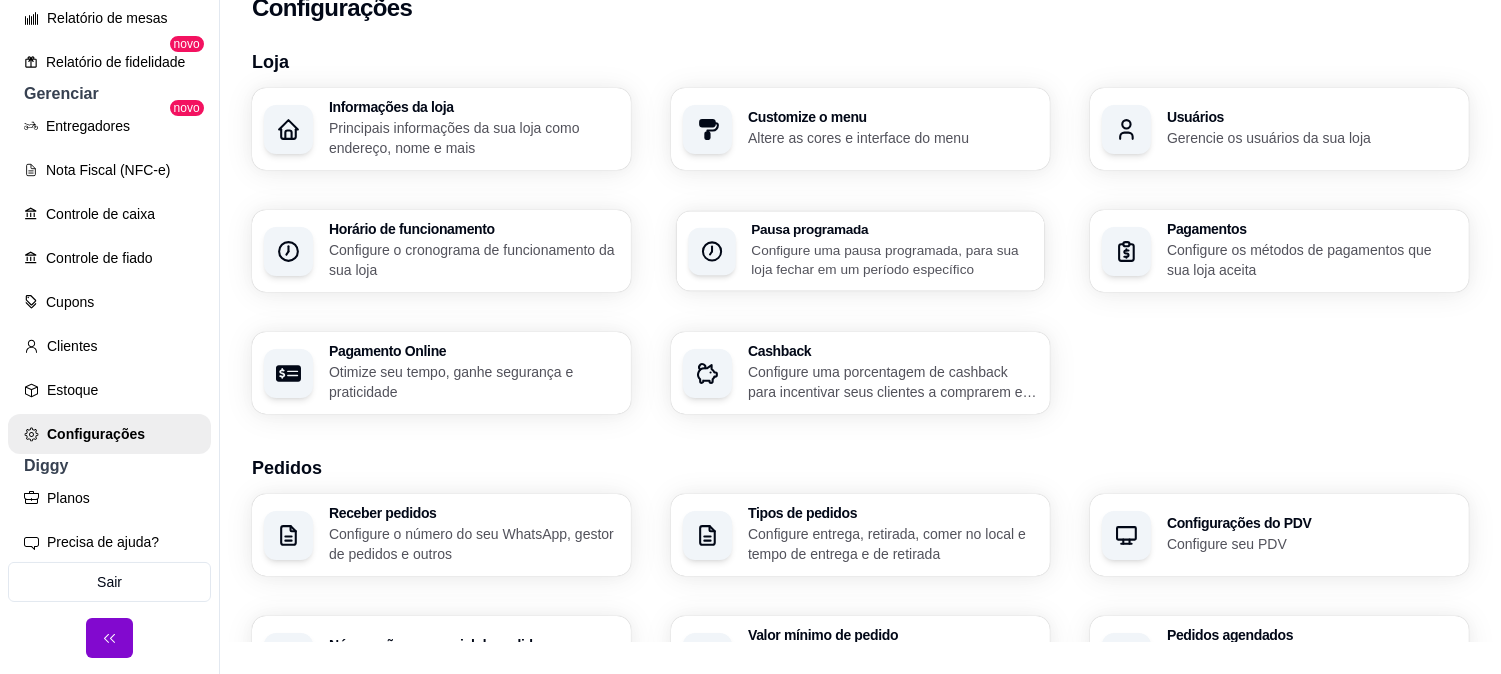 click on "Configure uma pausa programada, para sua loja fechar em um período específico" at bounding box center [891, 259] 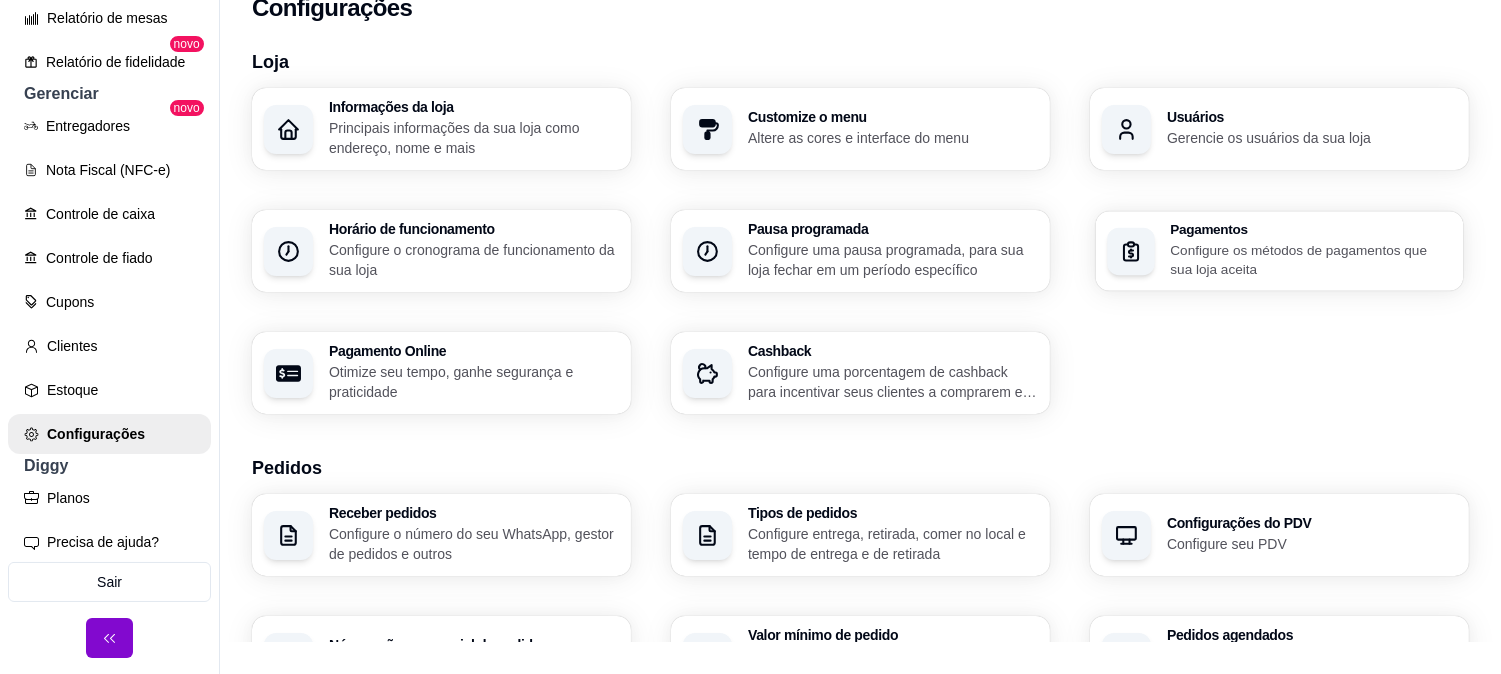 click on "Pagamentos Configure os métodos de pagamentos que sua loja aceita" at bounding box center (1280, 251) 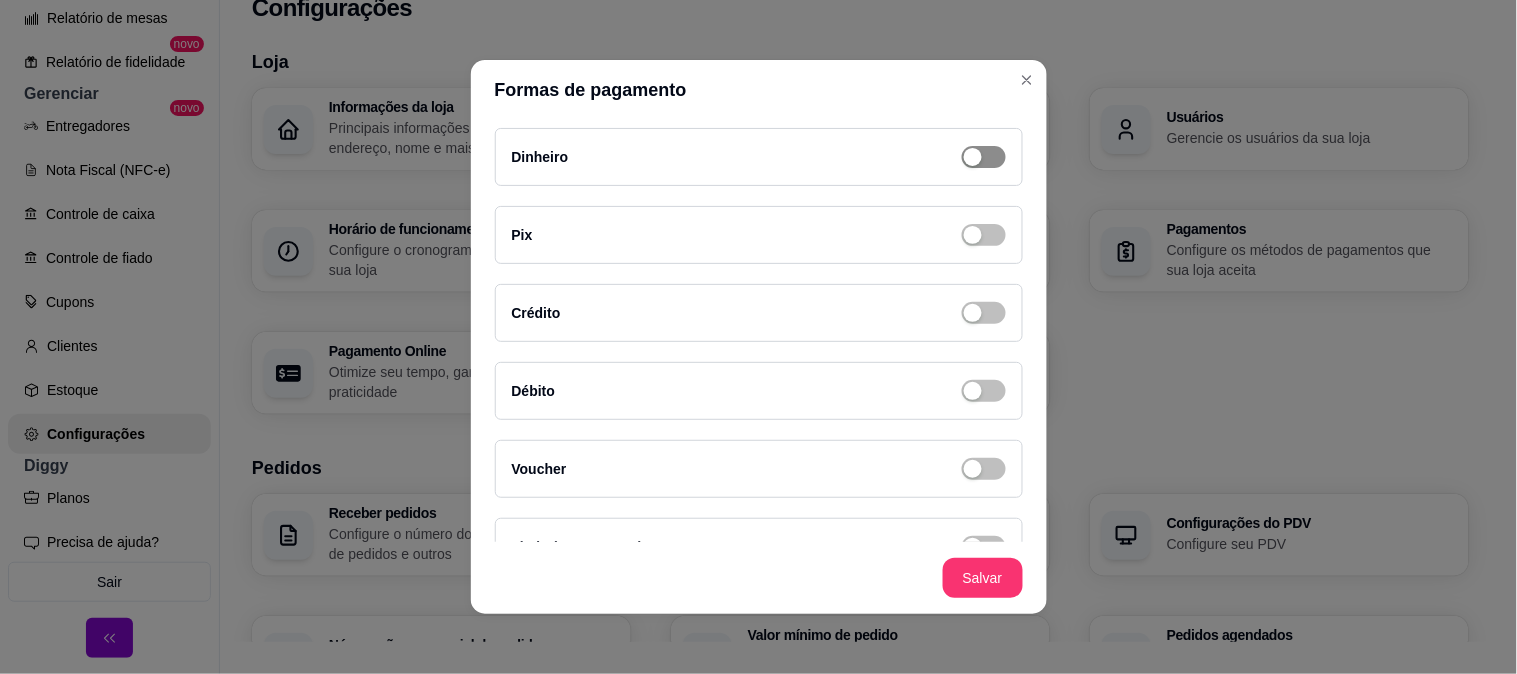 click at bounding box center [984, 157] 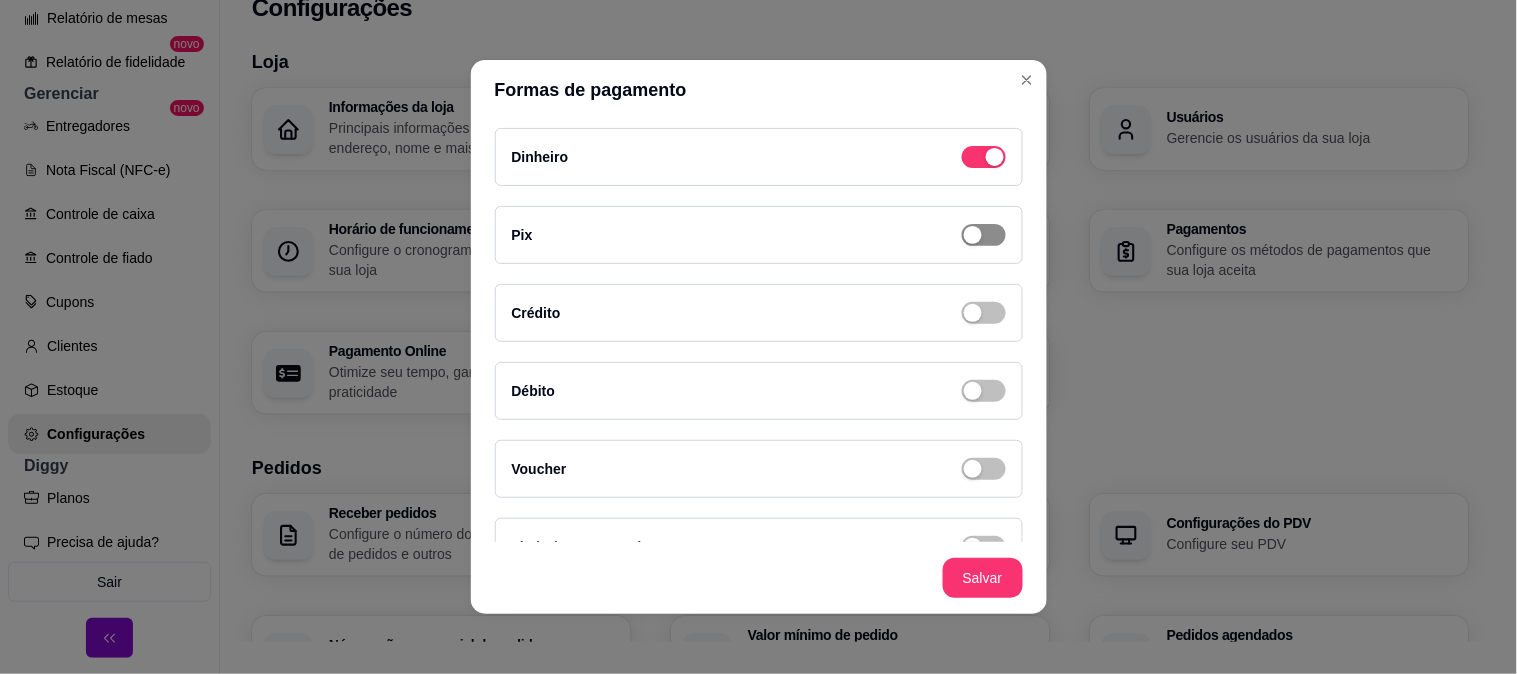 click at bounding box center (984, 235) 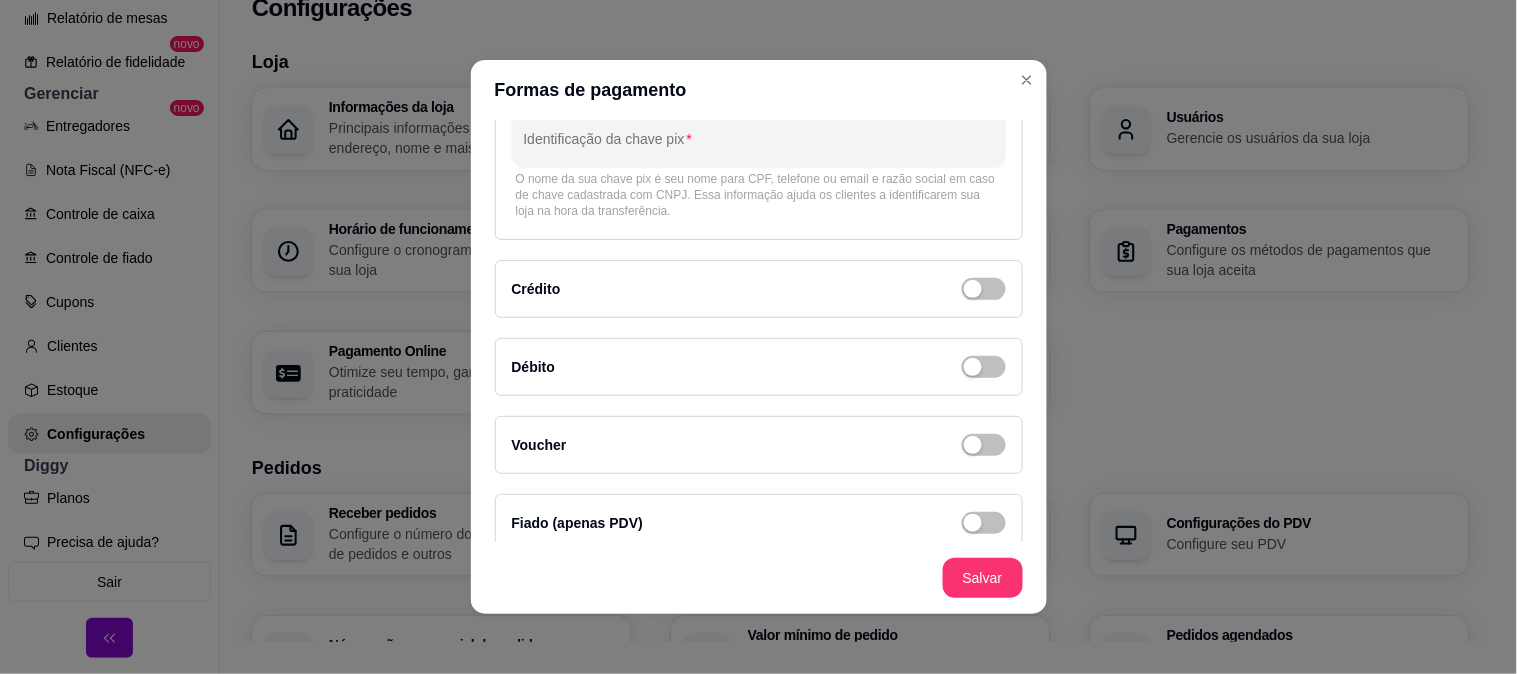scroll, scrollTop: 227, scrollLeft: 0, axis: vertical 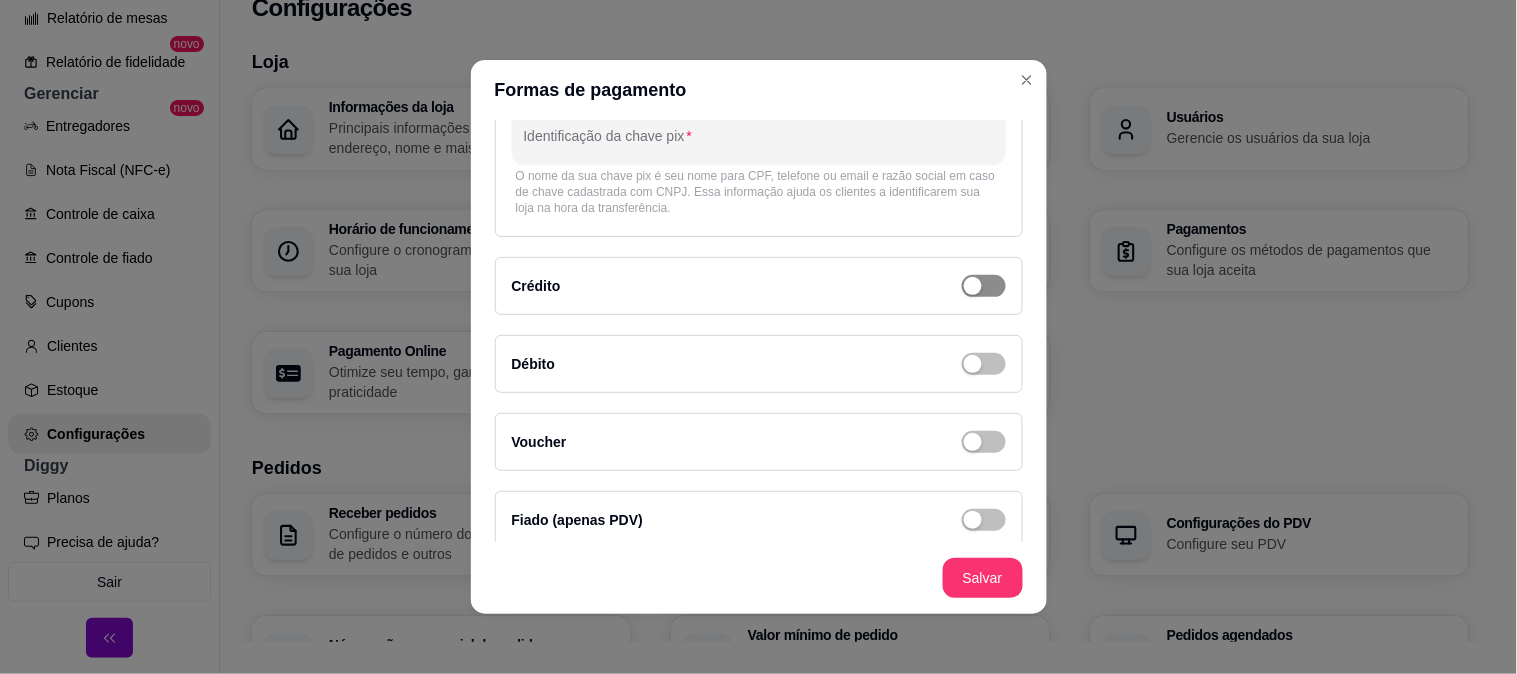 click at bounding box center (984, -70) 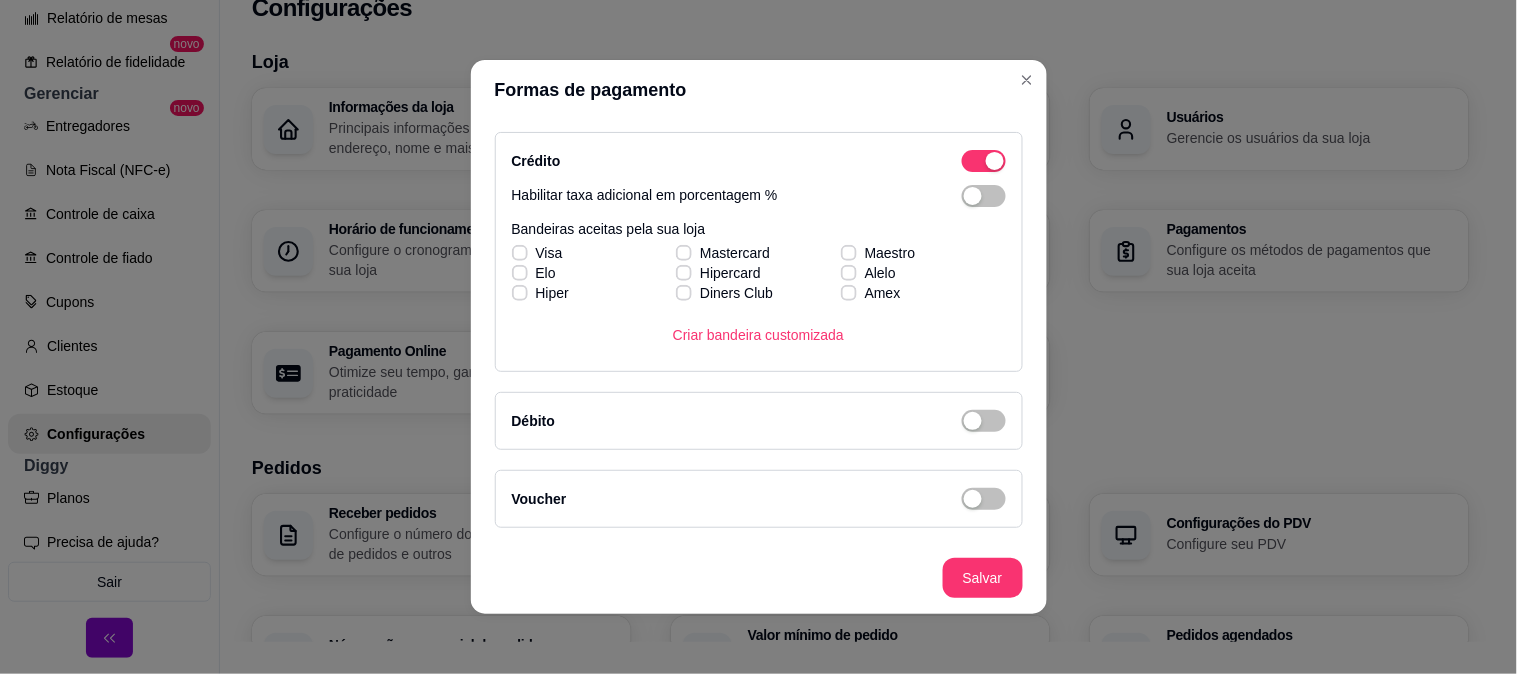 scroll, scrollTop: 353, scrollLeft: 0, axis: vertical 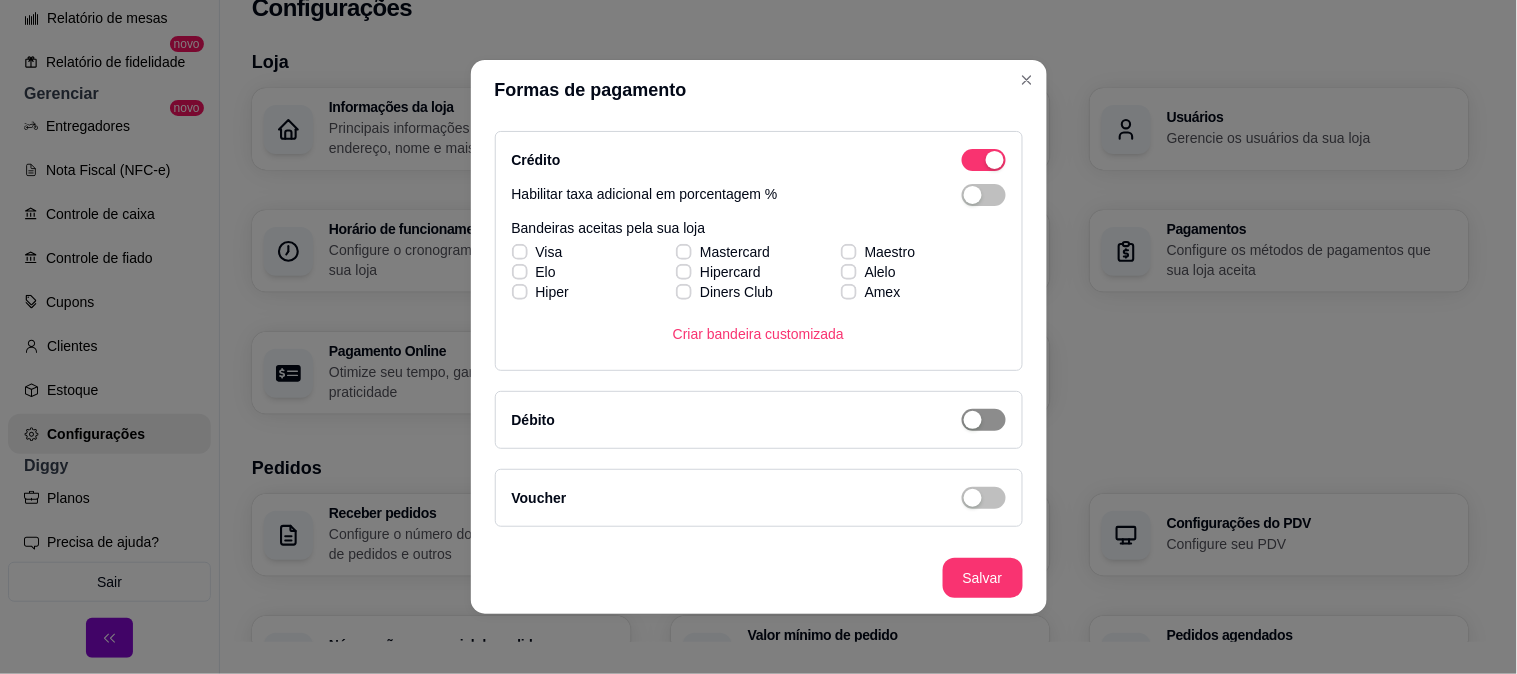 click at bounding box center [995, -196] 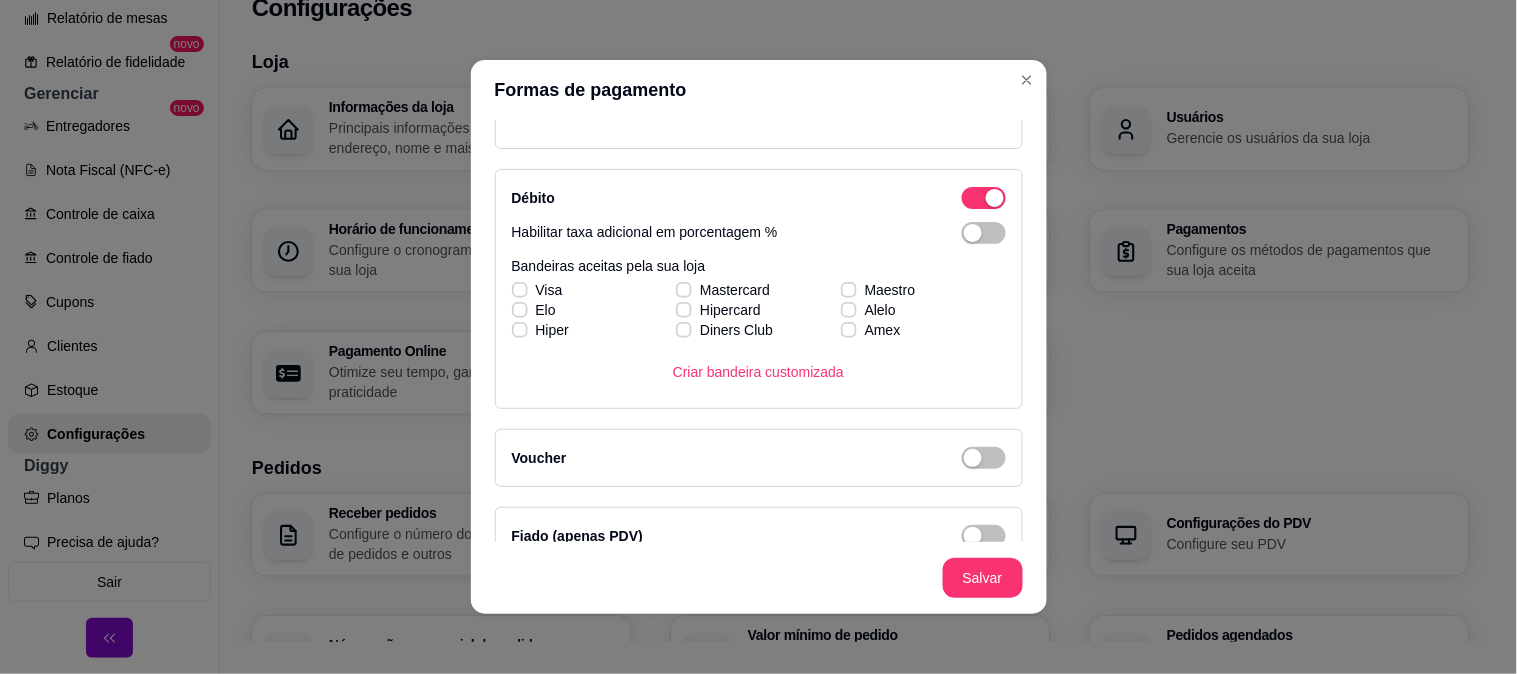 scroll, scrollTop: 606, scrollLeft: 0, axis: vertical 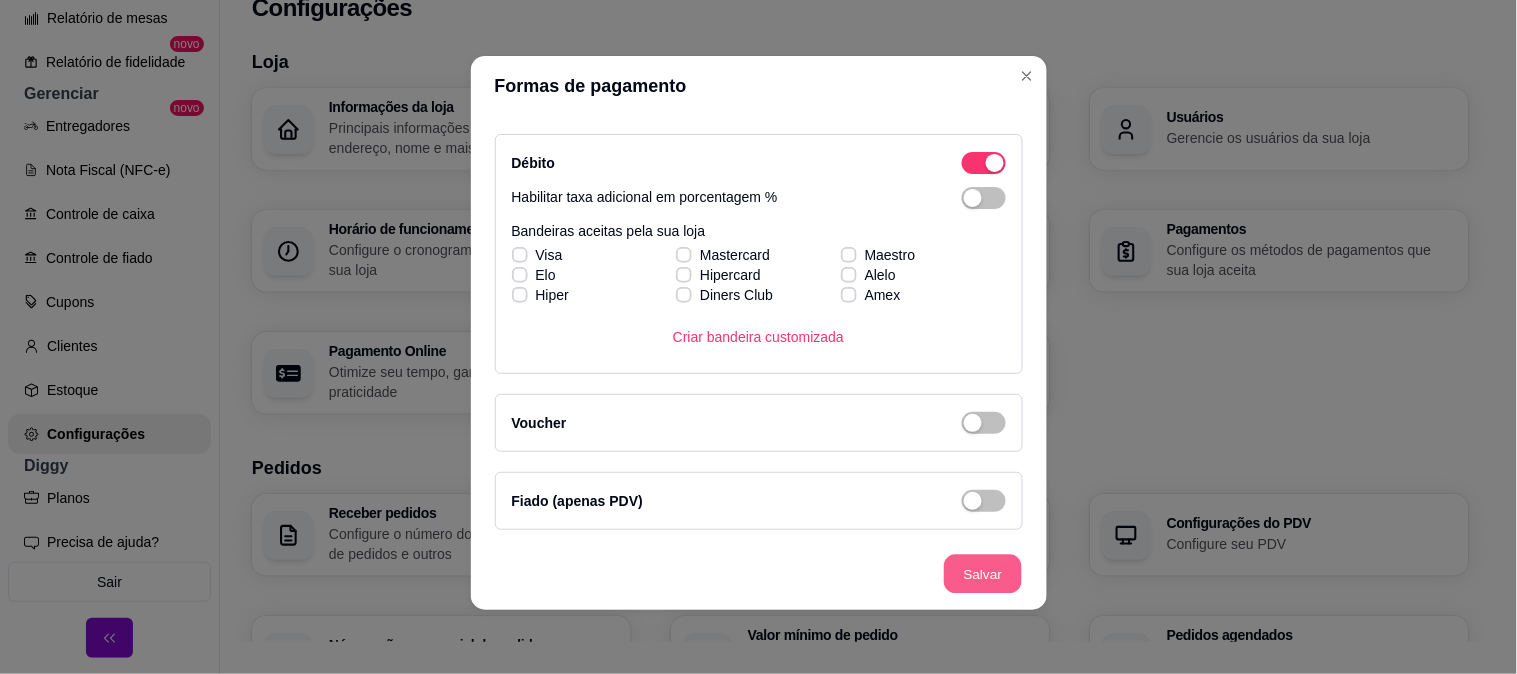click on "Salvar" at bounding box center [983, 574] 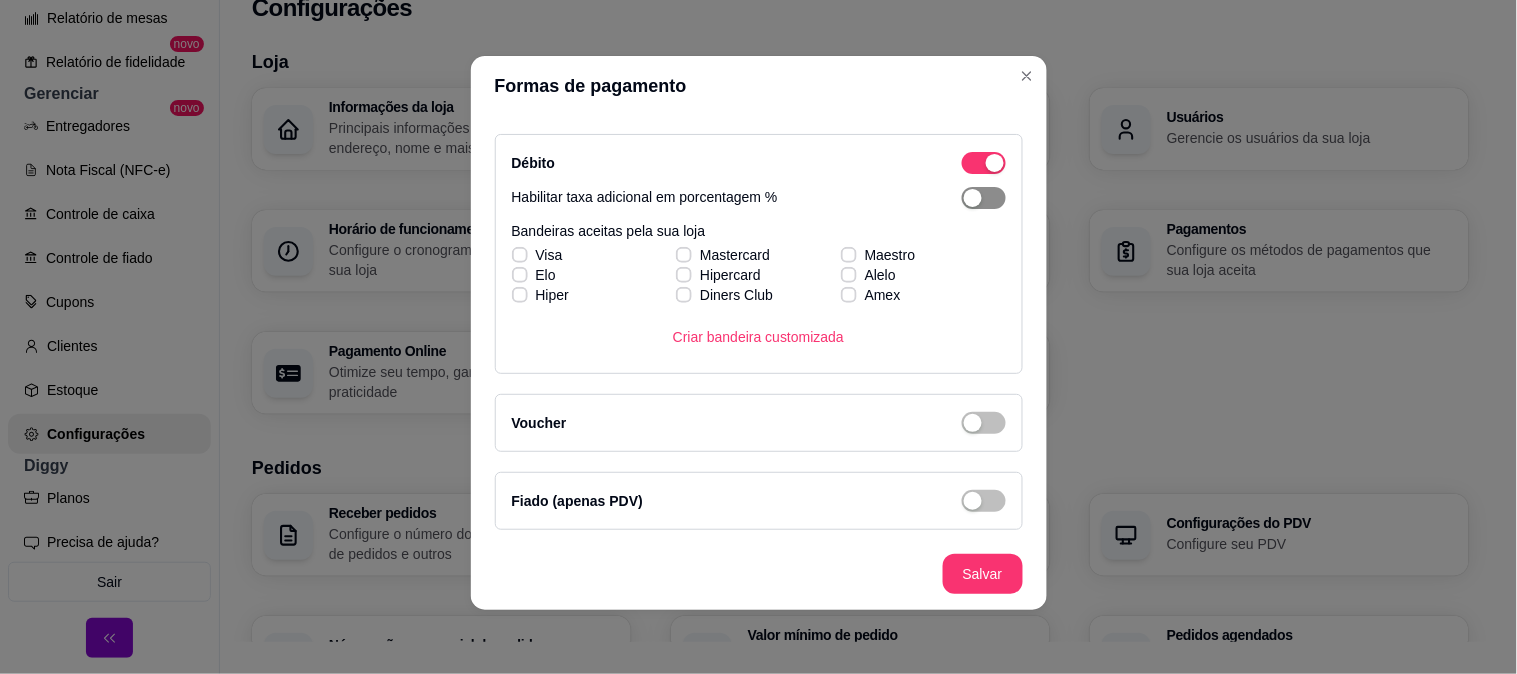 click at bounding box center (973, 198) 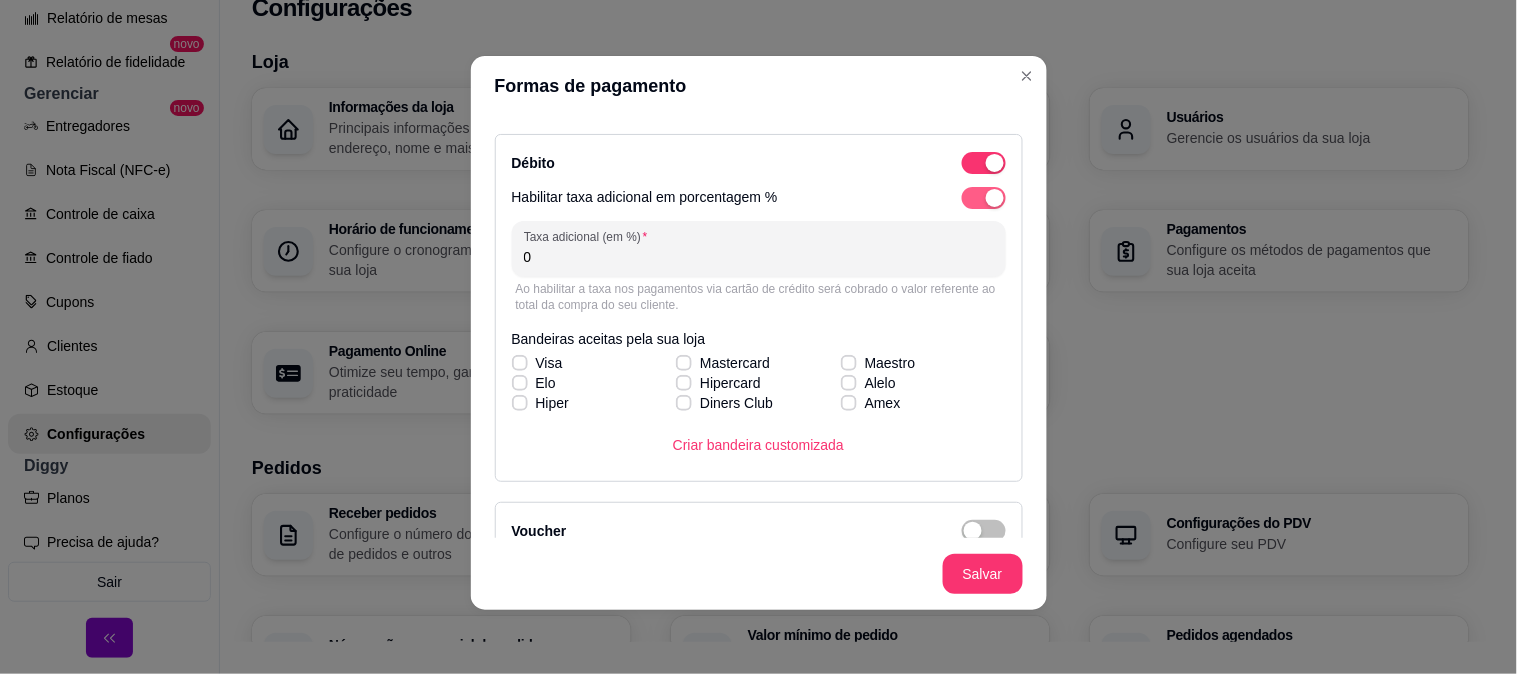 click at bounding box center (984, 198) 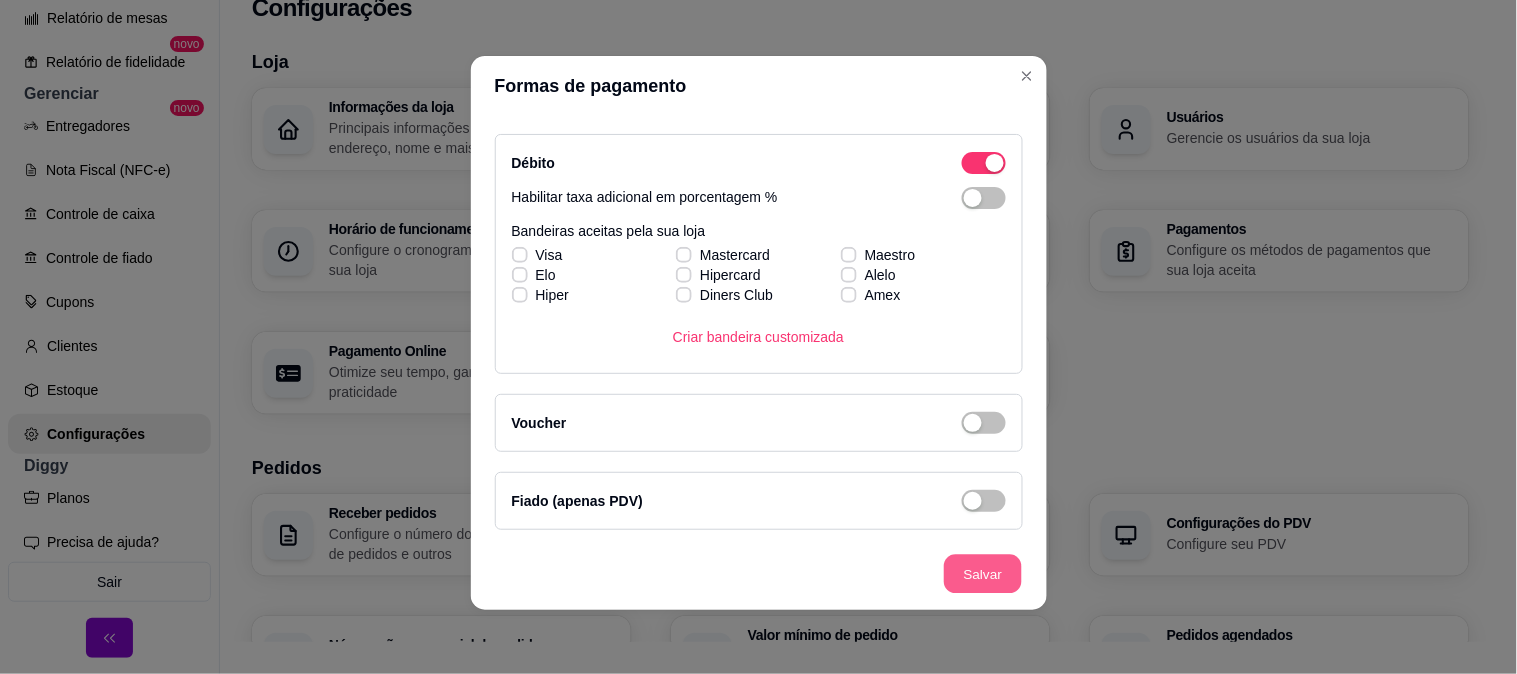 click on "Salvar" at bounding box center (983, 574) 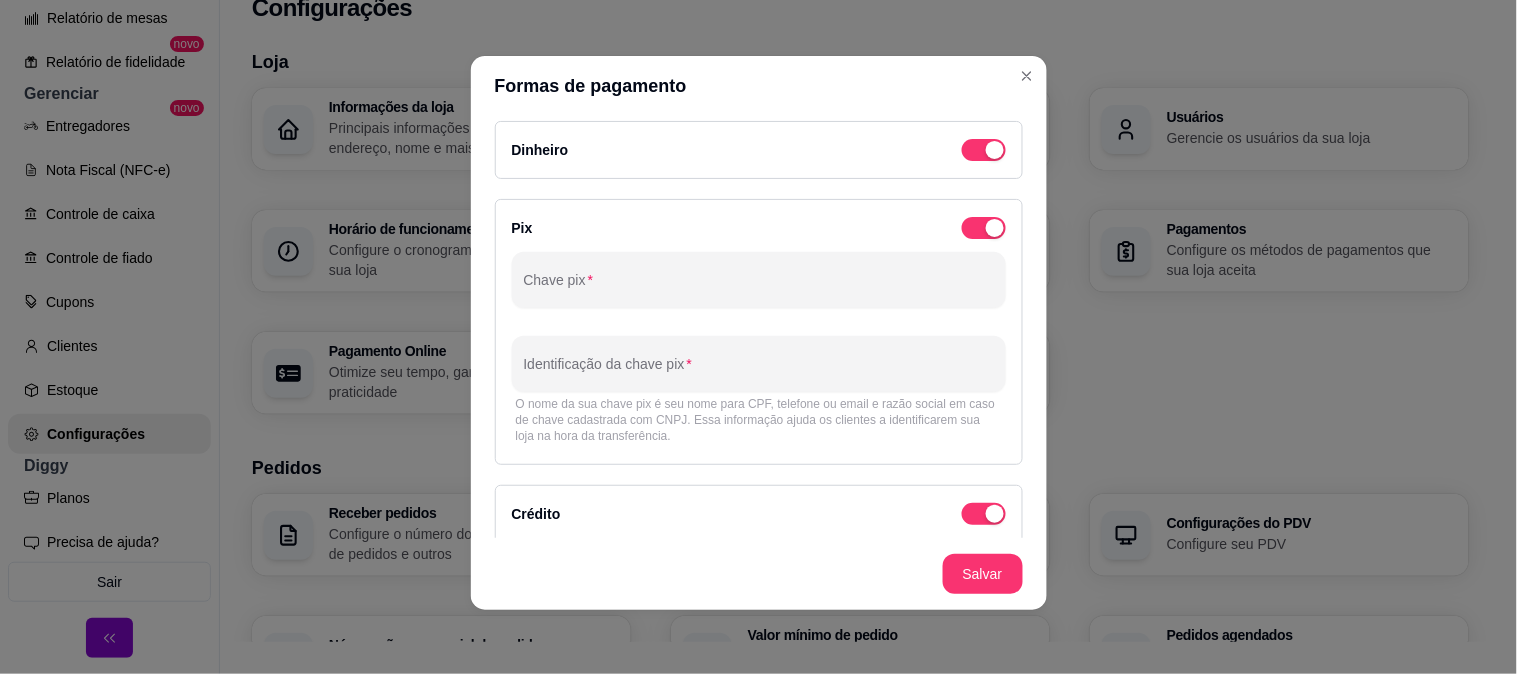 scroll, scrollTop: 0, scrollLeft: 0, axis: both 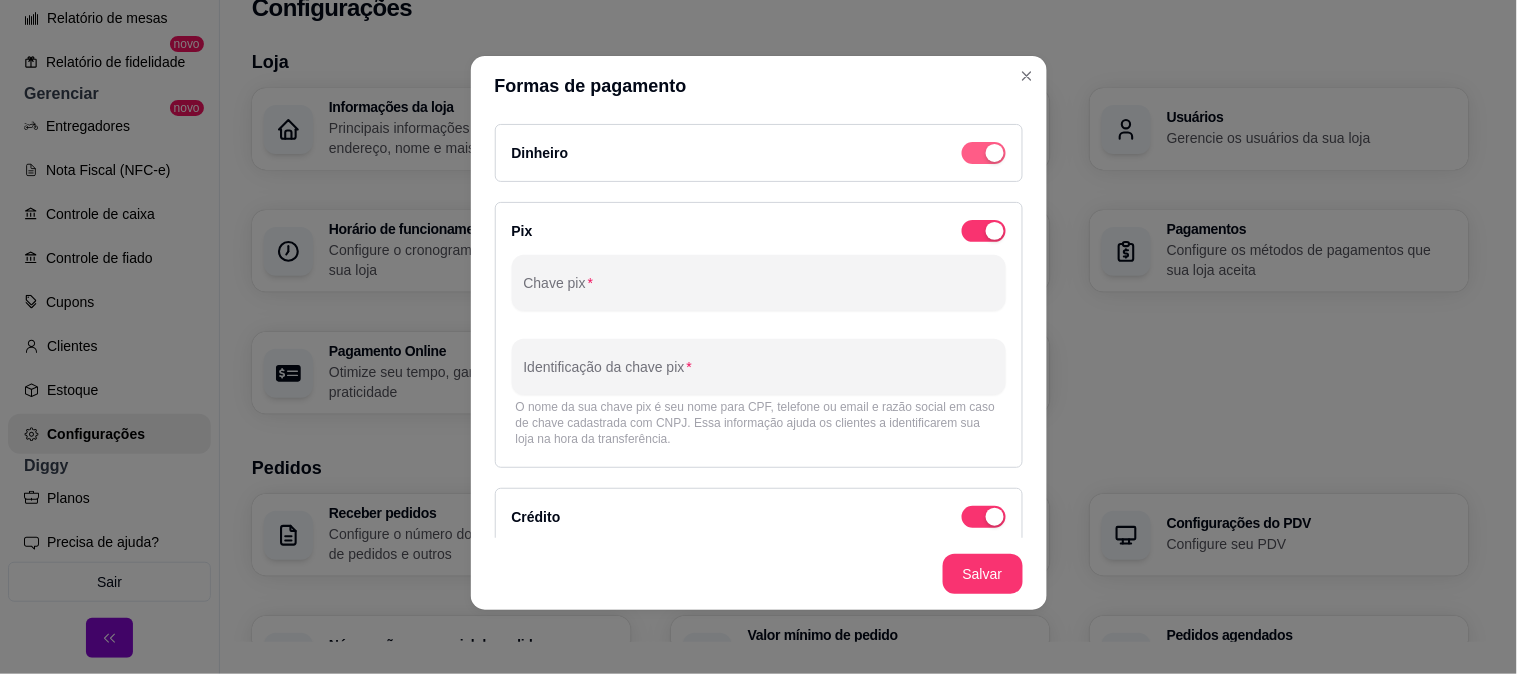 click at bounding box center (995, 153) 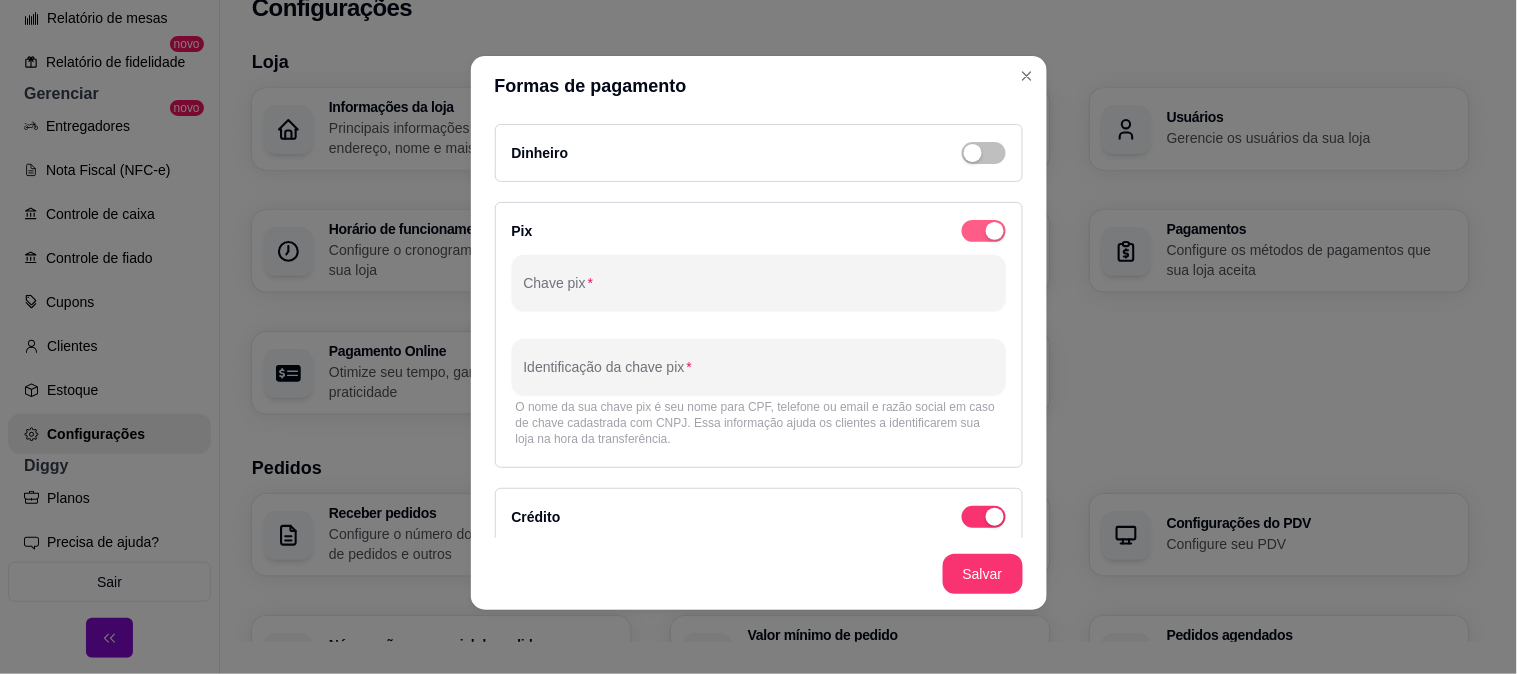 click at bounding box center (984, 231) 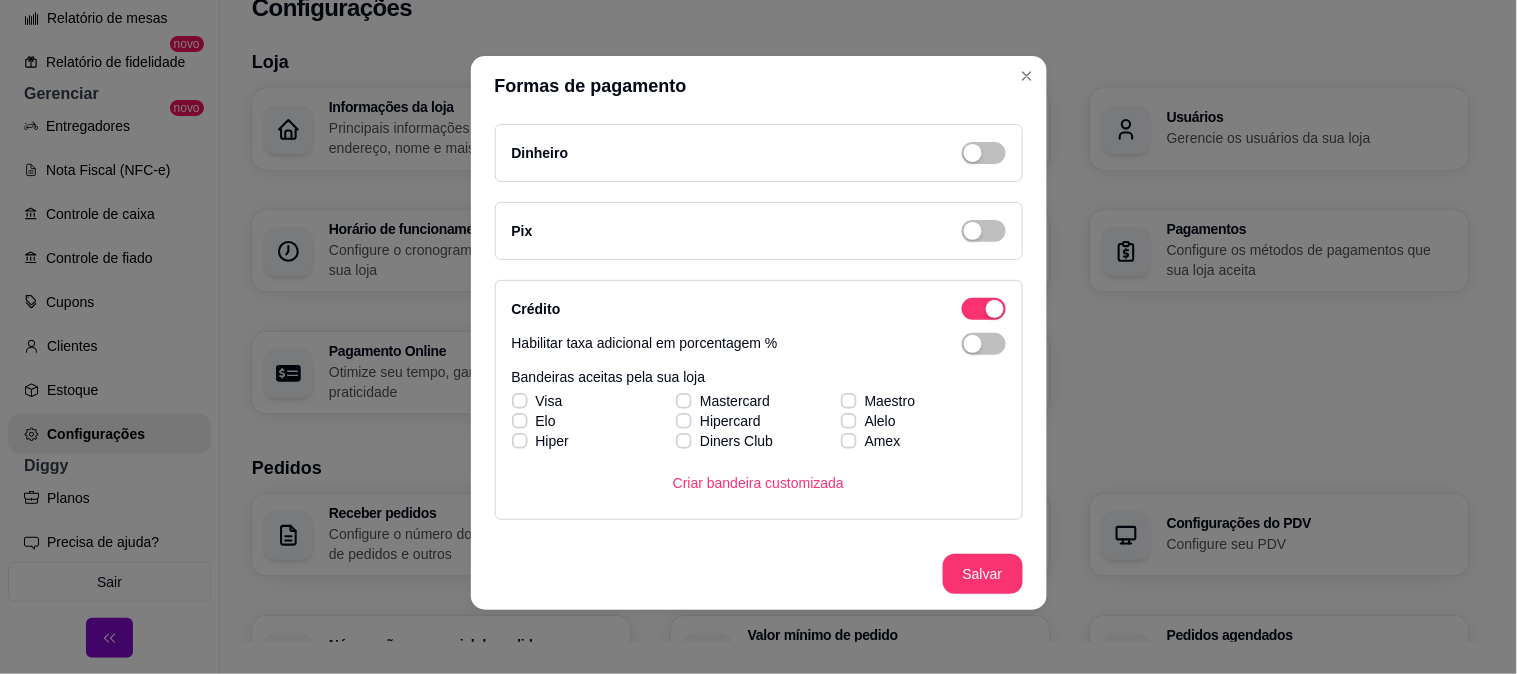 click on "Crédito Habilitar taxa adicional em porcentagem % Bandeiras aceitas pela sua loja Visa Mastercard Maestro Elo Hipercard Alelo Hiper Diners Club Amex Criar bandeira customizada" at bounding box center (759, 400) 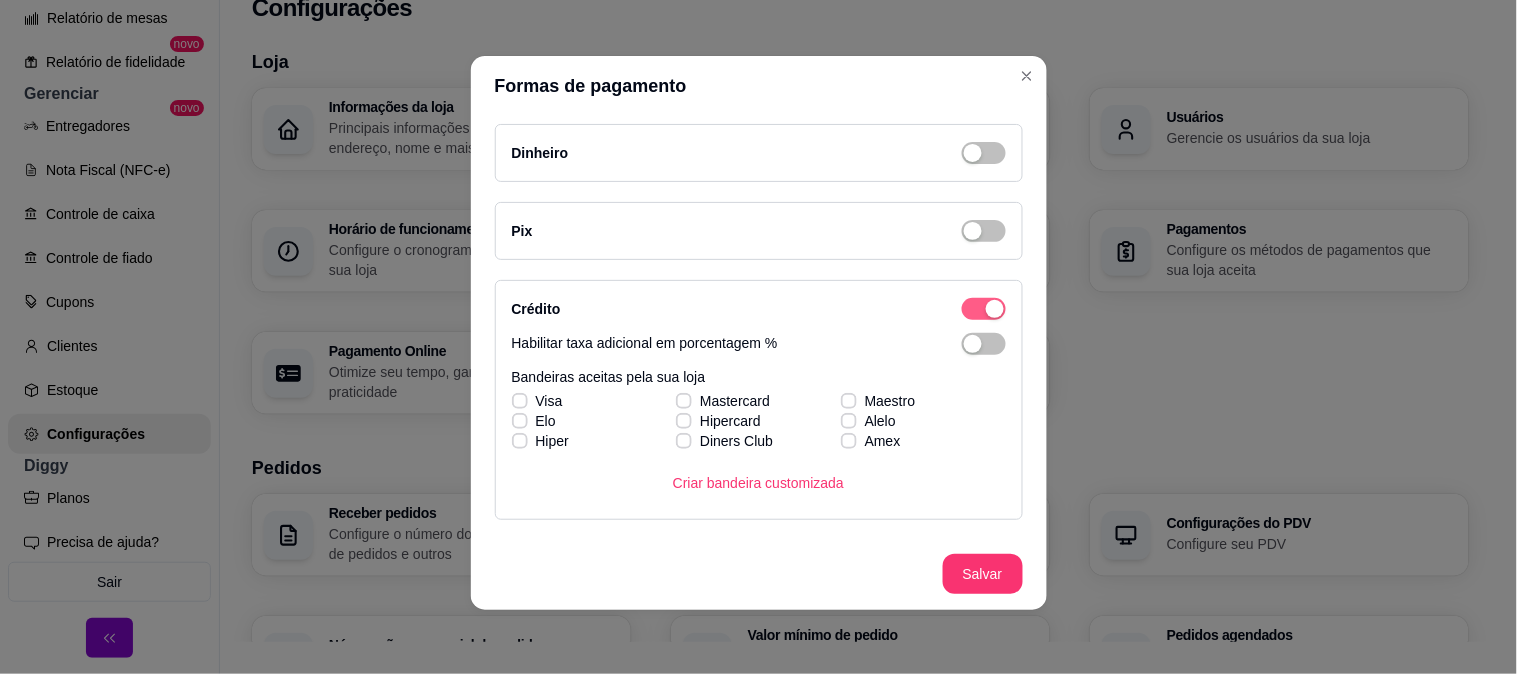 click at bounding box center [984, 309] 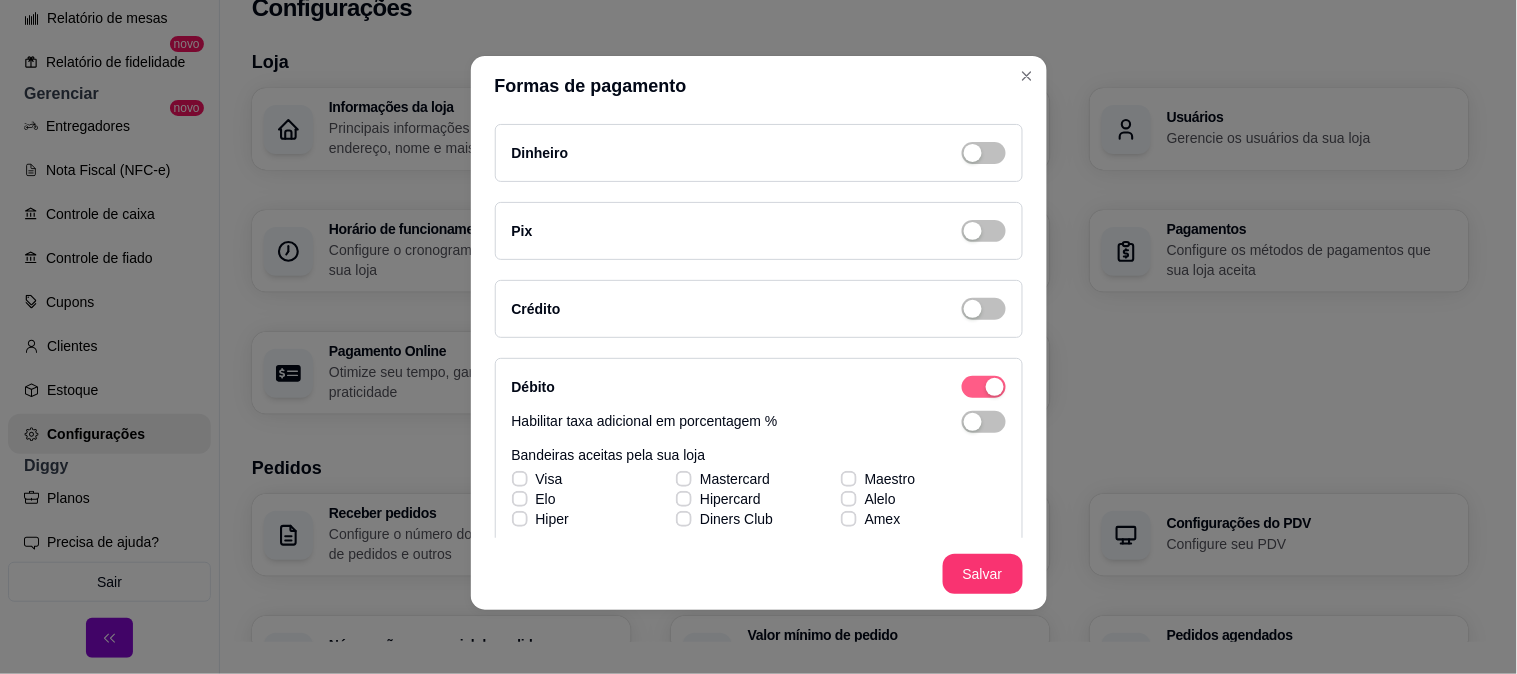 click at bounding box center (995, 387) 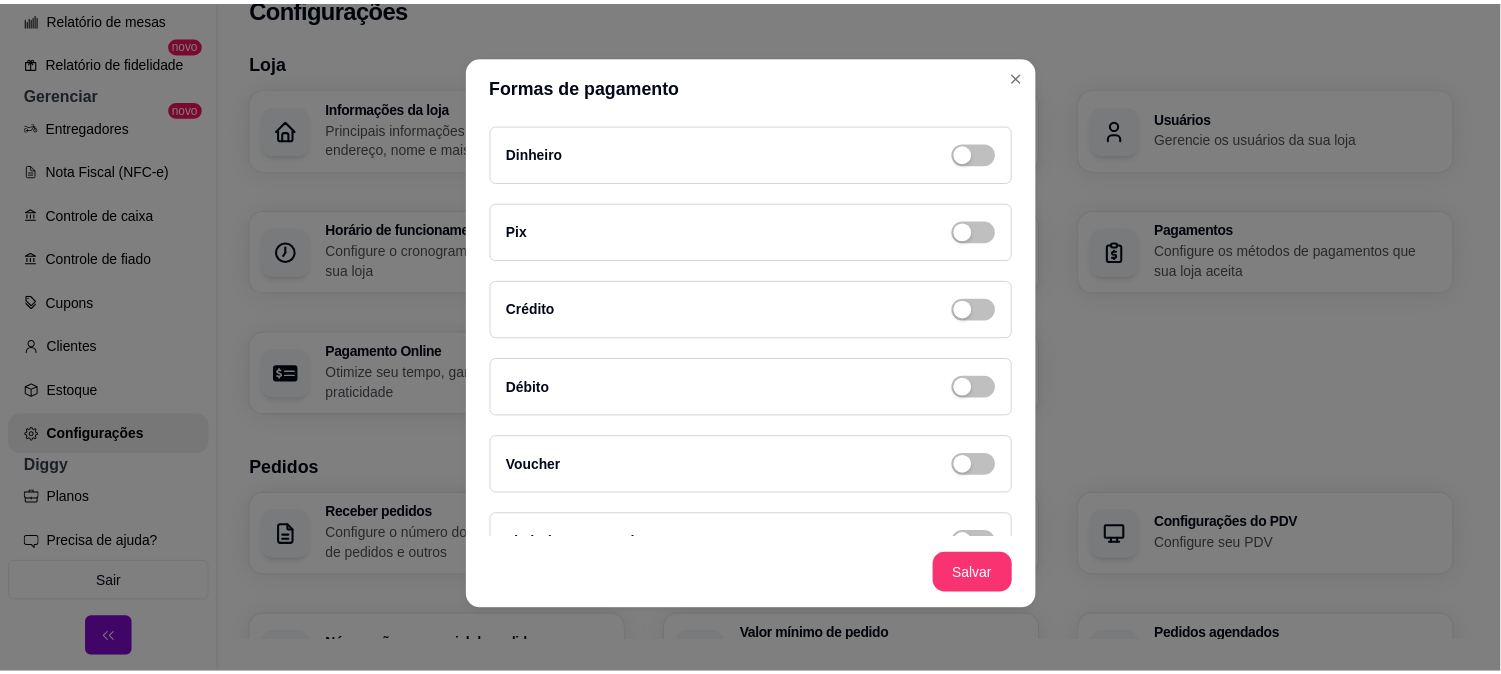 scroll, scrollTop: 43, scrollLeft: 0, axis: vertical 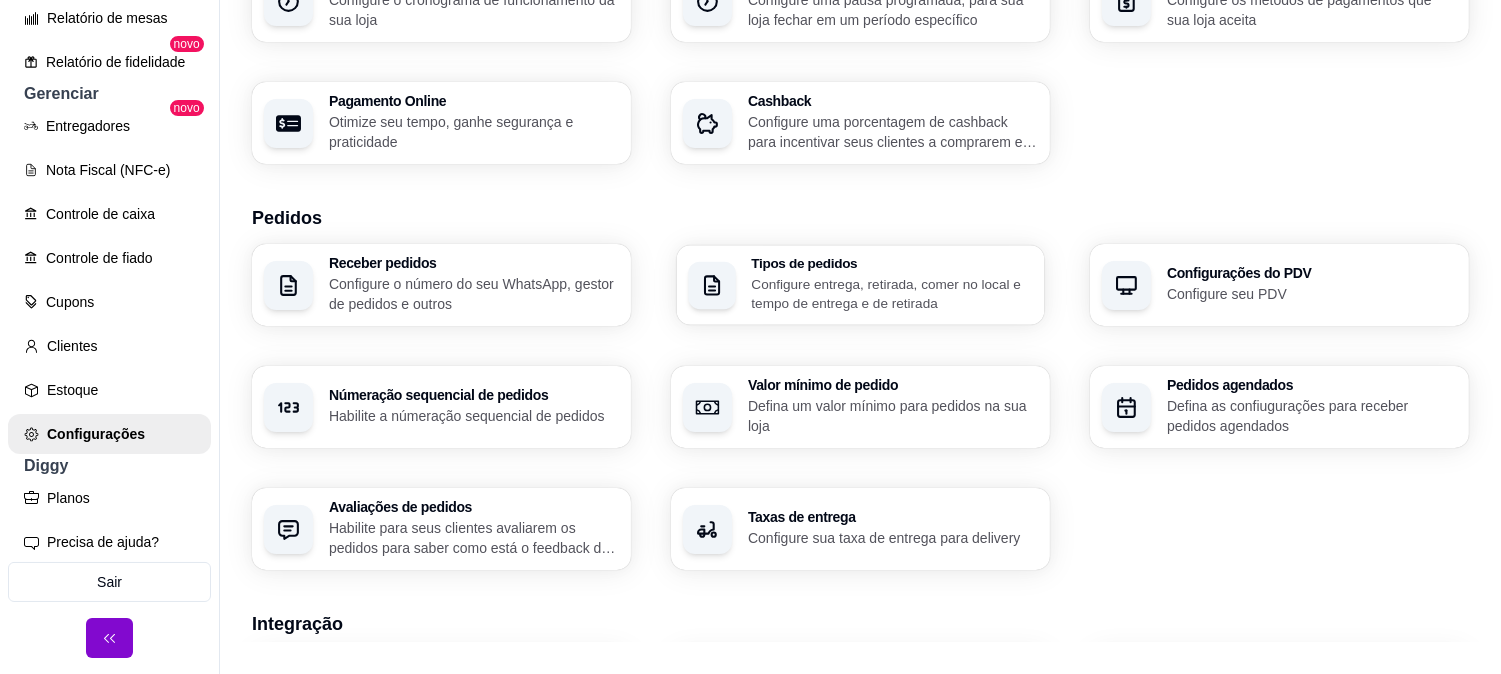 click on "Configure entrega, retirada, comer no local e tempo de entrega e de retirada" at bounding box center [891, 293] 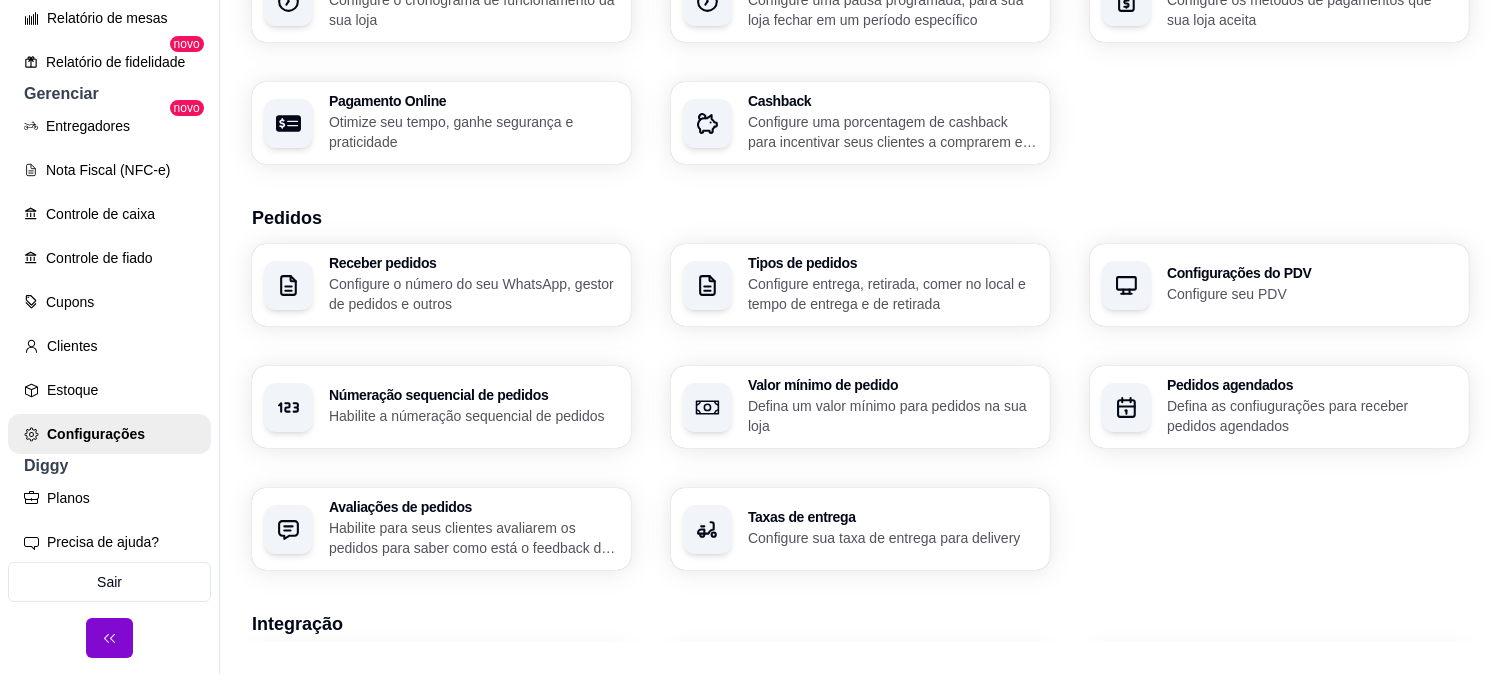 click on "Configure seu PDV" at bounding box center (1312, 294) 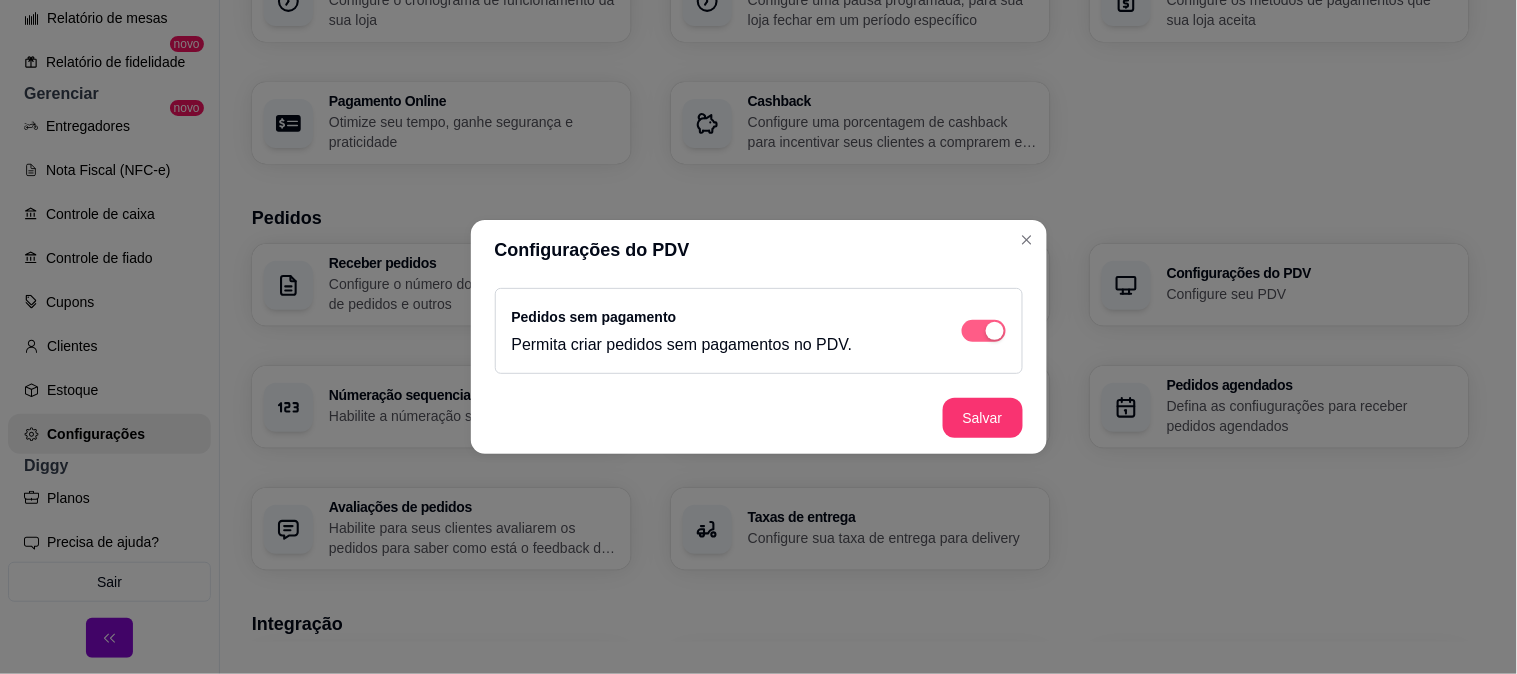 click on "Pedidos sem pagamento Permita criar pedidos sem pagamentos no PDV." at bounding box center (759, 331) 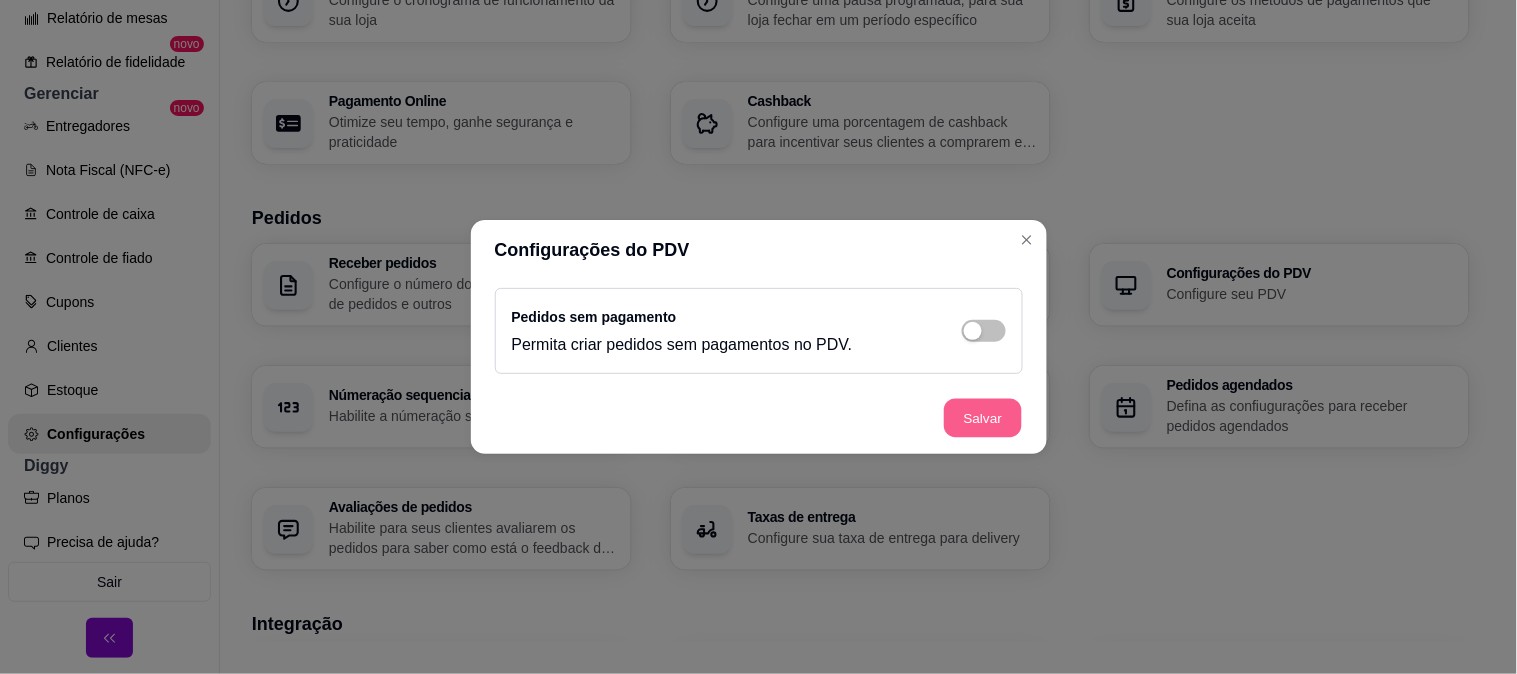 click on "Salvar" at bounding box center (983, 418) 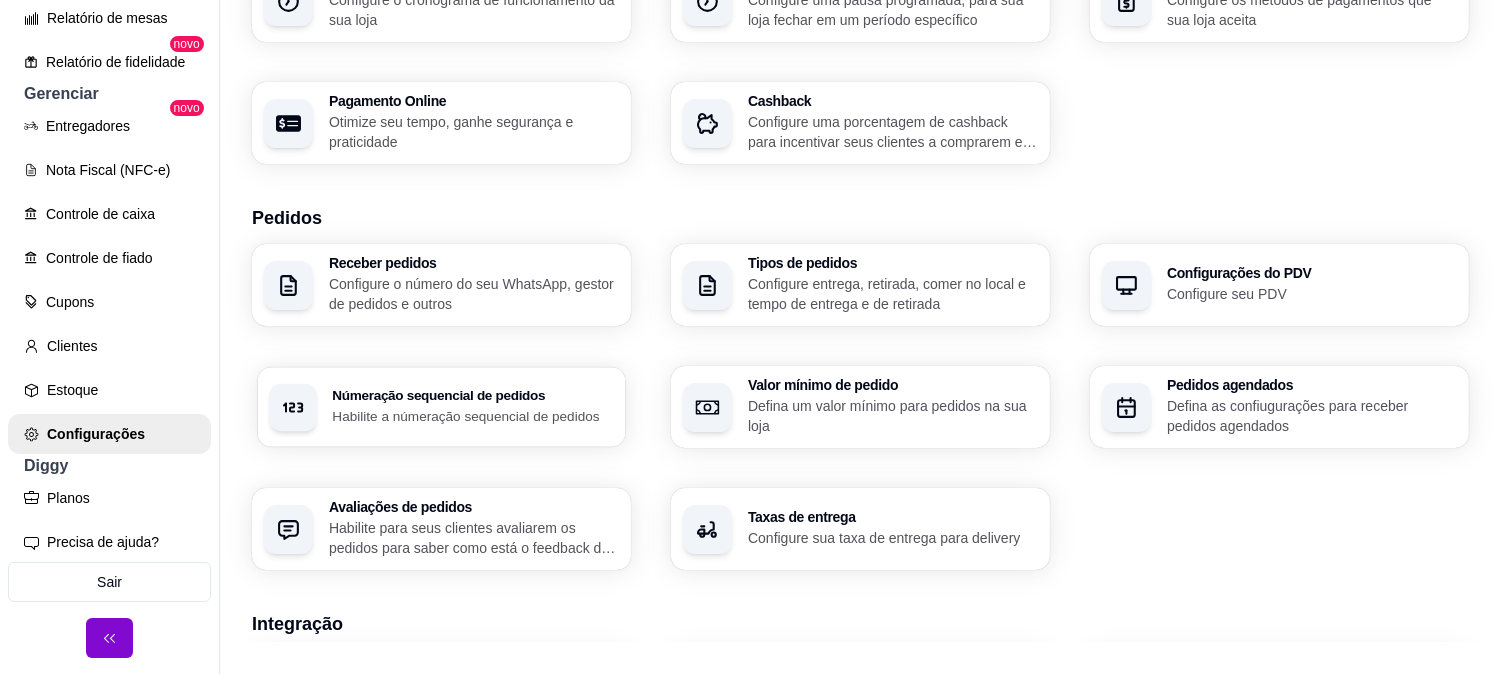 click on "Habilite a númeração sequencial de pedidos" at bounding box center (472, 415) 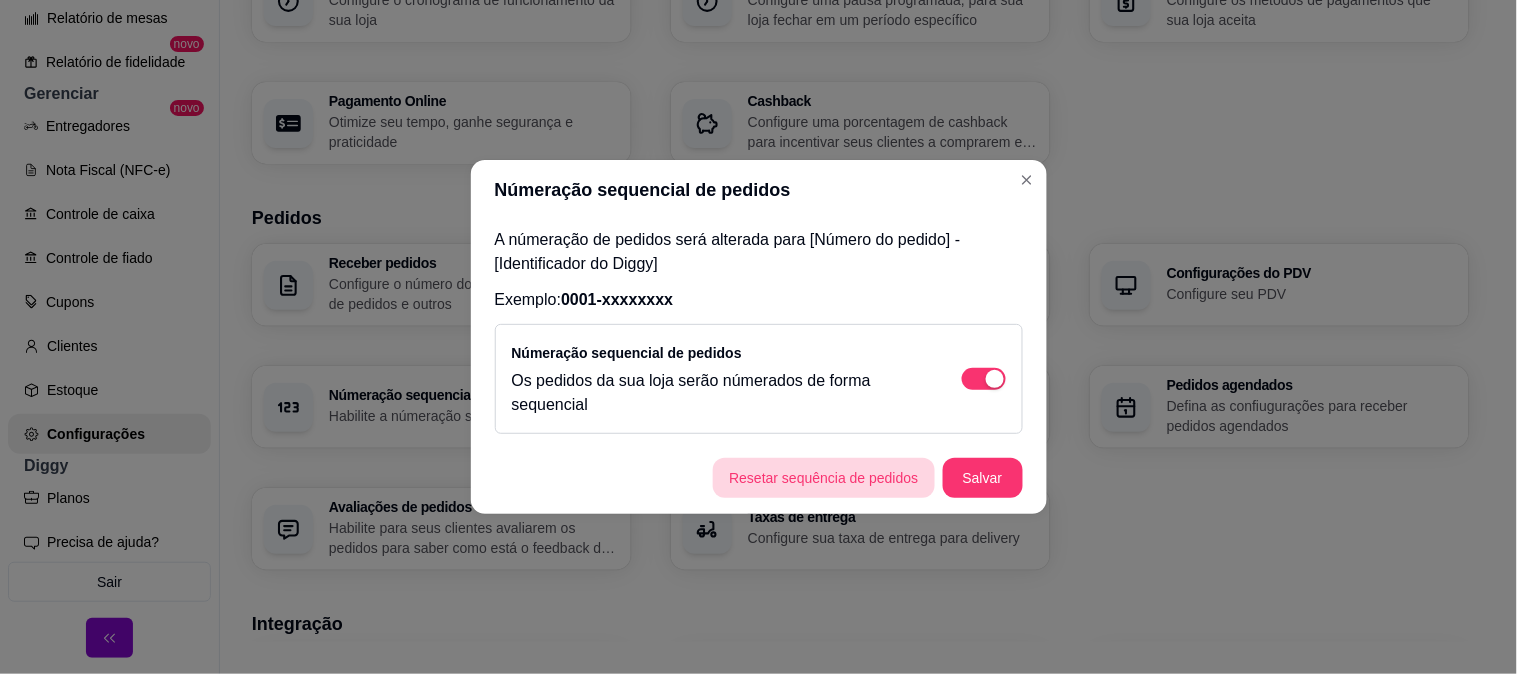 click on "Resetar sequência de pedidos" at bounding box center (823, 478) 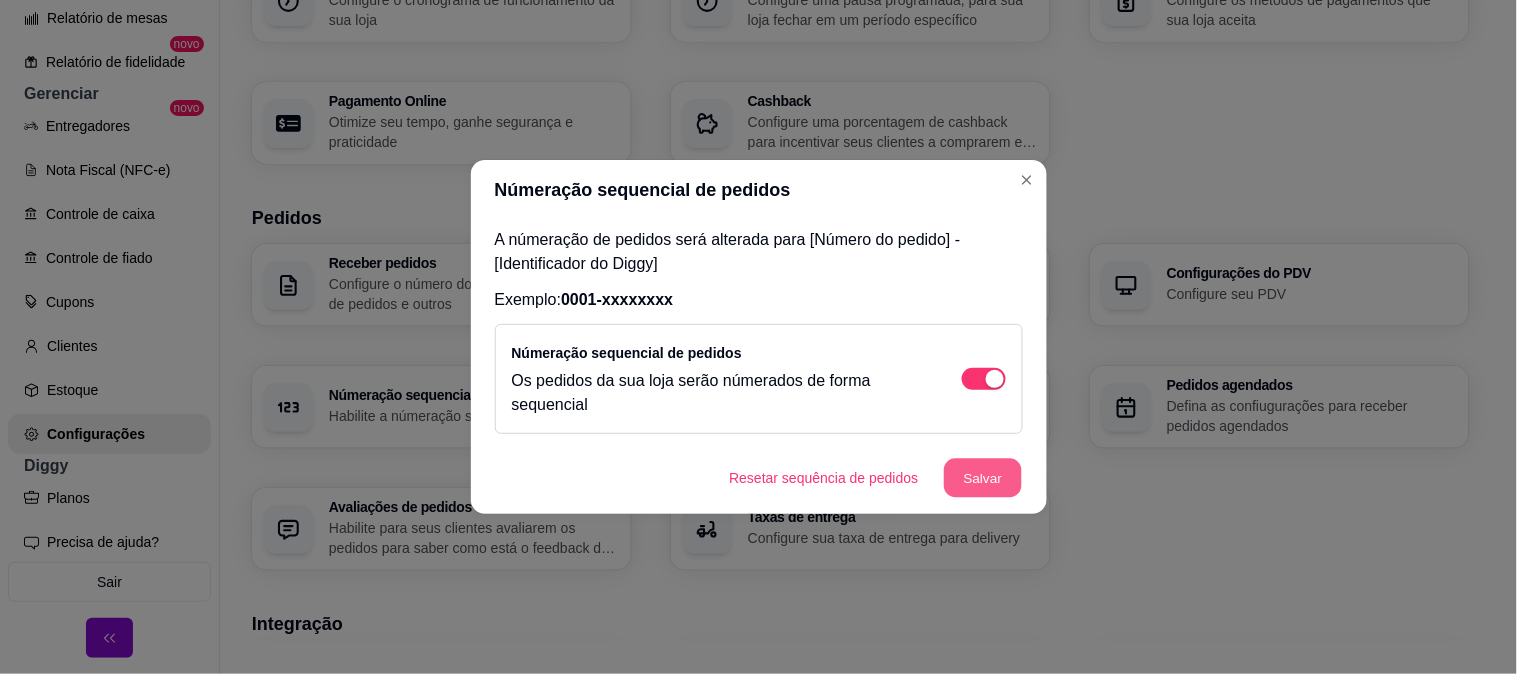 click on "Salvar" at bounding box center [983, 478] 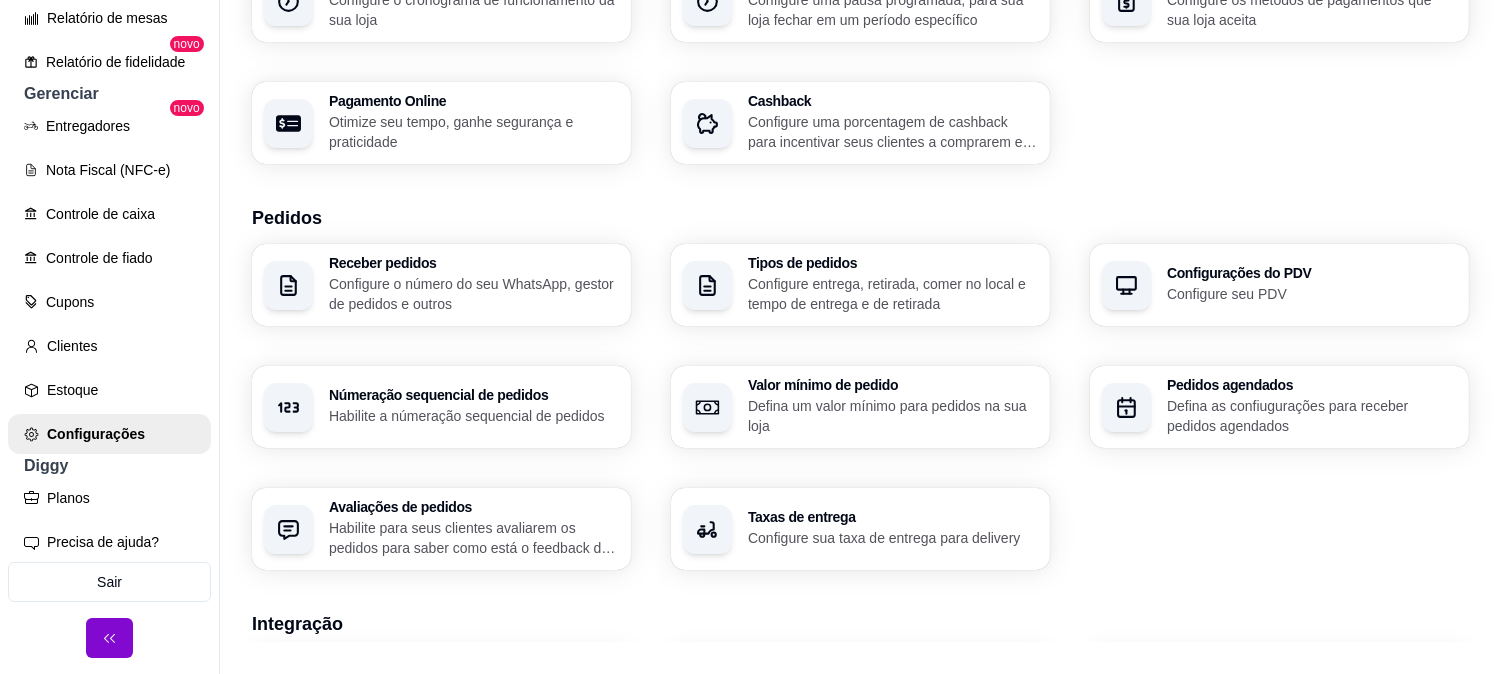 click on "Defina um valor mínimo para pedidos na sua loja" at bounding box center [893, 416] 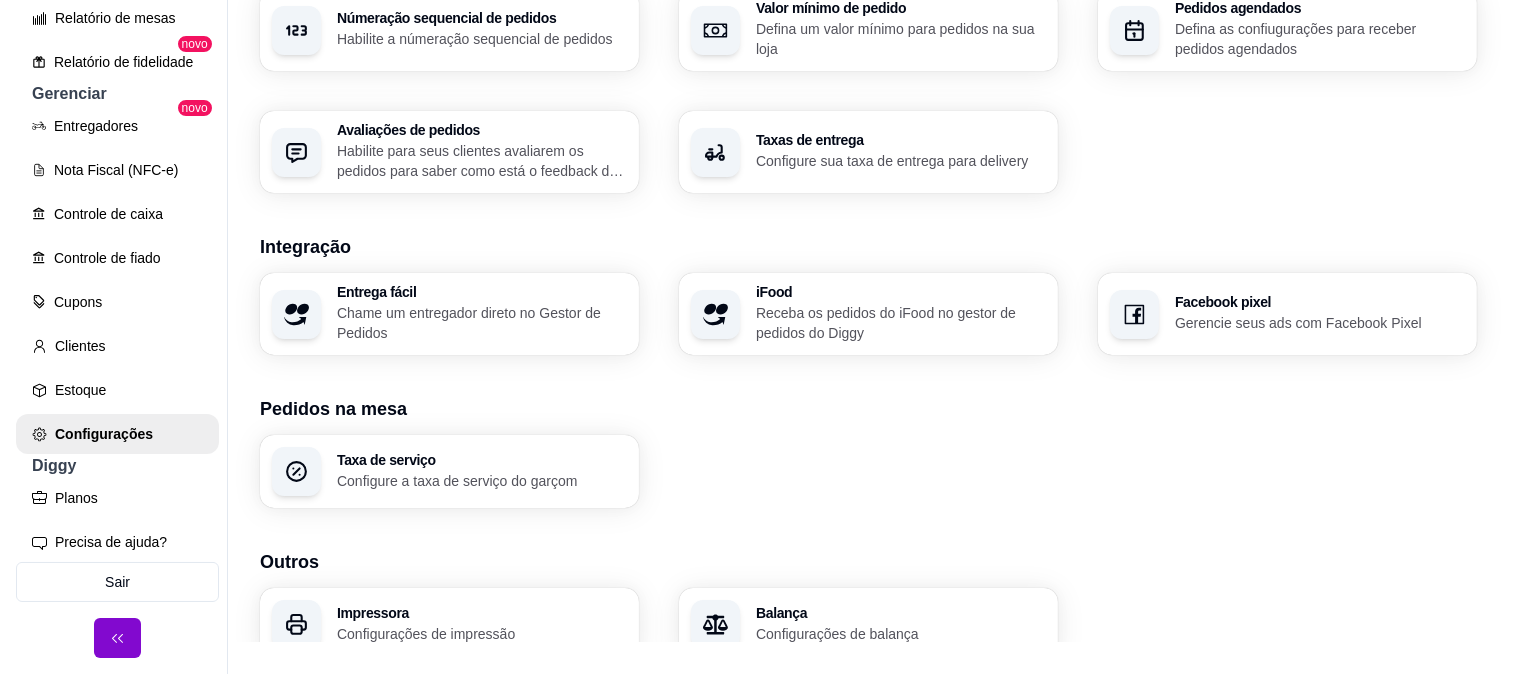 scroll, scrollTop: 628, scrollLeft: 0, axis: vertical 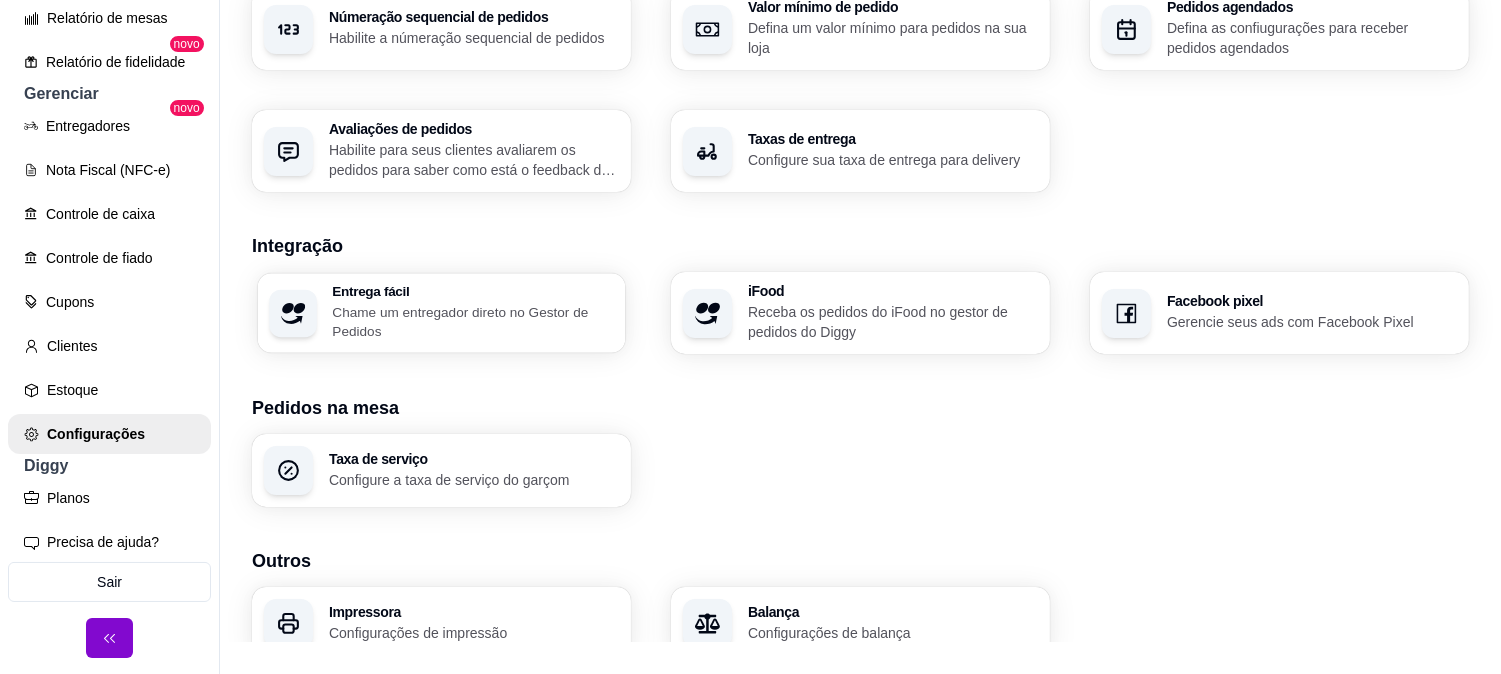 click on "Chame um entregador direto no Gestor de Pedidos" at bounding box center [472, 321] 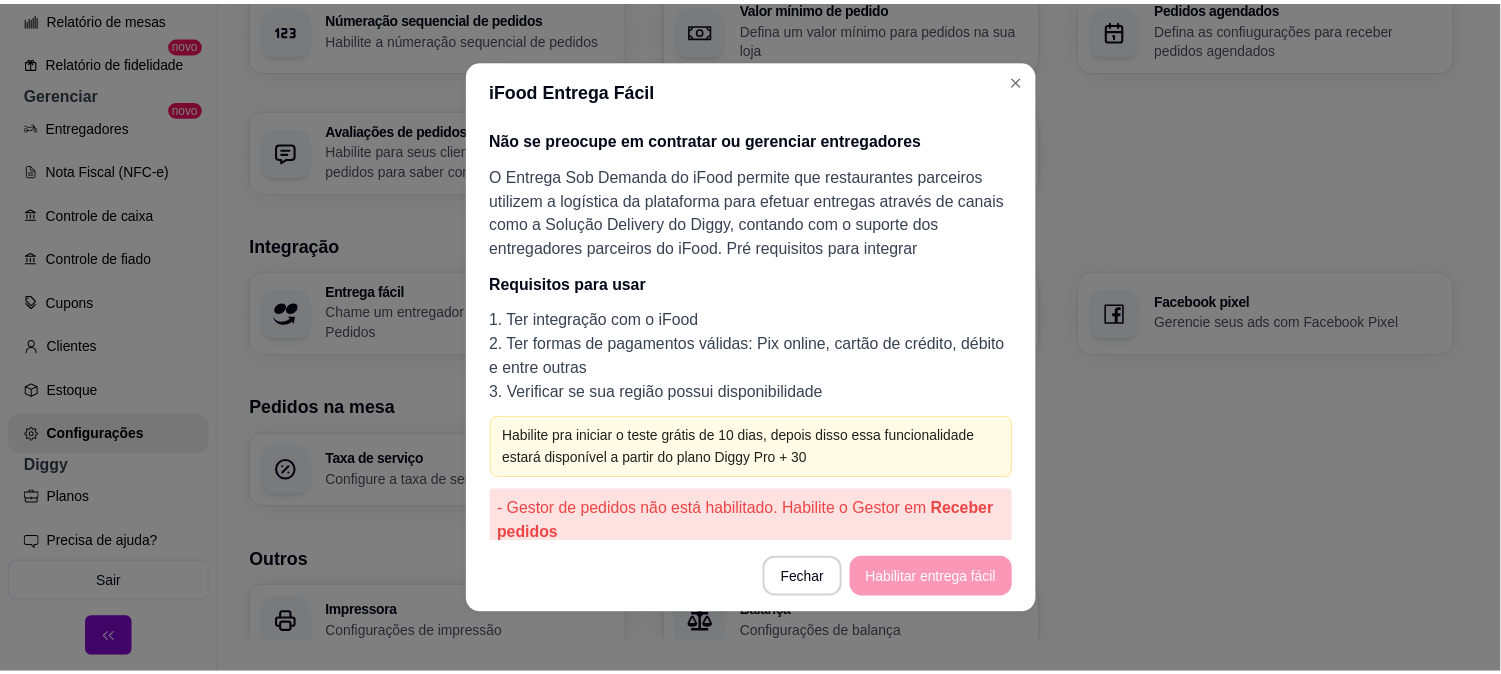 scroll, scrollTop: 95, scrollLeft: 0, axis: vertical 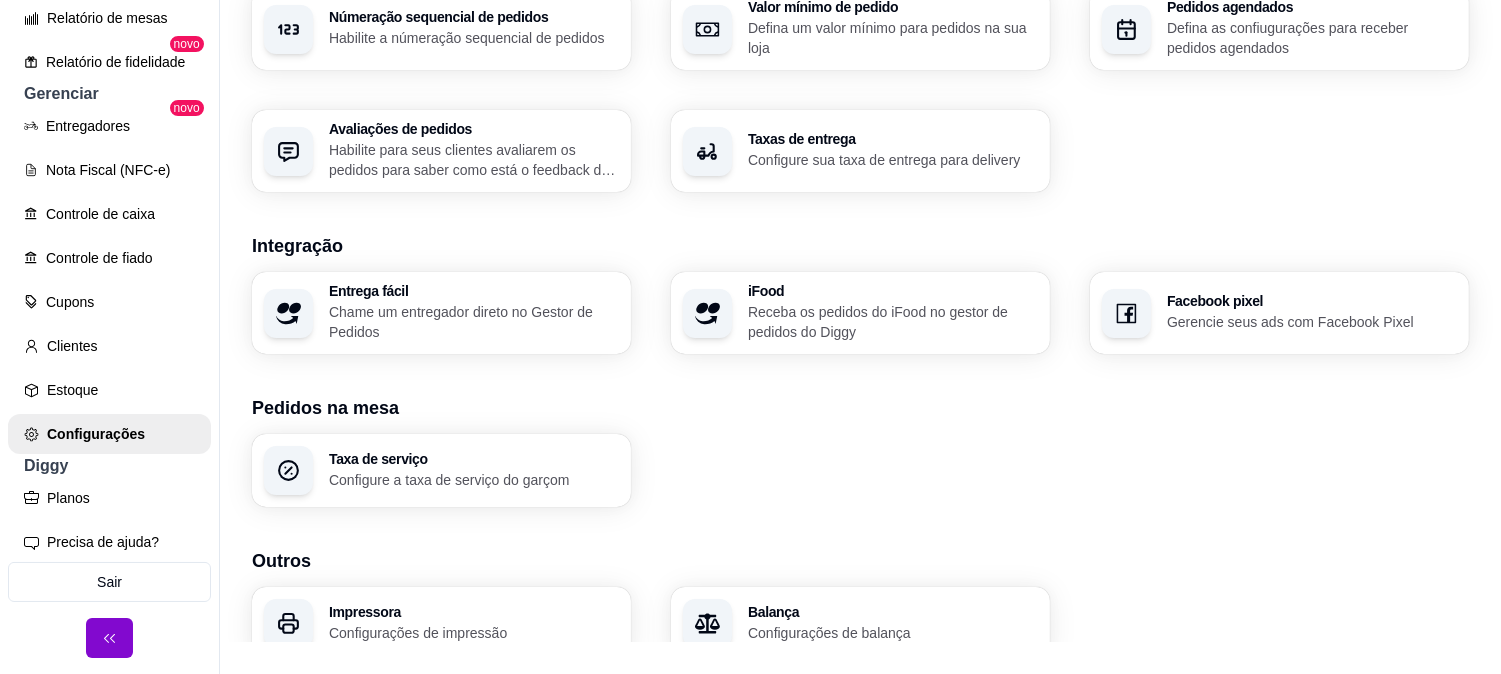 click on "Taxa de serviço Configure a taxa de serviço do garçom" at bounding box center [441, 470] 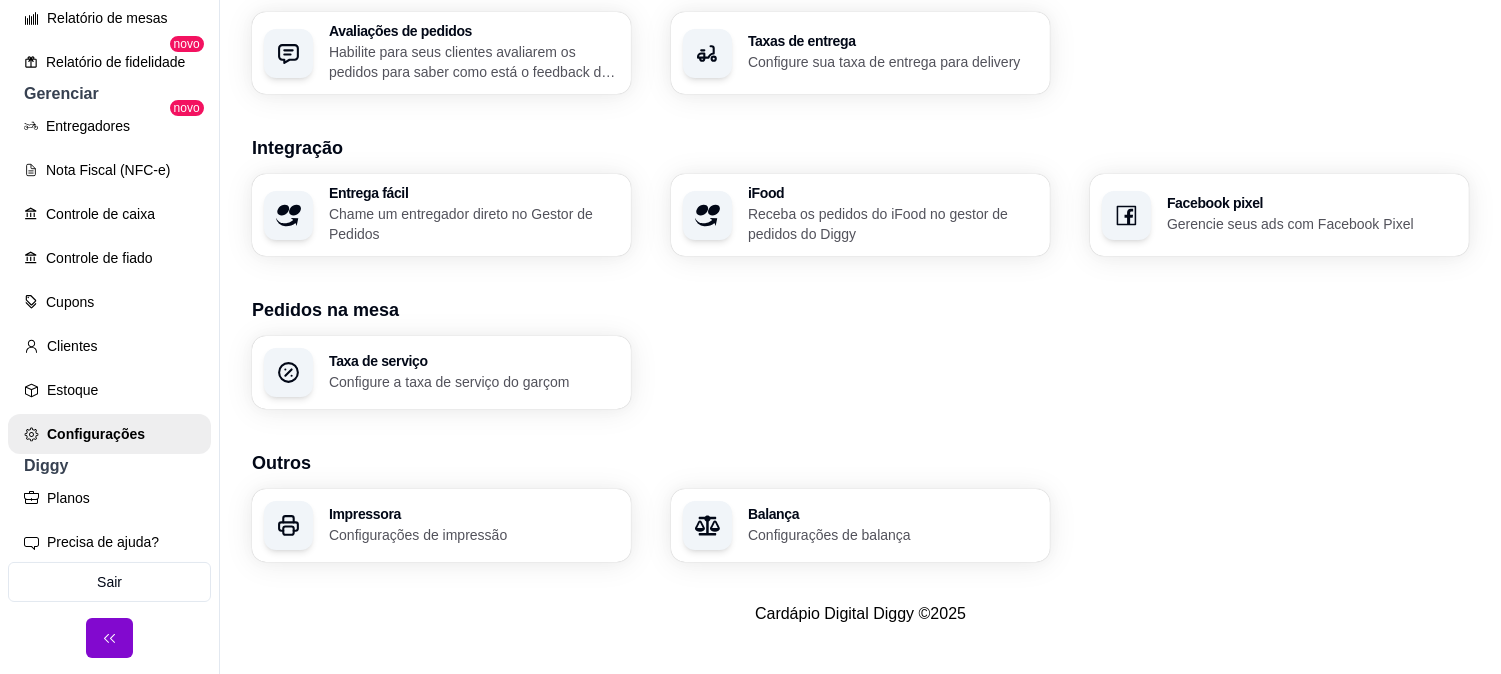scroll, scrollTop: 742, scrollLeft: 0, axis: vertical 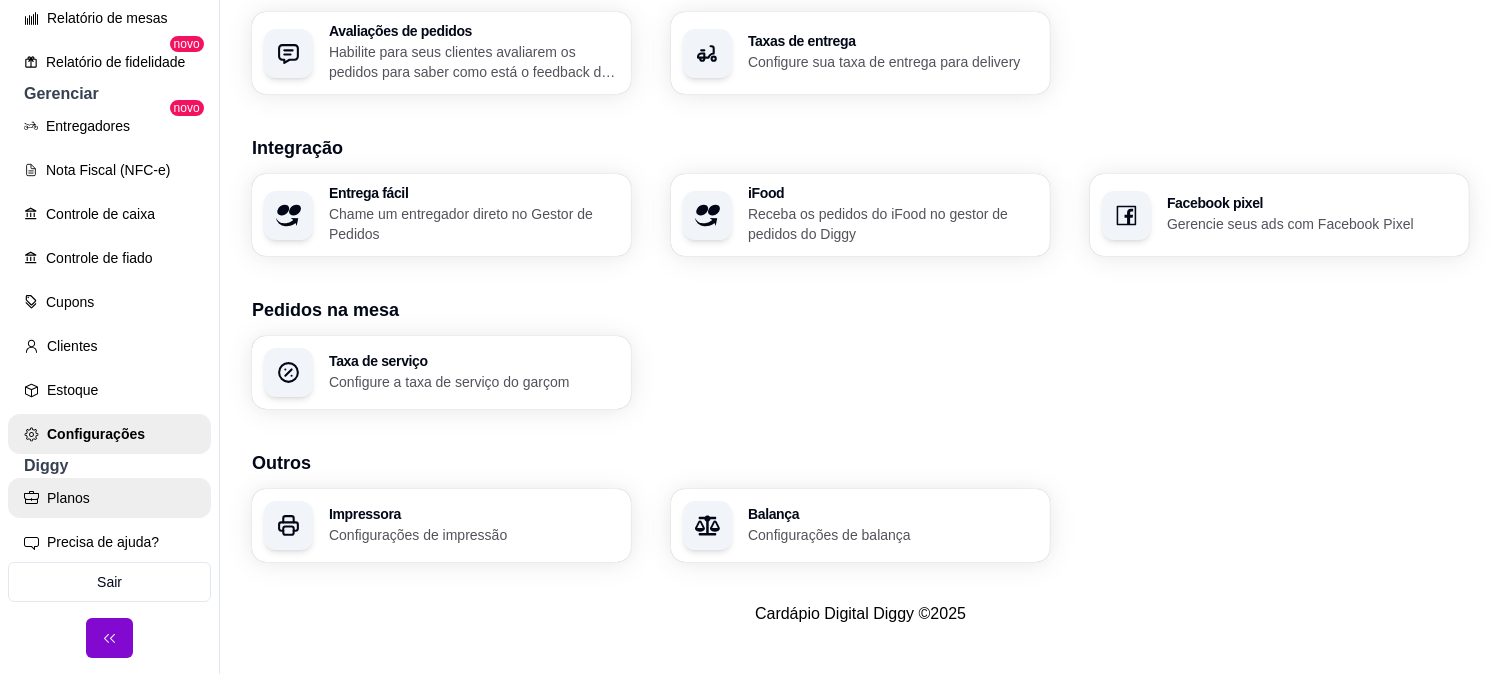 click on "Planos" at bounding box center [109, 498] 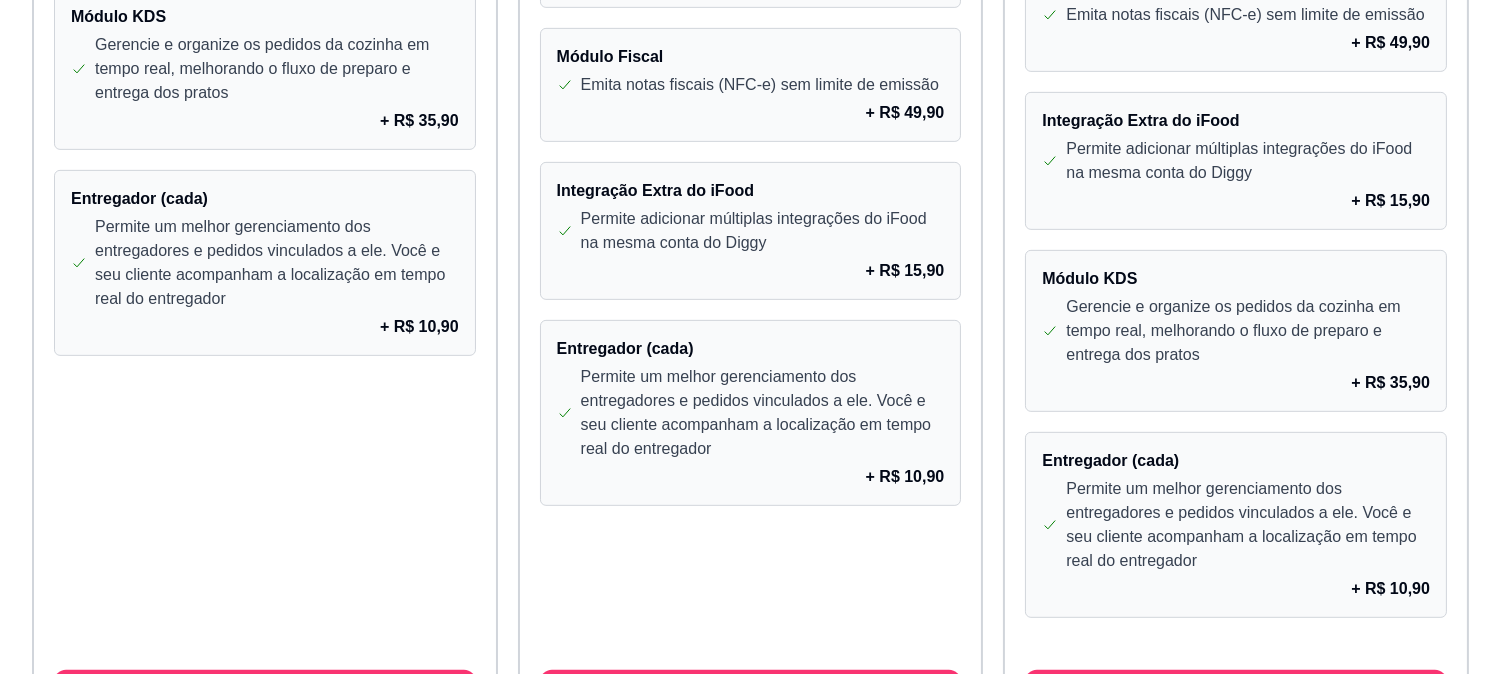scroll, scrollTop: 1827, scrollLeft: 0, axis: vertical 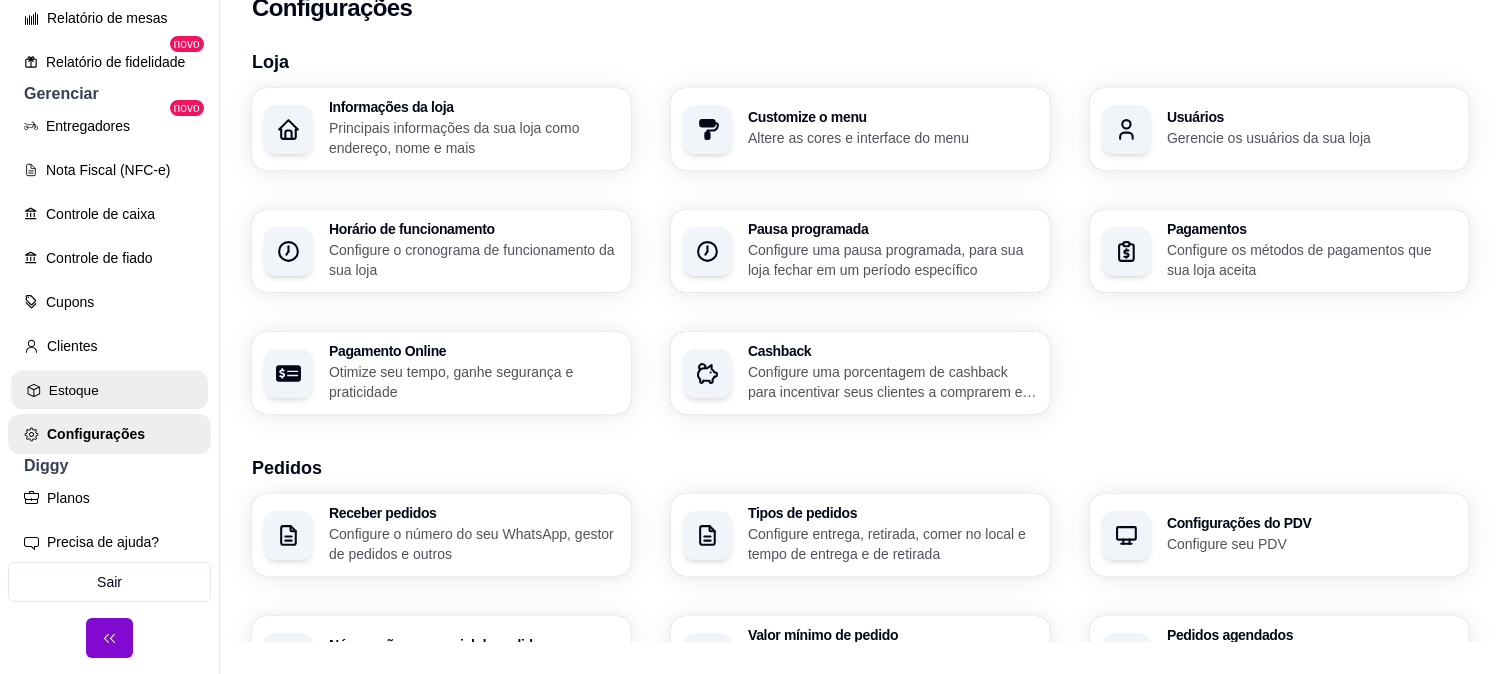 click on "Estoque" at bounding box center [109, 390] 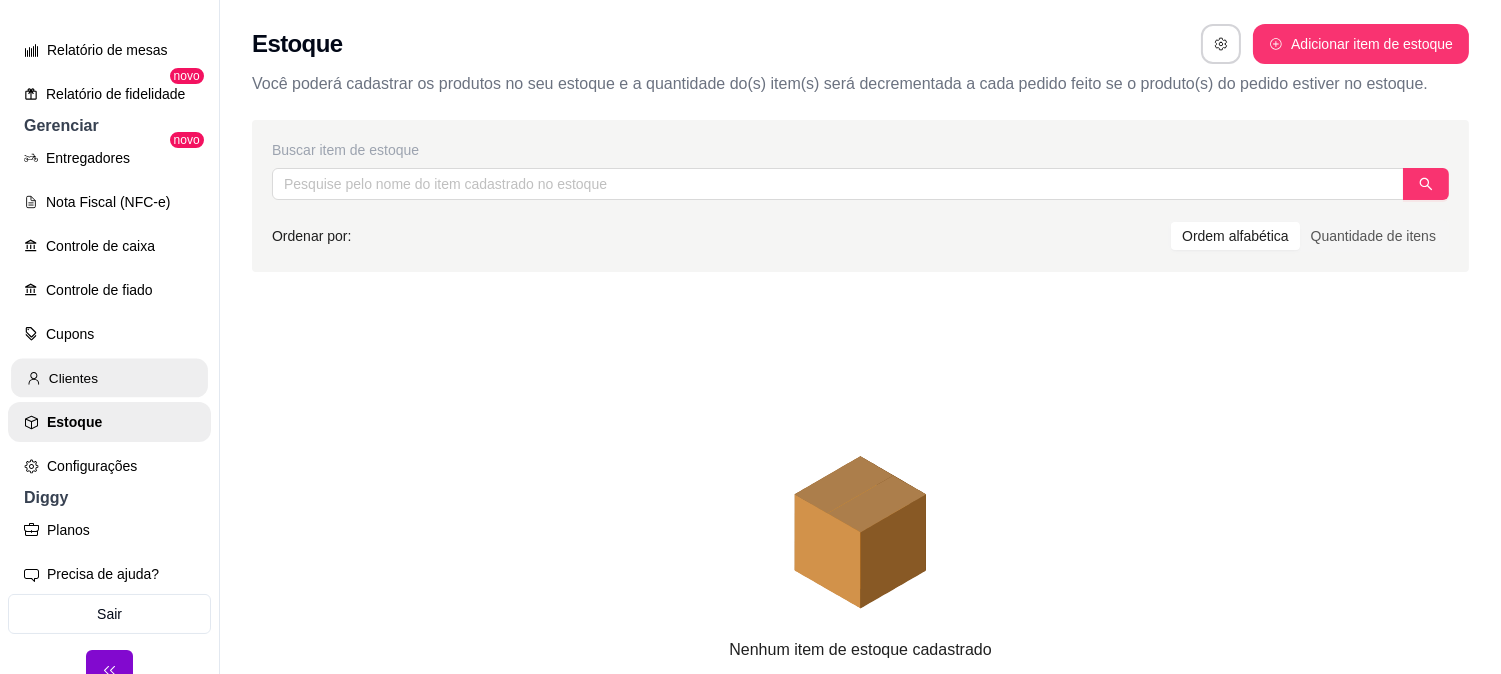 click on "Clientes" at bounding box center (109, 378) 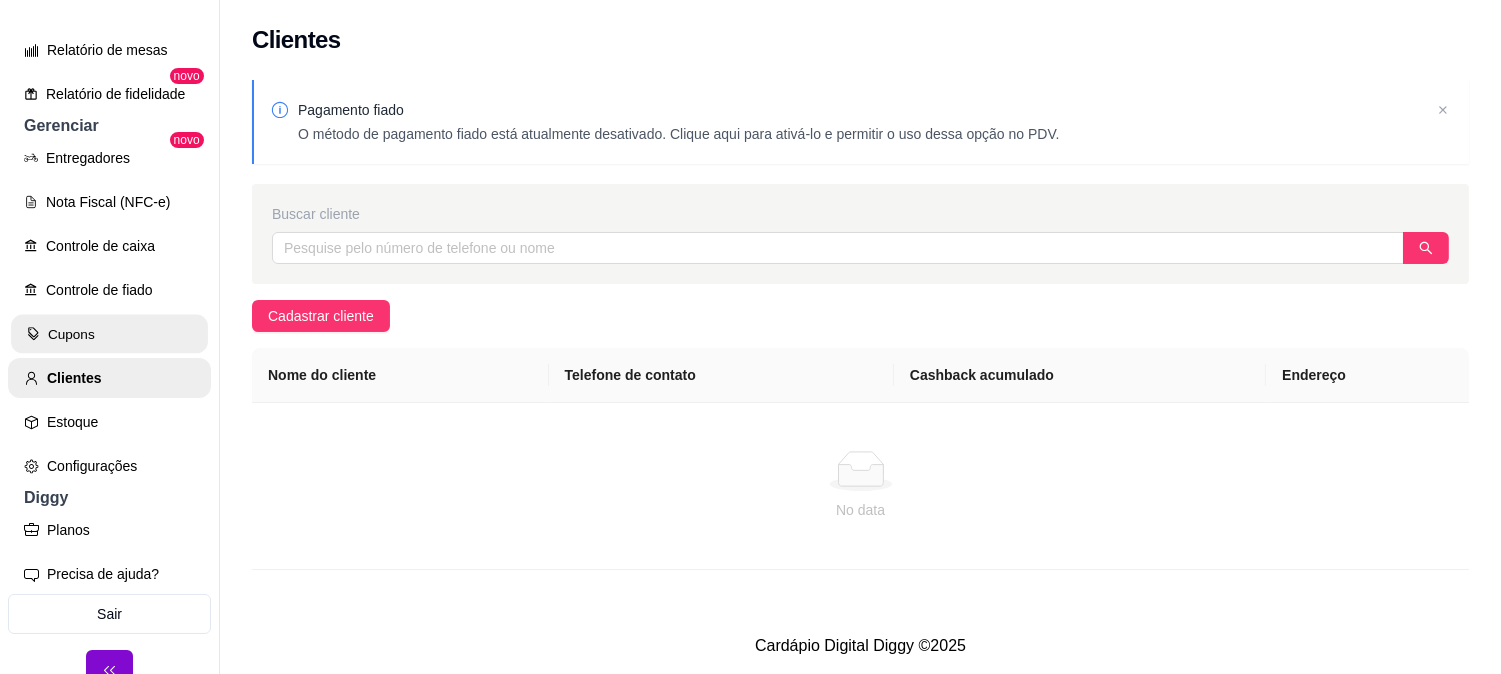 click on "Cupons" at bounding box center (109, 334) 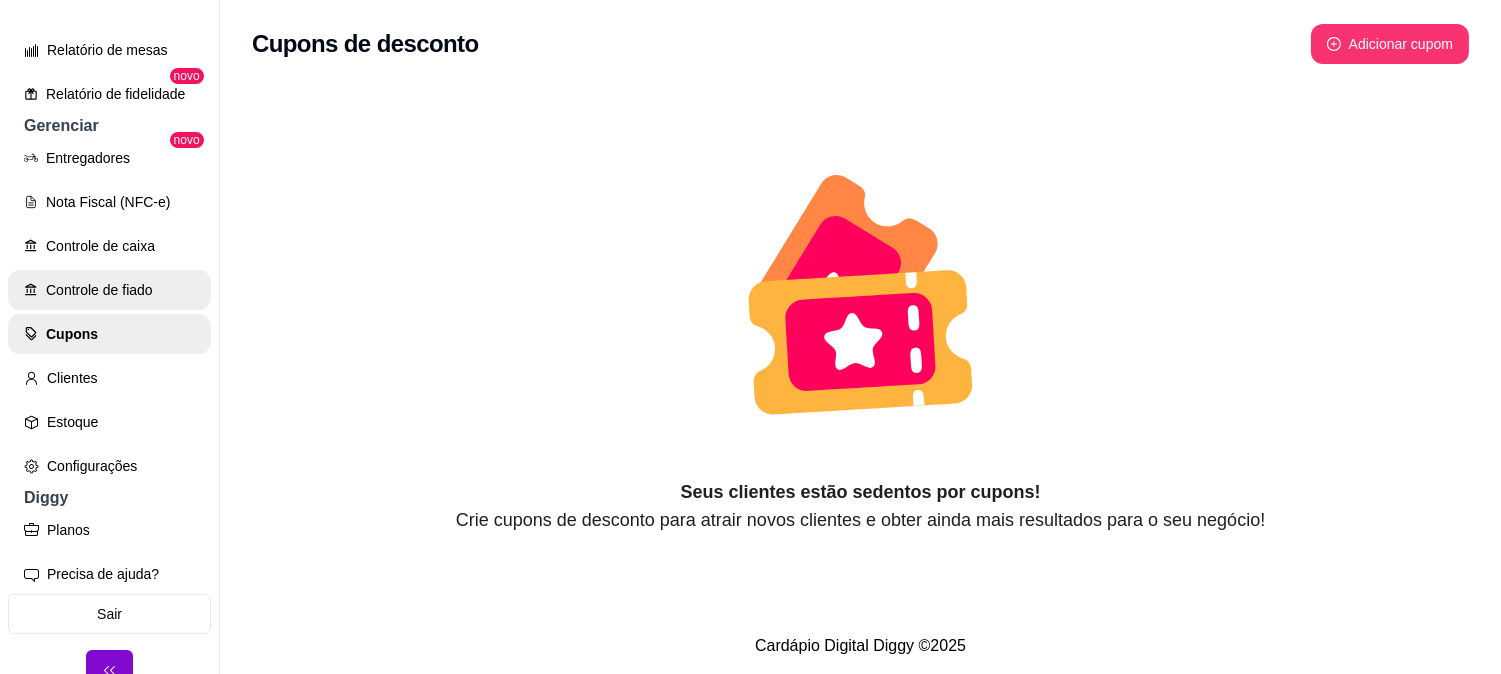 click on "Controle de fiado" at bounding box center [109, 290] 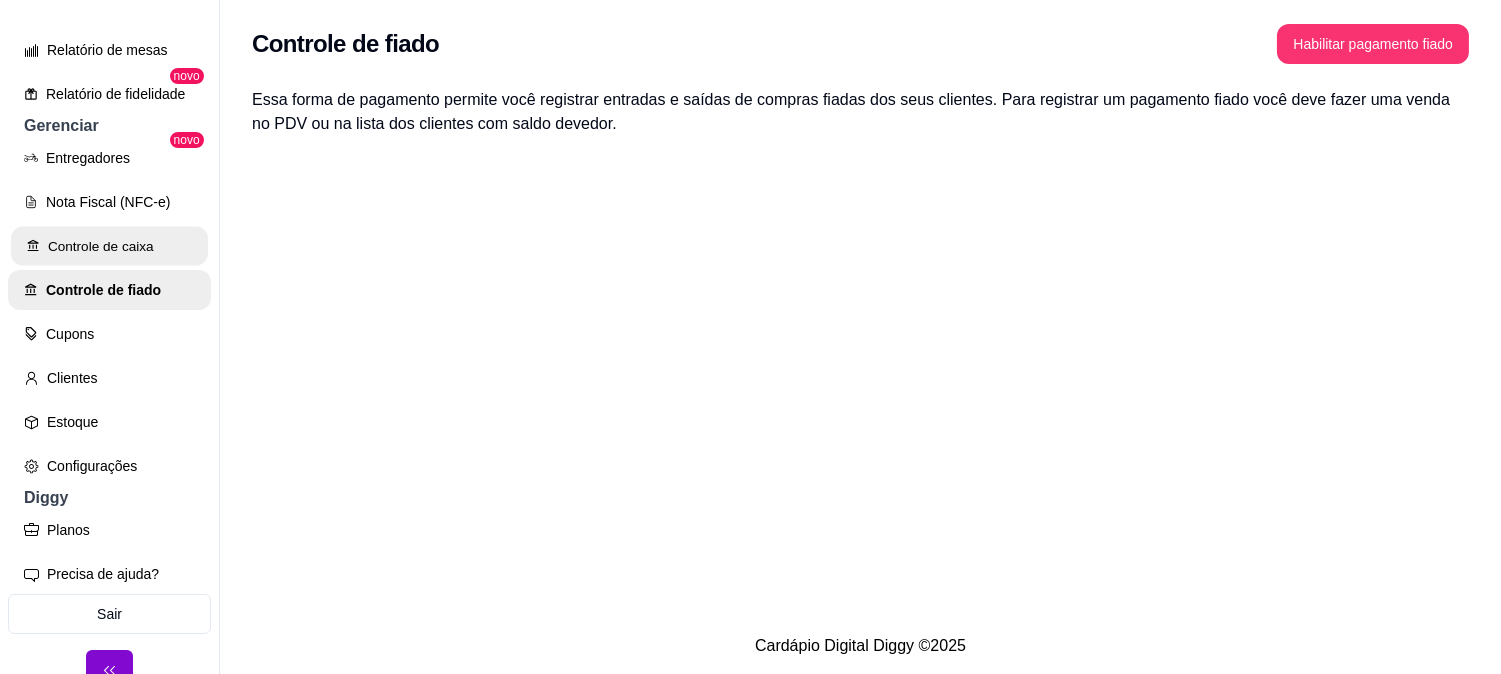 click on "Controle de caixa" at bounding box center (109, 246) 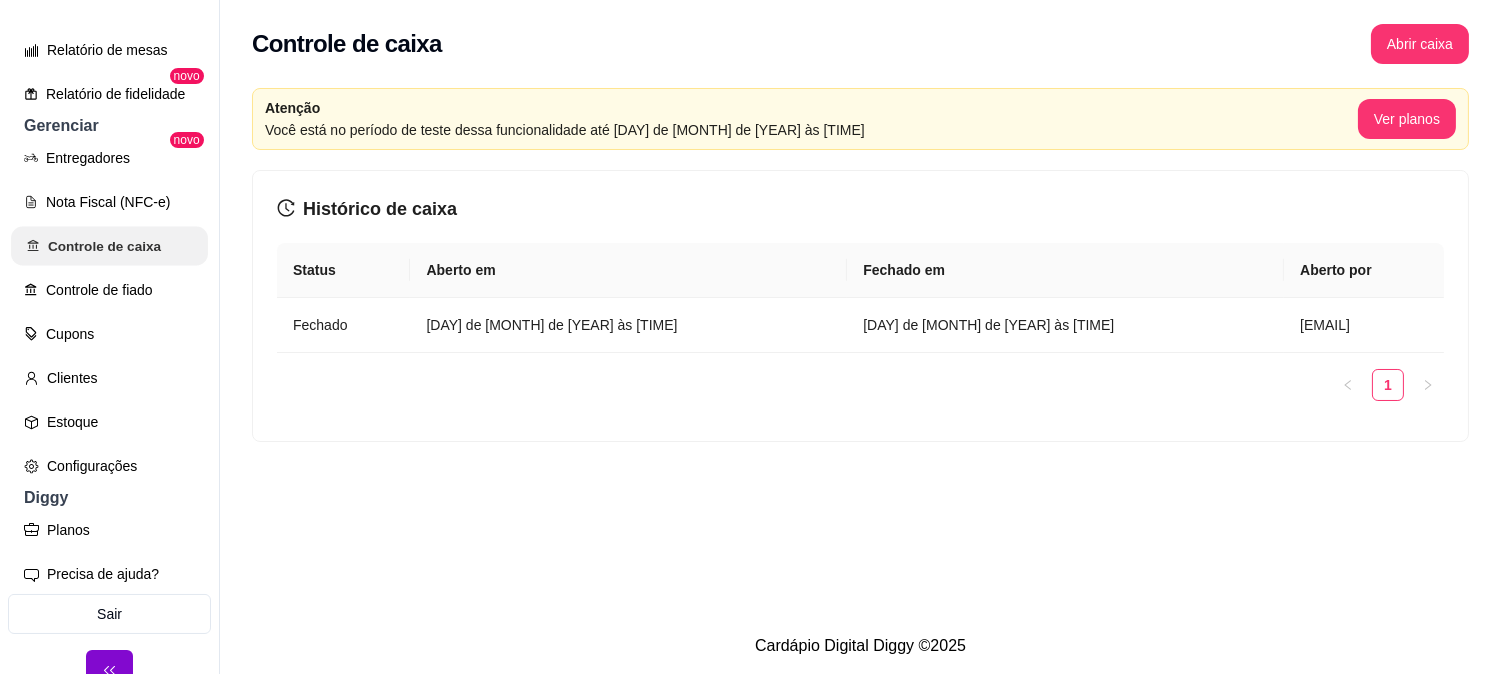click on "Controle de caixa" at bounding box center [109, 246] 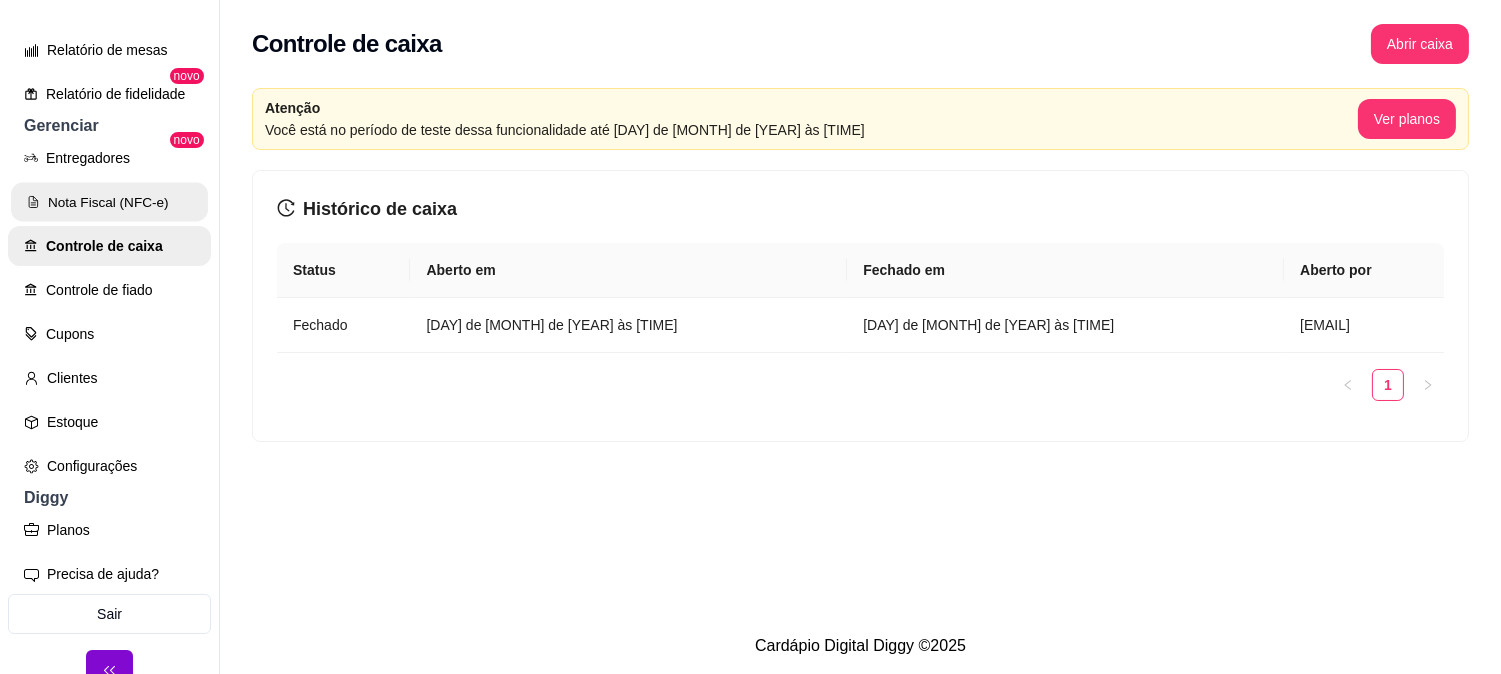 click on "Nota Fiscal (NFC-e)" at bounding box center [109, 202] 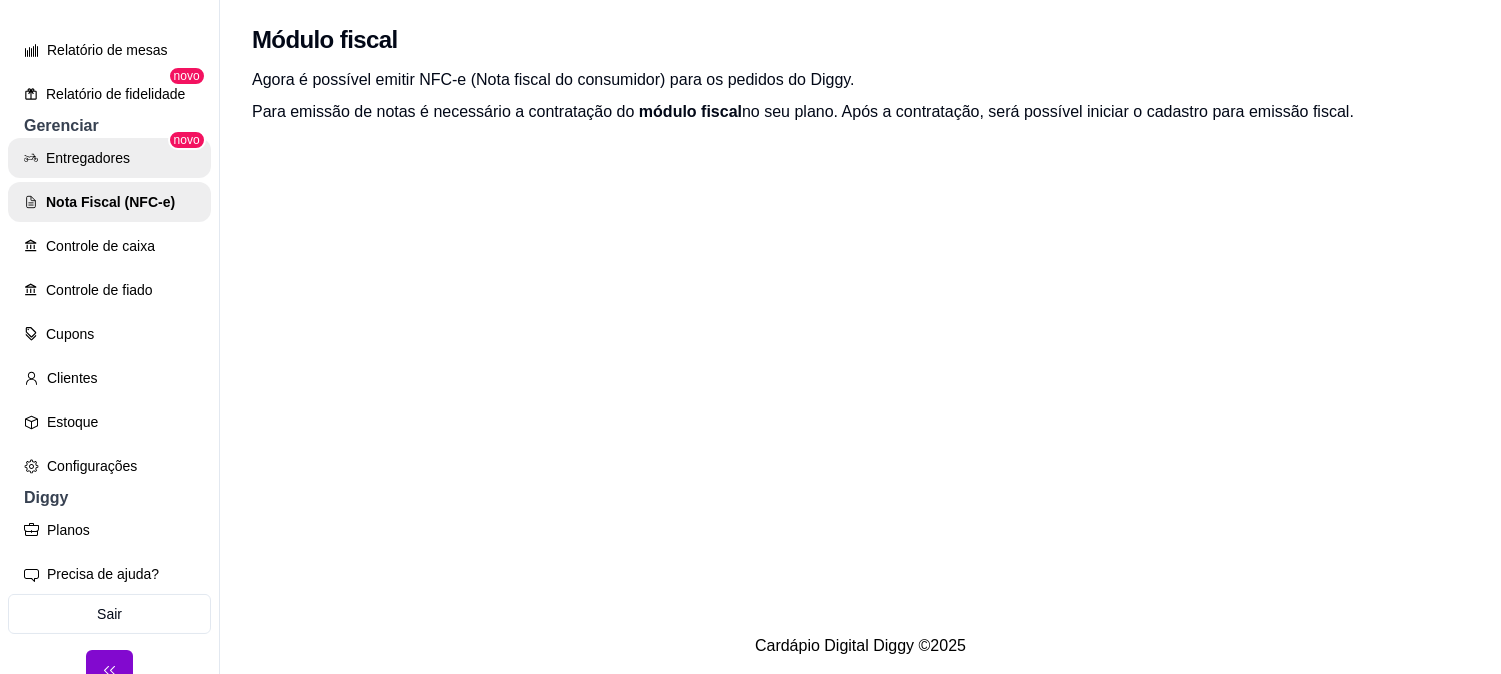 click on "Entregadores" at bounding box center (109, 158) 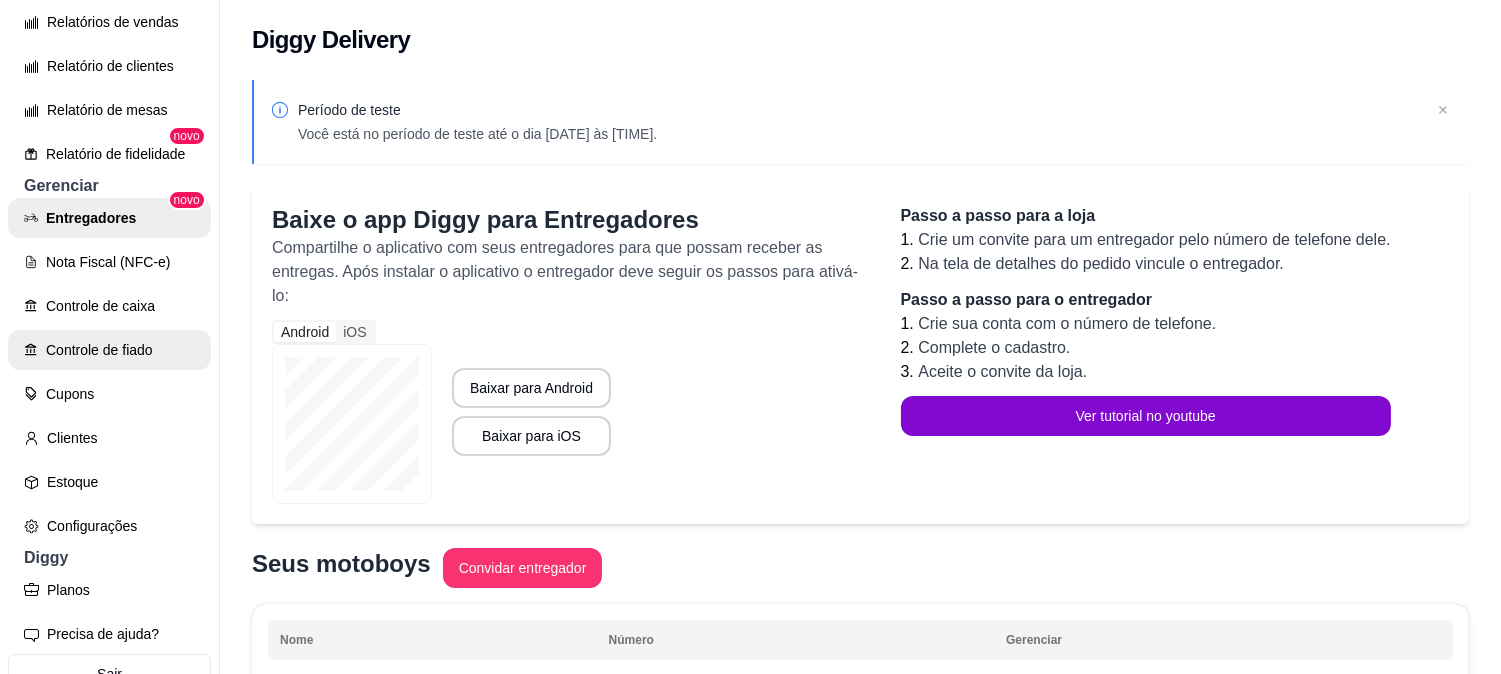 scroll, scrollTop: 655, scrollLeft: 0, axis: vertical 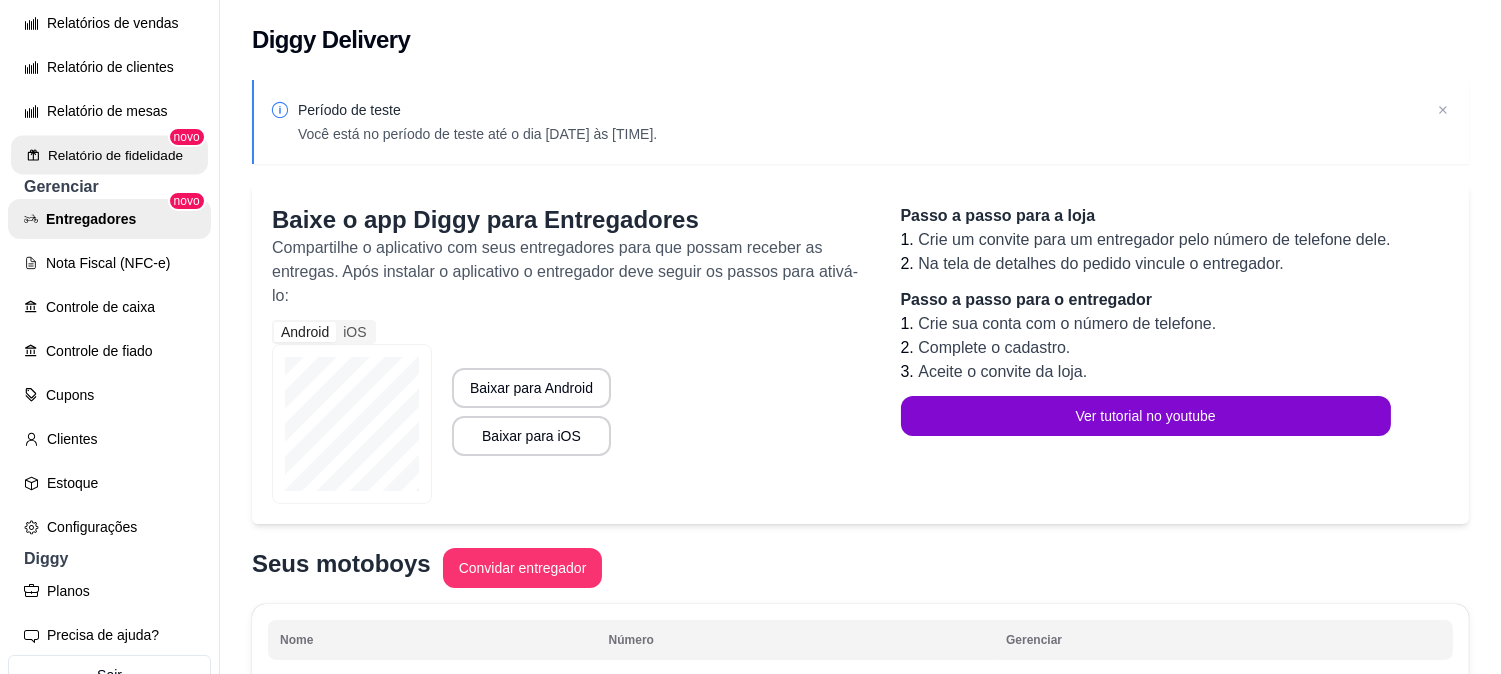 click on "Relatório de fidelidade" at bounding box center (109, 155) 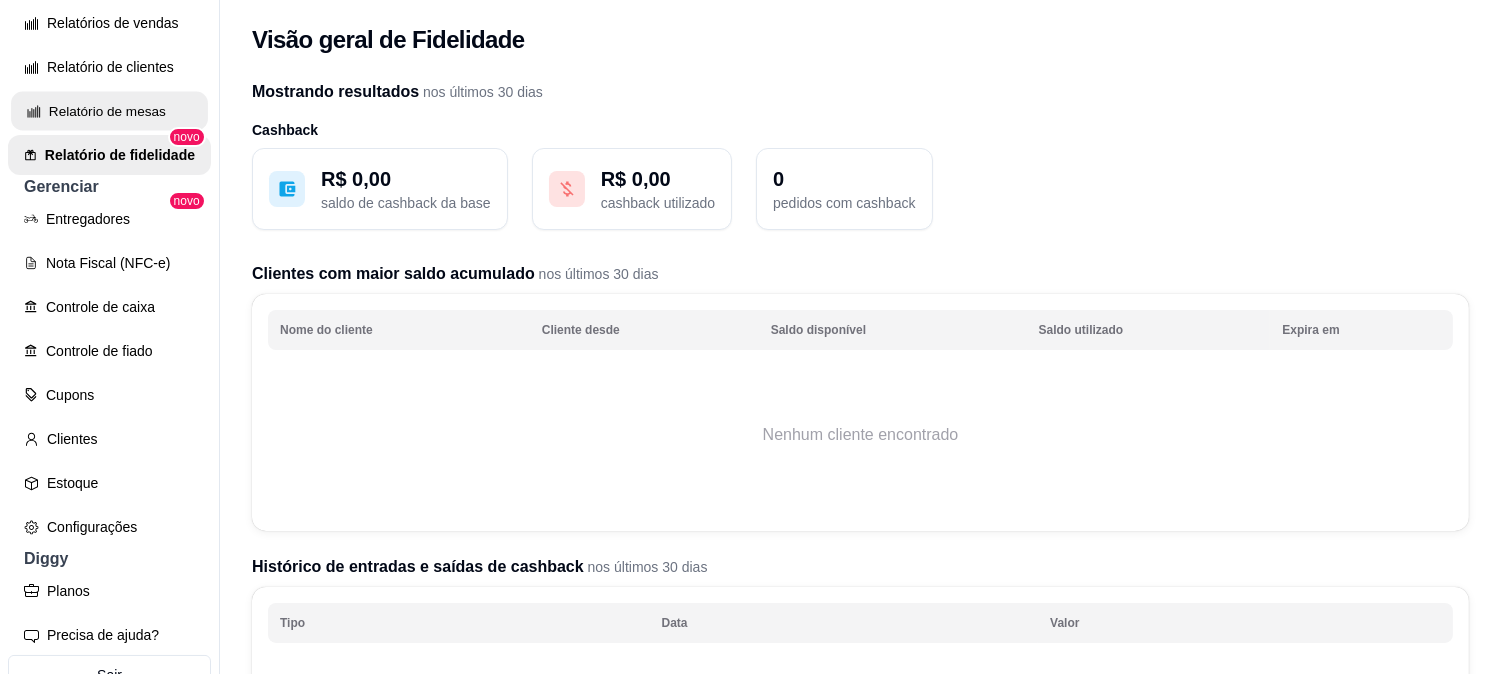 click on "Relatório de mesas" at bounding box center [109, 111] 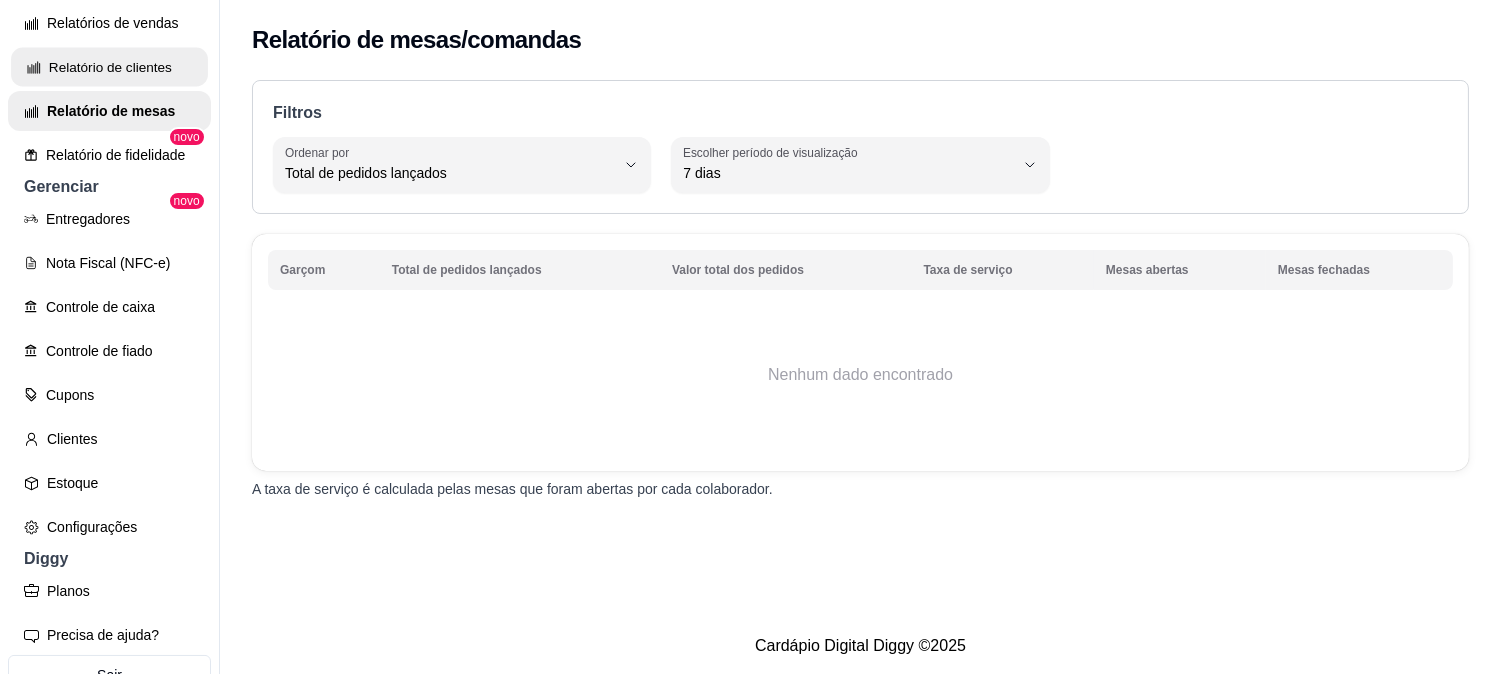 click on "Relatório de clientes" at bounding box center [109, 67] 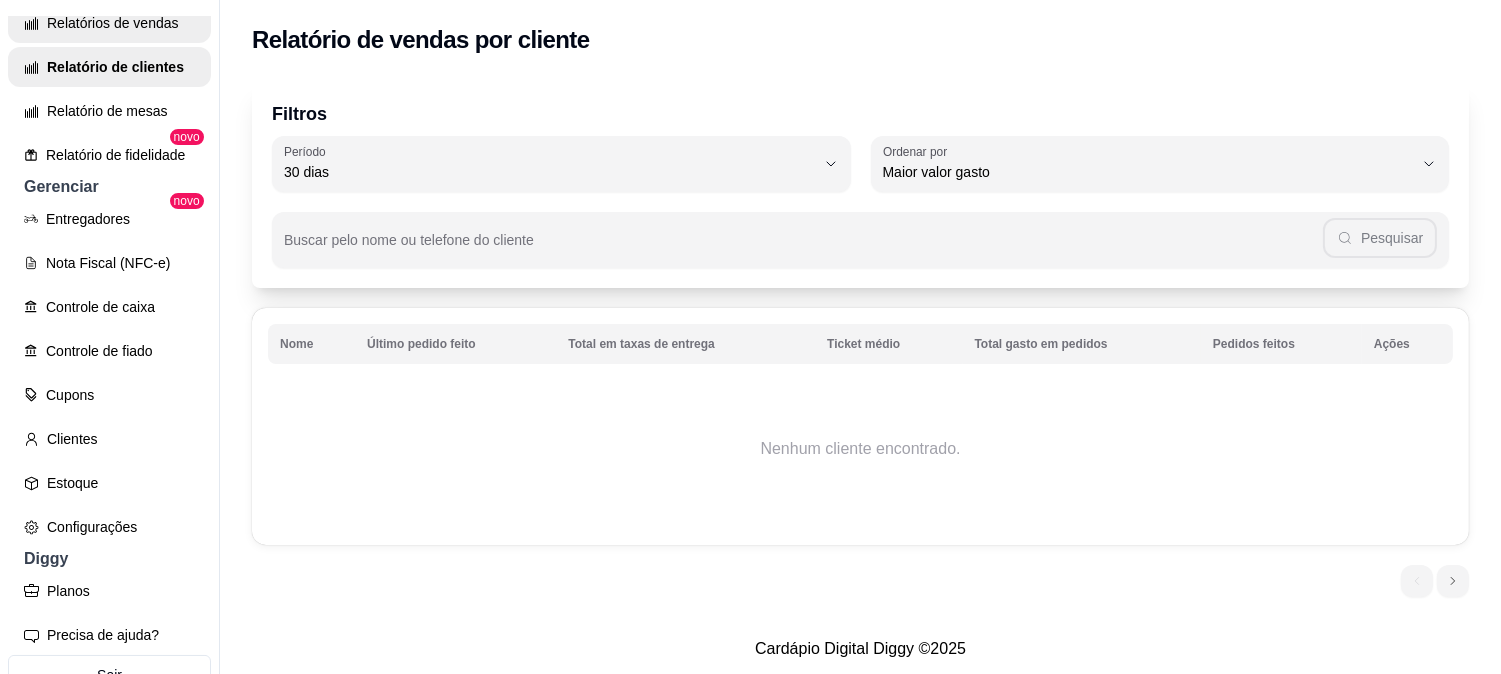 click on "Relatórios de vendas" at bounding box center (109, 23) 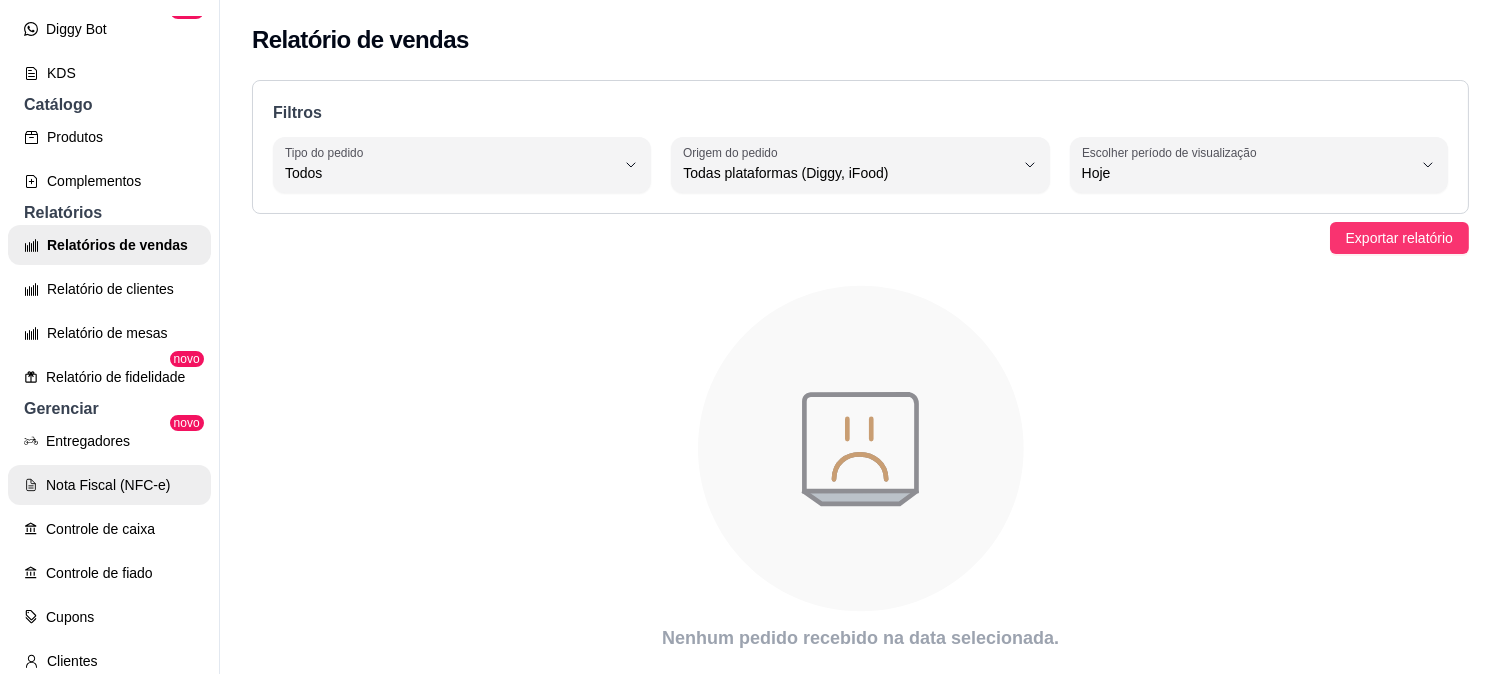 scroll, scrollTop: 422, scrollLeft: 0, axis: vertical 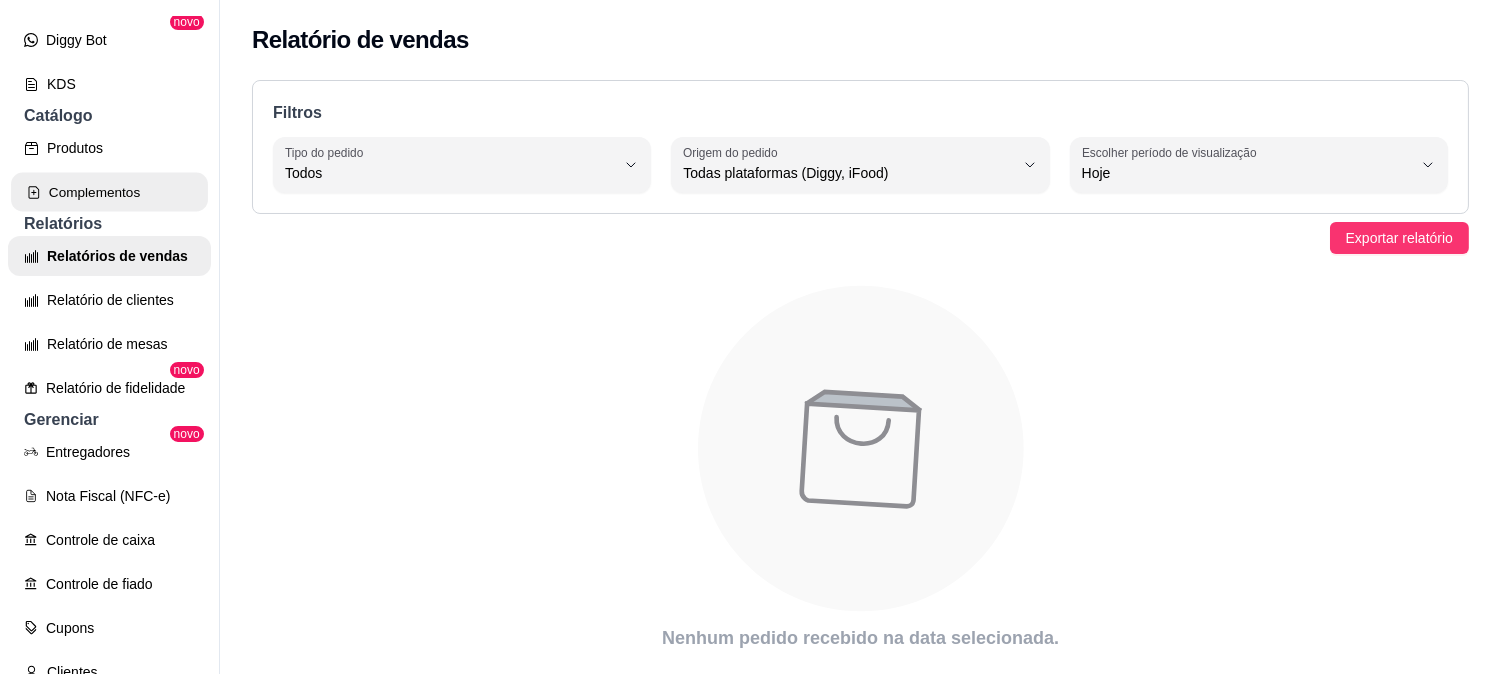 click on "Complementos" at bounding box center (109, 192) 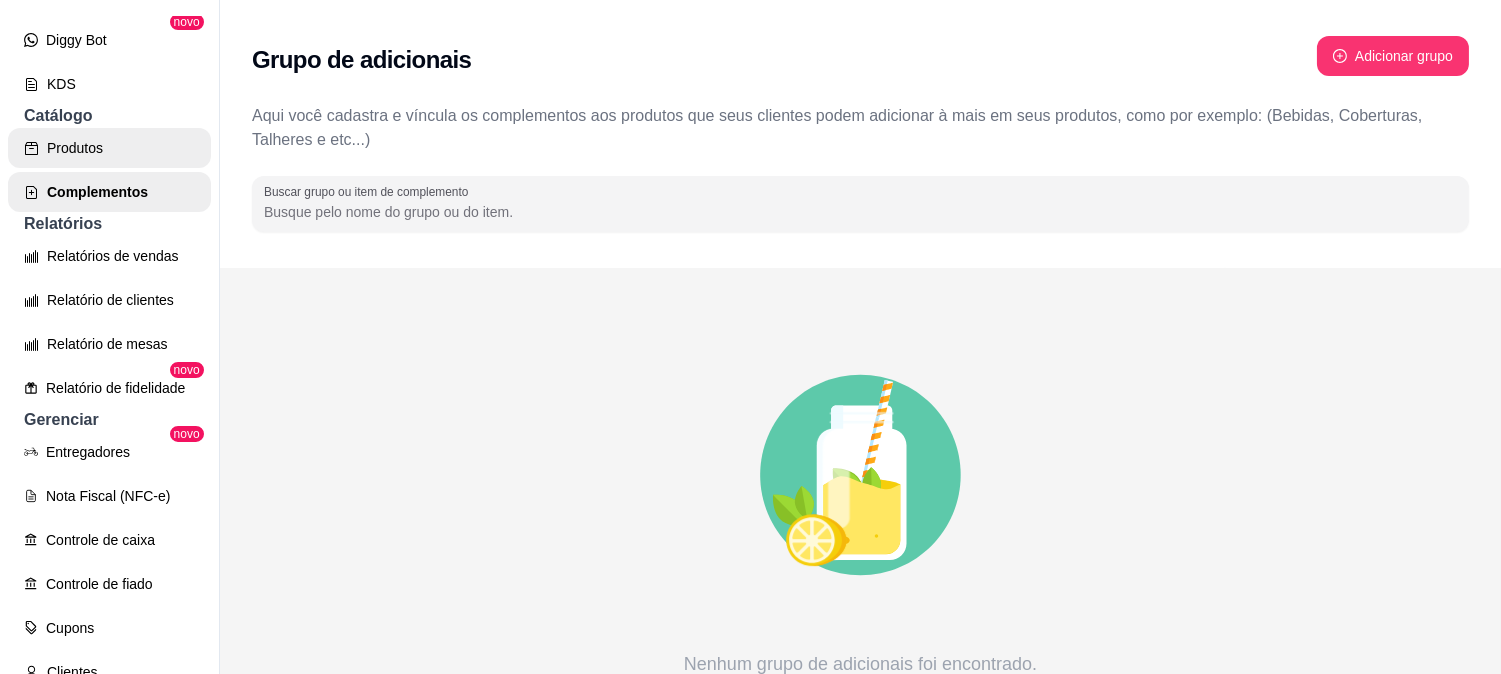 click on "Produtos" at bounding box center [109, 148] 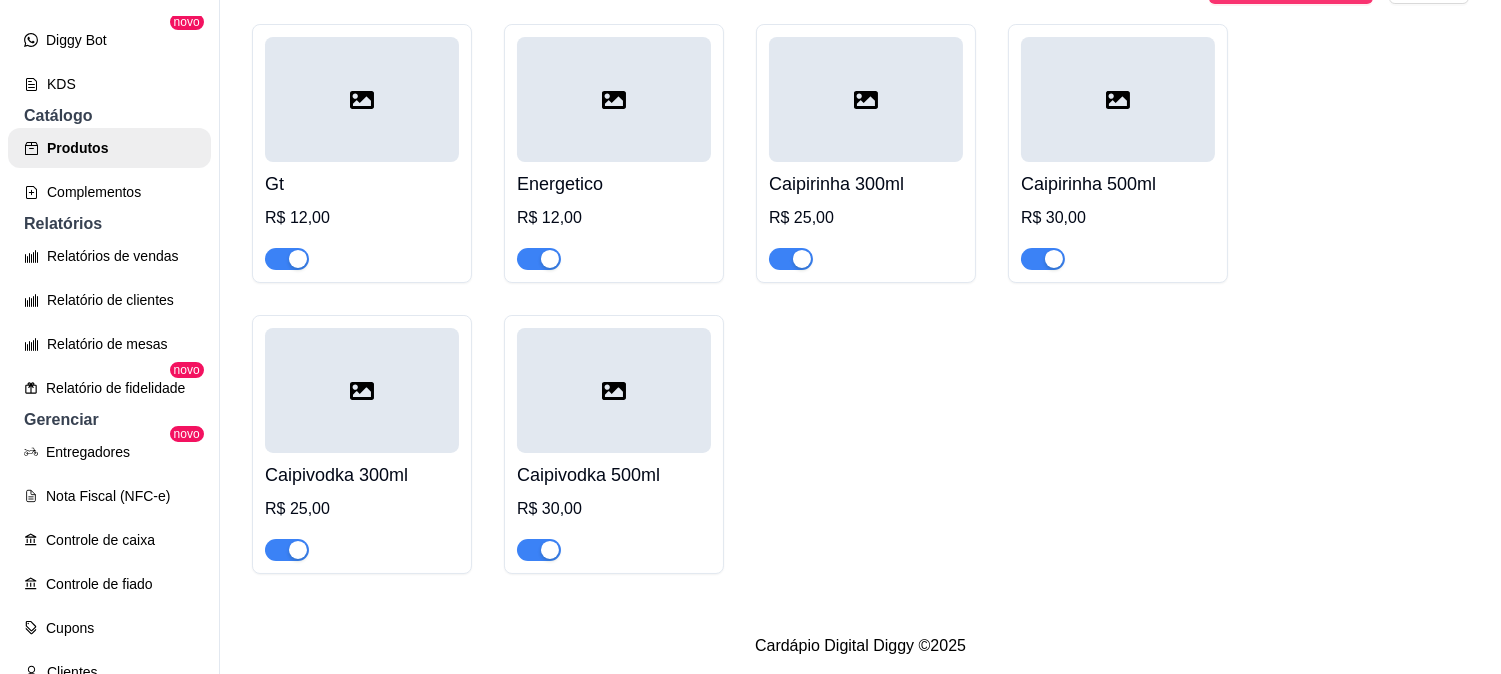 scroll, scrollTop: 1654, scrollLeft: 0, axis: vertical 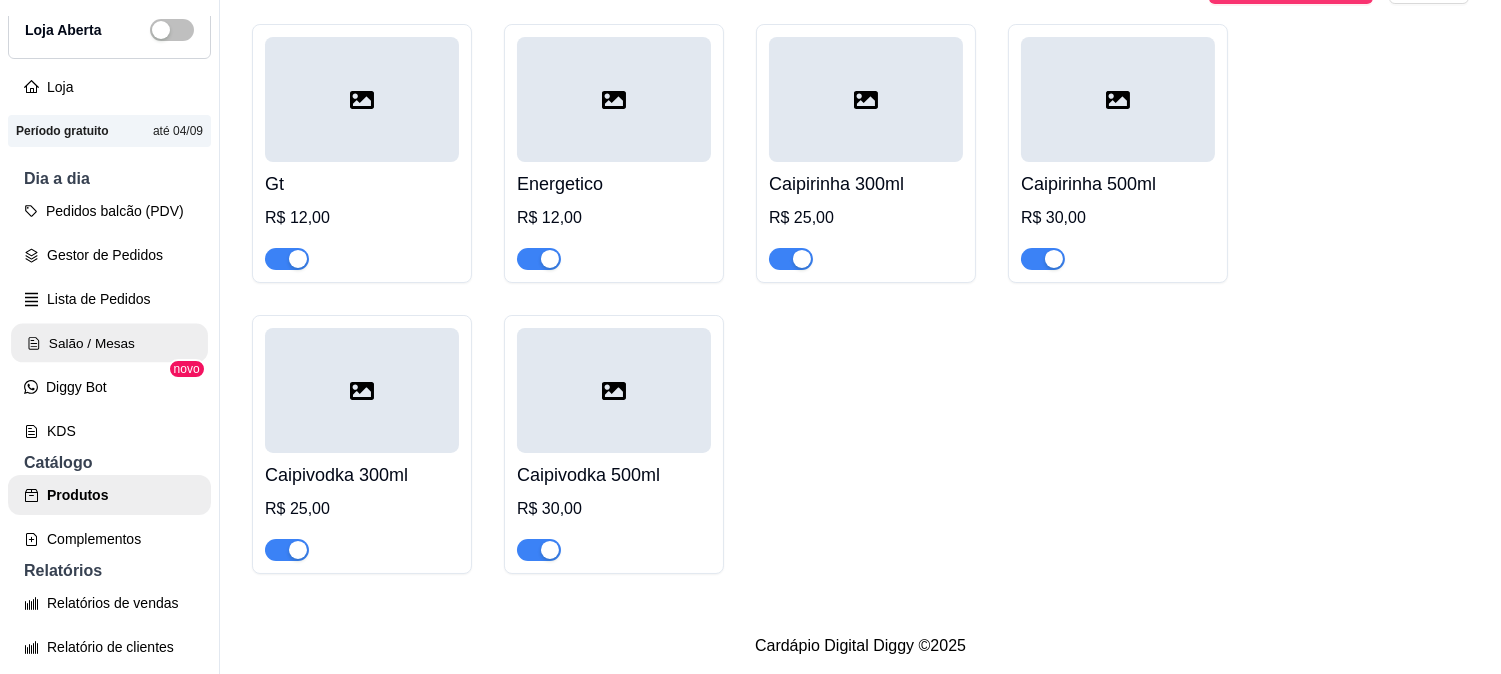 click on "Salão / Mesas" at bounding box center [109, 343] 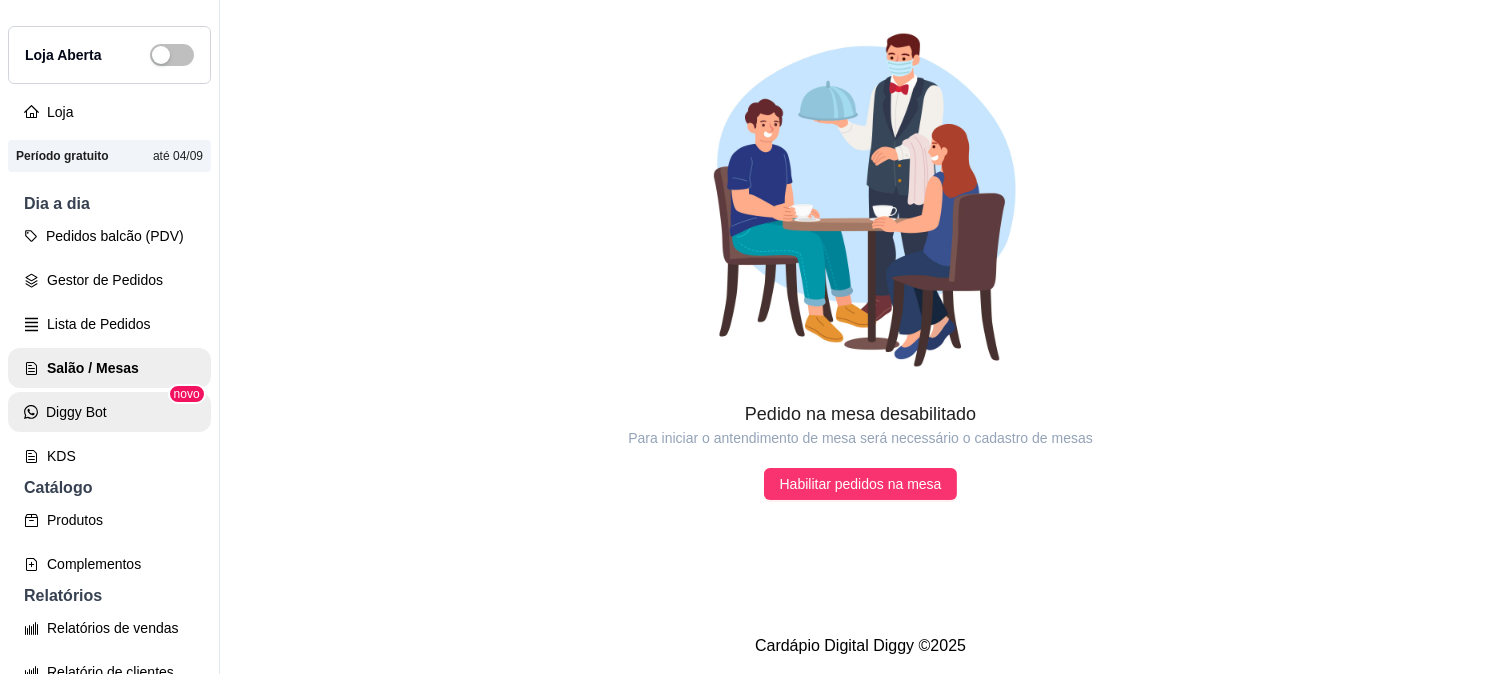 scroll, scrollTop: 0, scrollLeft: 0, axis: both 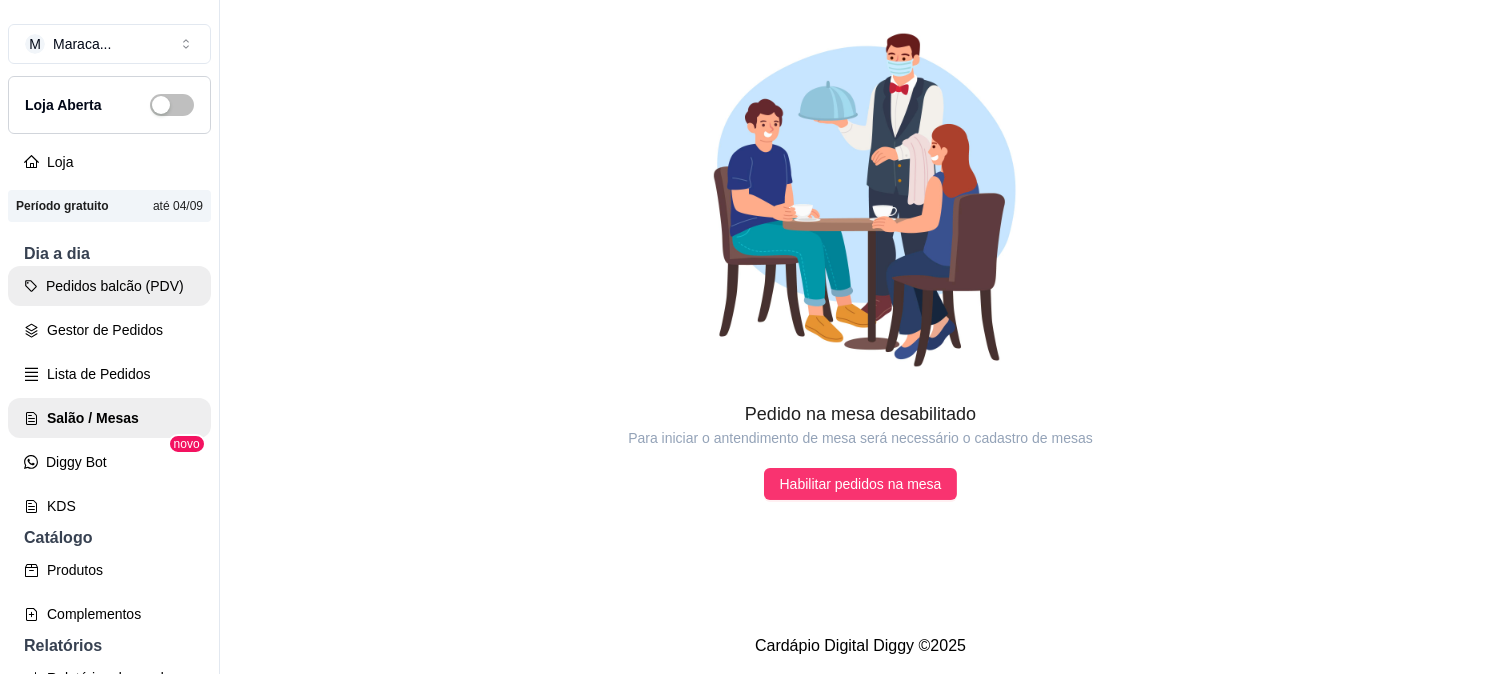 click on "Pedidos balcão (PDV)" at bounding box center [109, 286] 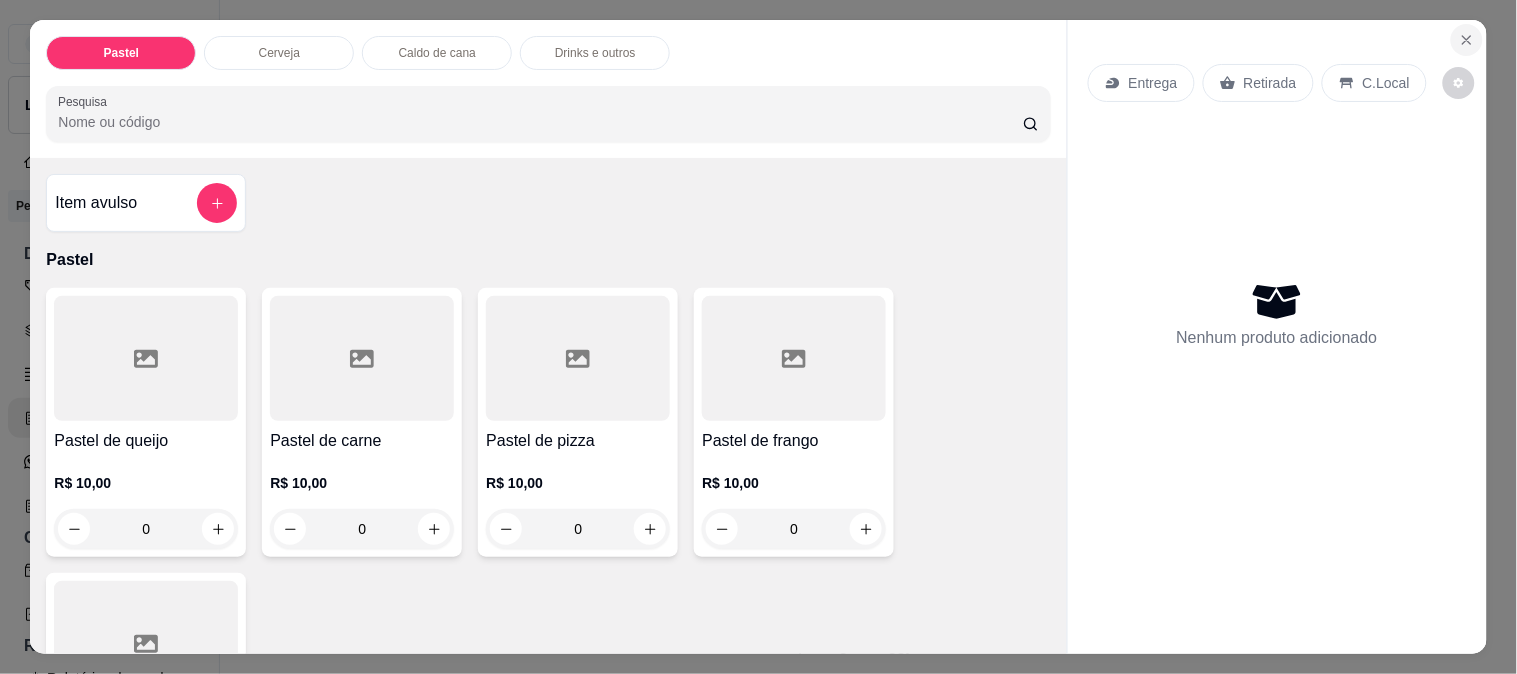 click 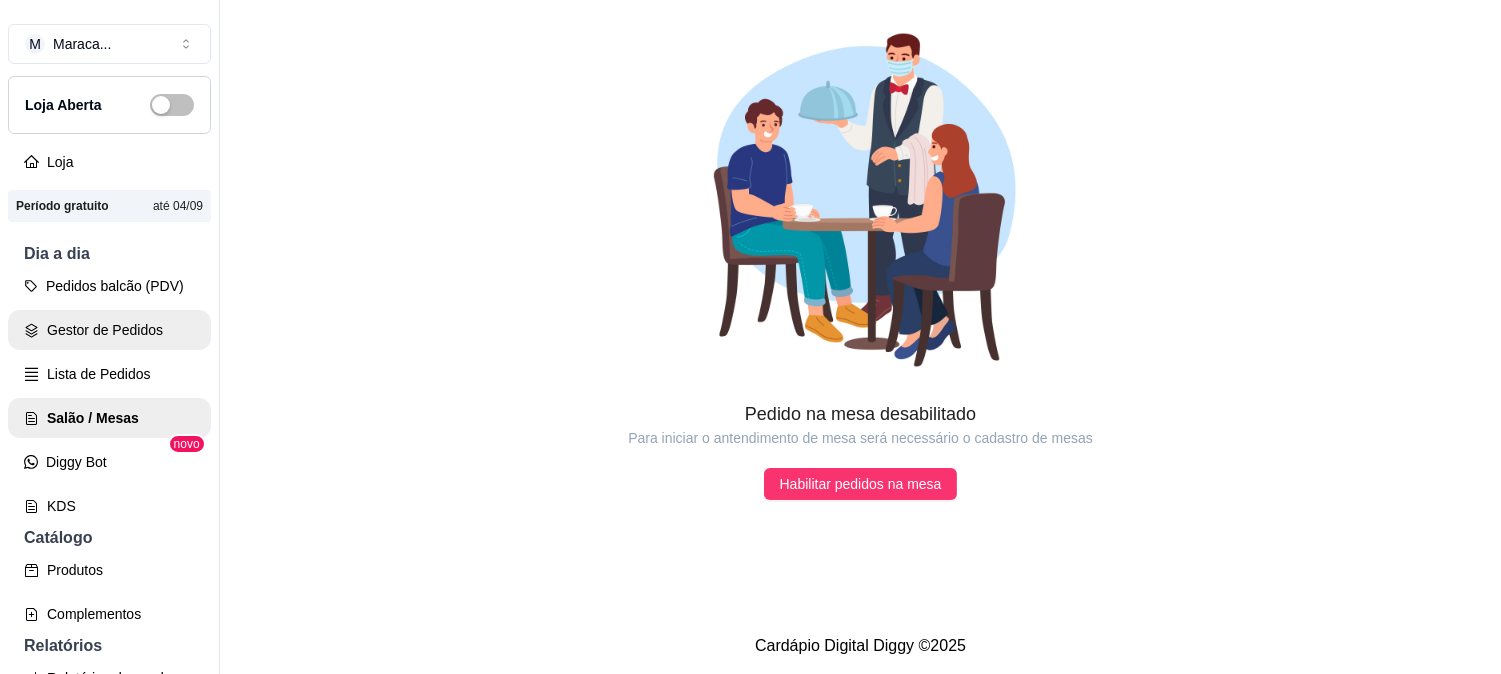 click on "Gestor de Pedidos" at bounding box center [109, 330] 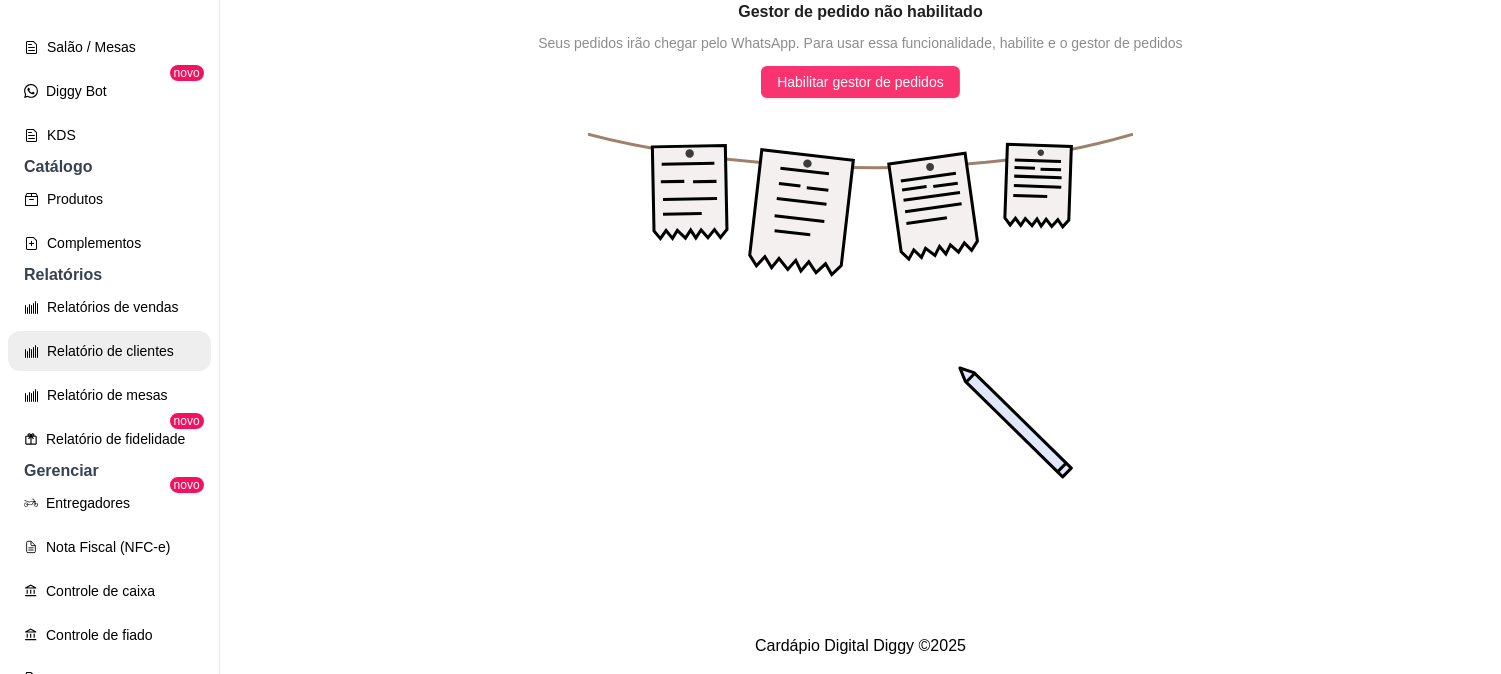 scroll, scrollTop: 378, scrollLeft: 0, axis: vertical 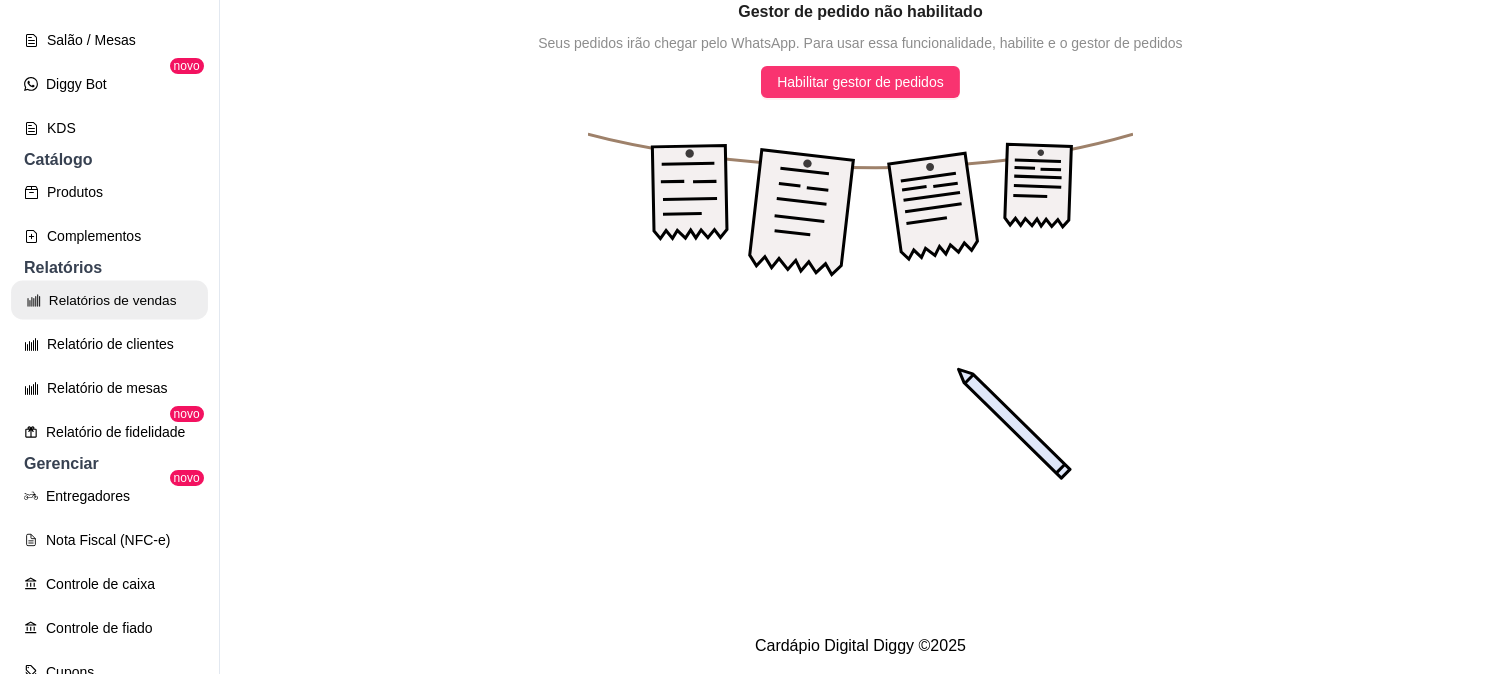 click on "Relatórios de vendas" at bounding box center [109, 300] 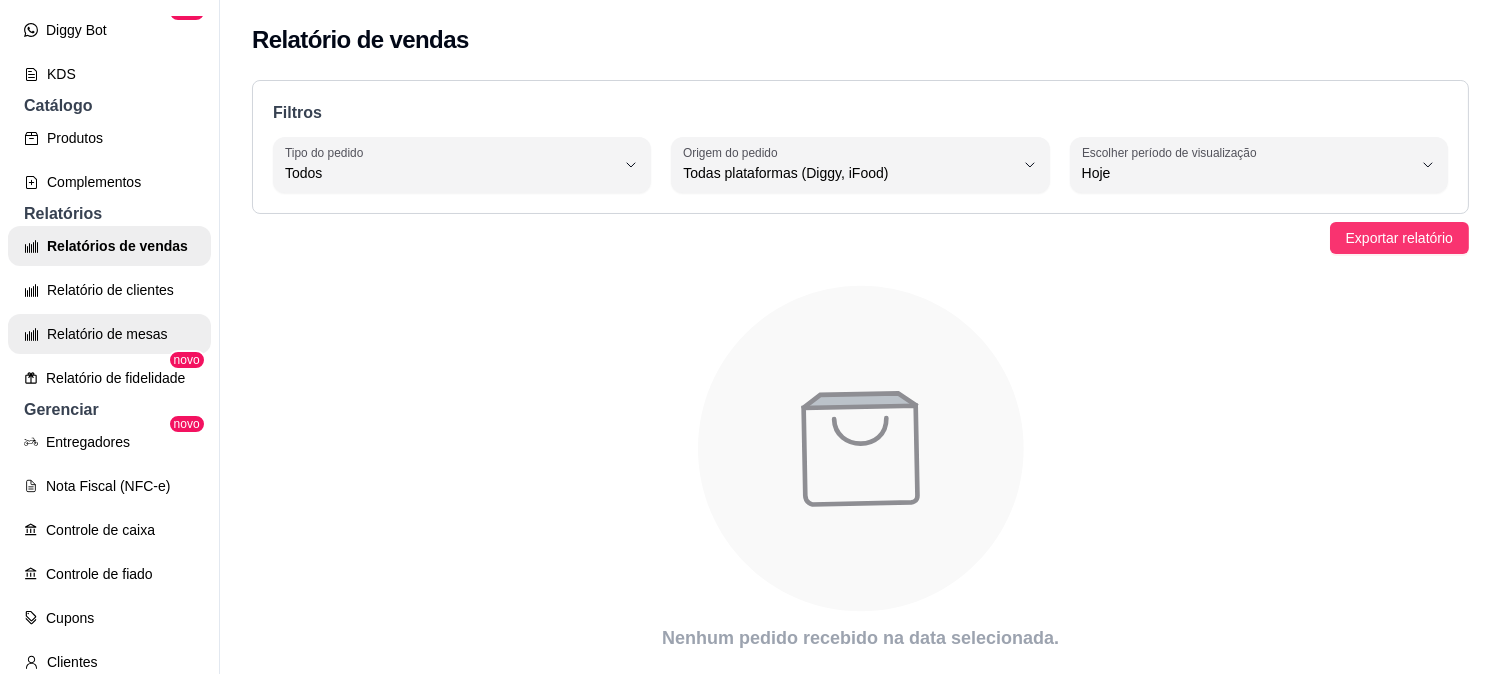 scroll, scrollTop: 455, scrollLeft: 0, axis: vertical 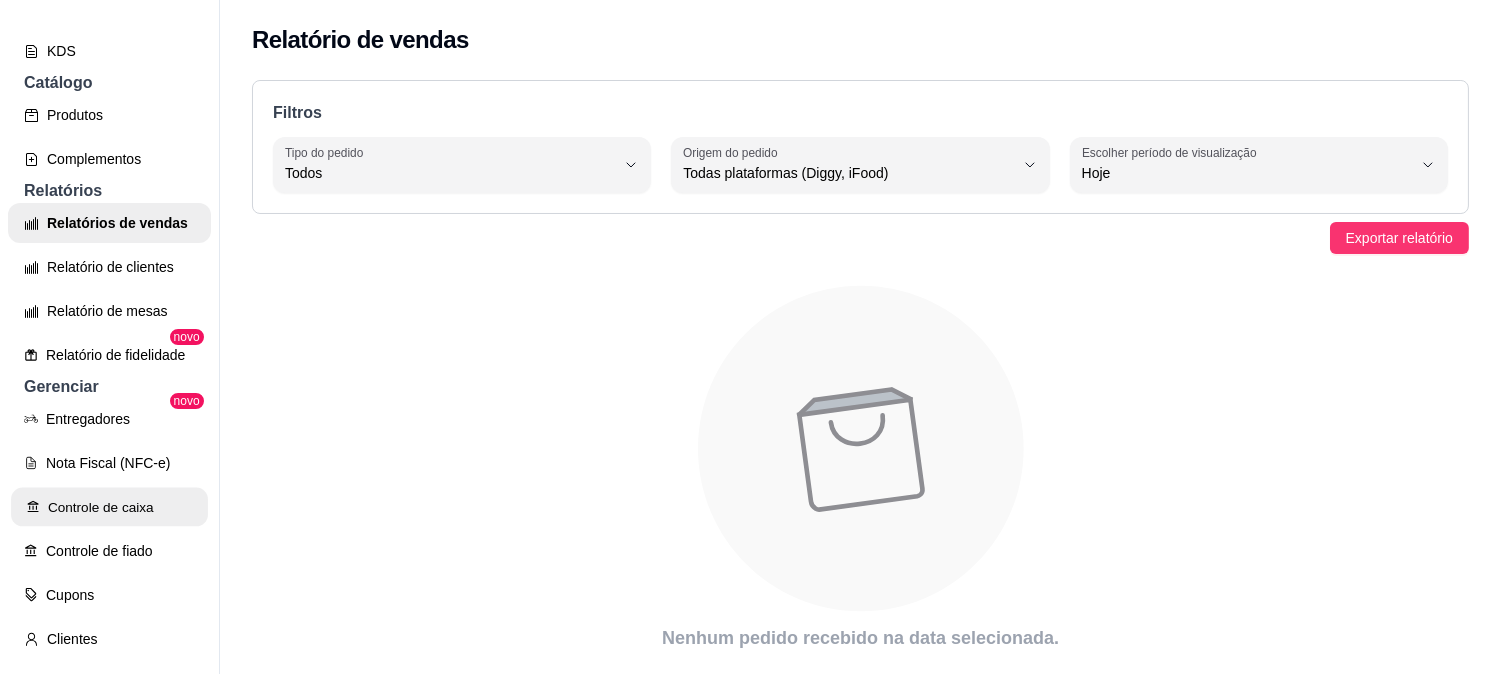 click on "Controle de caixa" at bounding box center (109, 507) 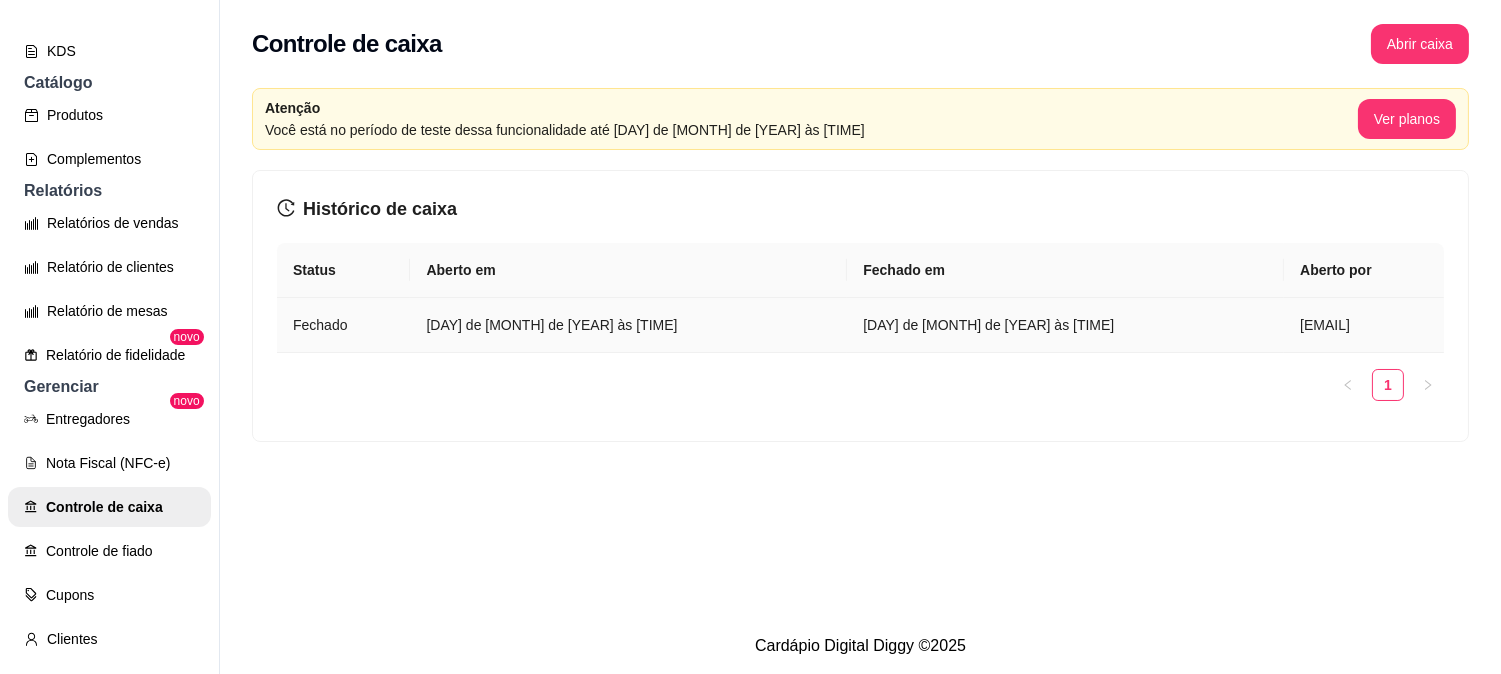 click on "5 de ago de 2025 às 18:12" at bounding box center [628, 325] 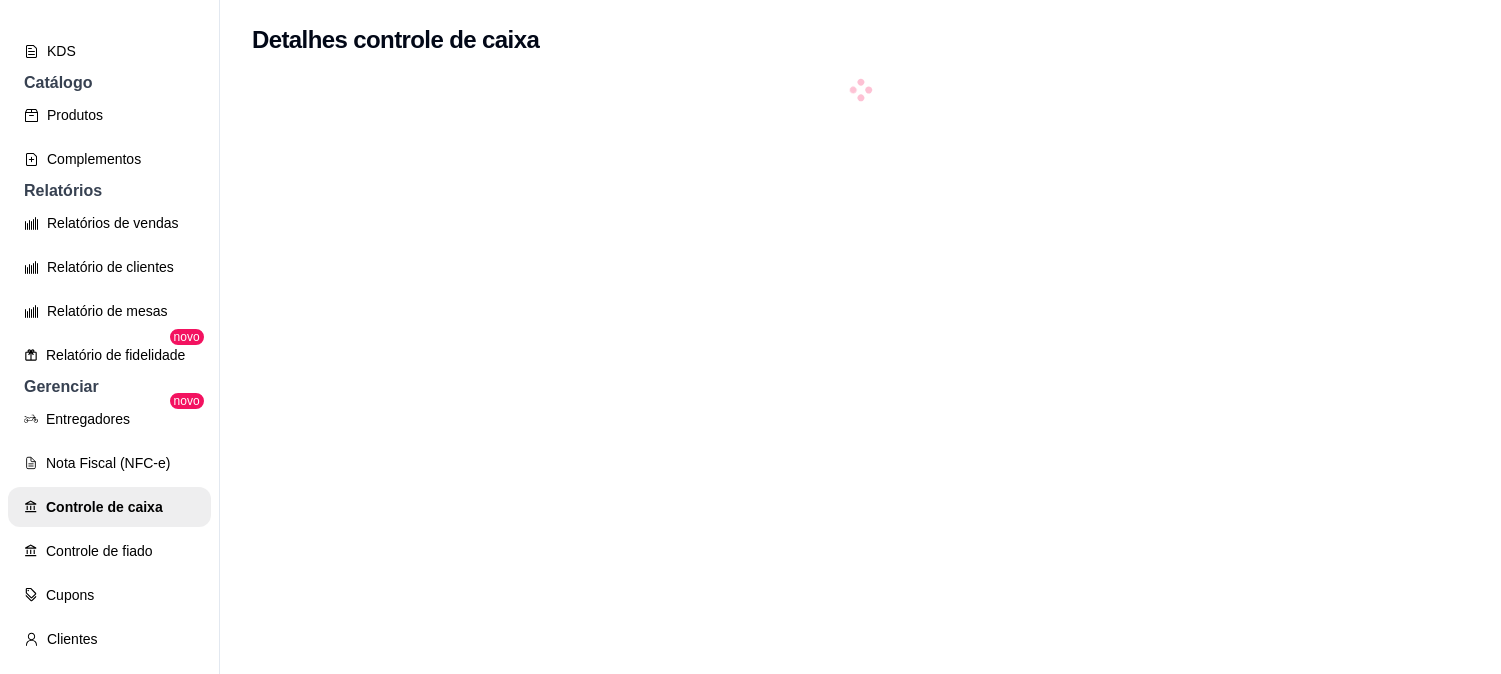 click at bounding box center (860, 417) 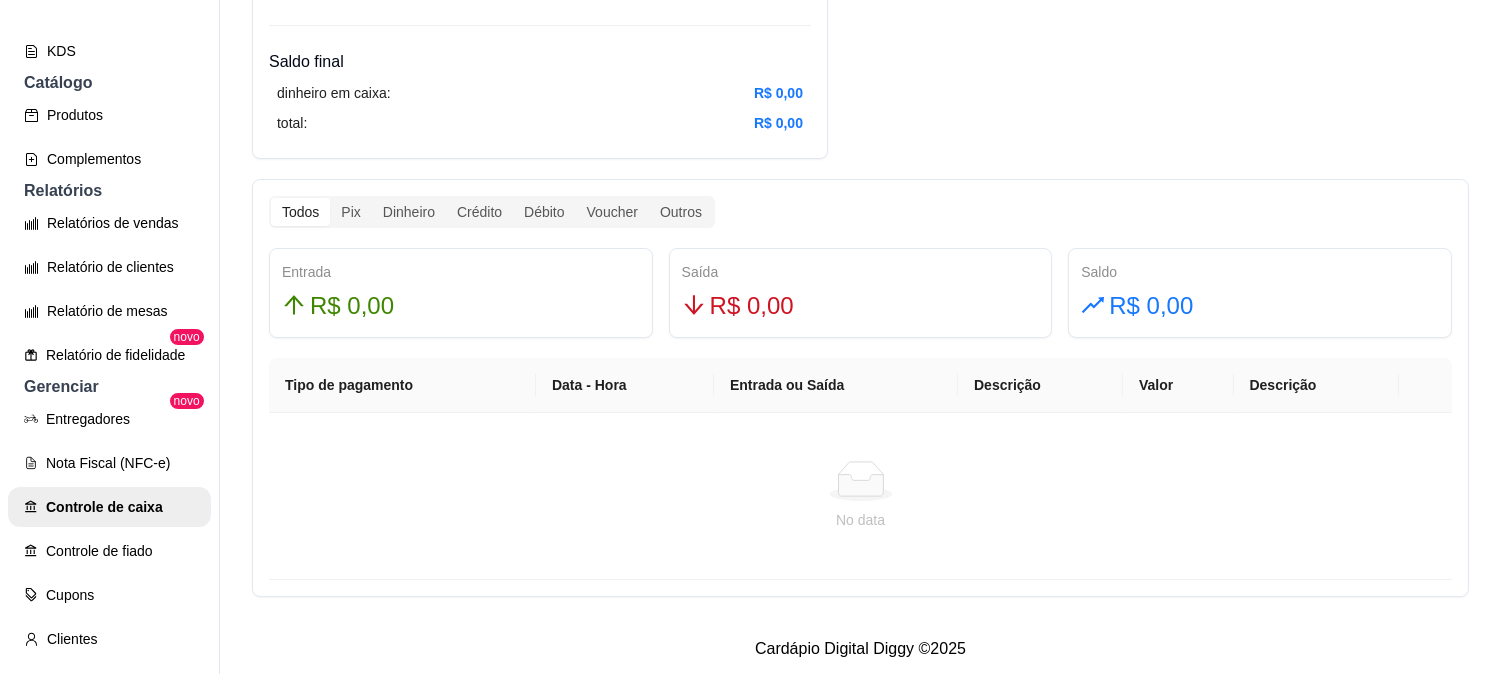 scroll, scrollTop: 1012, scrollLeft: 0, axis: vertical 